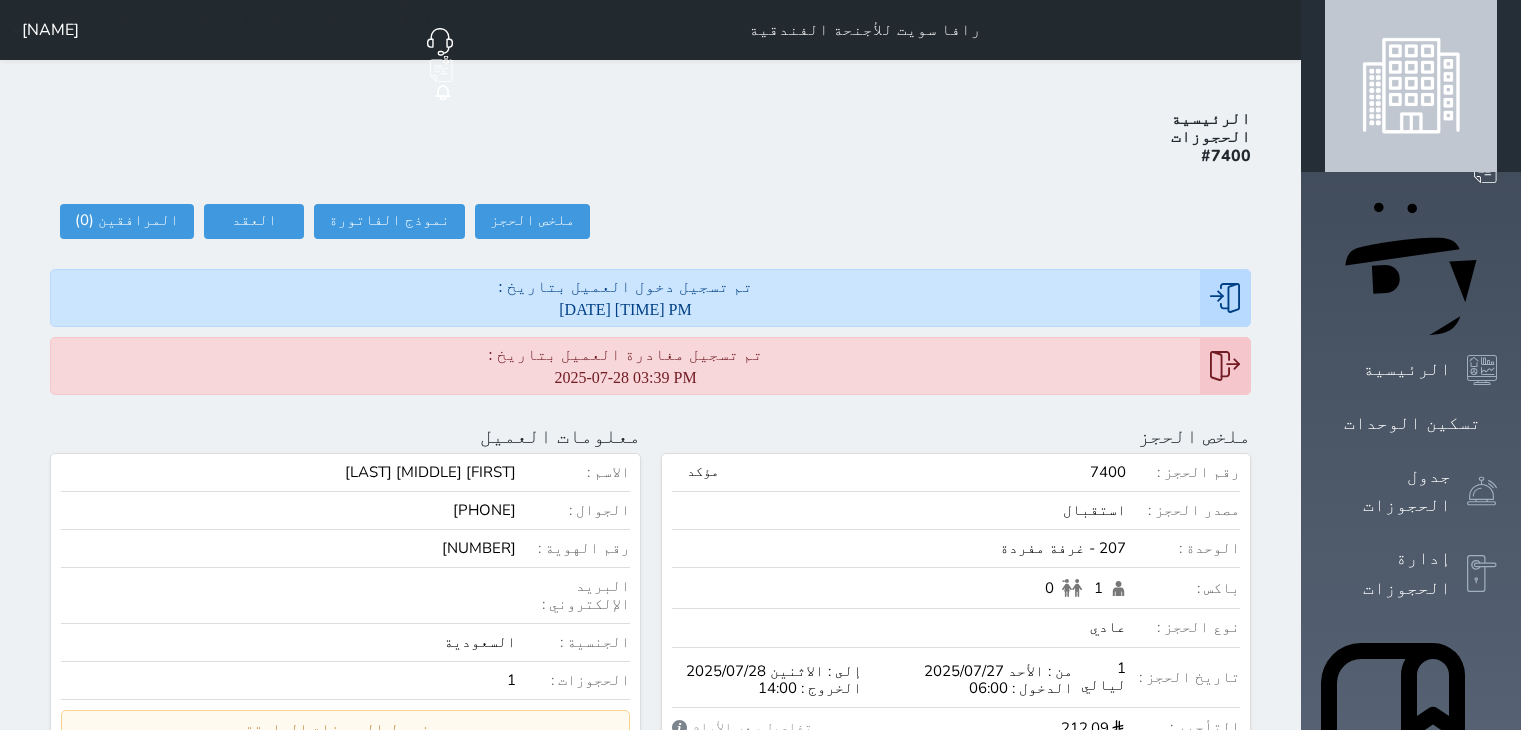 scroll, scrollTop: 0, scrollLeft: 0, axis: both 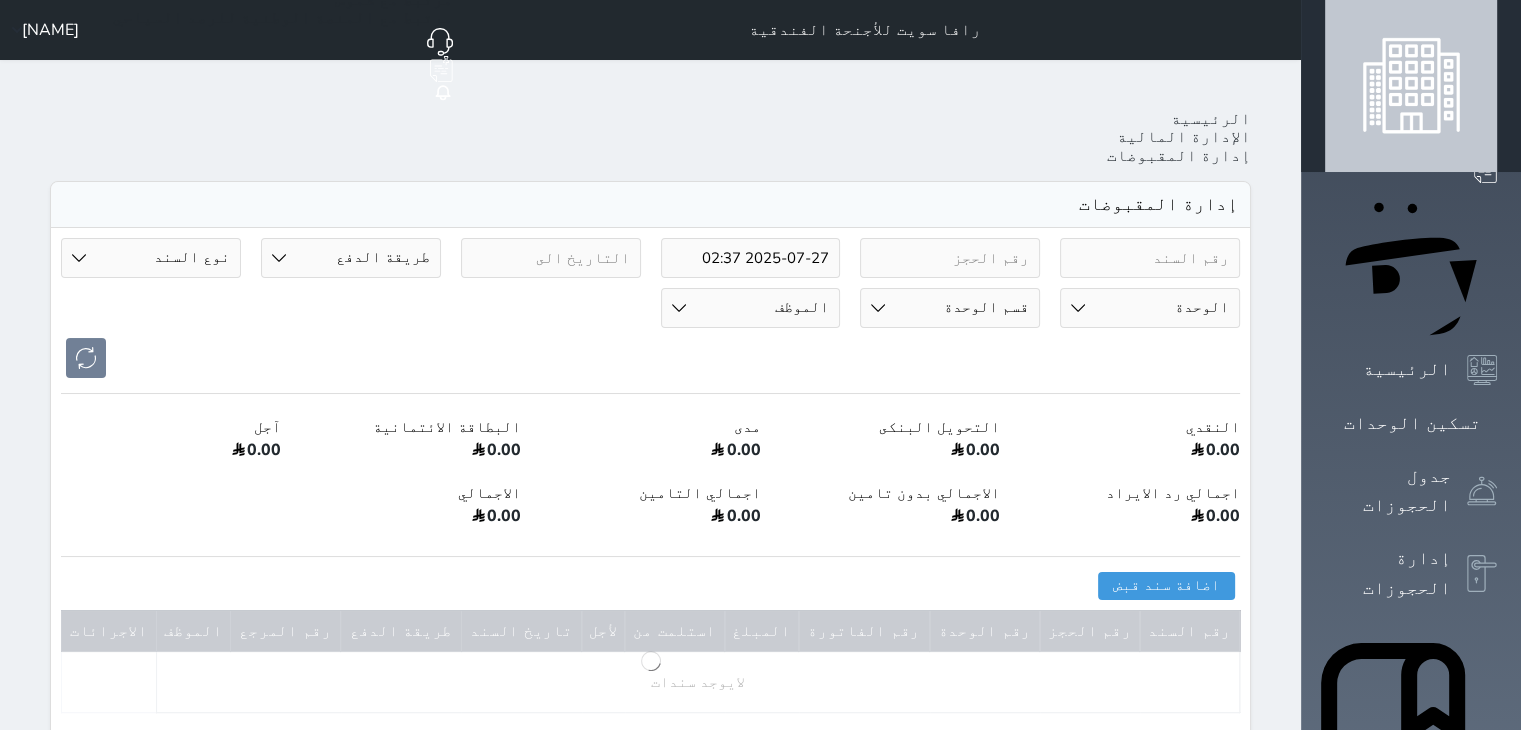 click at bounding box center [950, 258] 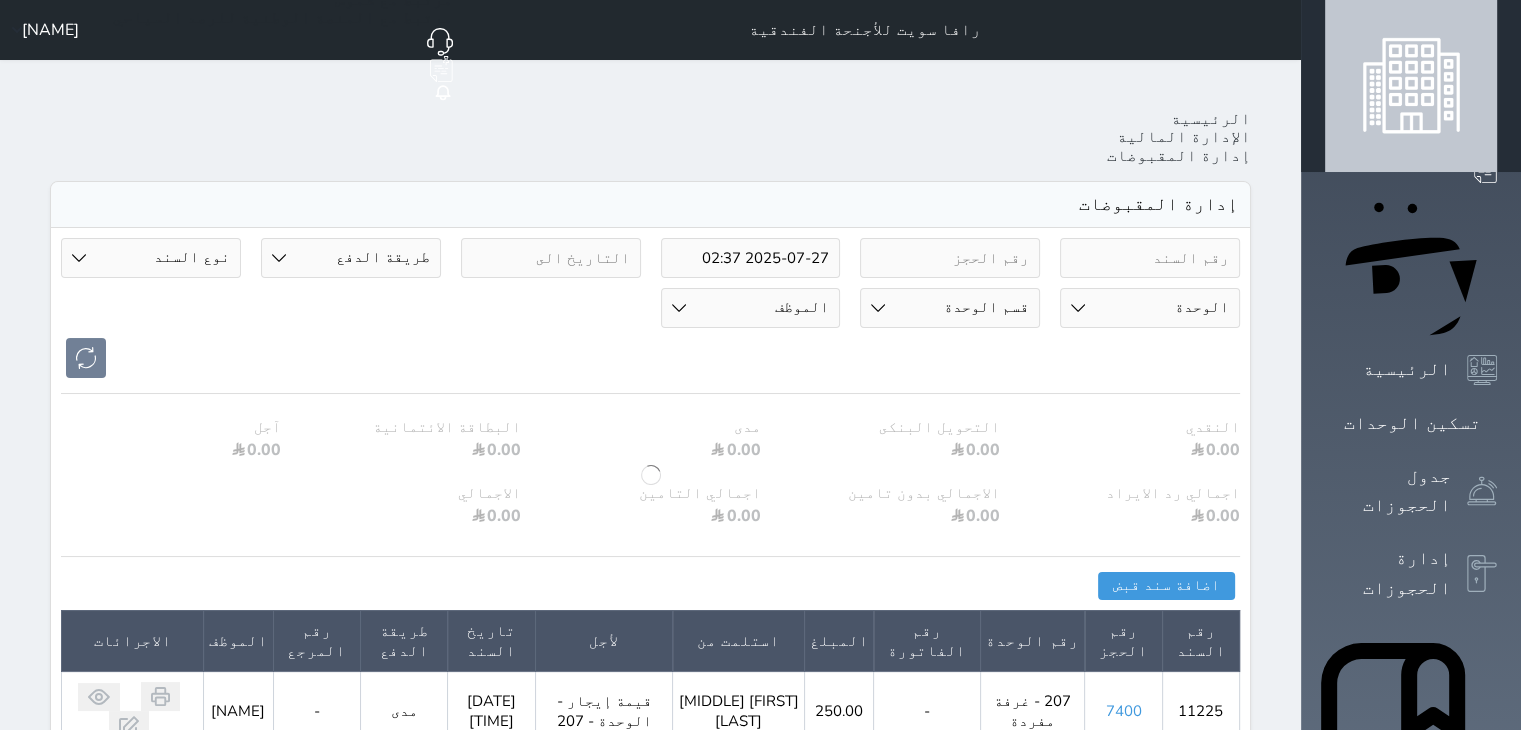 paste on "7330" 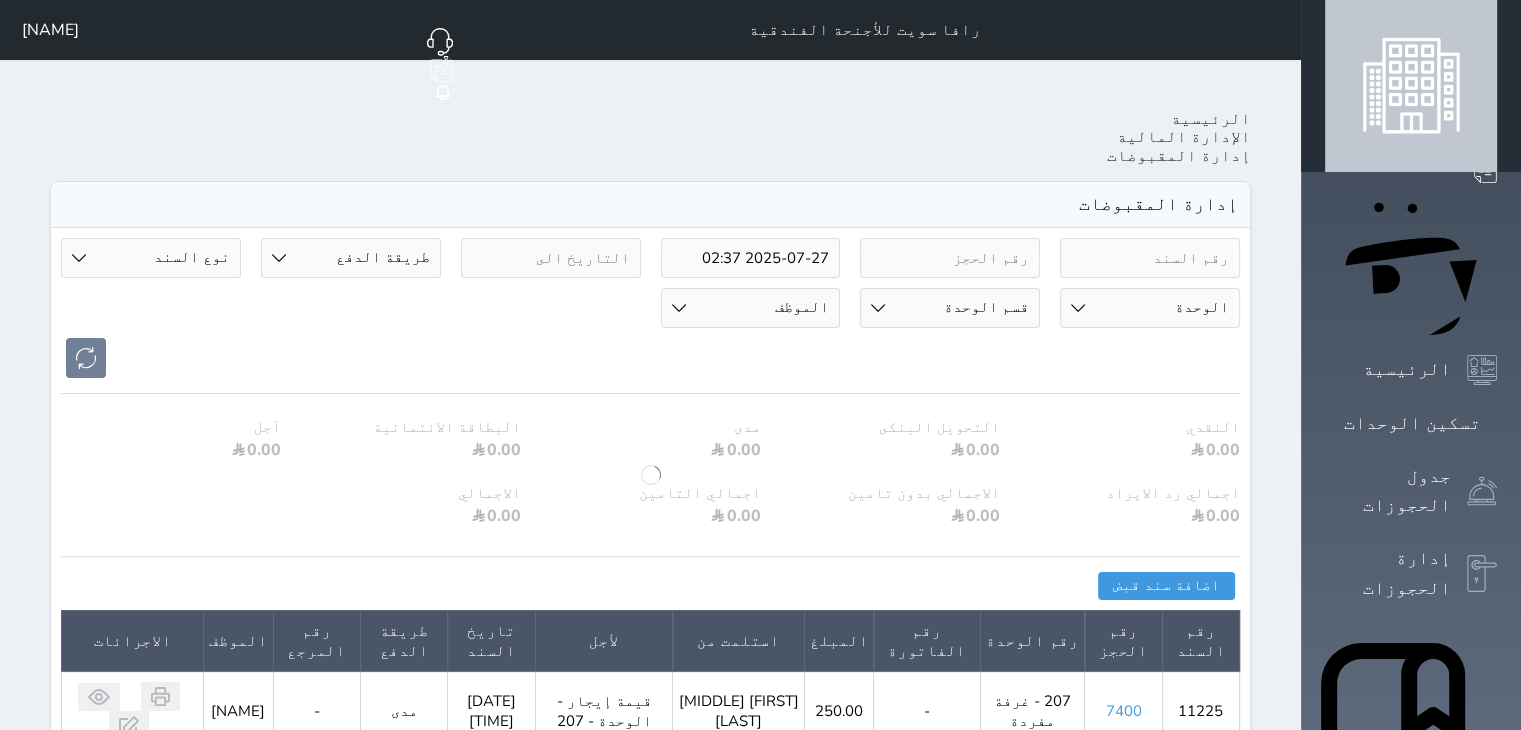 type on "7330" 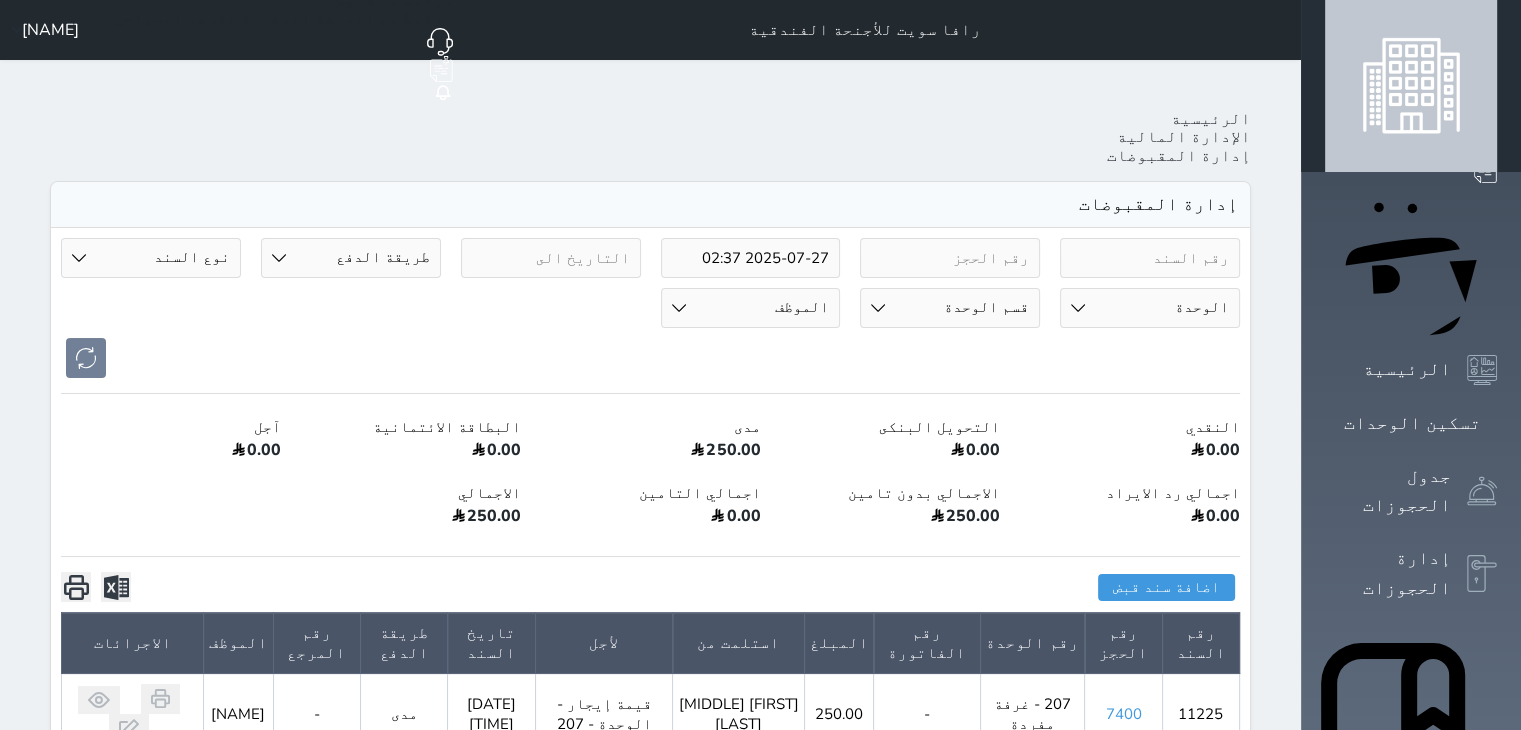 click on "2025-07-27 02:37     طريقة الدفع   دفع نقدى   تحويل بنكى   مدى   بطاقة ائتمان   آجل   رد ايراد   نوع السند   مقبوضات عامة قيمة إيجار فواتير تحويل من الادارة الى الصندوق خدمات تامين عربون لا ينطبق آخر مغسلة واي فاي - الإنترنت مواقف السيارات طعام الأغذية والمشروبات مشروبات المشروبات الباردة المشروبات الساخنة الإفطار غداء عشاء مخبز و كعك حمام سباحة الصالة الرياضية سبا و خدمات الجمال اختيار وإسقاط (خدمات النقل) ميني بار كابل - تلفزيون سرير إضافي تصفيف الشعر التسوق خدمات الجولات السياحية المنظمة خدمات الدليل السياحي تحصيل كمبيالة   الوحدة   100 - غرفة مفردة 101 - غرفتين + صالة" at bounding box center [650, 308] 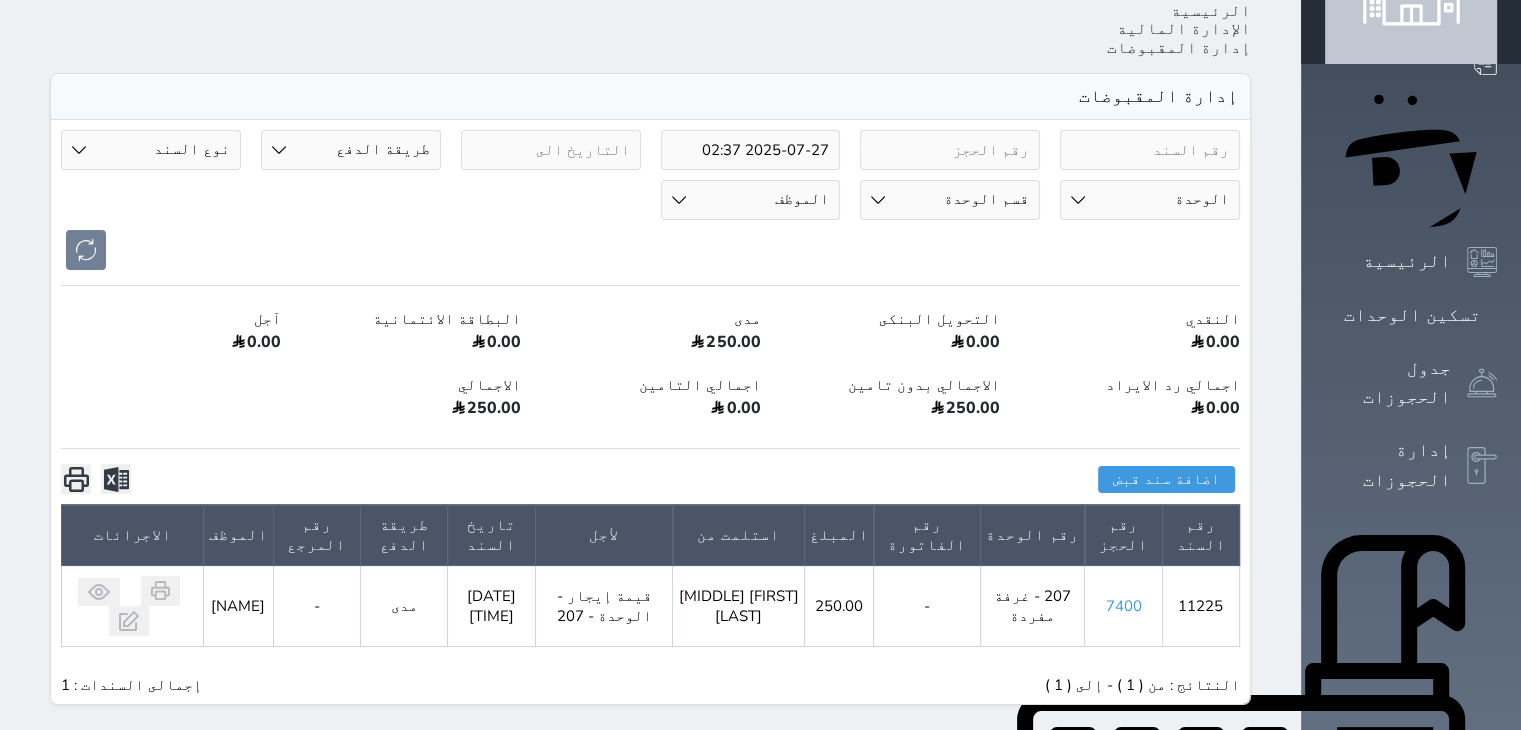 scroll, scrollTop: 100, scrollLeft: 0, axis: vertical 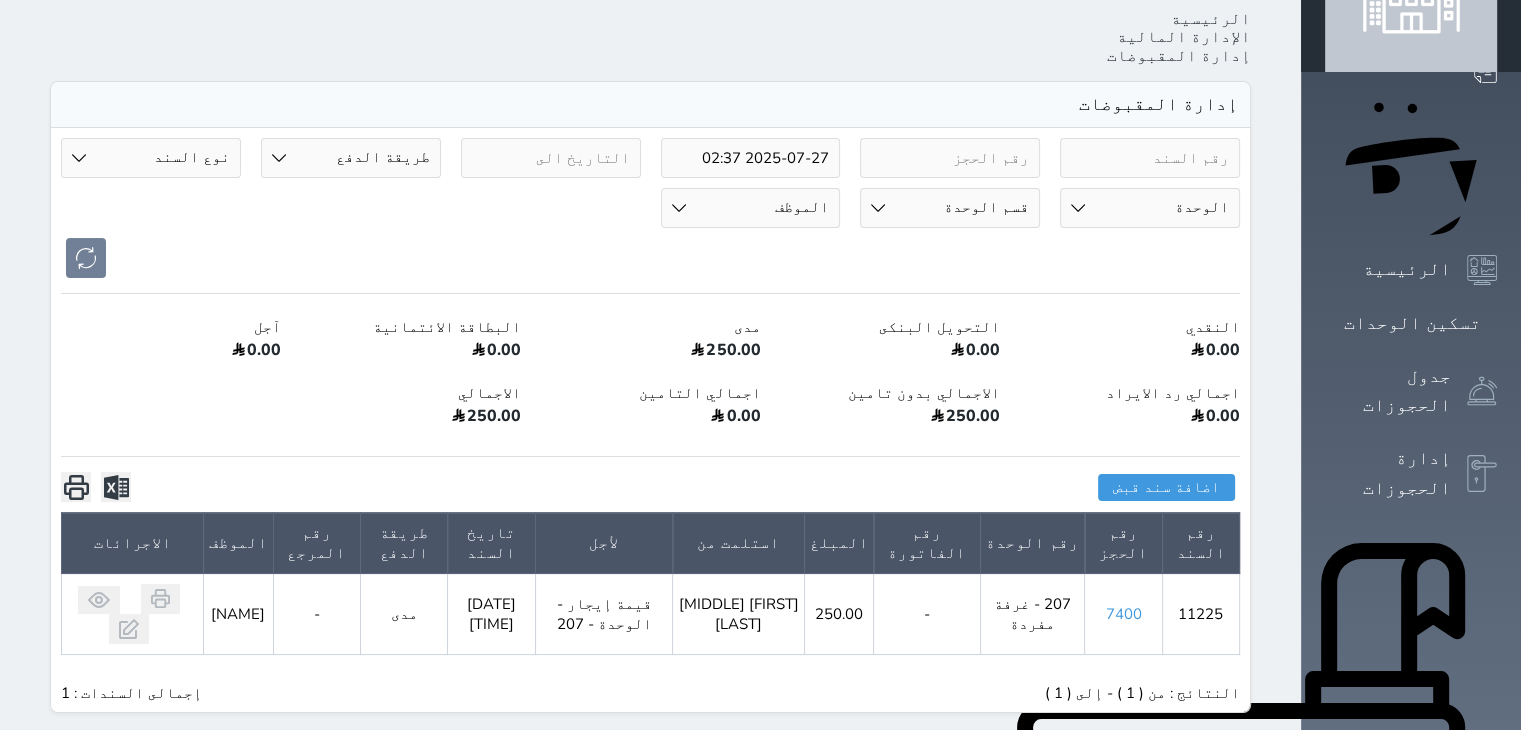 click at bounding box center (950, 158) 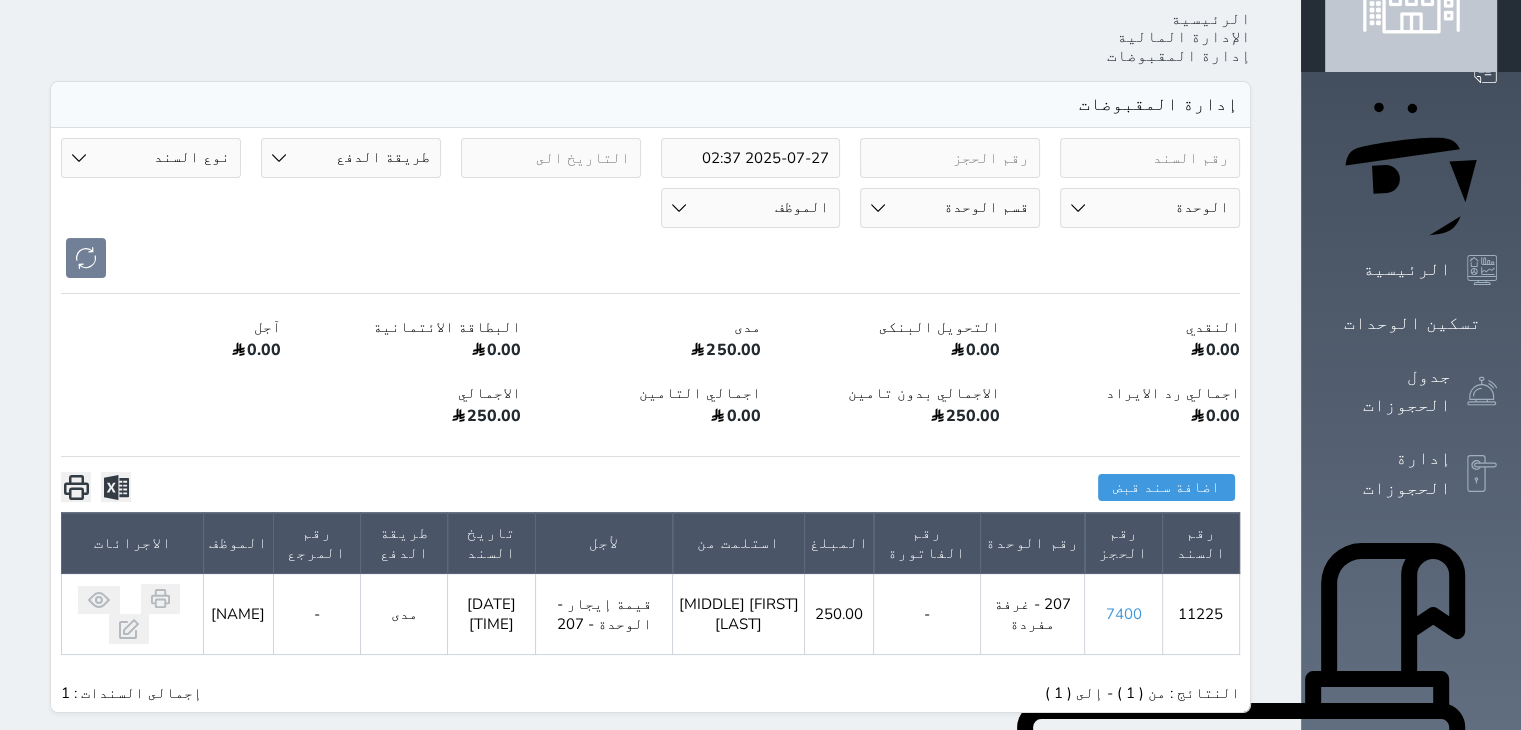 paste on "7330" 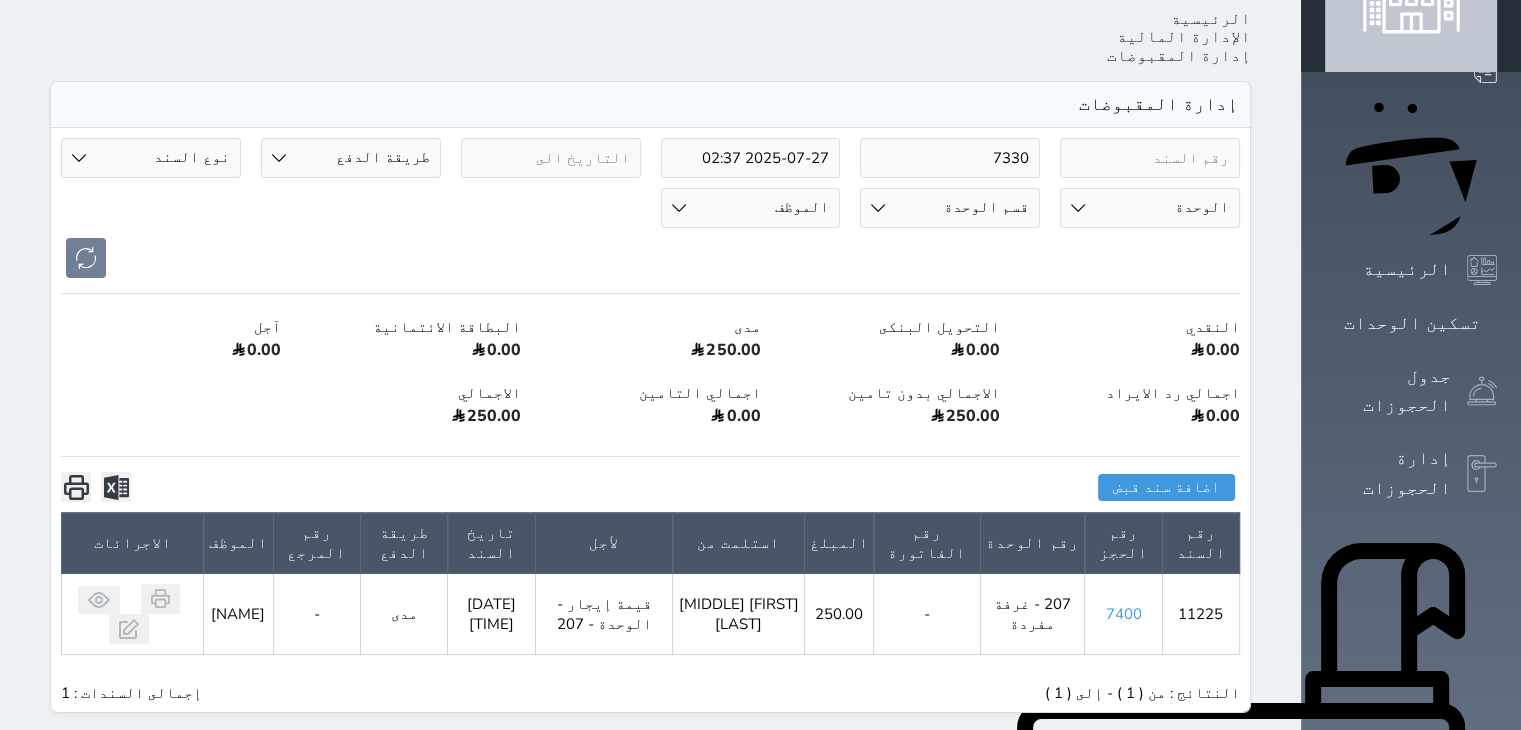 type on "7330" 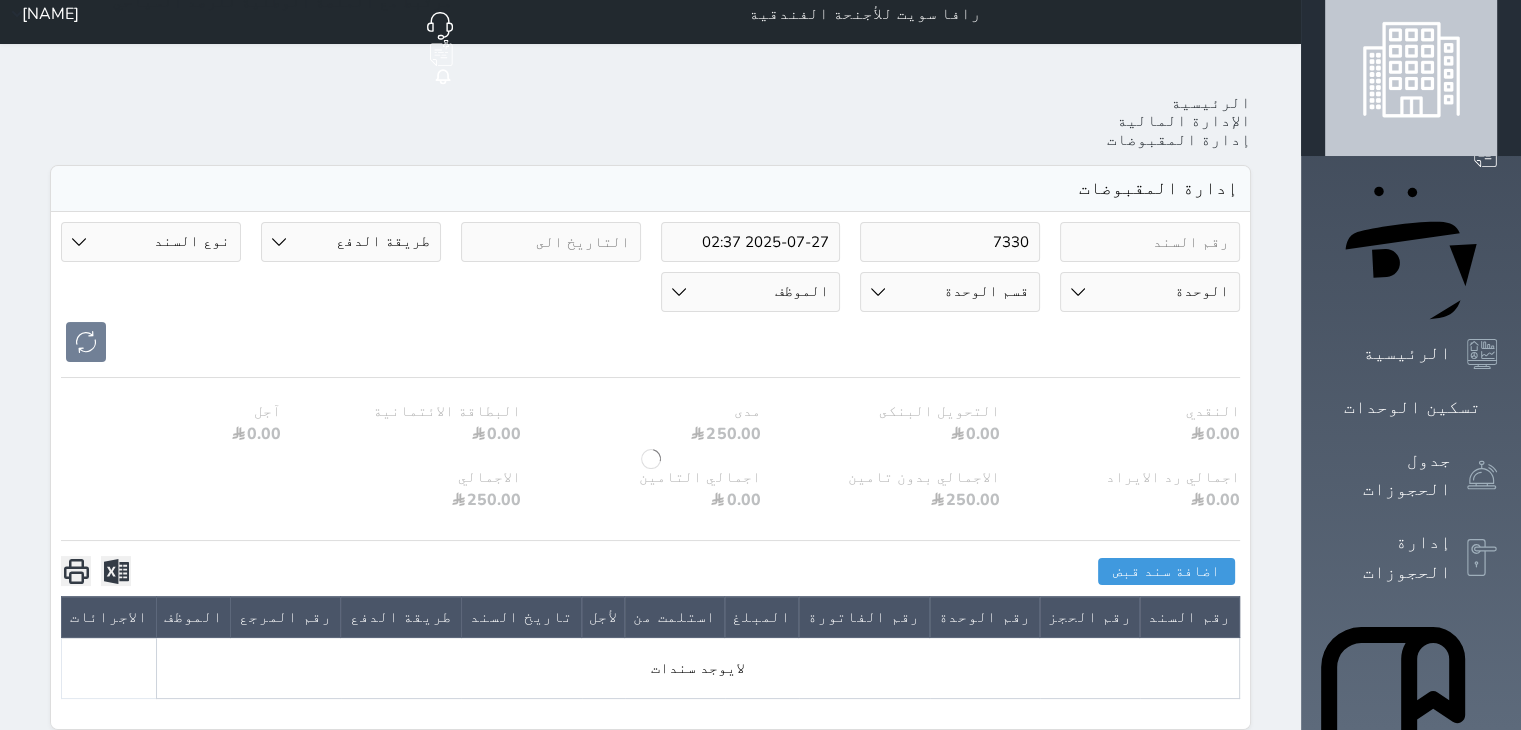 scroll, scrollTop: 0, scrollLeft: 0, axis: both 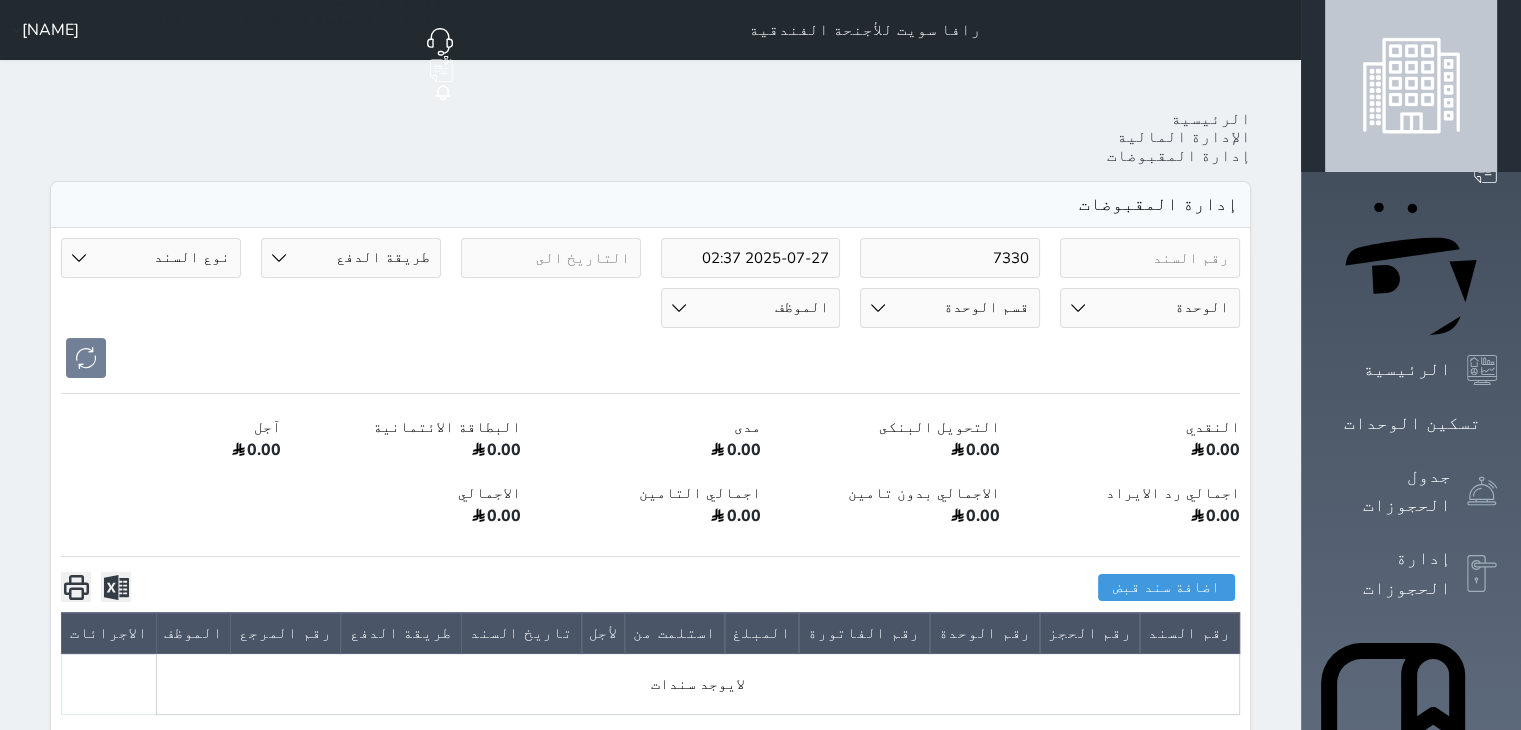 click on "7330" at bounding box center (950, 258) 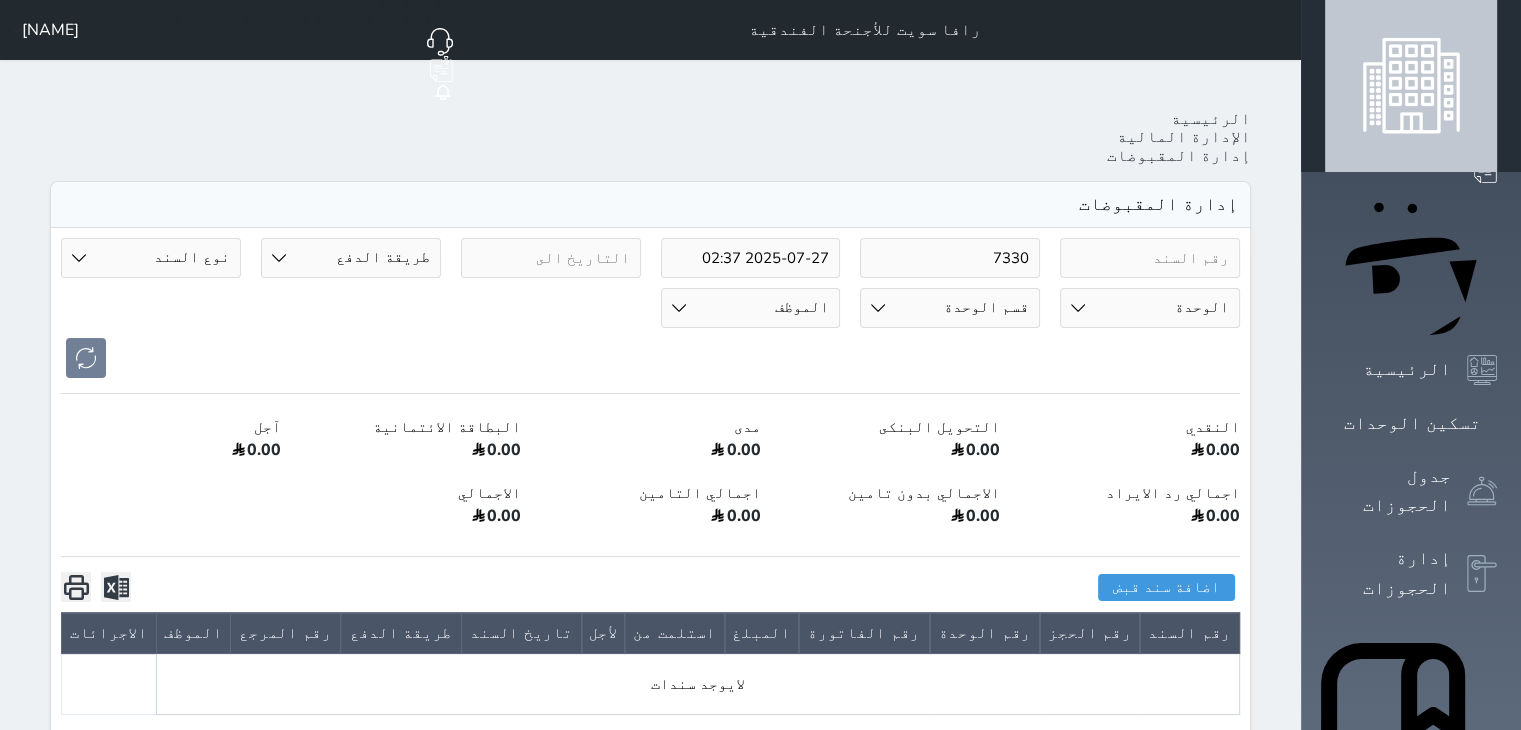 click on "7330" at bounding box center [950, 258] 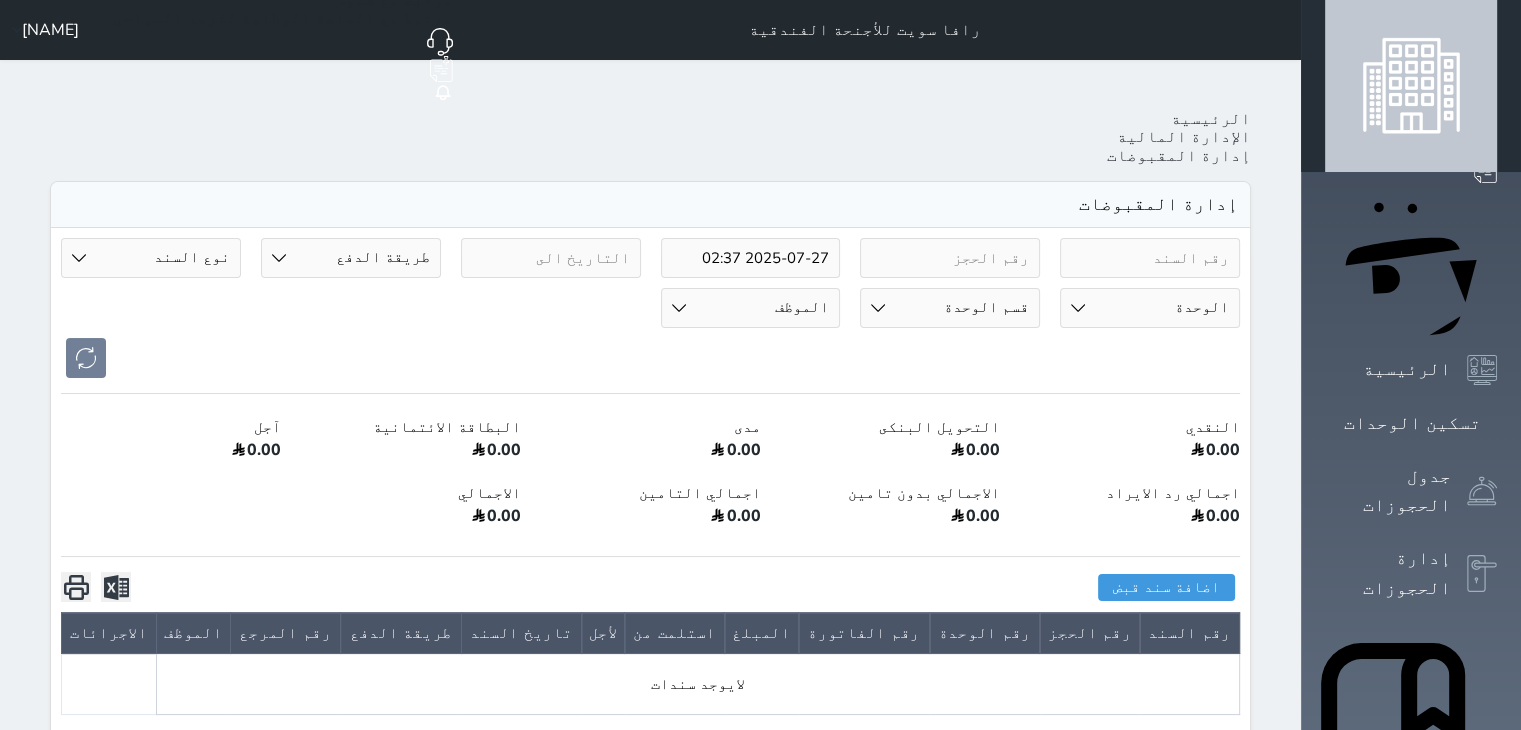 paste on "7330" 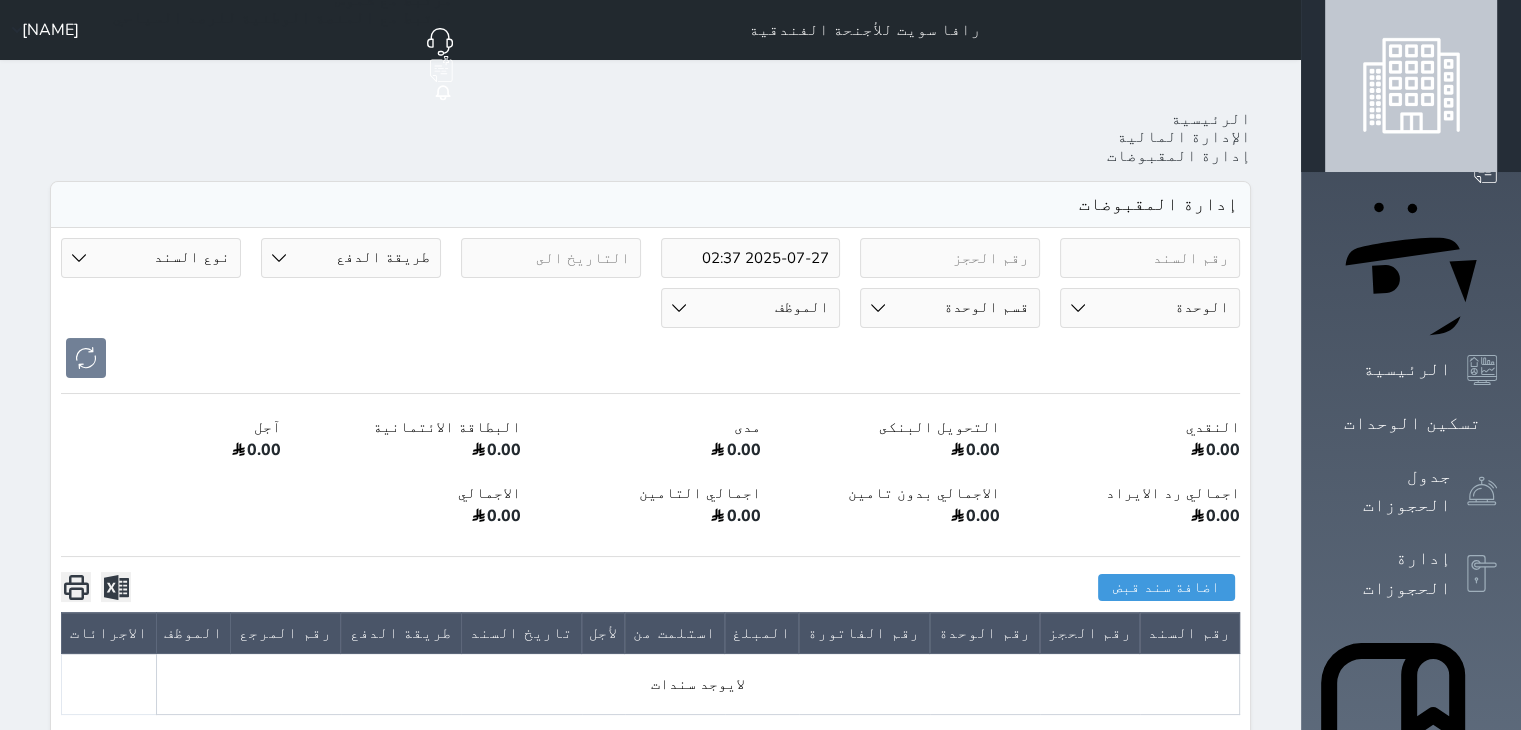type on "7330" 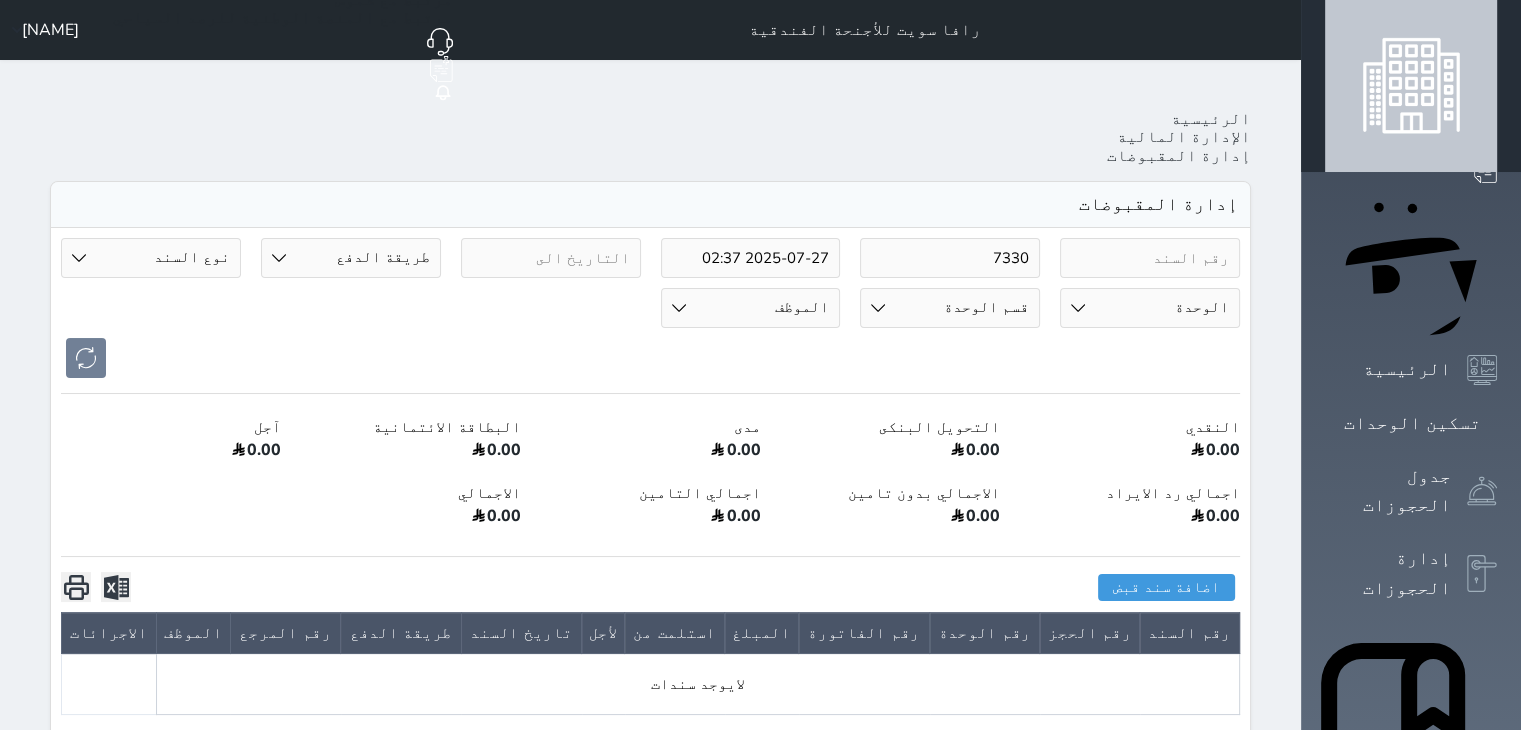 click on "طريقة الدفع   دفع نقدى   تحويل بنكى   مدى   بطاقة ائتمان   آجل   رد ايراد" at bounding box center (351, 258) 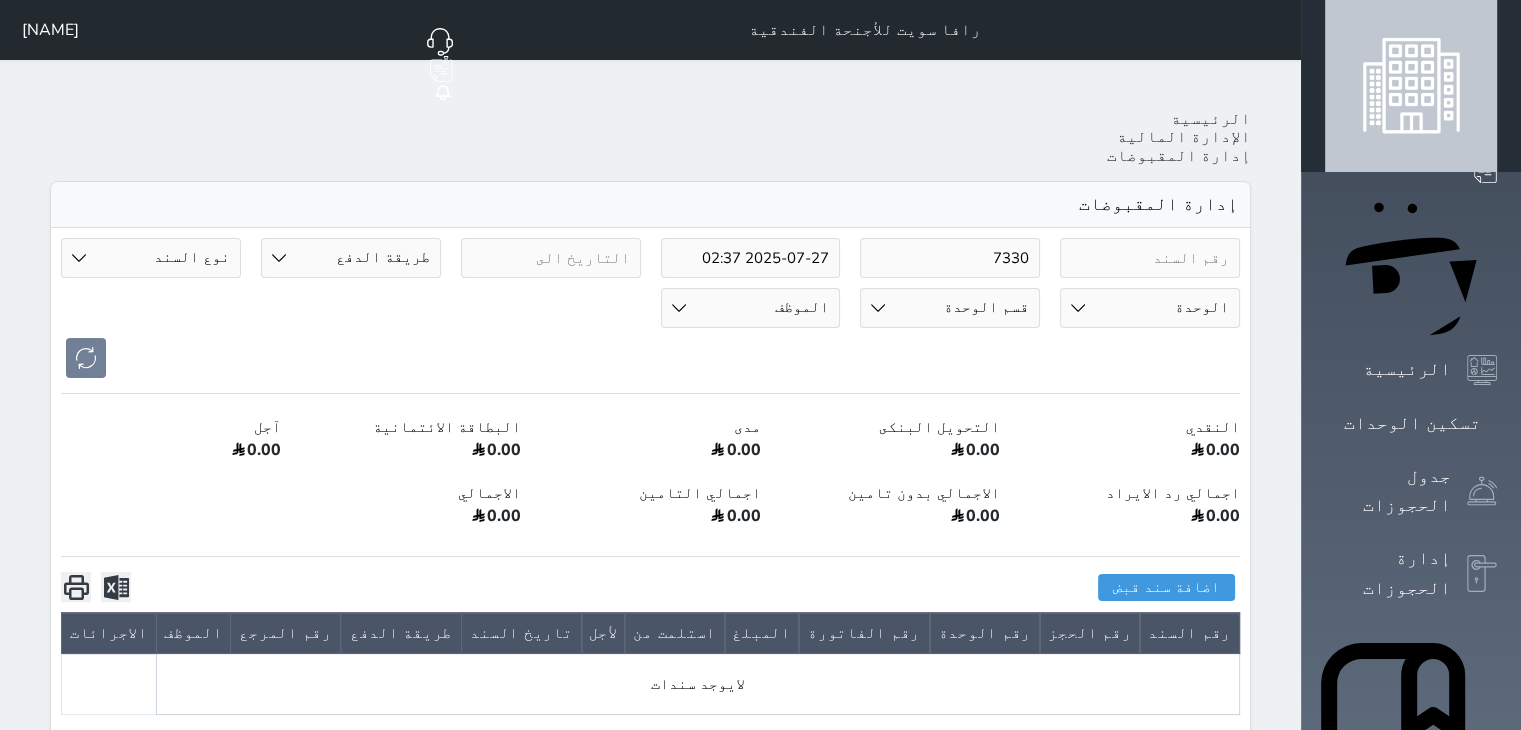 click on "[NUMBER] [DATE] [TIME]     طريقة الدفع   دفع نقدى   تحويل بنكى   مدى   بطاقة ائتمان   آجل   رد ايراد   نوع السند   مقبوضات عامة قيمة إيجار فواتير تحويل من الادارة الى الصندوق خدمات تامين عربون لا ينطبق آخر مغسلة واي فاي - الإنترنت مواقف السيارات طعام الأغذية والمشروبات مشروبات المشروبات الباردة المشروبات الساخنة الإفطار غداء عشاء مخبز و كعك حمام سباحة الصالة الرياضية سبا و خدمات الجمال اختيار وإسقاط (خدمات النقل) ميني بار كابل - تلفزيون سرير إضافي تصفيف الشعر التسوق خدمات الجولات السياحية المنظمة خدمات الدليل السياحي تحصيل كمبيالة   الوحدة   100 - غرفة مفردة 101 - غرفتين + صالة" at bounding box center [650, 308] 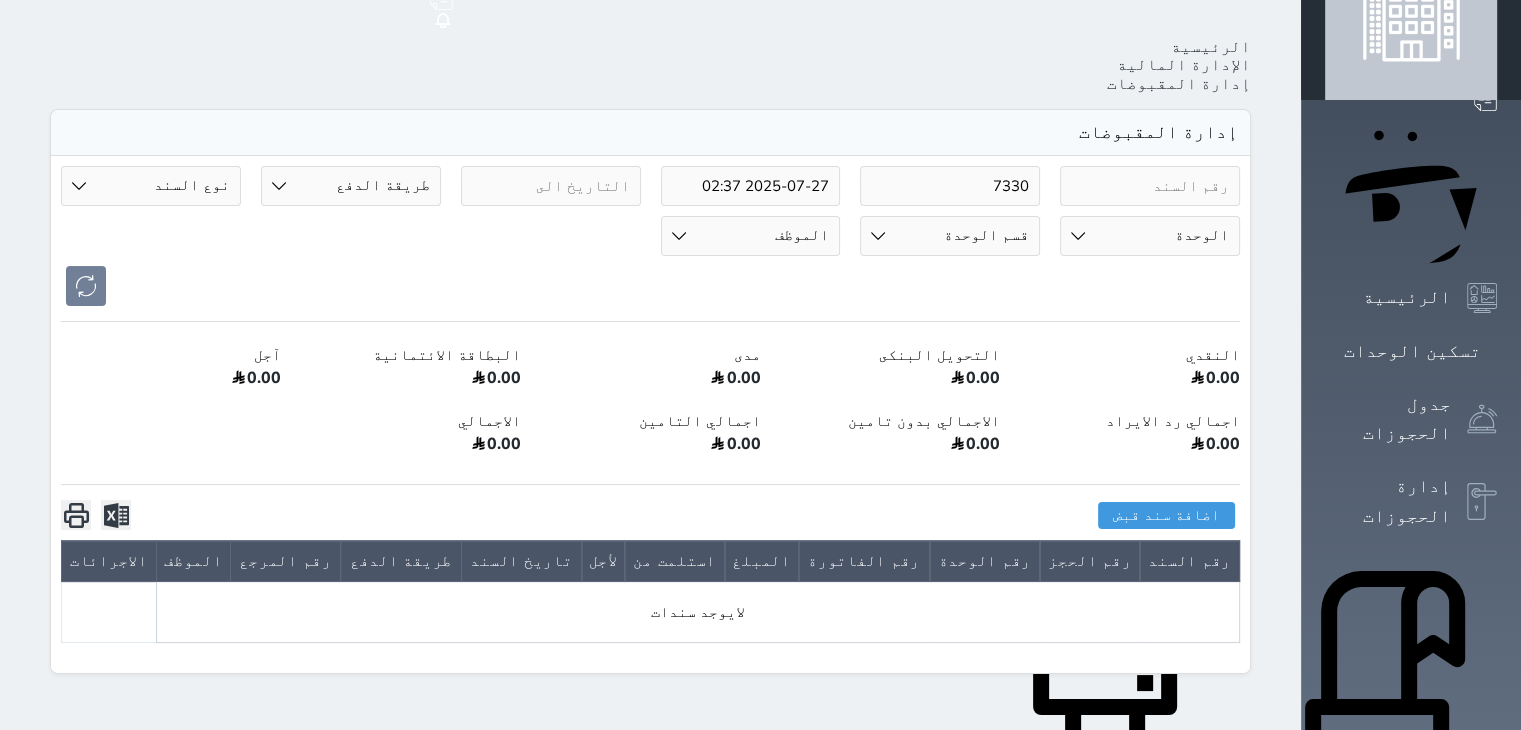 scroll, scrollTop: 0, scrollLeft: 0, axis: both 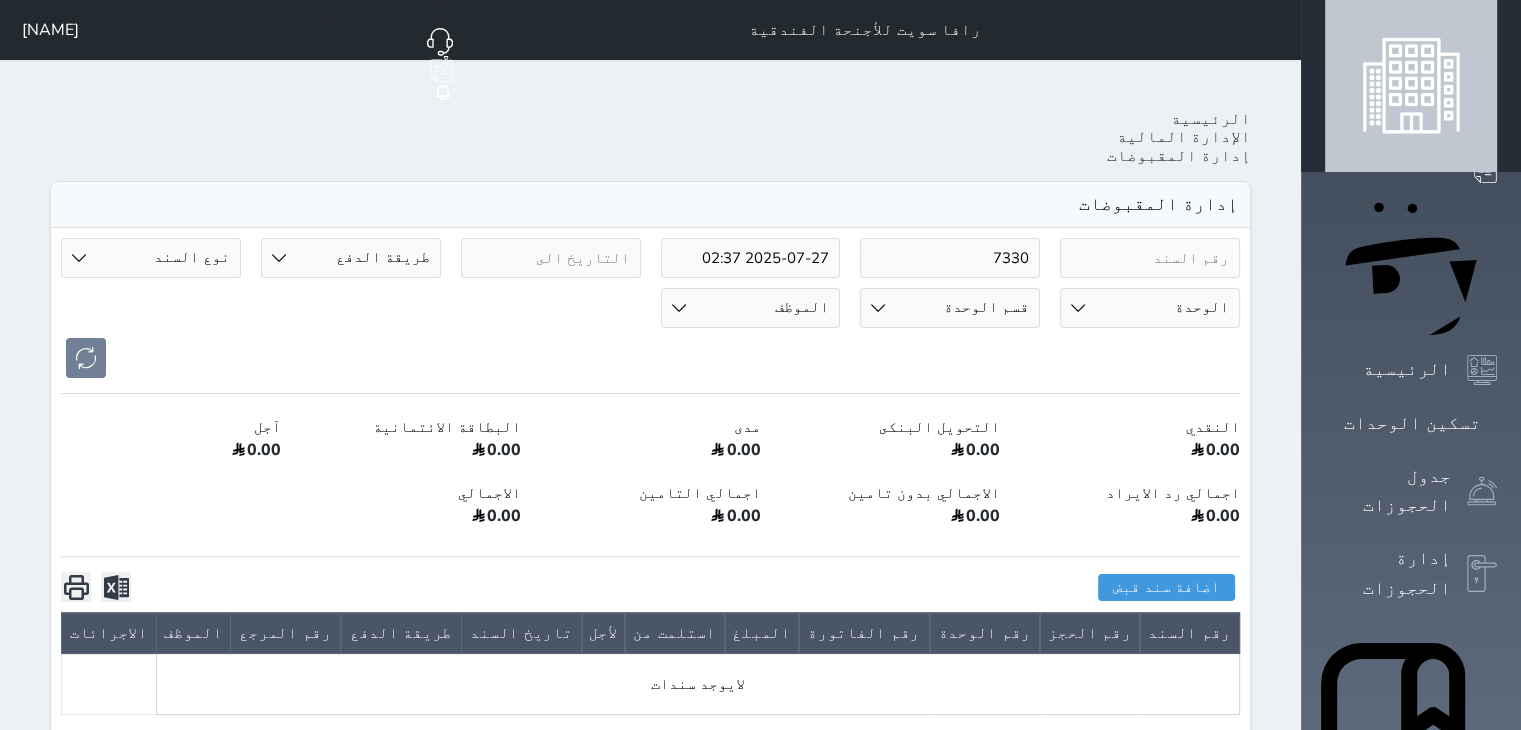 click on "[NUMBER] [DATE] [TIME]     طريقة الدفع   دفع نقدى   تحويل بنكى   مدى   بطاقة ائتمان   آجل   رد ايراد   نوع السند   مقبوضات عامة قيمة إيجار فواتير تحويل من الادارة الى الصندوق خدمات تامين عربون لا ينطبق آخر مغسلة واي فاي - الإنترنت مواقف السيارات طعام الأغذية والمشروبات مشروبات المشروبات الباردة المشروبات الساخنة الإفطار غداء عشاء مخبز و كعك حمام سباحة الصالة الرياضية سبا و خدمات الجمال اختيار وإسقاط (خدمات النقل) ميني بار كابل - تلفزيون سرير إضافي تصفيف الشعر التسوق خدمات الجولات السياحية المنظمة خدمات الدليل السياحي تحصيل كمبيالة   الوحدة   100 - غرفة مفردة 101 - غرفتين + صالة" at bounding box center (650, 308) 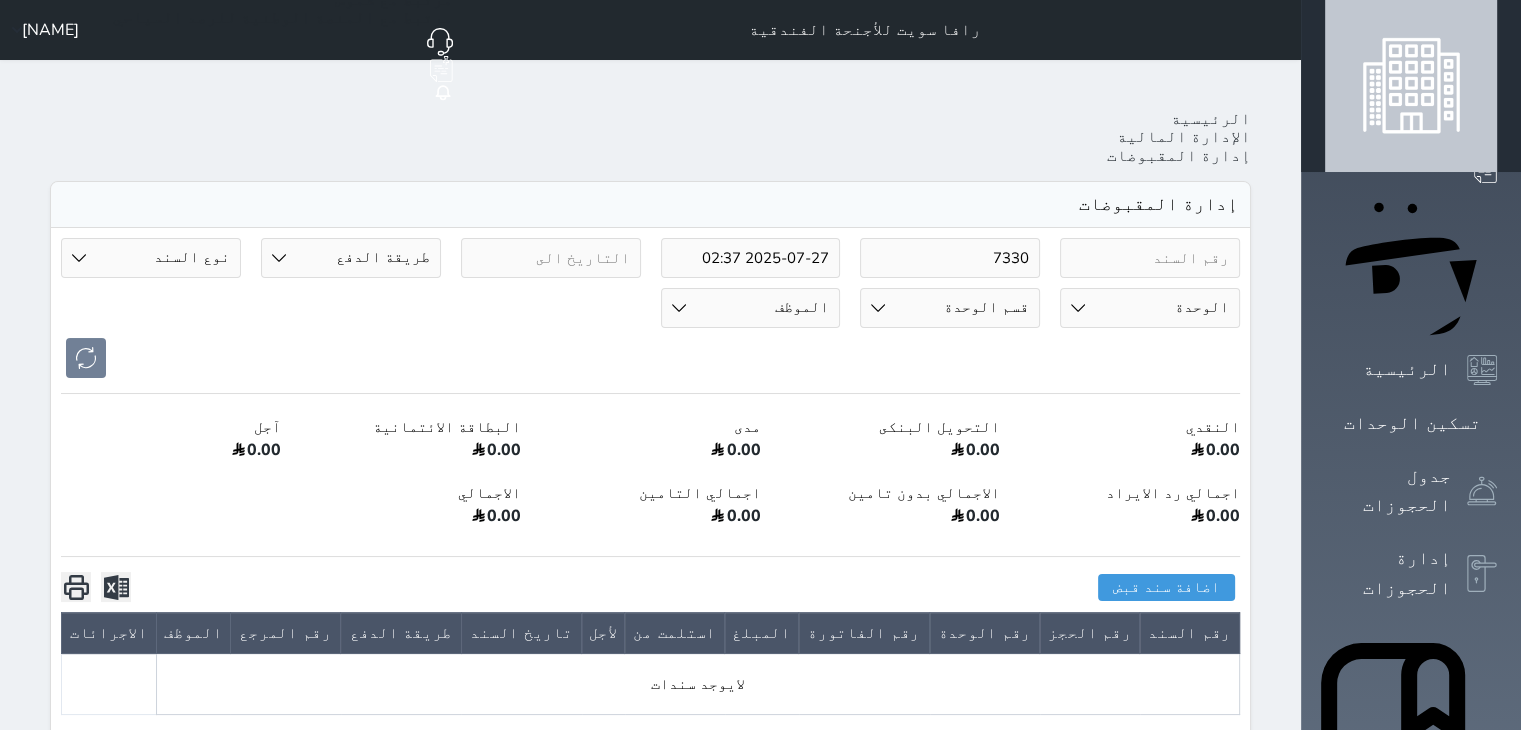 click on "2025-07-27 02:37" at bounding box center (751, 258) 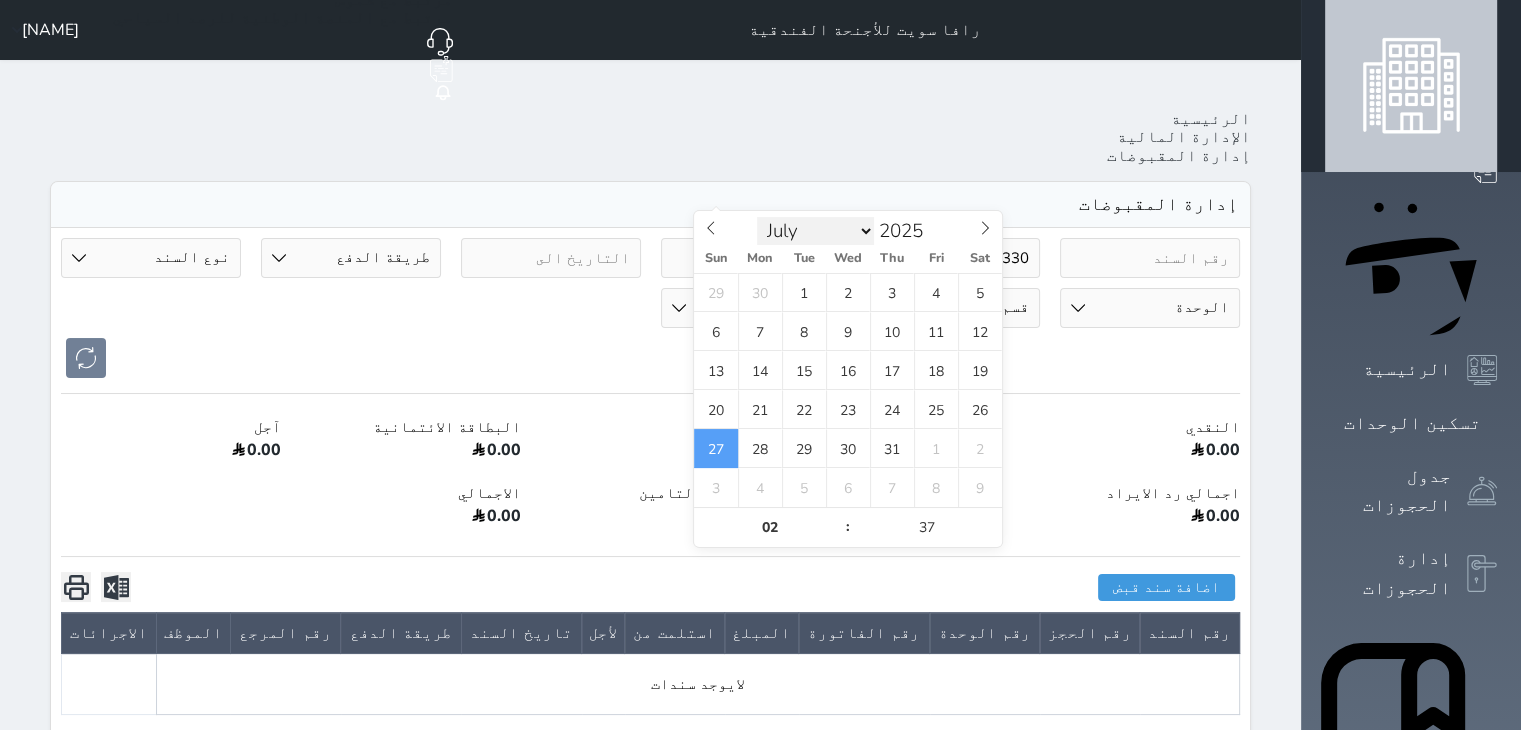 click on "January February March April May June July August September October November December" at bounding box center (815, 231) 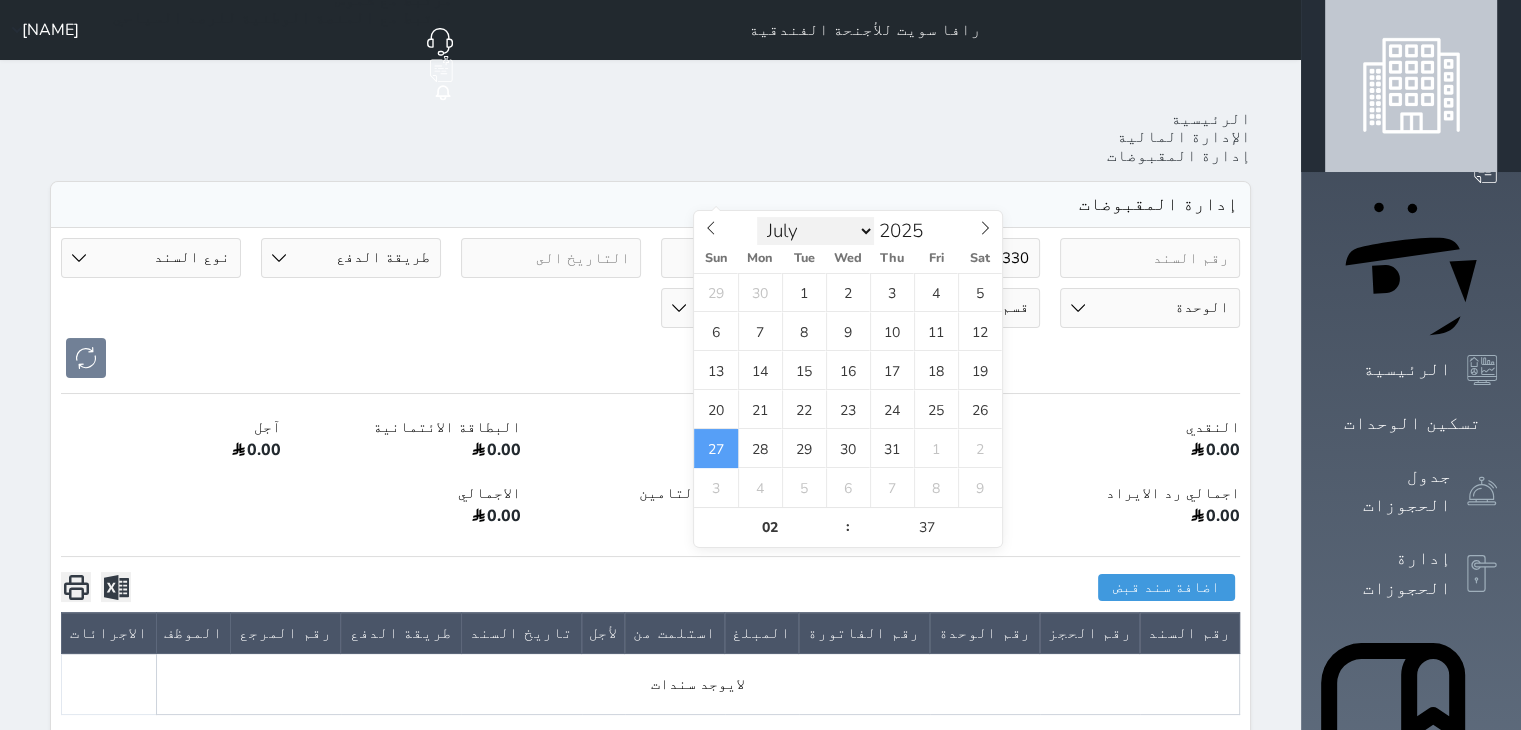 select on "5" 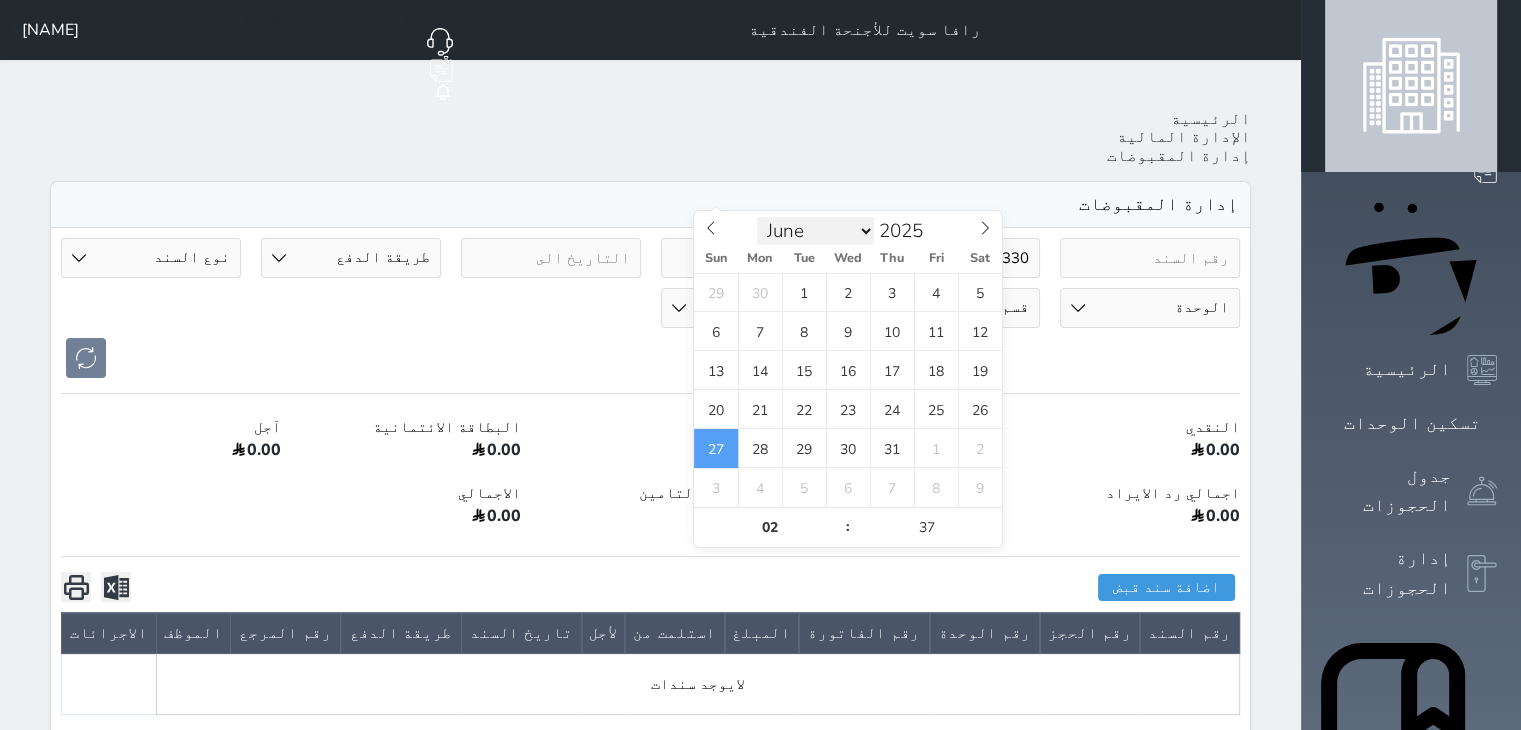 click on "January February March April May June July August September October November December" at bounding box center (815, 231) 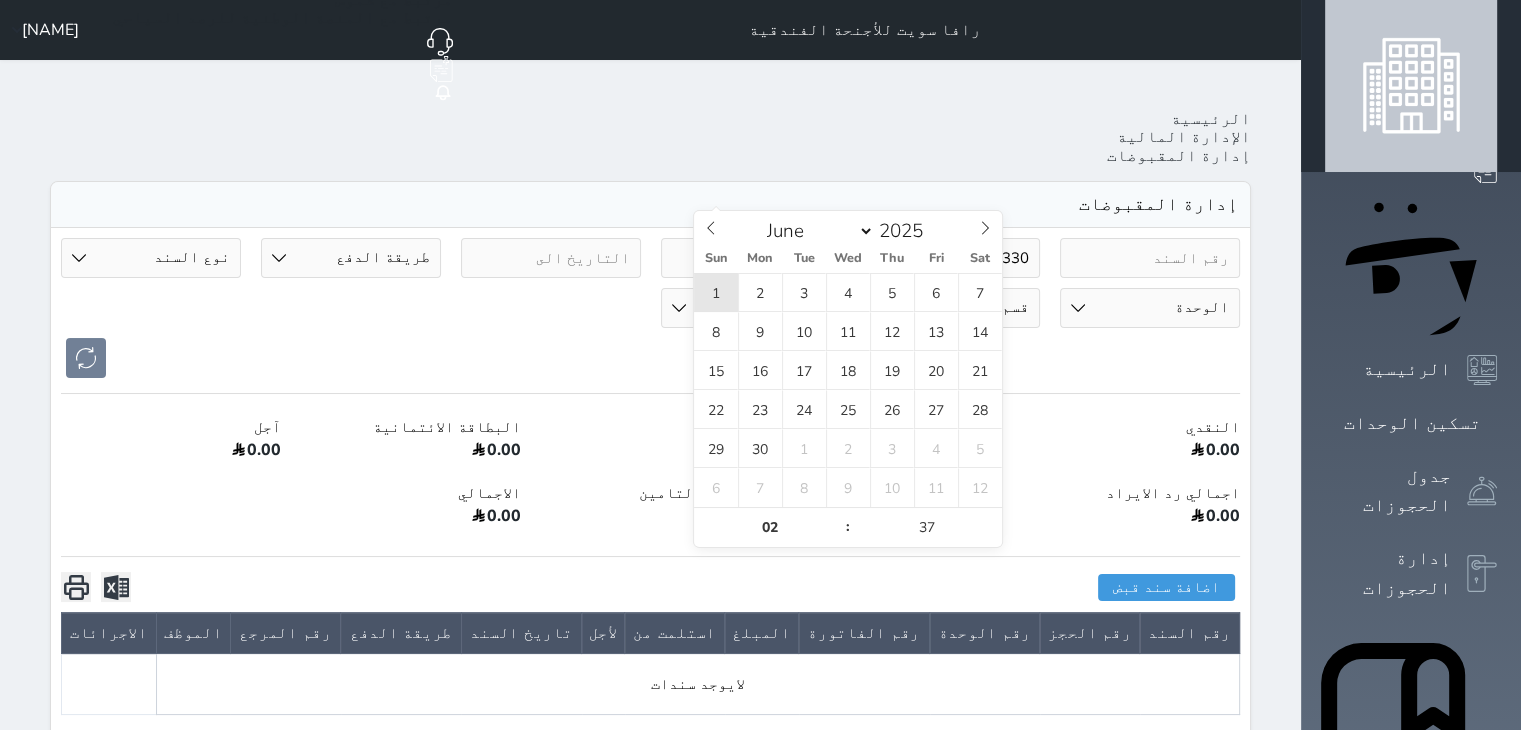 click on "1" at bounding box center [716, 292] 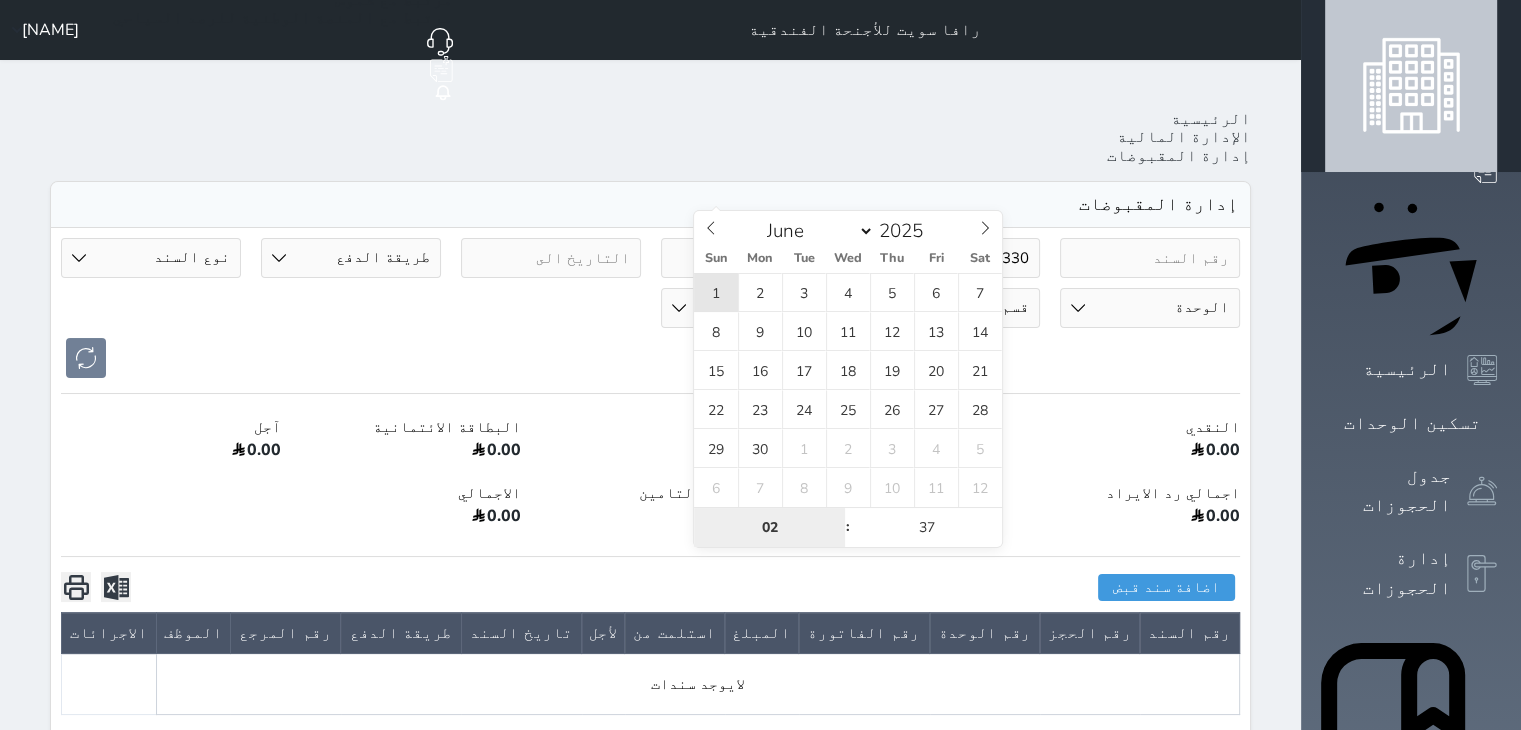 type on "[DATE] [TIME]" 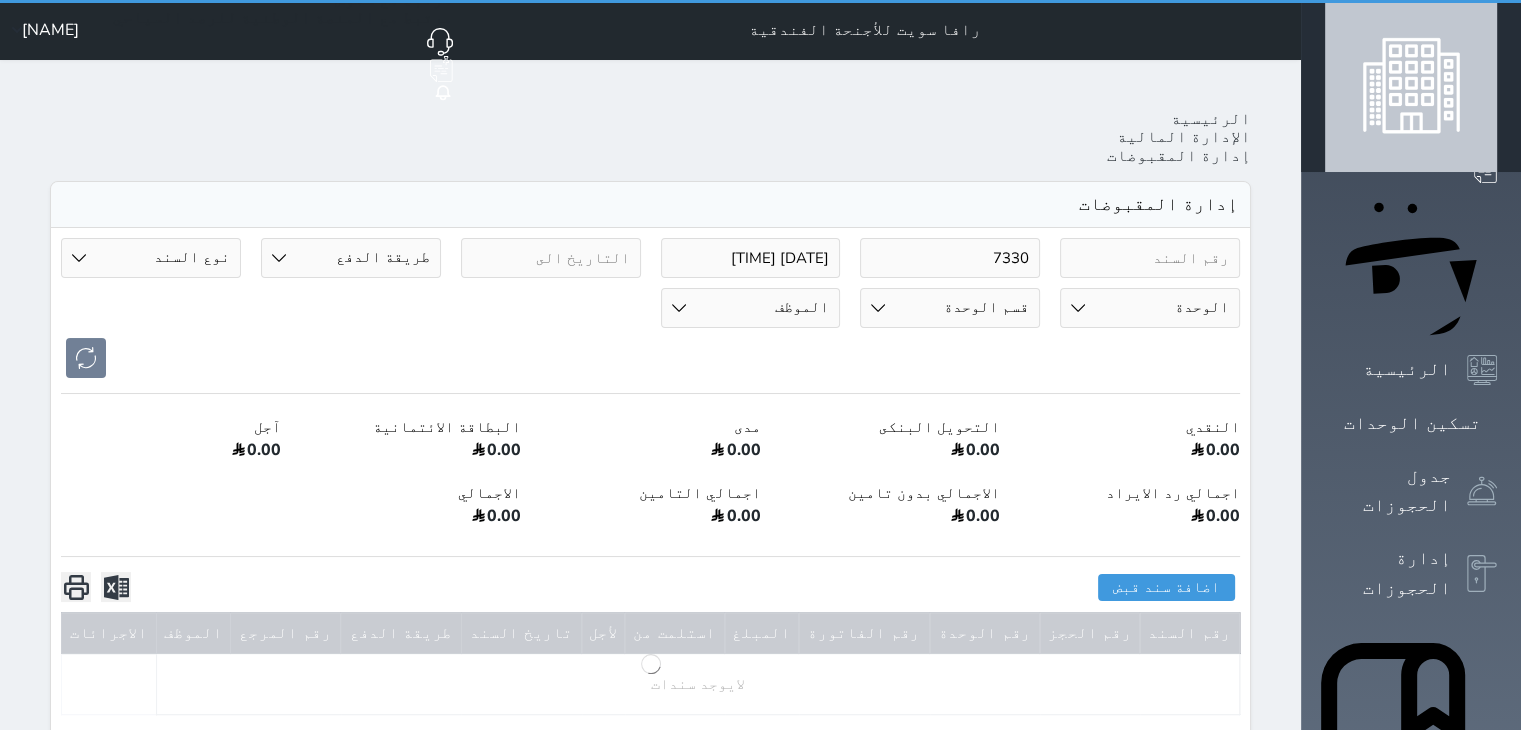 click on "[NUMBER] [DATE] [TIME] طريقة الدفع دفع نقدى تحويل بنكى مدى بطاقة ائتمان آجل رد ايراد نوع السند مقبوضات عامة قيمة إيجار فواتير تحويل من الادارة الى الصندوق خدمات تامين عربون لا ينطبق آخر مغسلة واي فاي - الإنترنت مواقف السيارات طعام الأغذية والمشروبات مشروبات المشروبات الباردة المشروبات الساخنة الإفطار غداء عشاء مخبز و كعك حمام سباحة الصالة الرياضية سبا و خدمات الجمال اختيار وإسقاط (خدمات النقل) ميني بار كابل - تلفزيون سرير إضافي تصفيف الشعر التسوق خدمات الجولات السياحية المنظمة خدمات الدليل السياحي تحصيل كمبيالة الوحدة 100 - غرفة مفردة 101 - غرفتين + صالة" at bounding box center (650, 308) 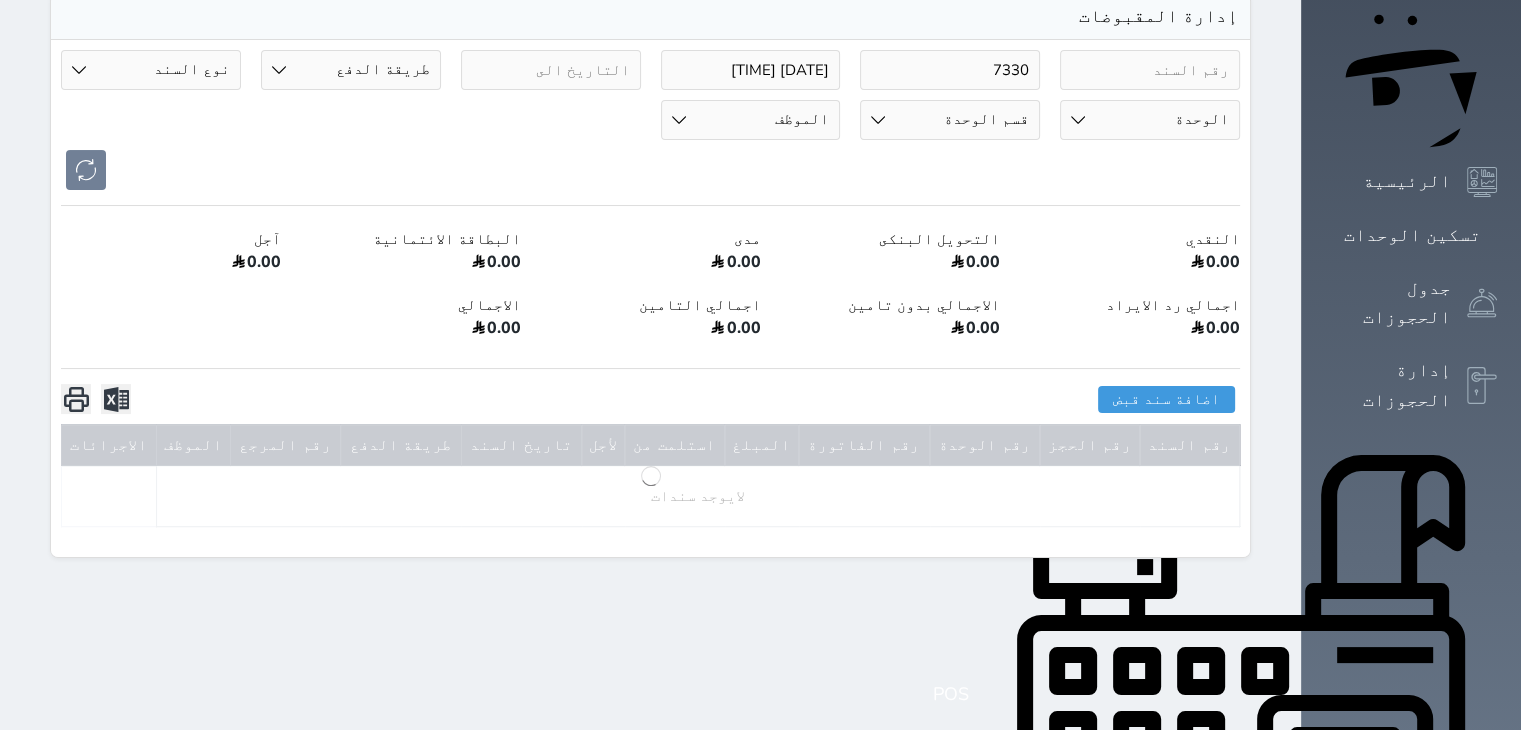 scroll, scrollTop: 200, scrollLeft: 0, axis: vertical 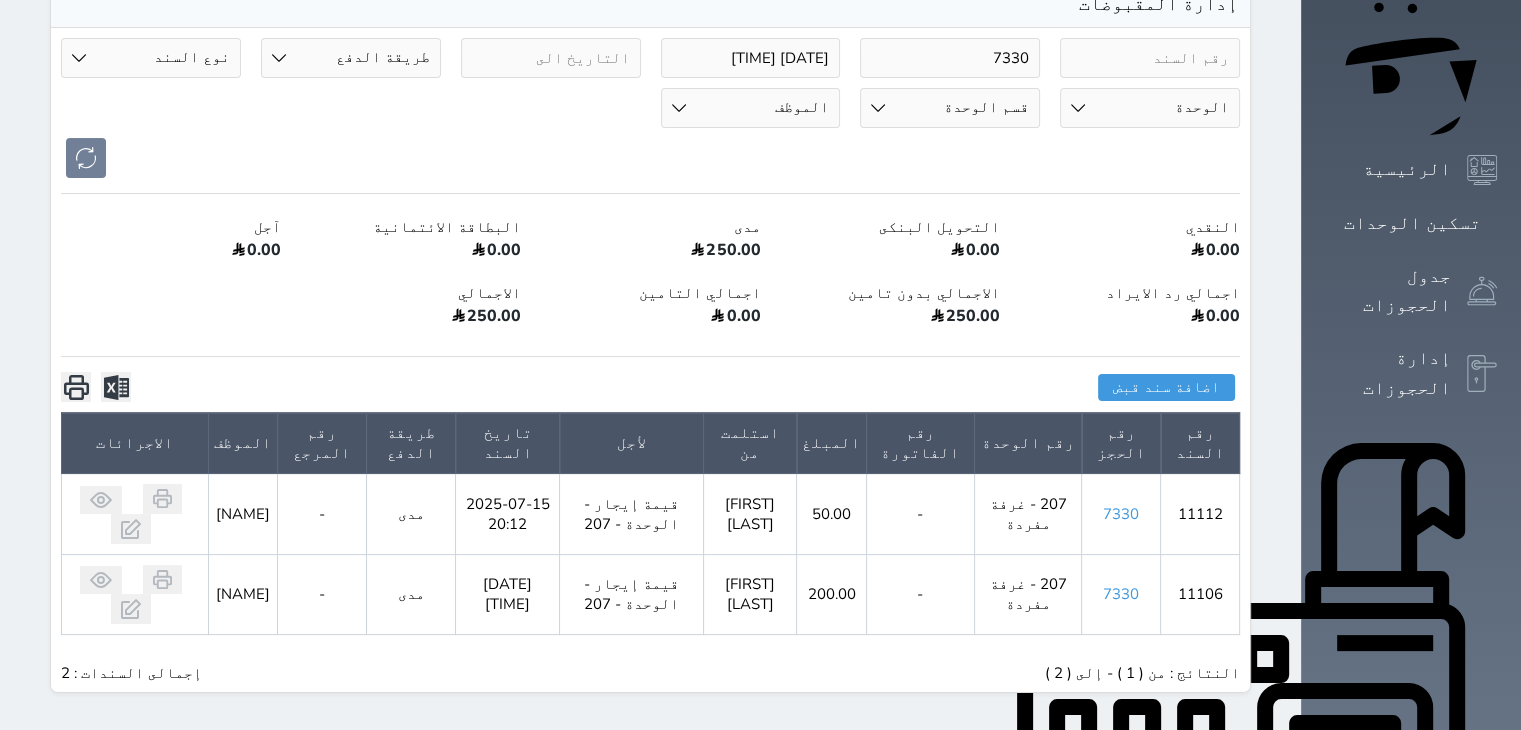 click on "7330" at bounding box center (1121, 514) 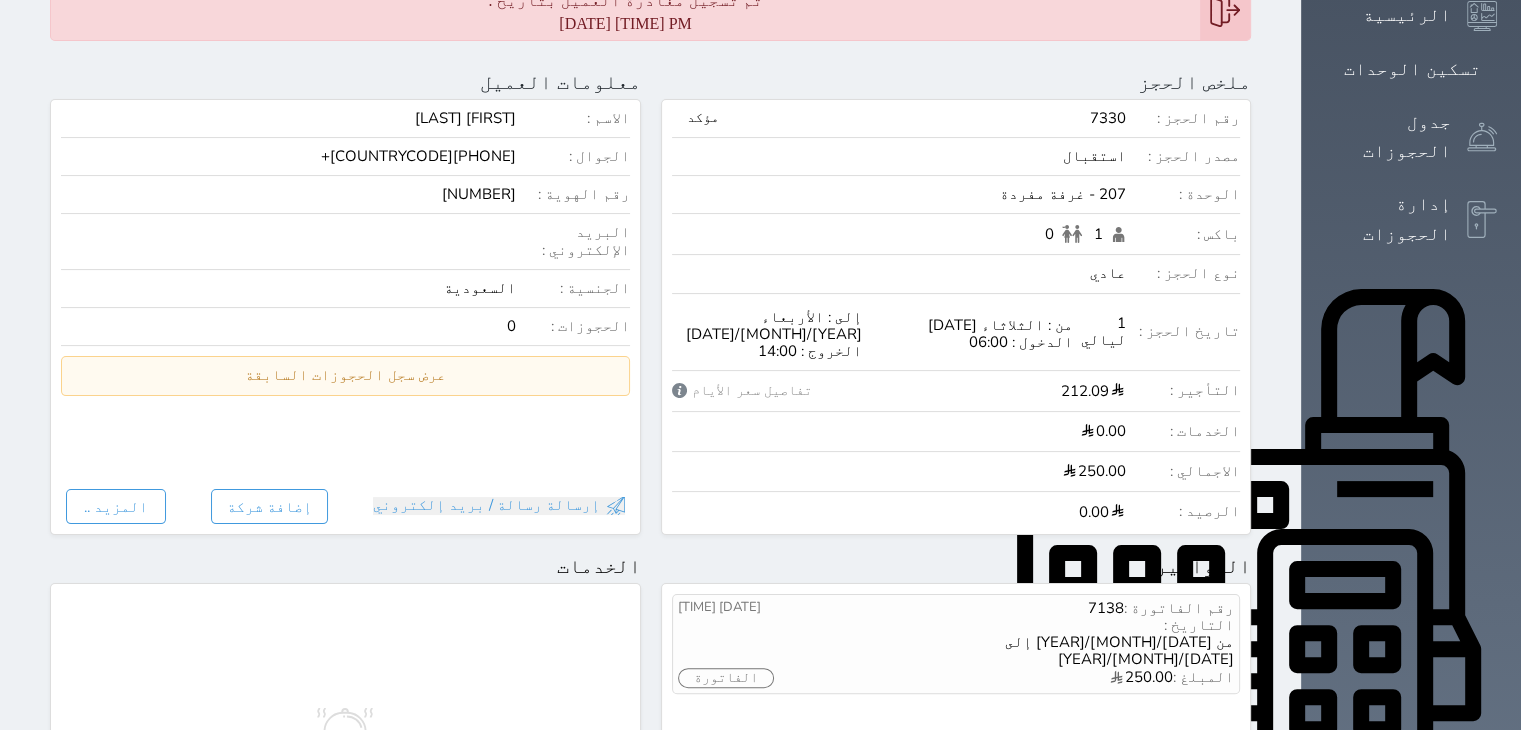 scroll, scrollTop: 0, scrollLeft: 0, axis: both 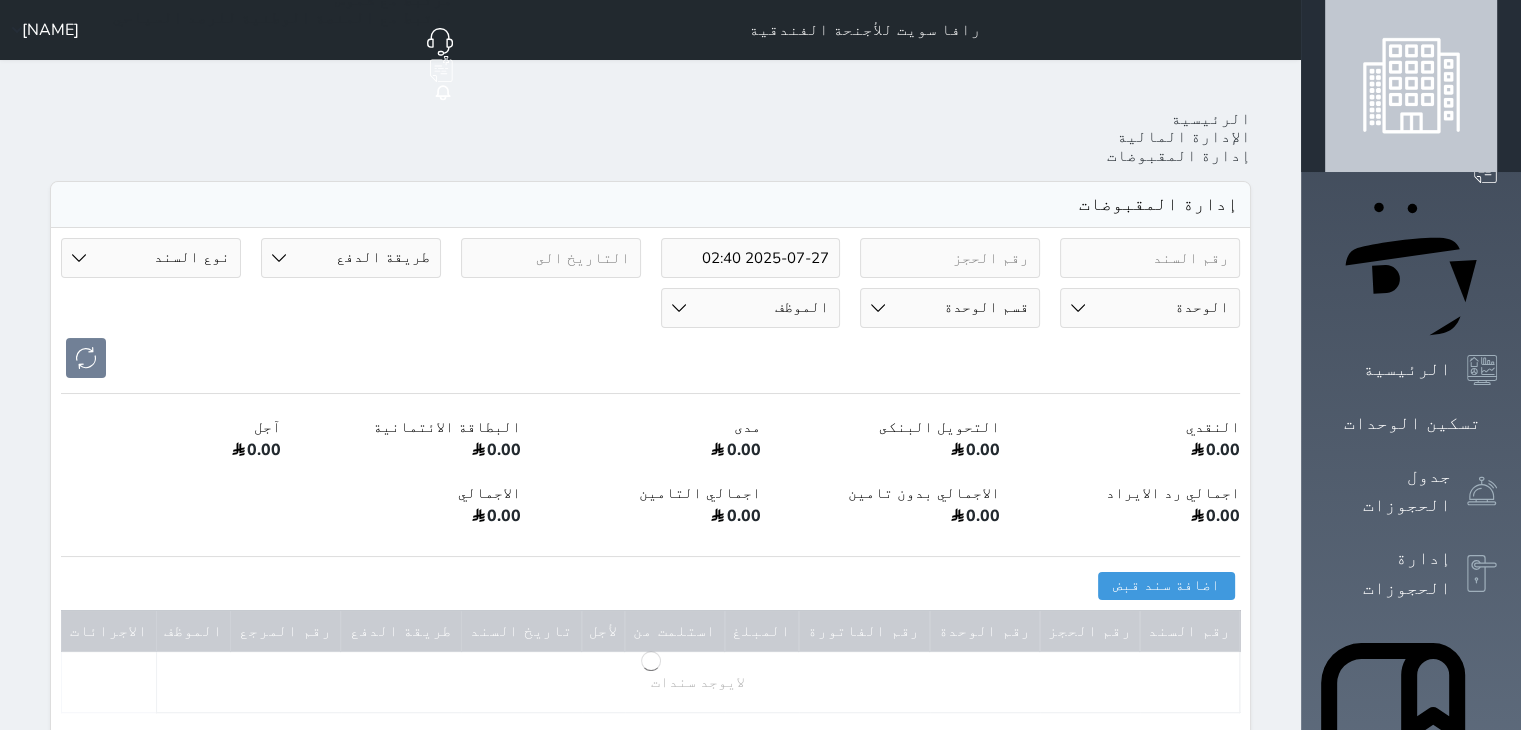 click at bounding box center (950, 258) 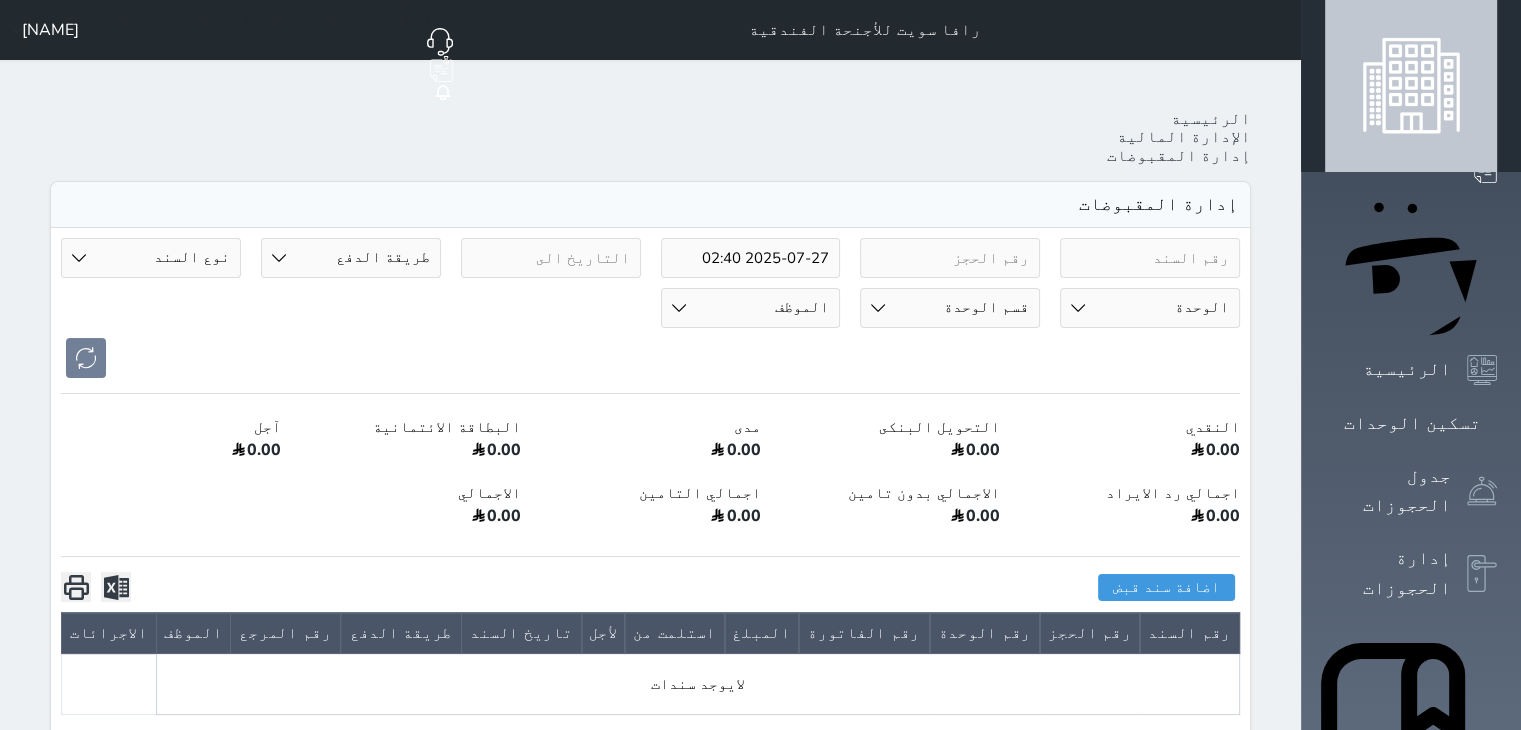 paste on "7327" 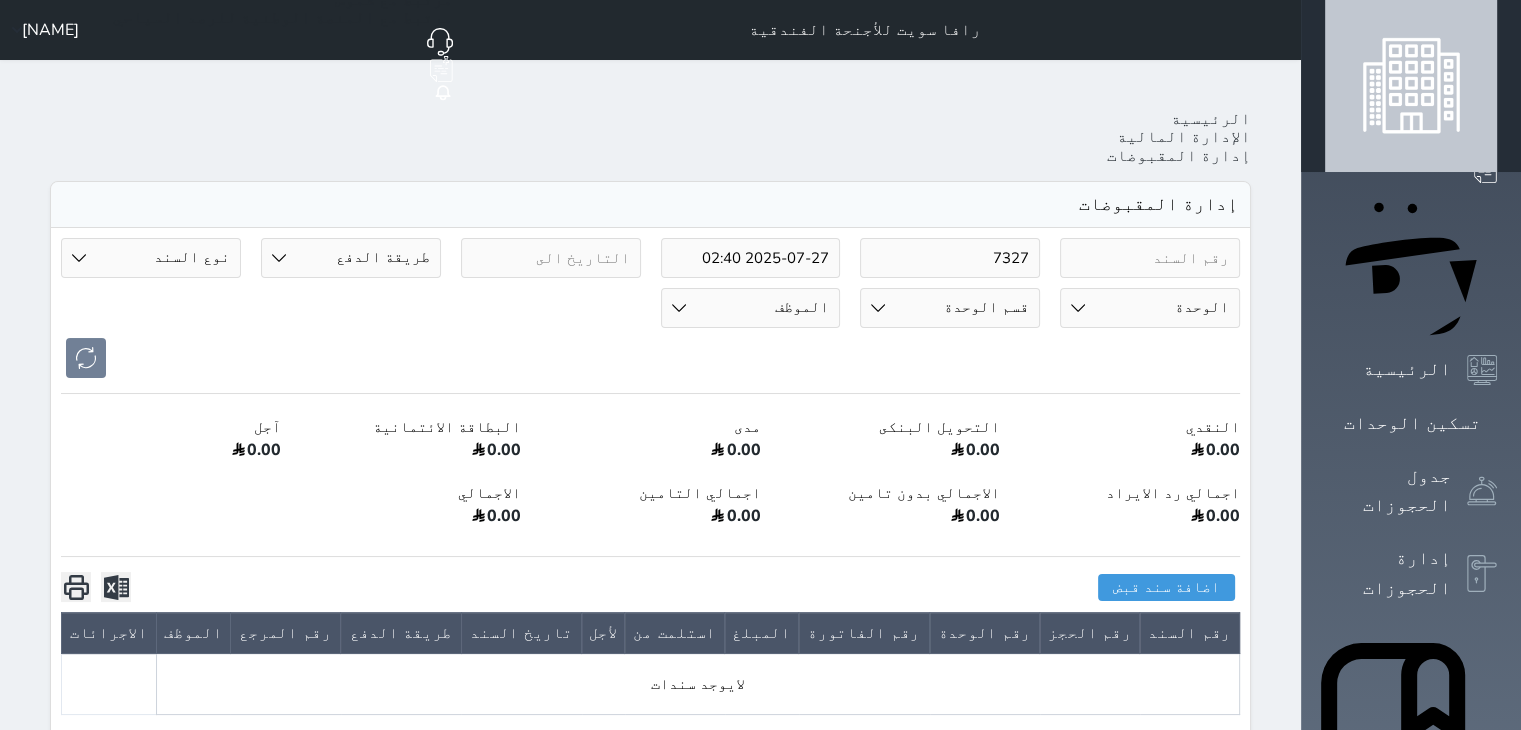 type on "7327" 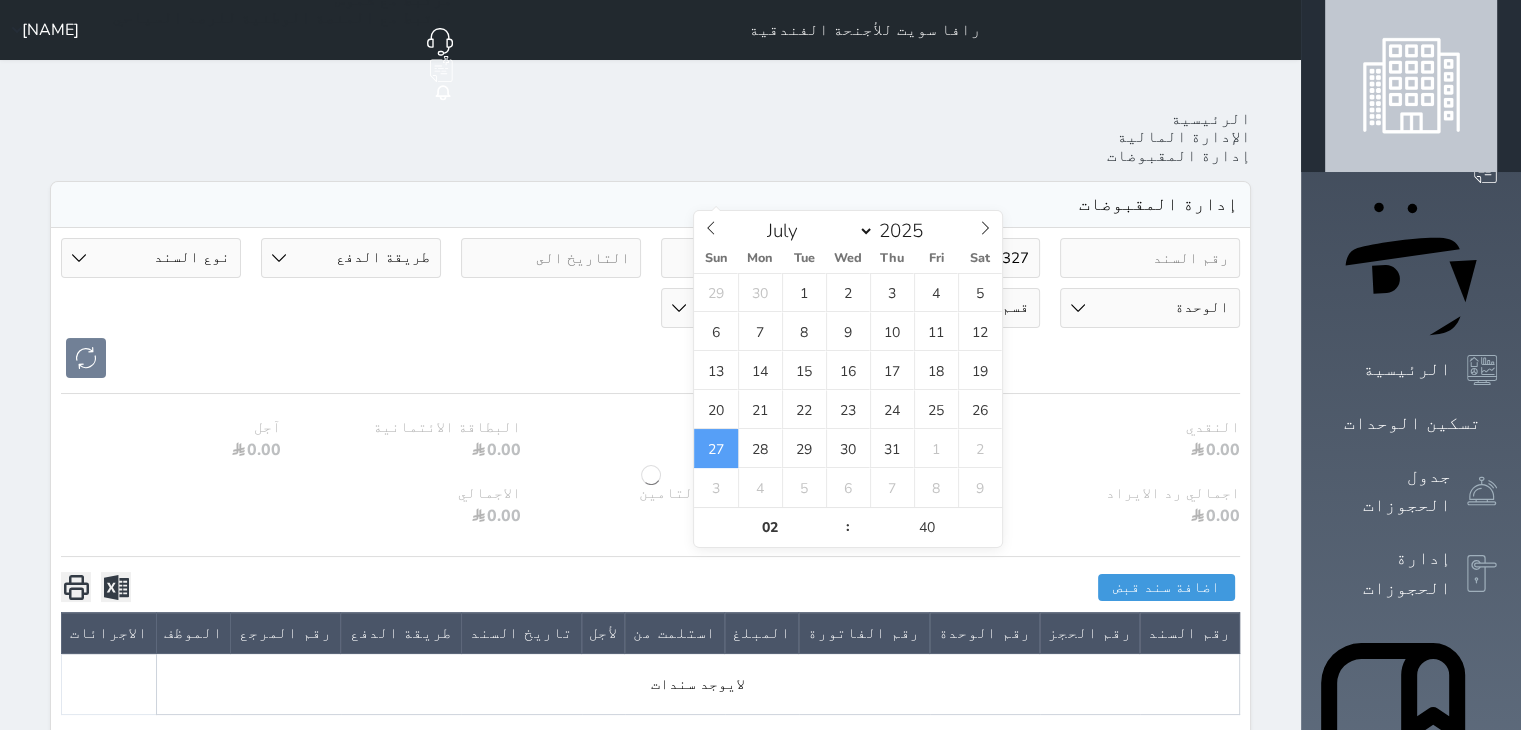 click on "2025-07-27 02:40" at bounding box center (751, 258) 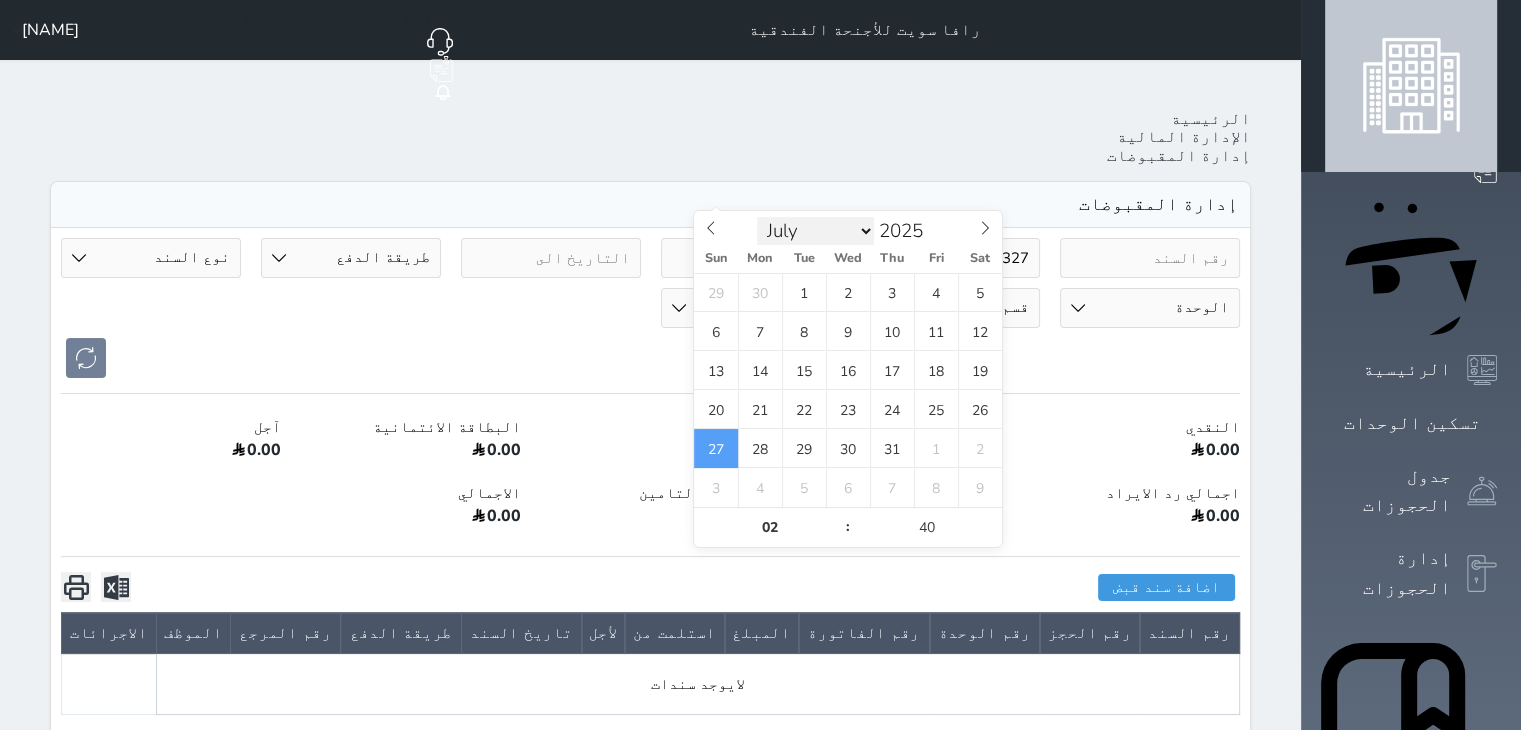 click on "January February March April May June July August September October November December" at bounding box center (815, 231) 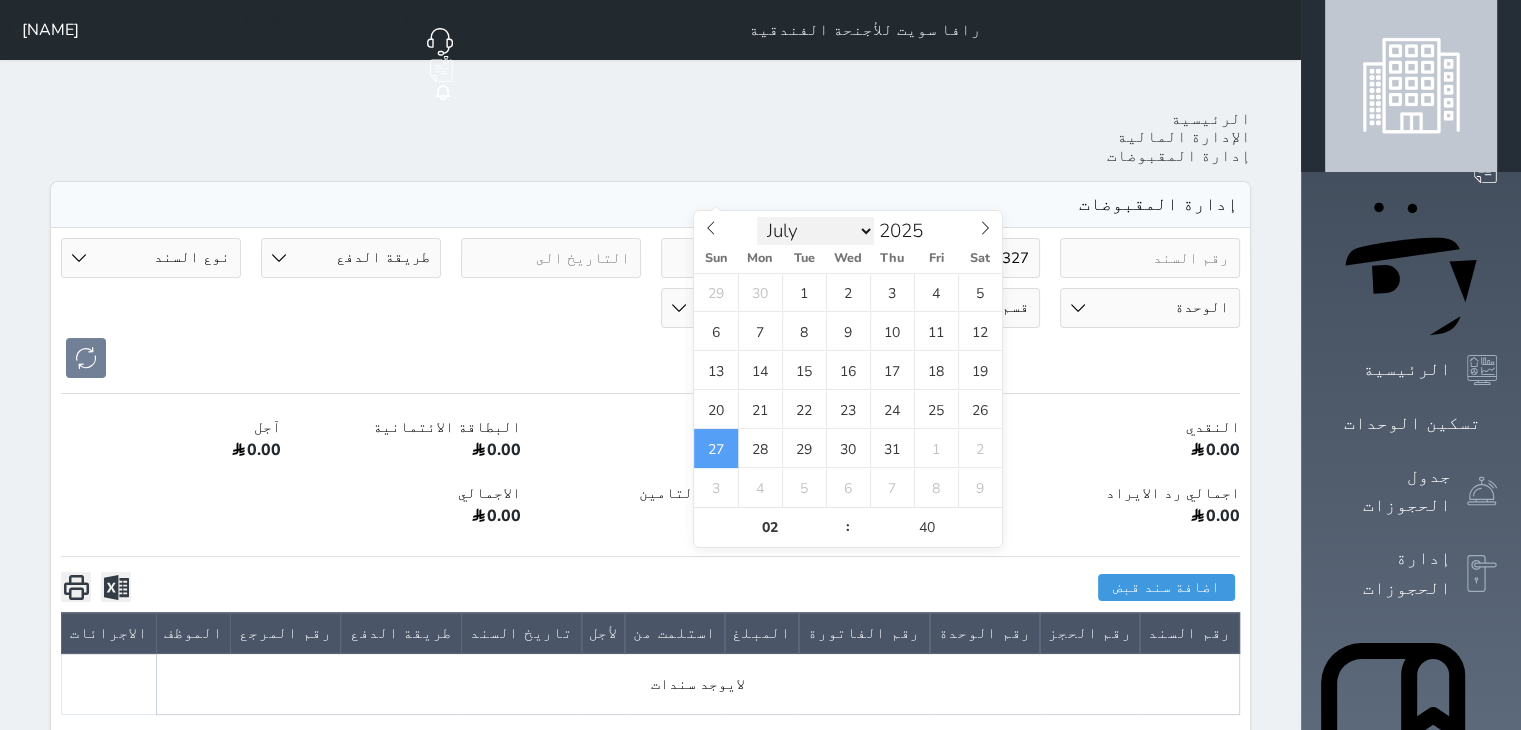 select on "5" 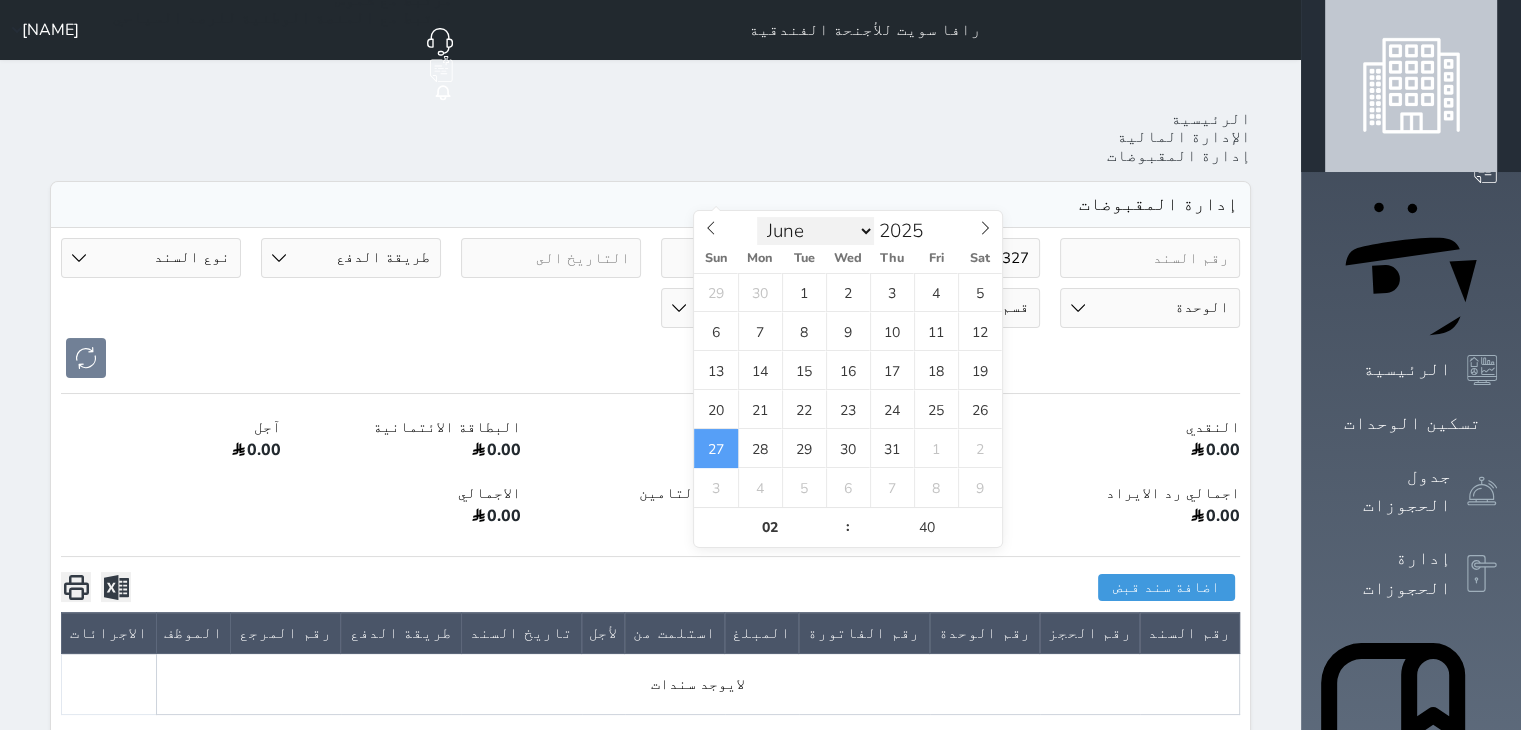 click on "January February March April May June July August September October November December" at bounding box center (815, 231) 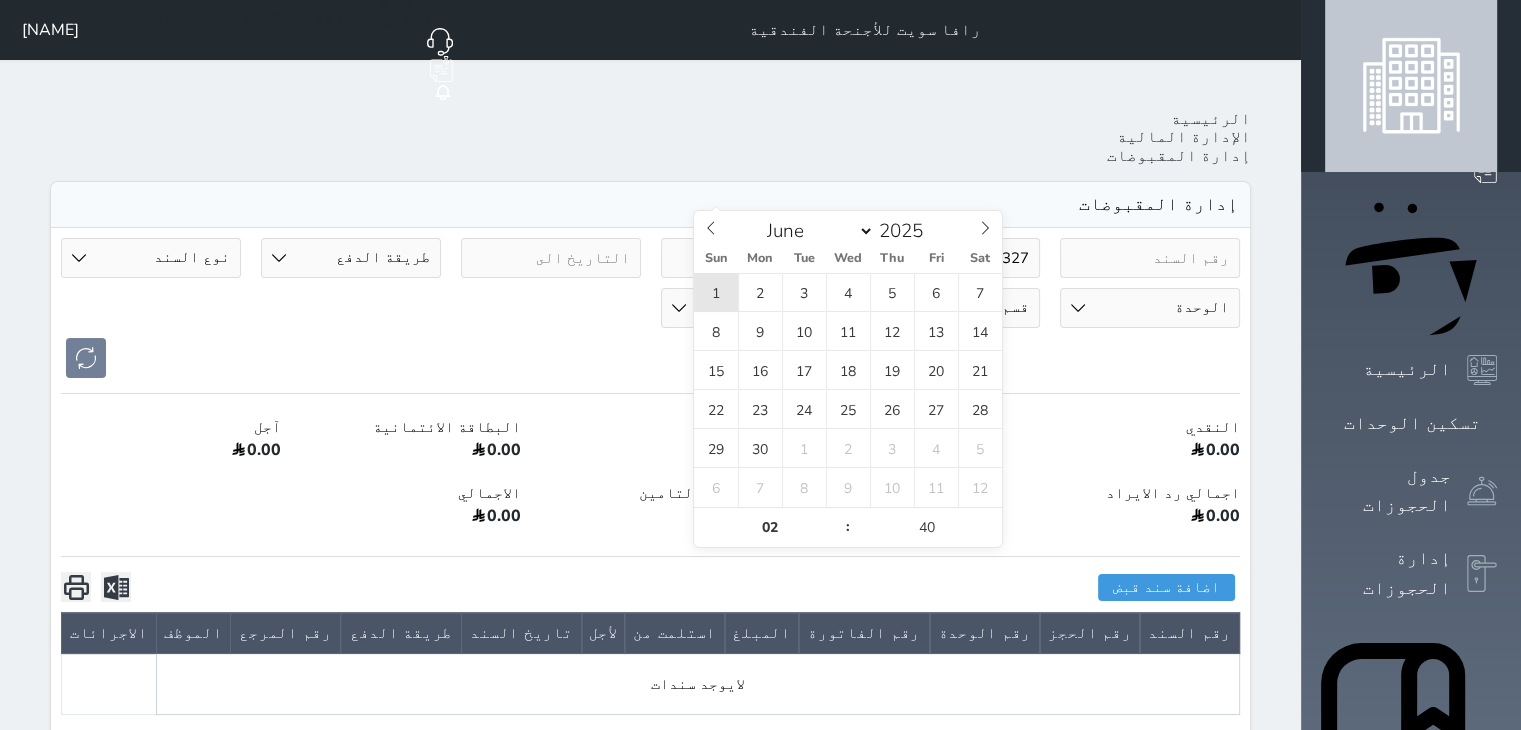 click on "1" at bounding box center [716, 292] 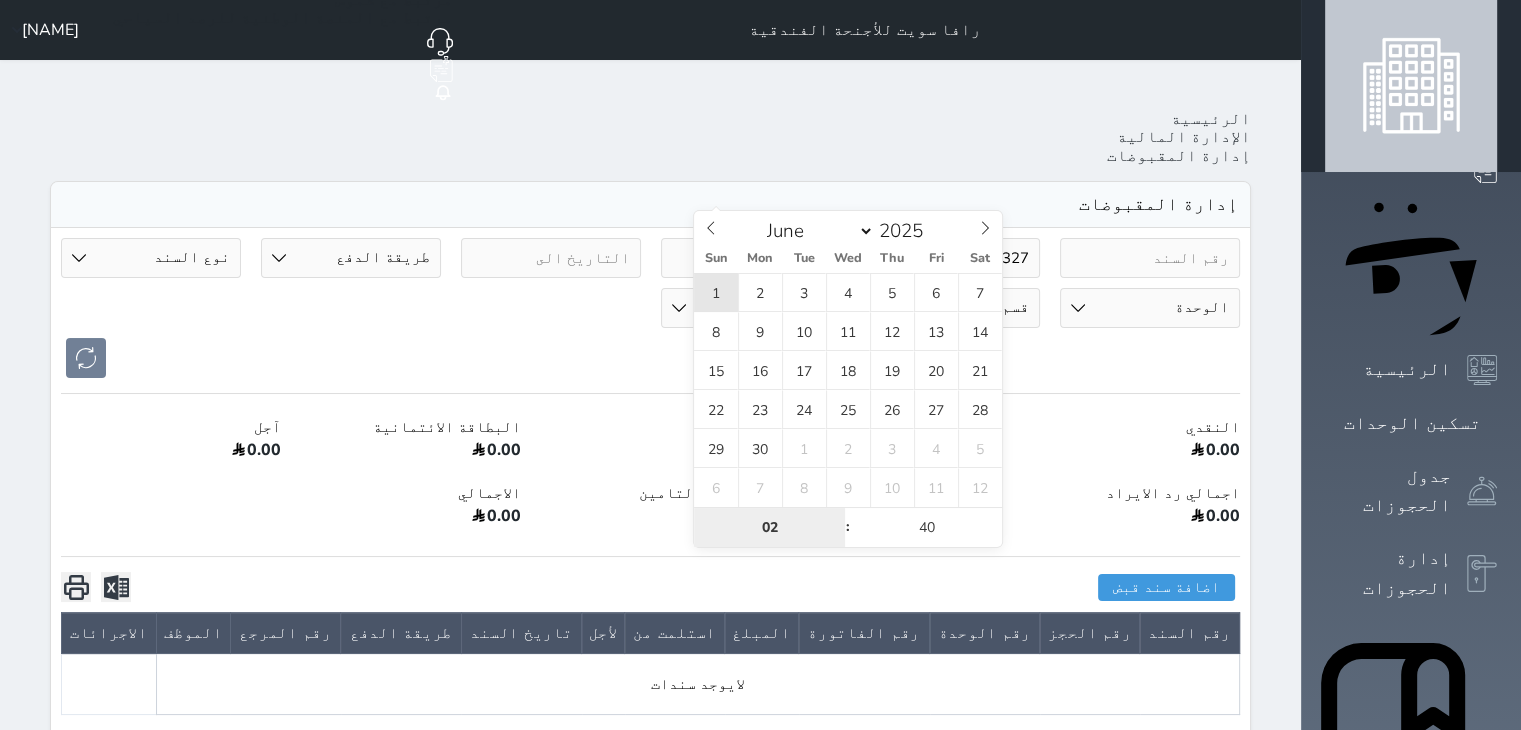 type on "[DATE] [TIME]" 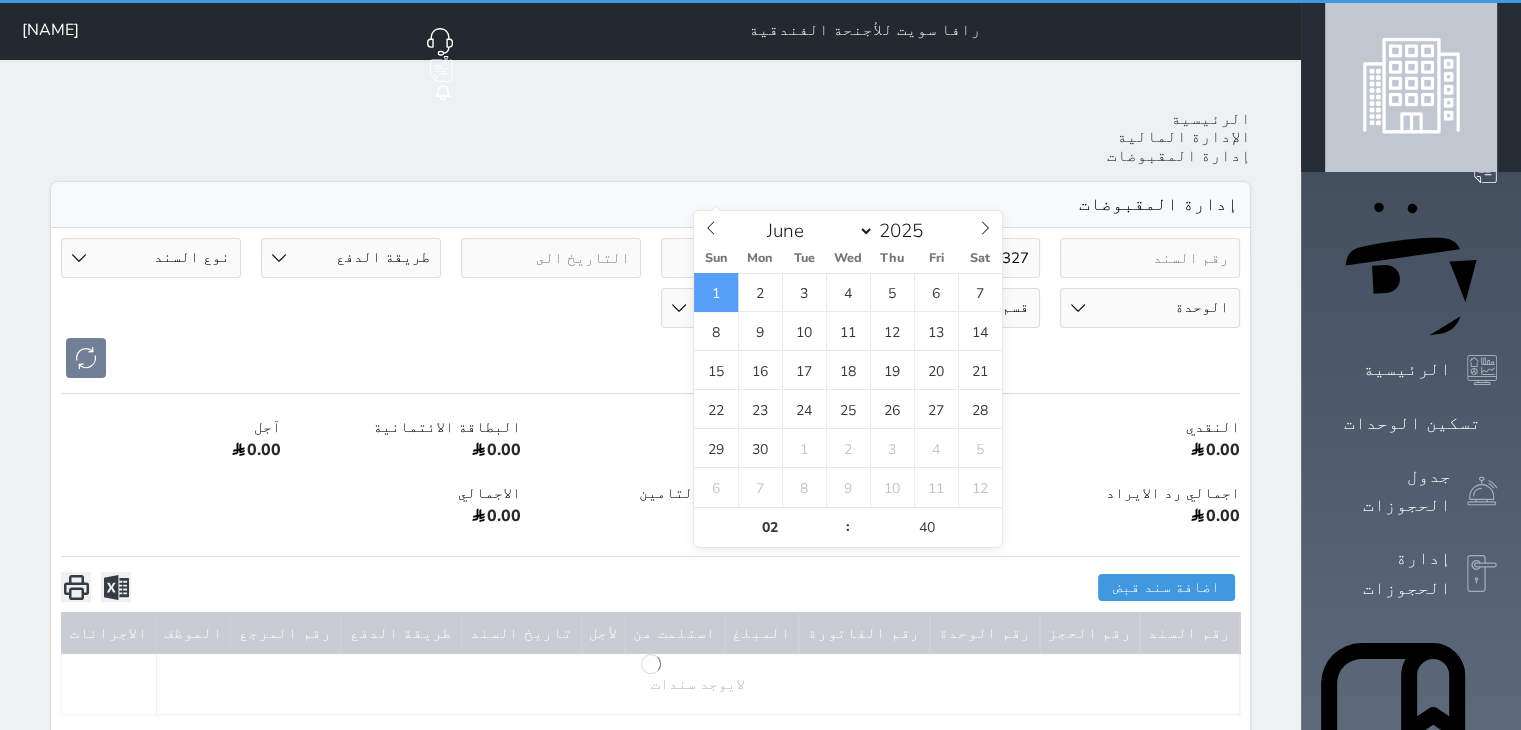 click at bounding box center (650, 358) 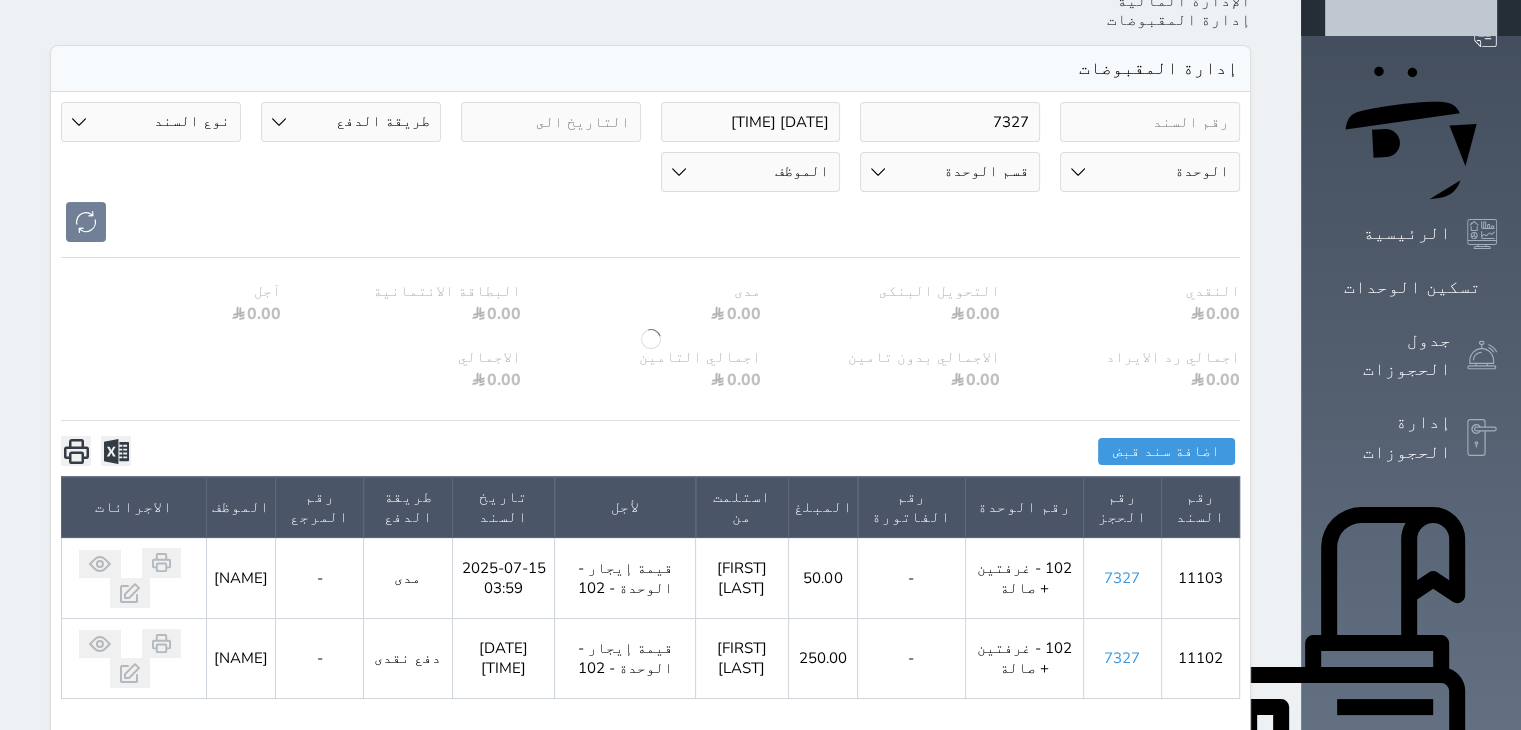 scroll, scrollTop: 200, scrollLeft: 0, axis: vertical 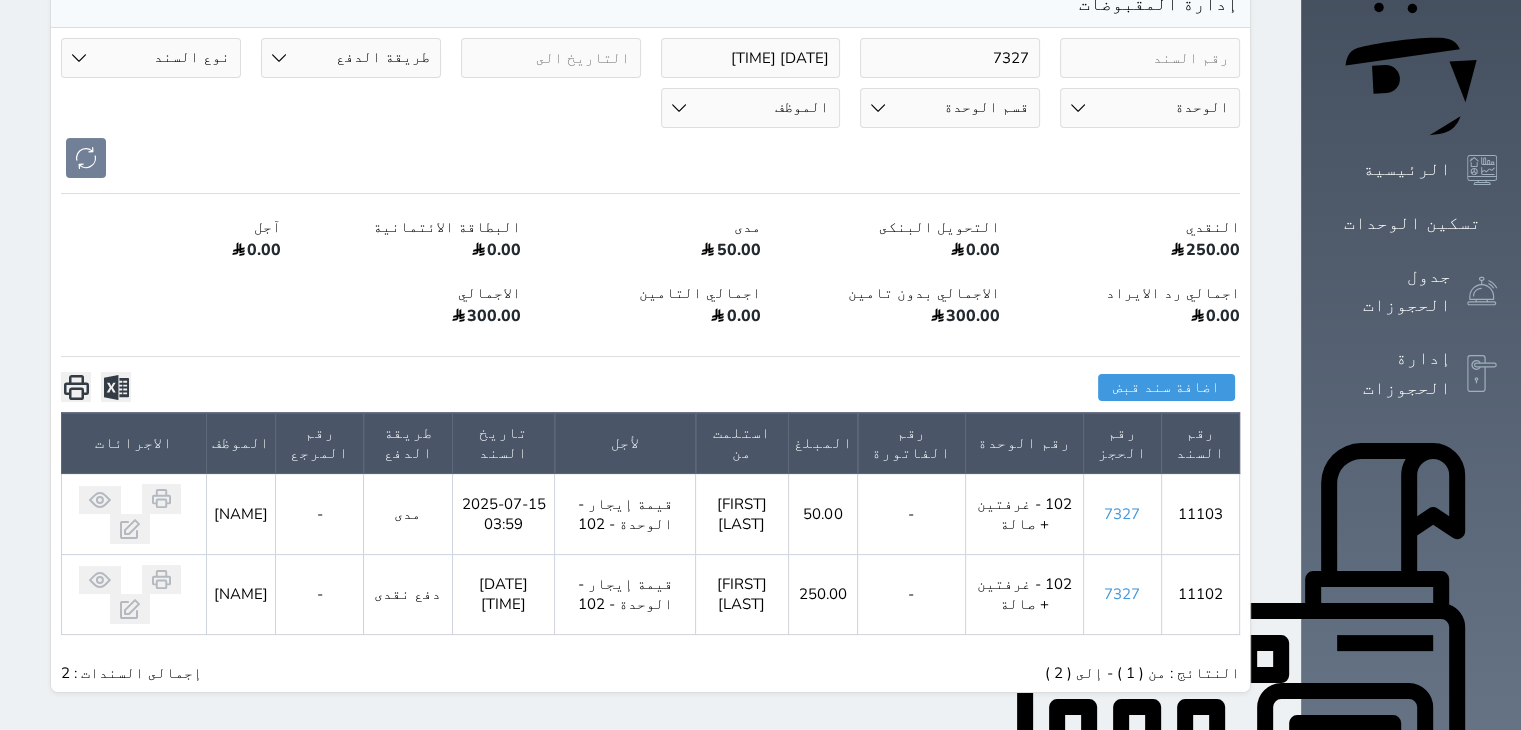 click on "7327" at bounding box center (1122, 514) 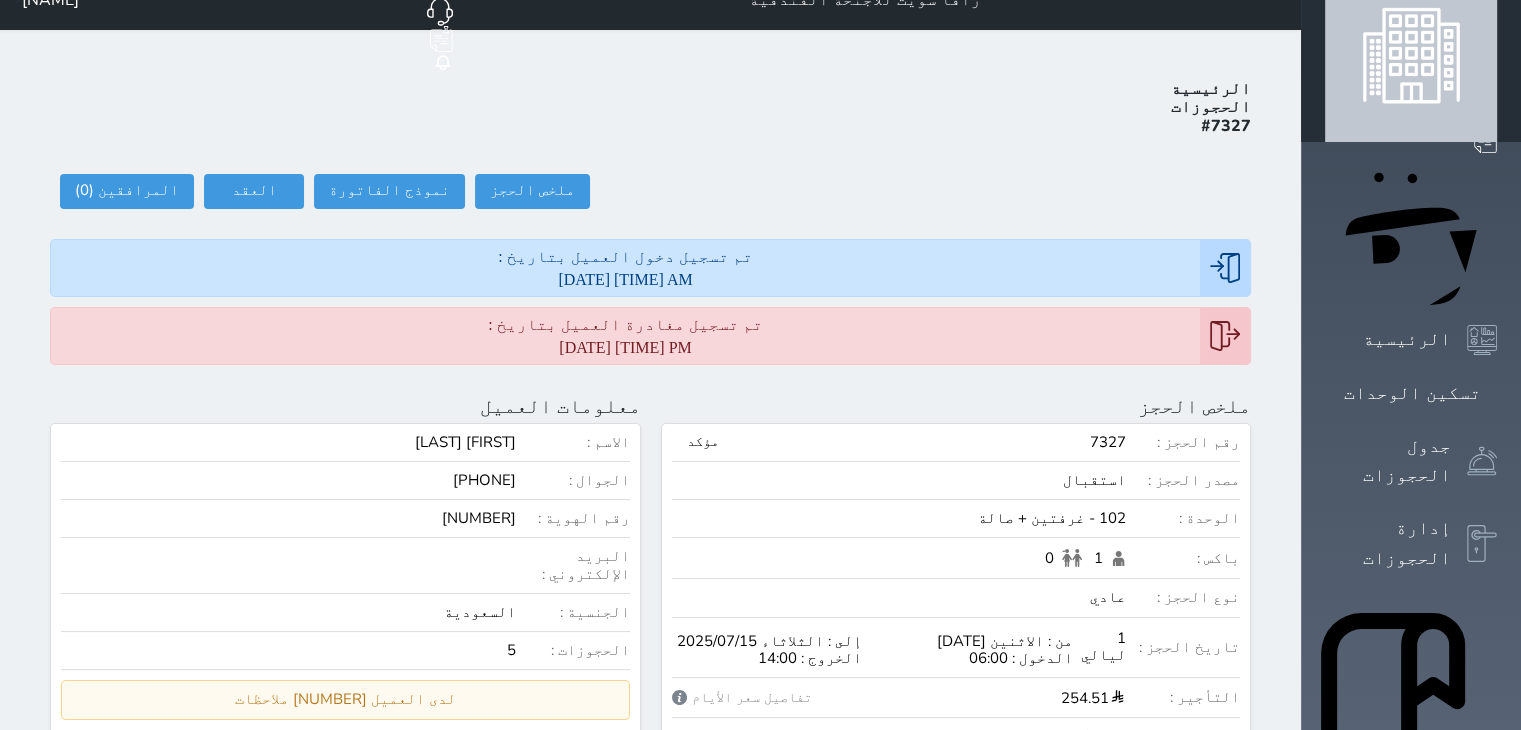 scroll, scrollTop: 0, scrollLeft: 0, axis: both 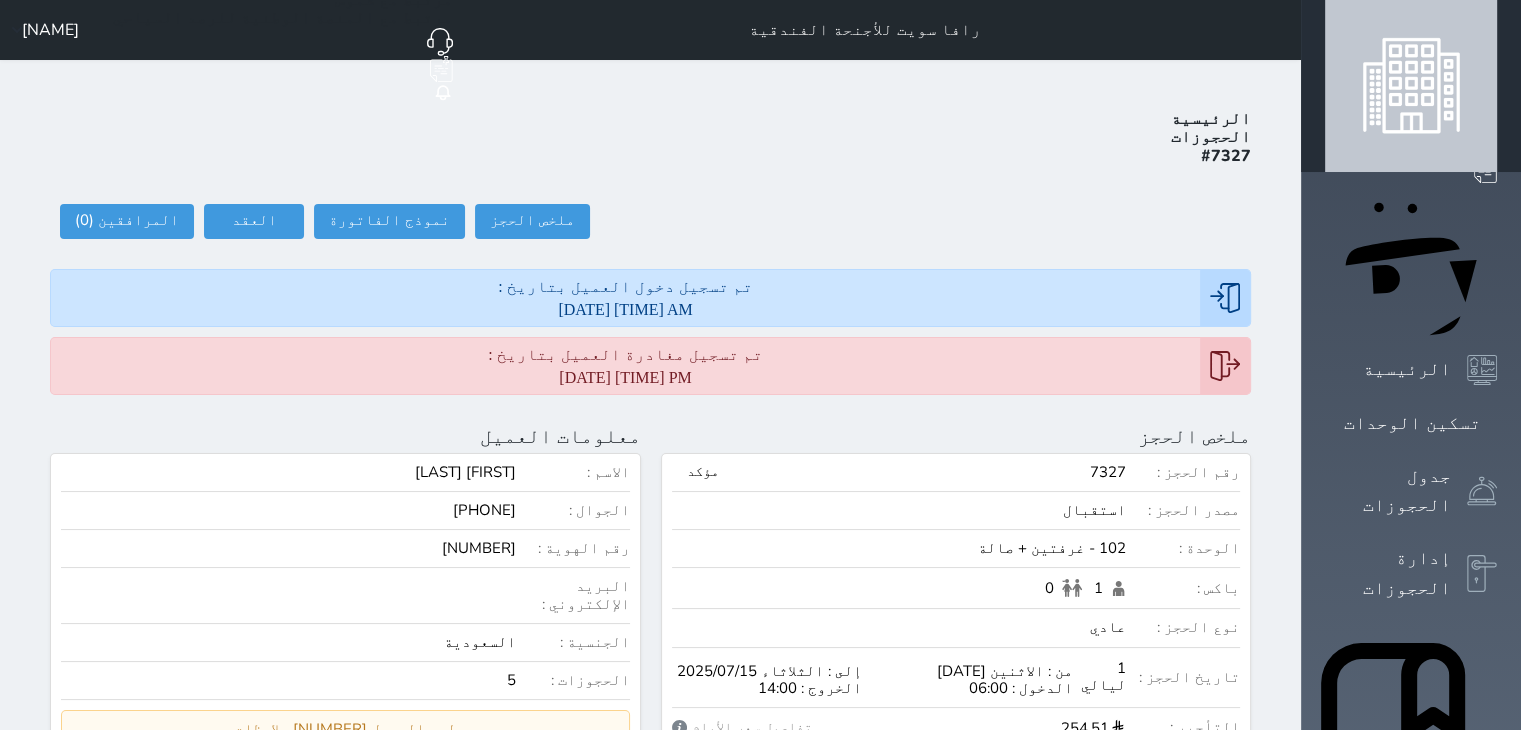 click at bounding box center (1482, 1192) 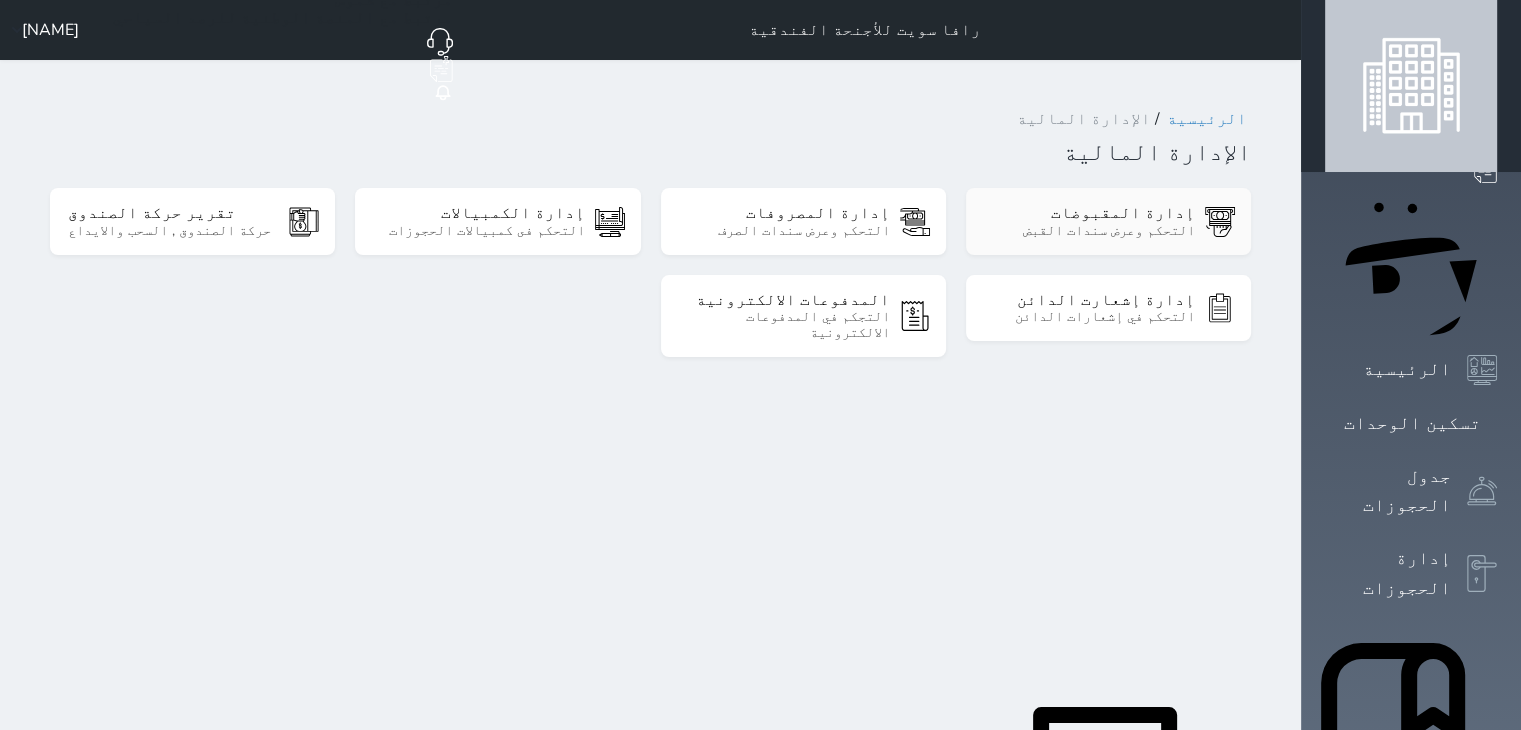 click on "التحكم وعرض سندات القبض" at bounding box center (1089, 231) 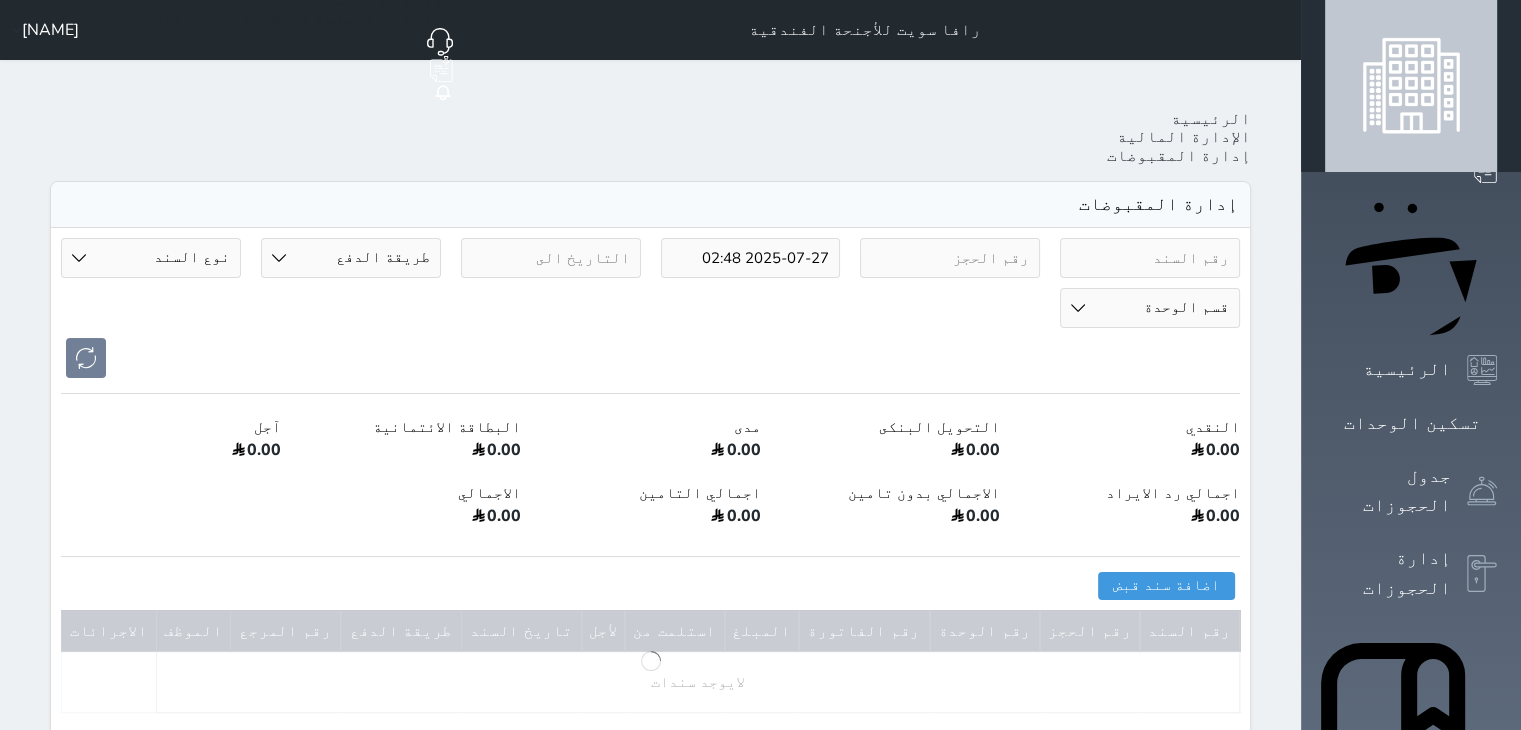 select on "6" 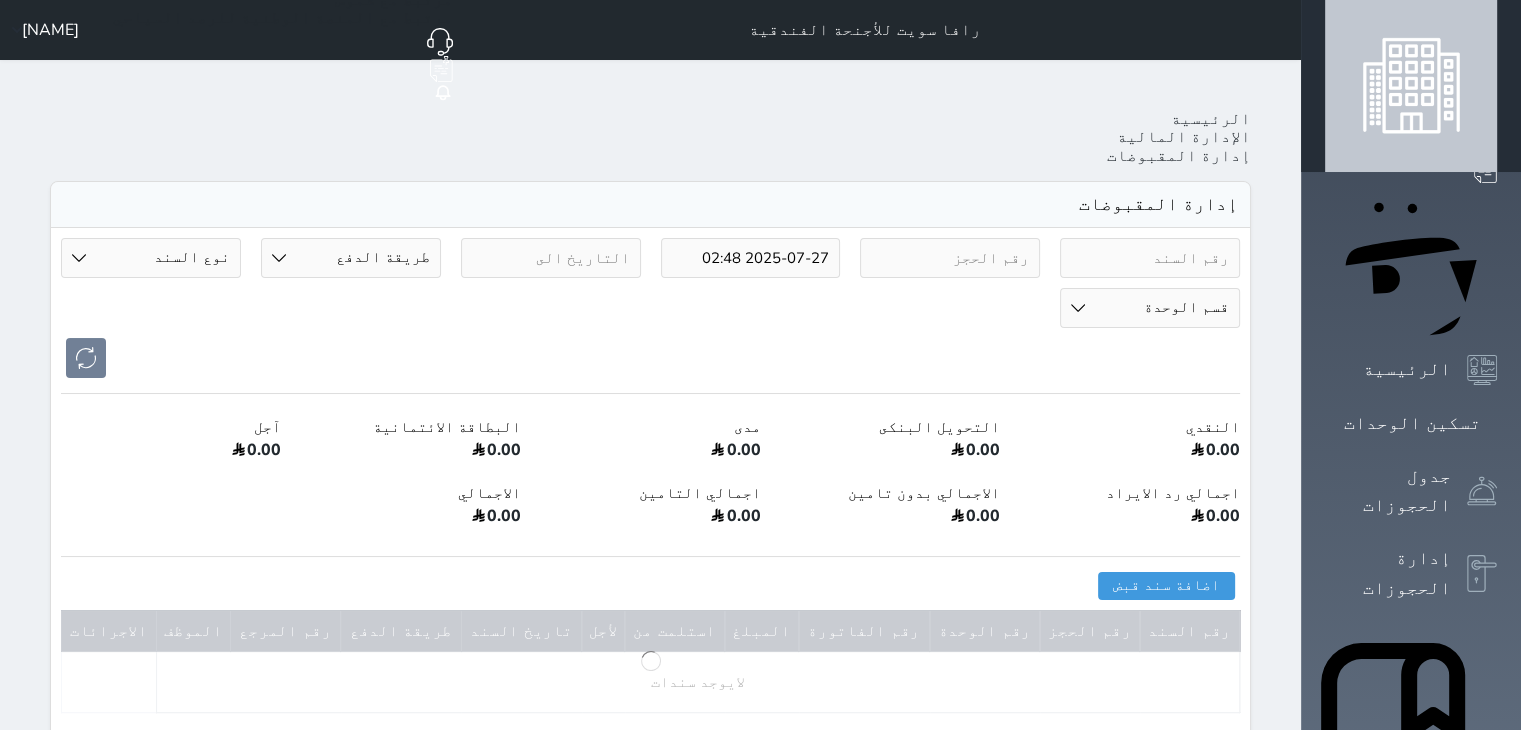 click on "2025-07-27 02:48" at bounding box center (751, 258) 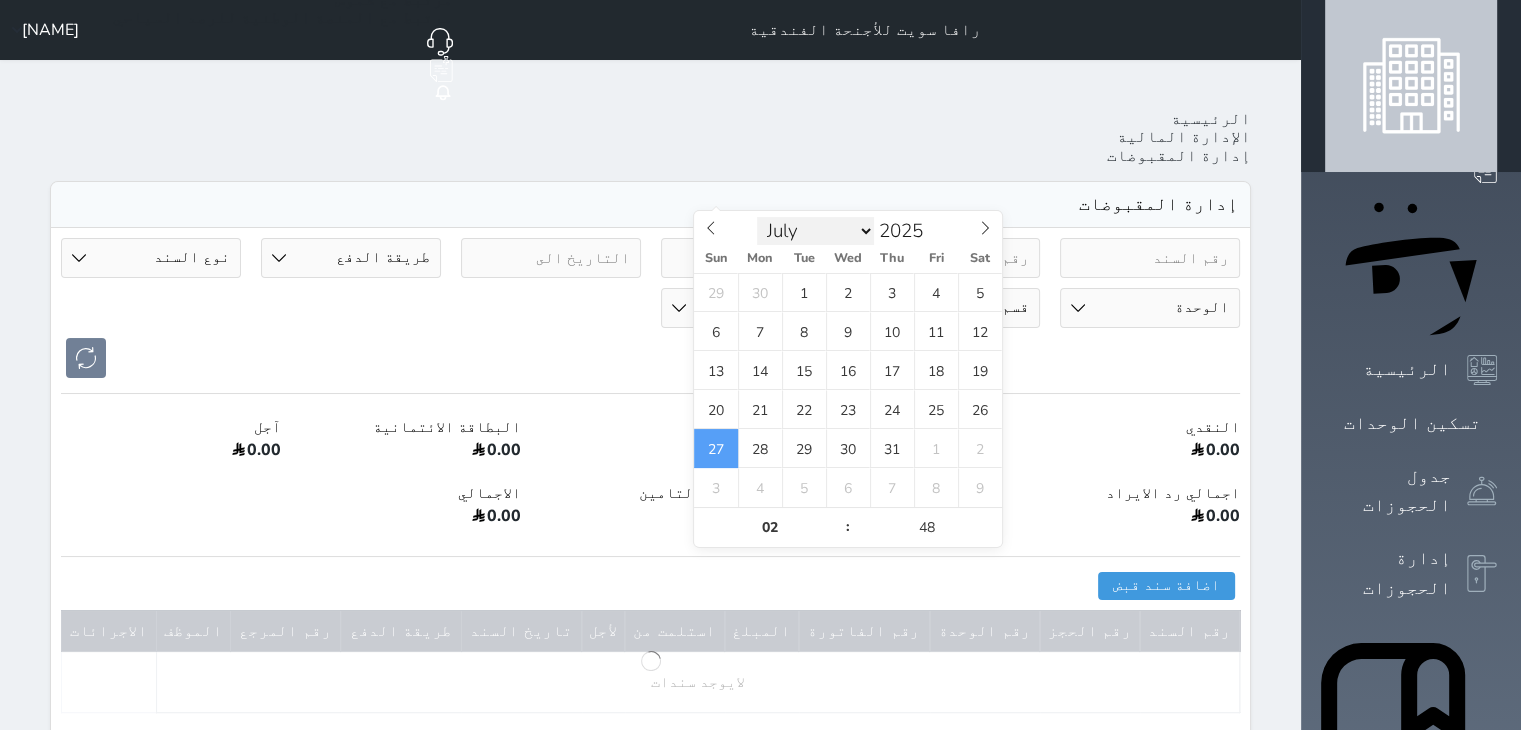 click on "January February March April May June July August September October November December" at bounding box center (815, 231) 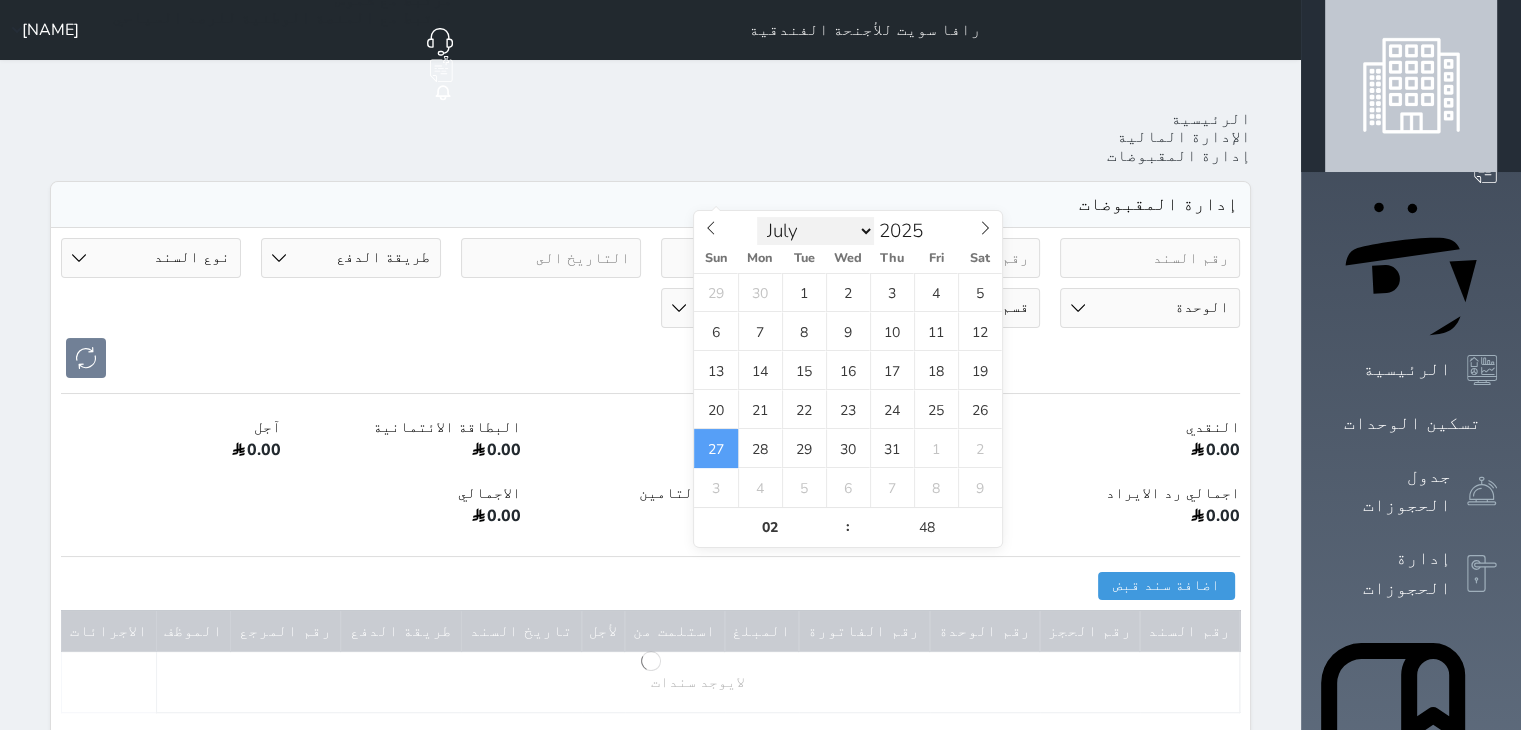 click on "January February March April May June July August September October November December" at bounding box center (815, 231) 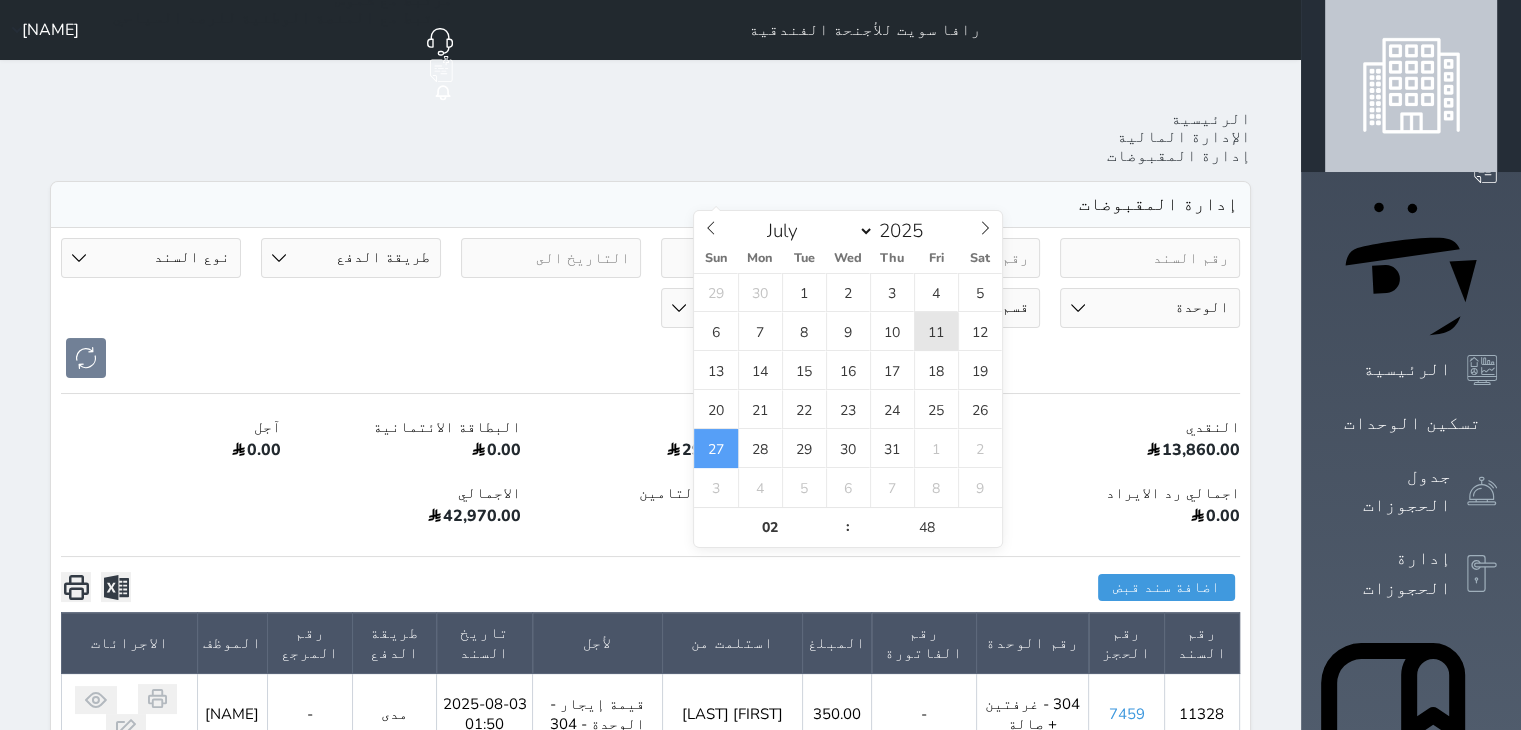 click on "11" at bounding box center [936, 331] 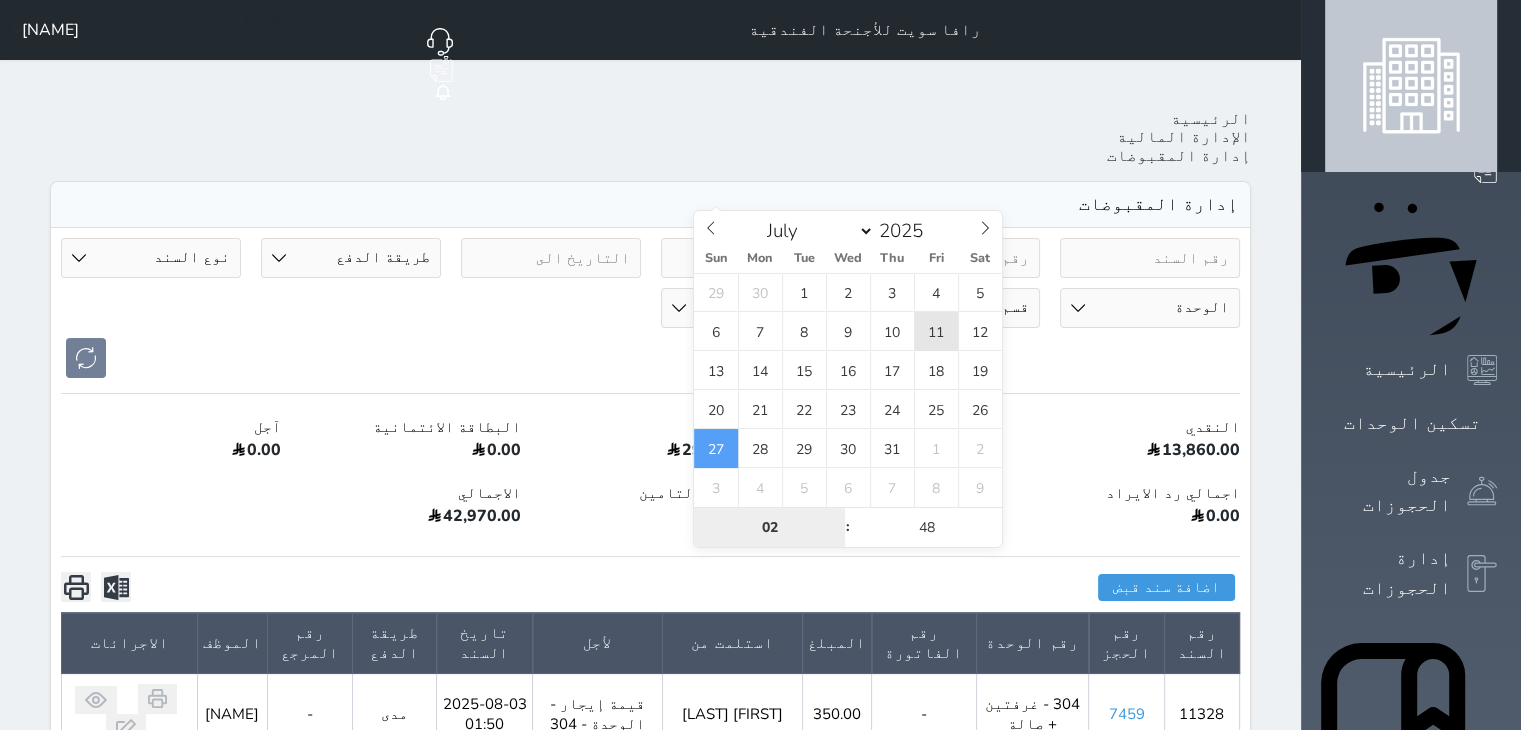 type on "[DATE] [TIME]" 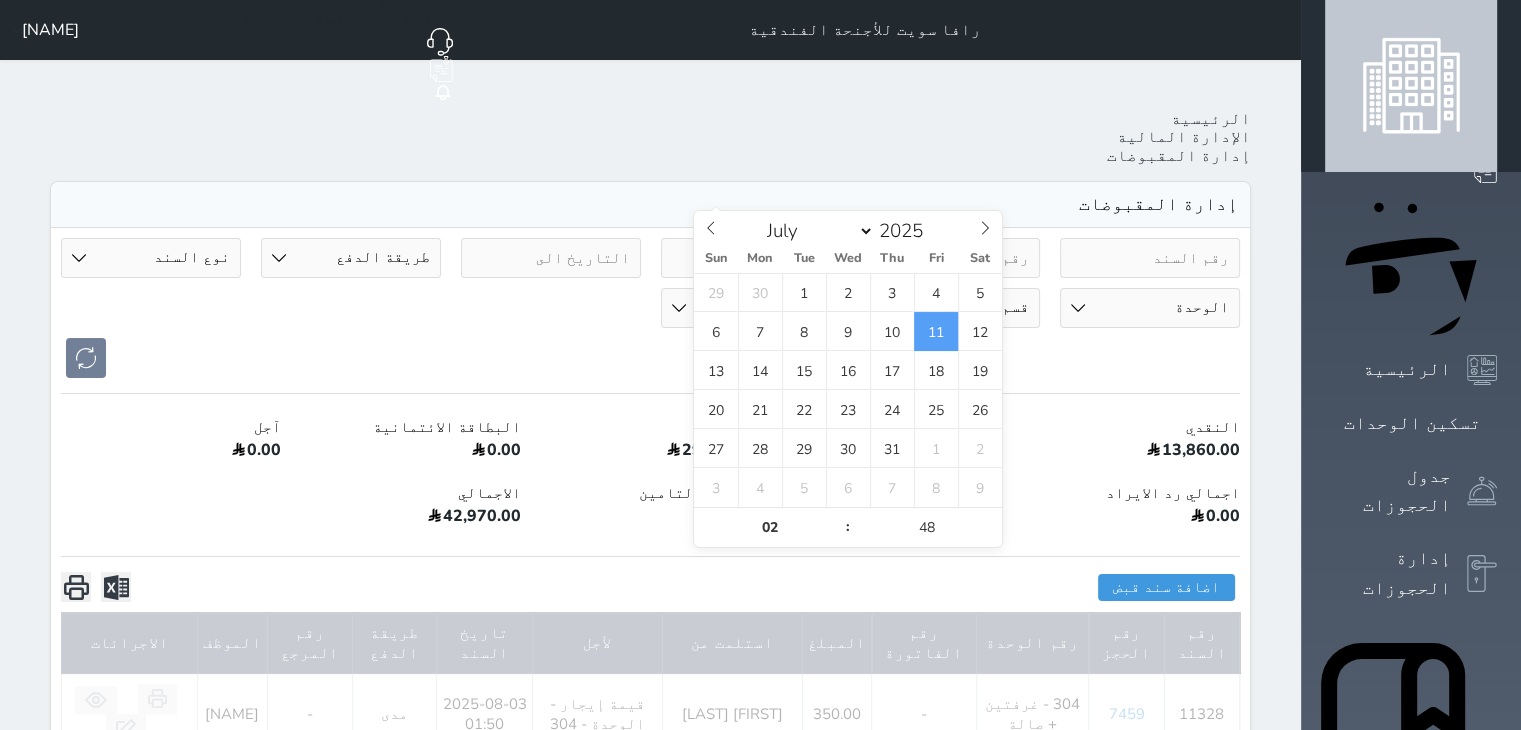 click on "29,110.00" at bounding box center [651, 453] 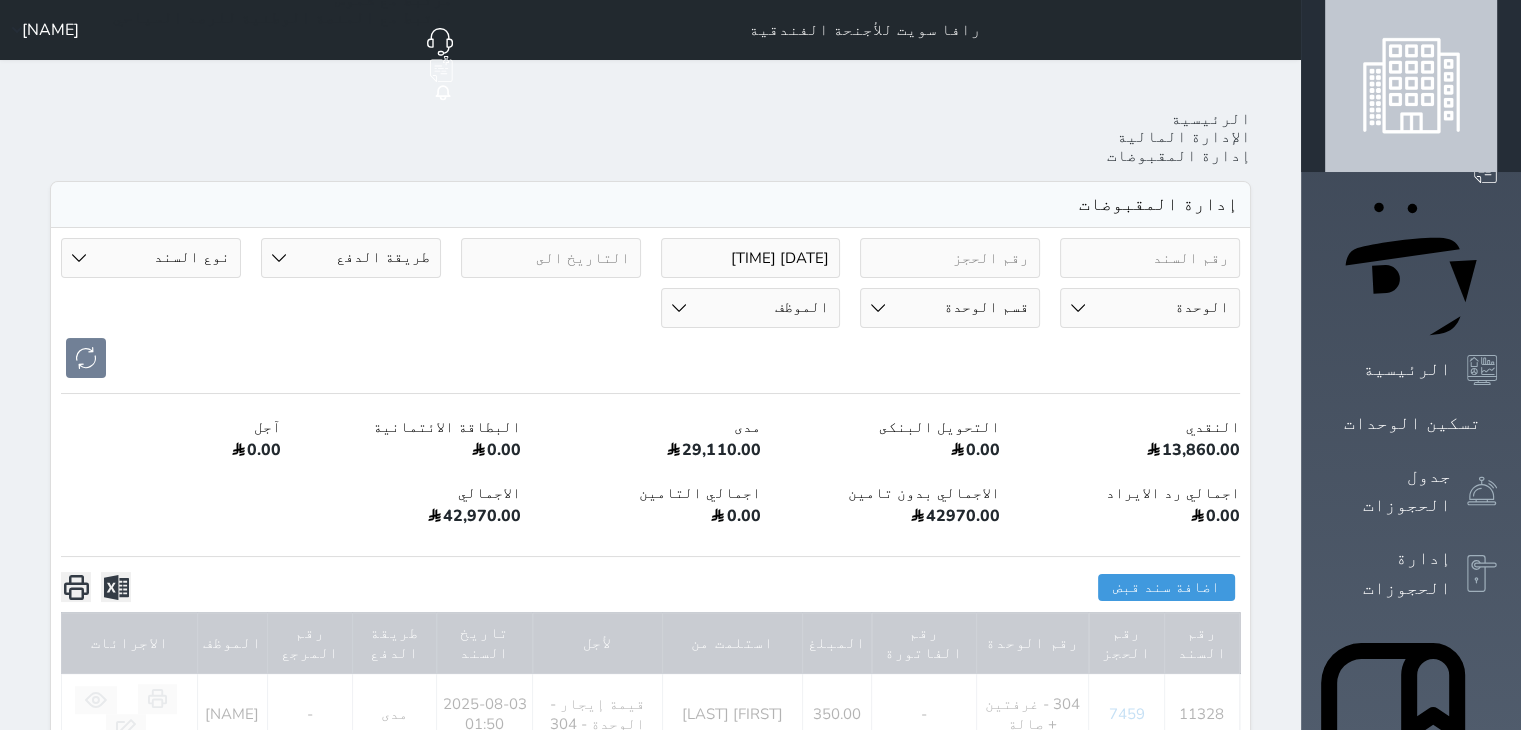 click at bounding box center [551, 258] 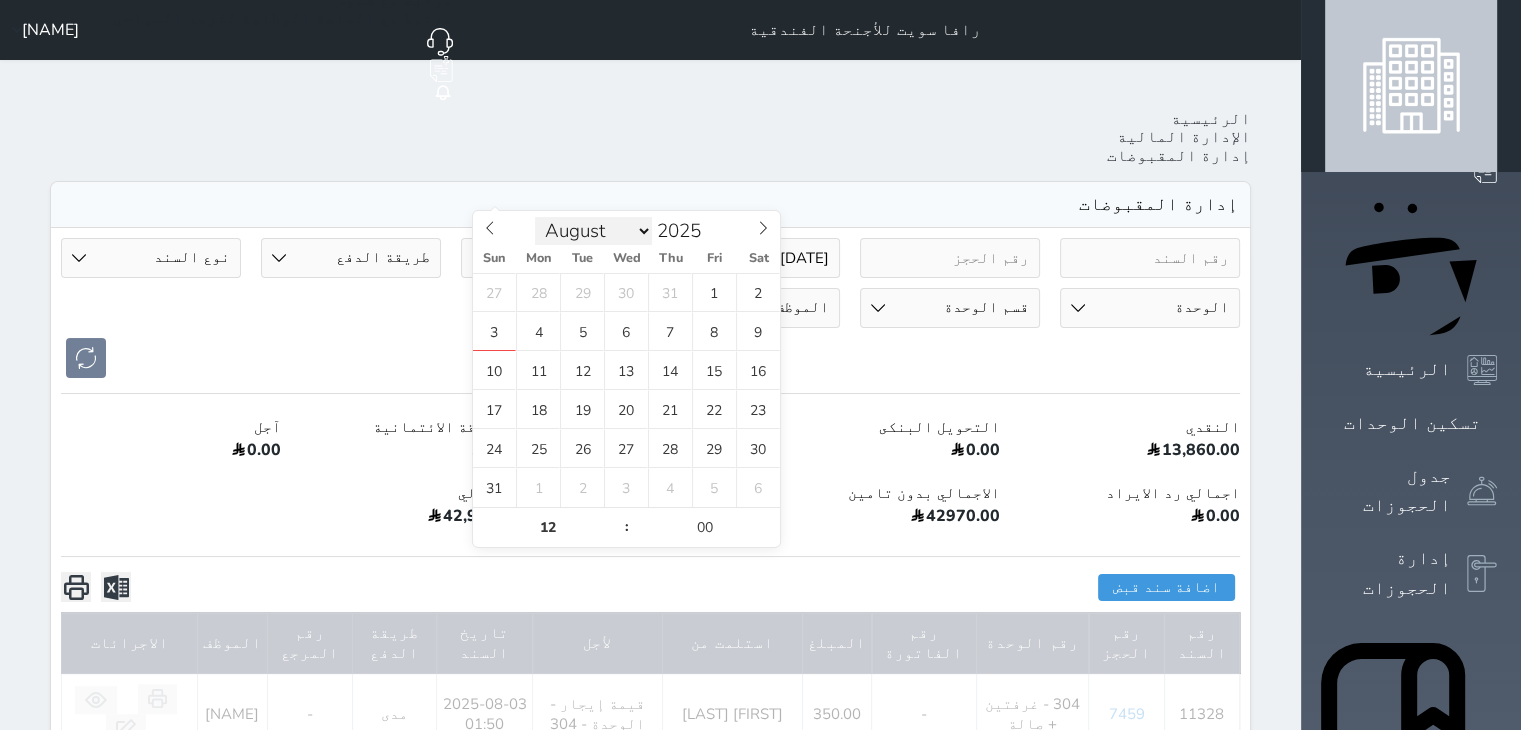 drag, startPoint x: 592, startPoint y: 225, endPoint x: 596, endPoint y: 241, distance: 16.492422 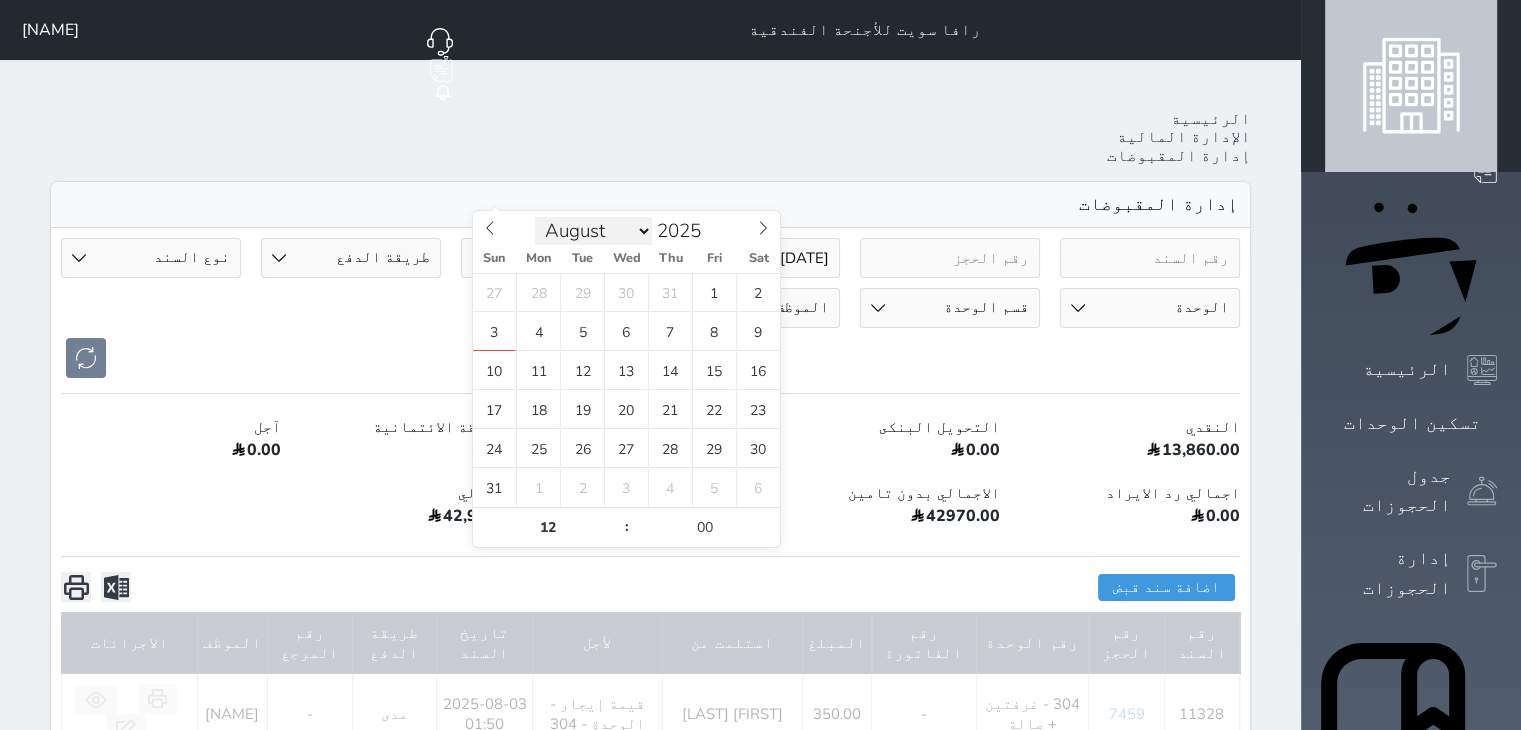 click on "January February March April May June July August September October November December" at bounding box center (593, 231) 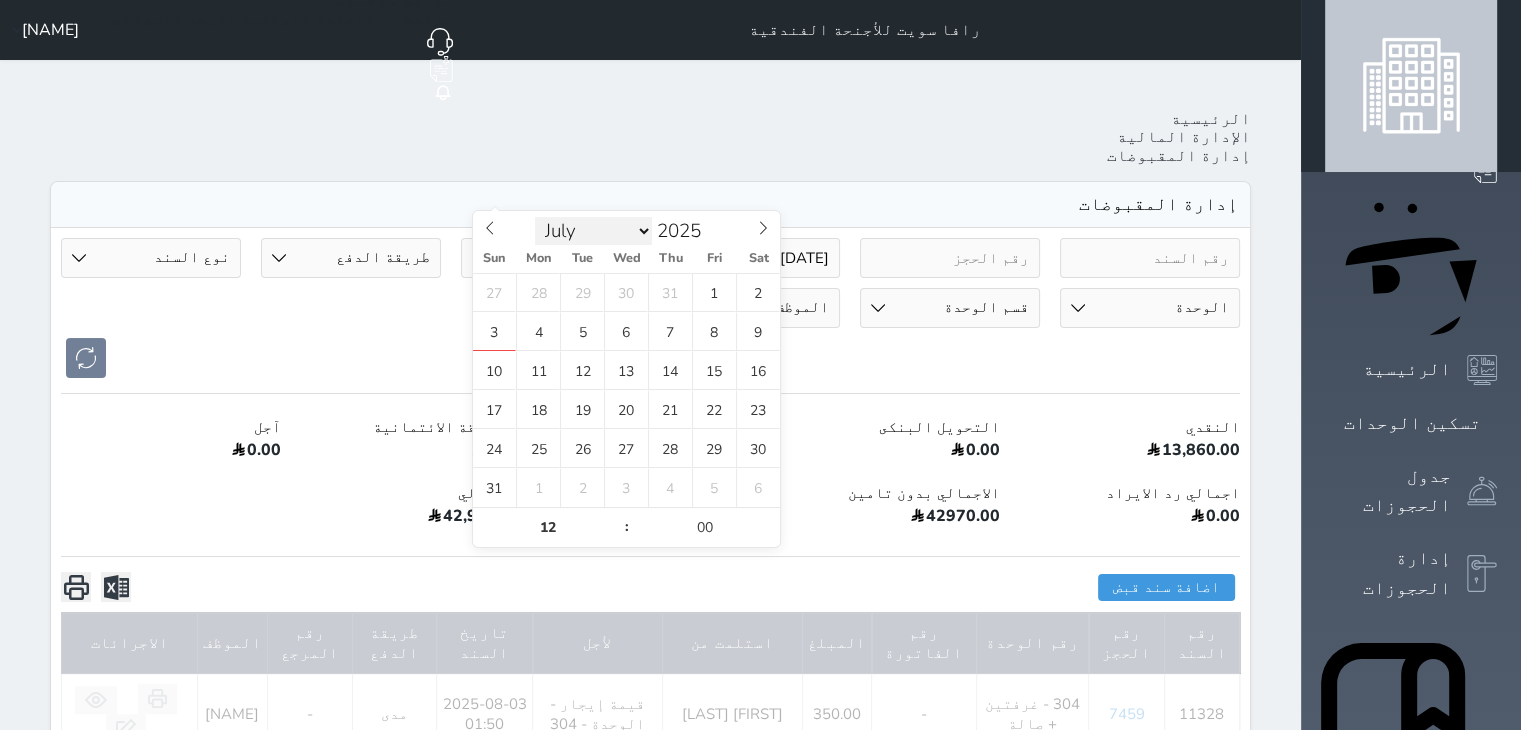 click on "January February March April May June July August September October November December" at bounding box center (593, 231) 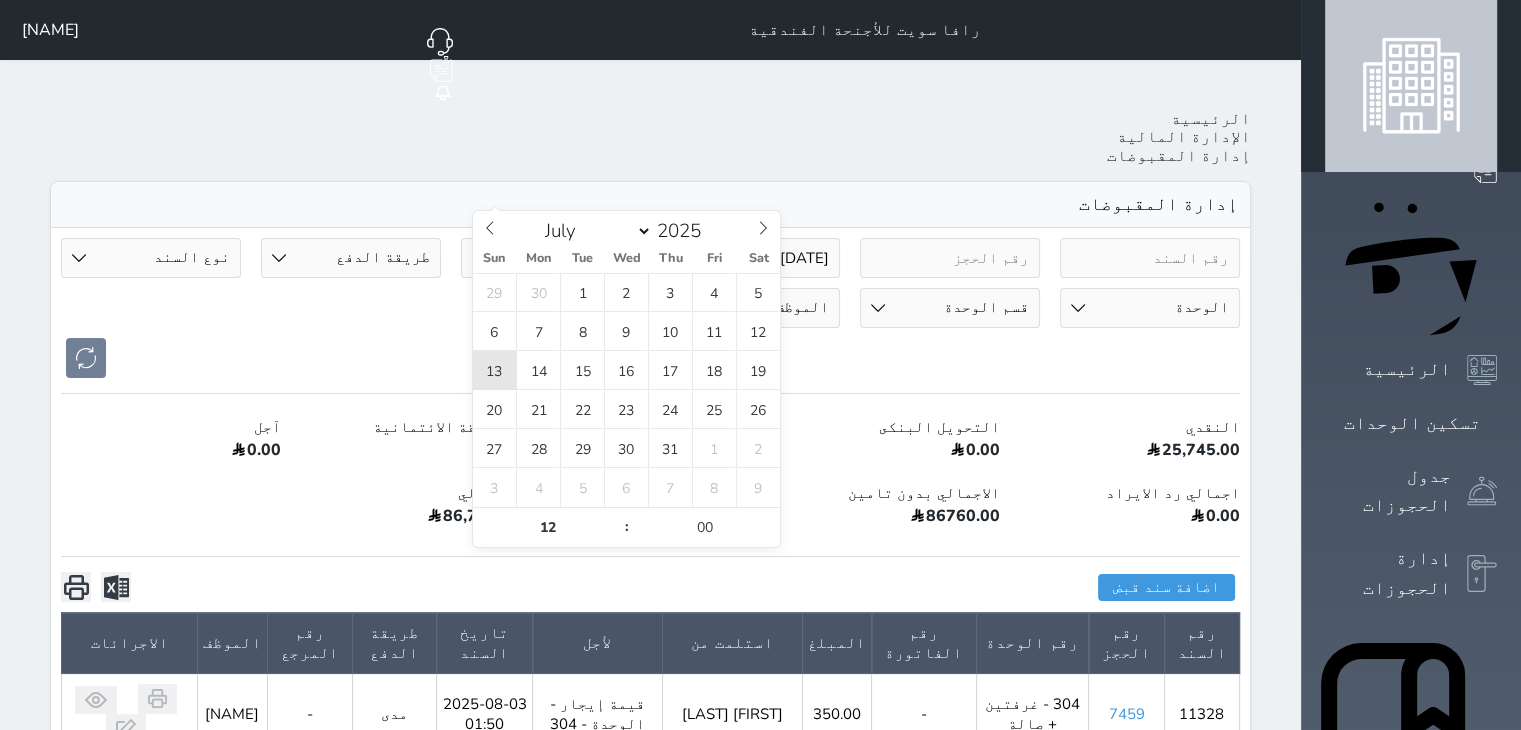 click on "13" at bounding box center [495, 370] 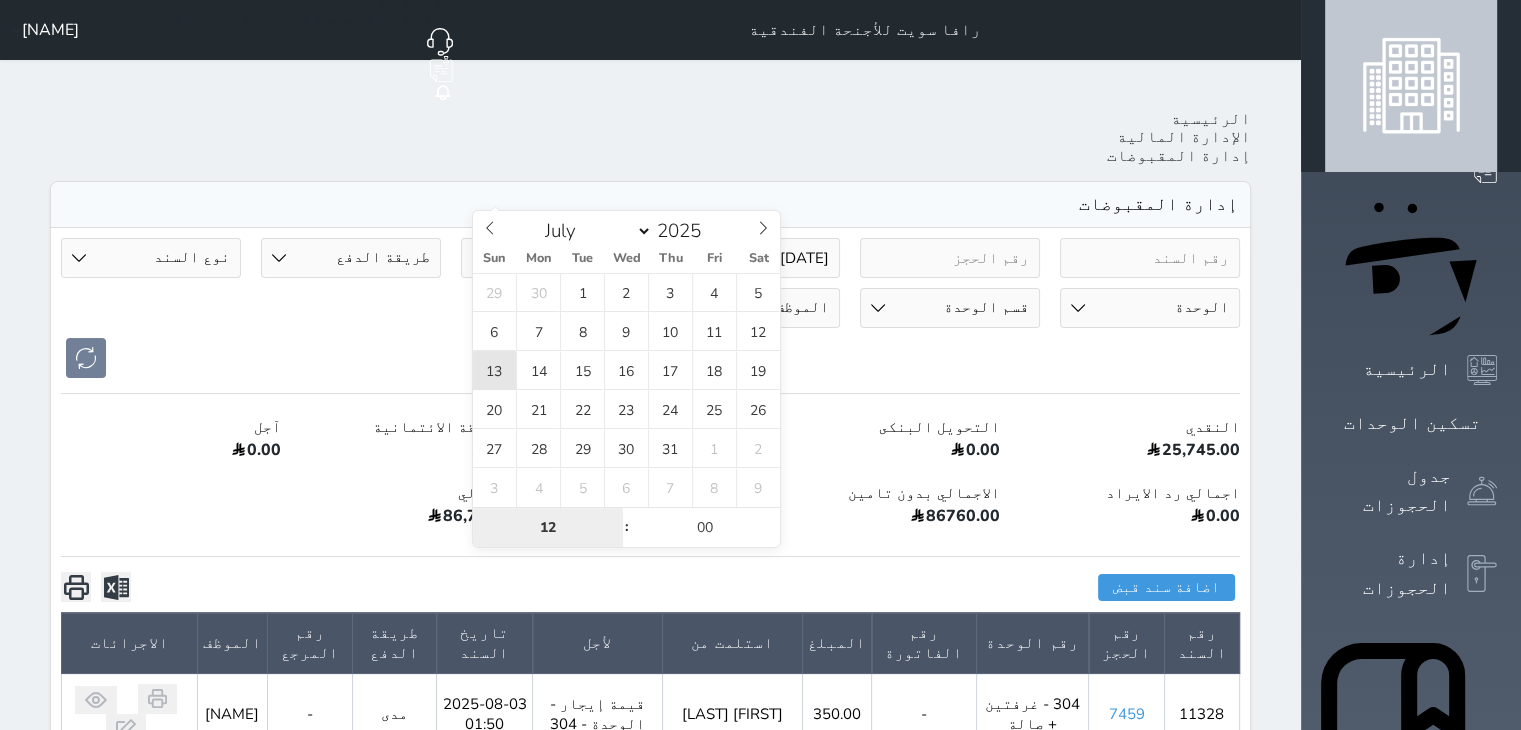 type on "[DATE] [TIME]" 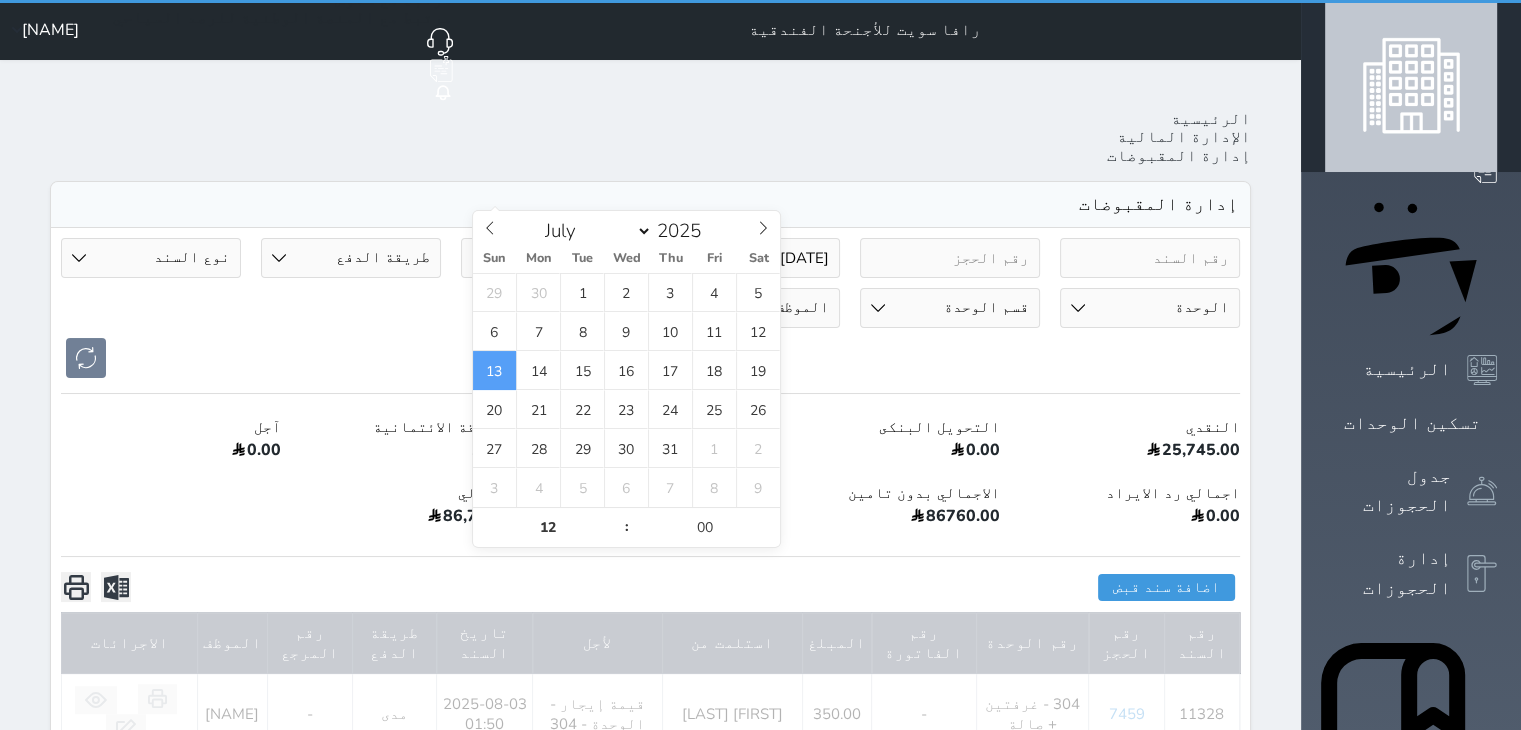click at bounding box center (650, 358) 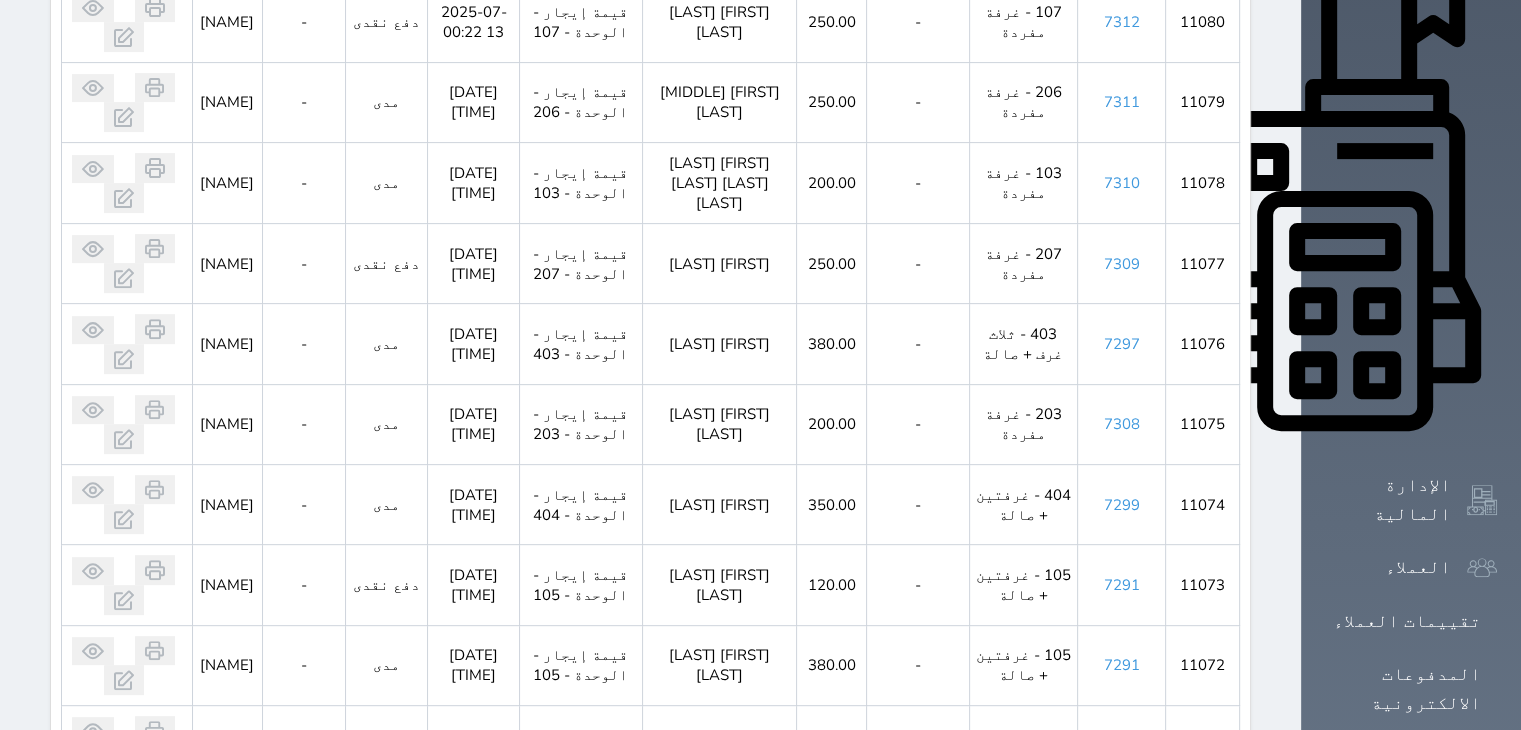 scroll, scrollTop: 700, scrollLeft: 0, axis: vertical 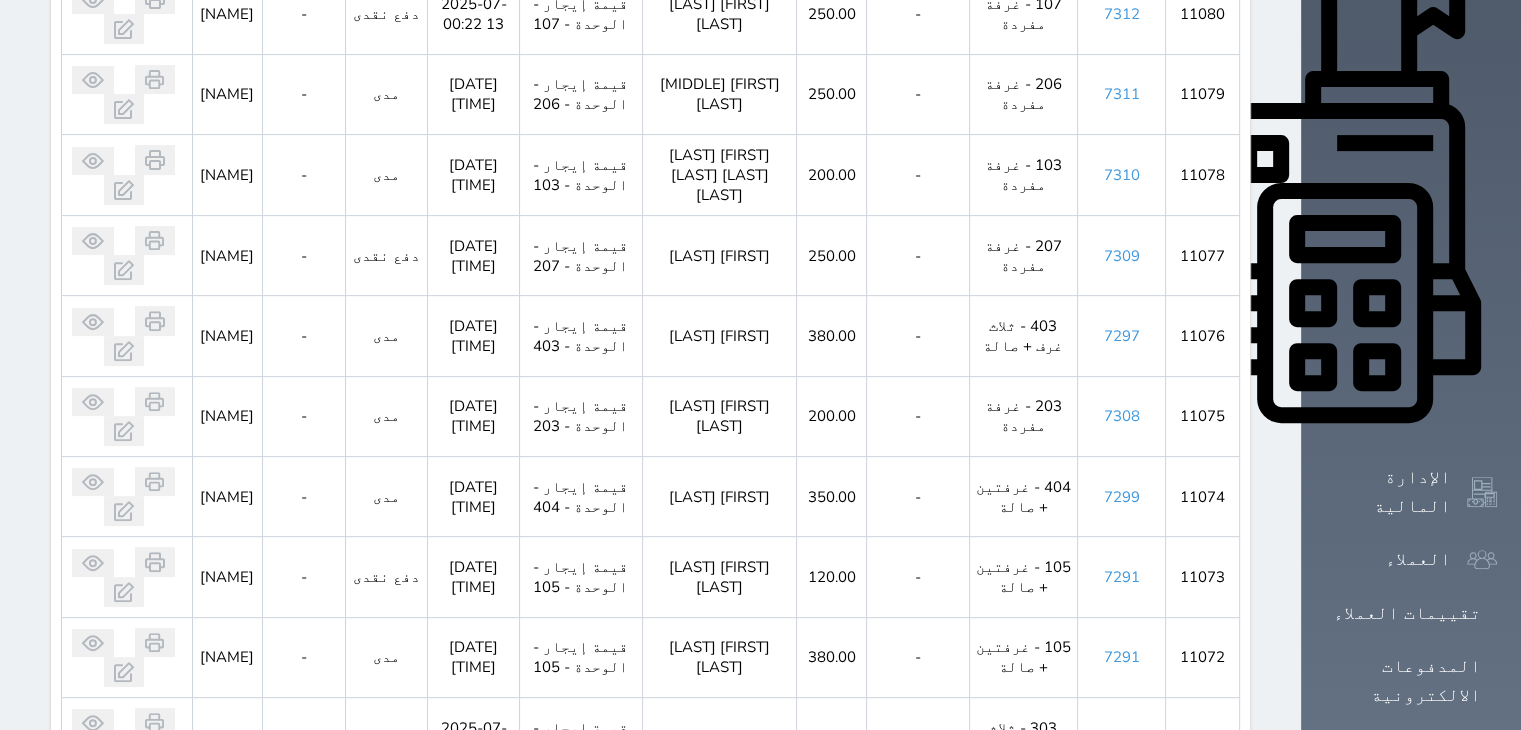 click on "7291" at bounding box center (1121, 657) 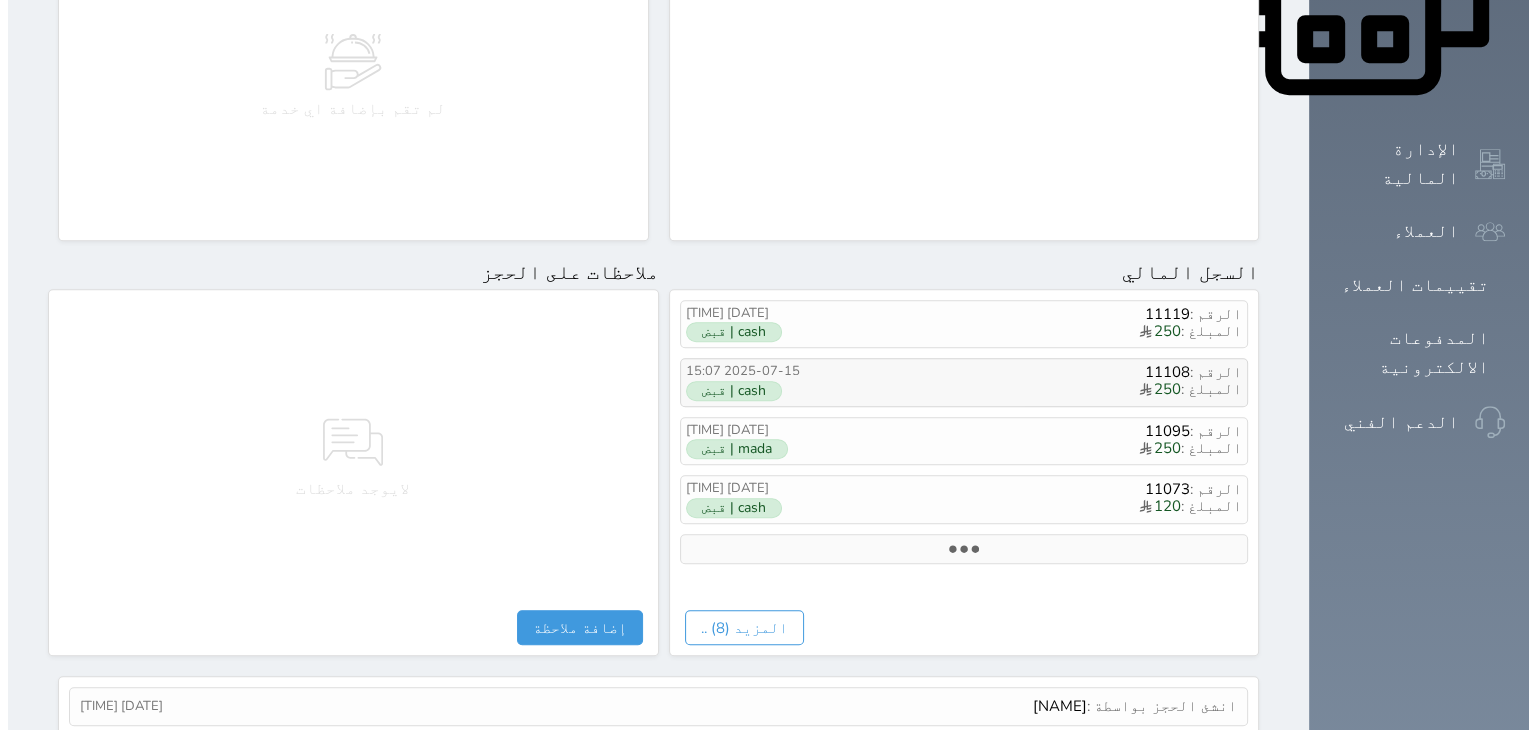 scroll, scrollTop: 1078, scrollLeft: 0, axis: vertical 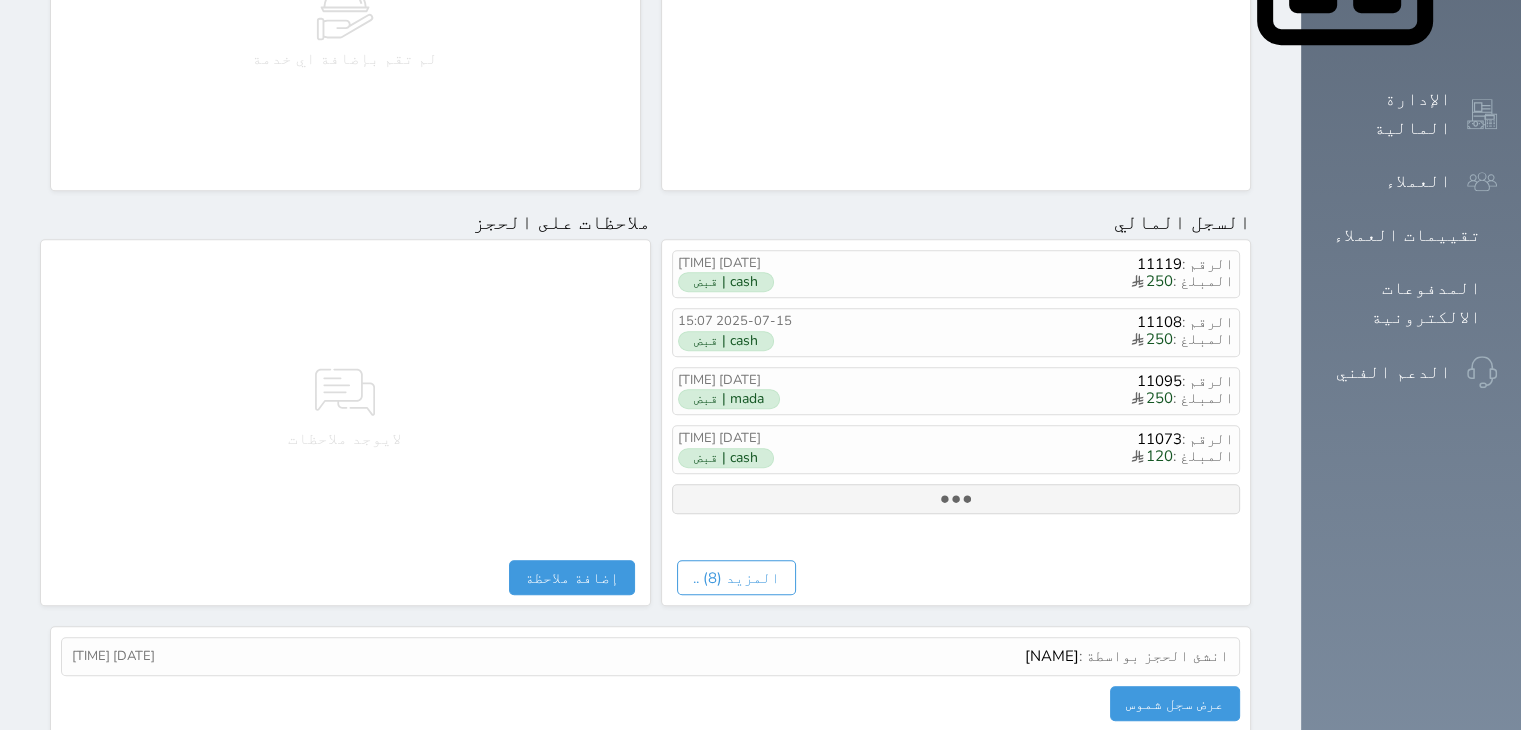 click at bounding box center [956, 499] 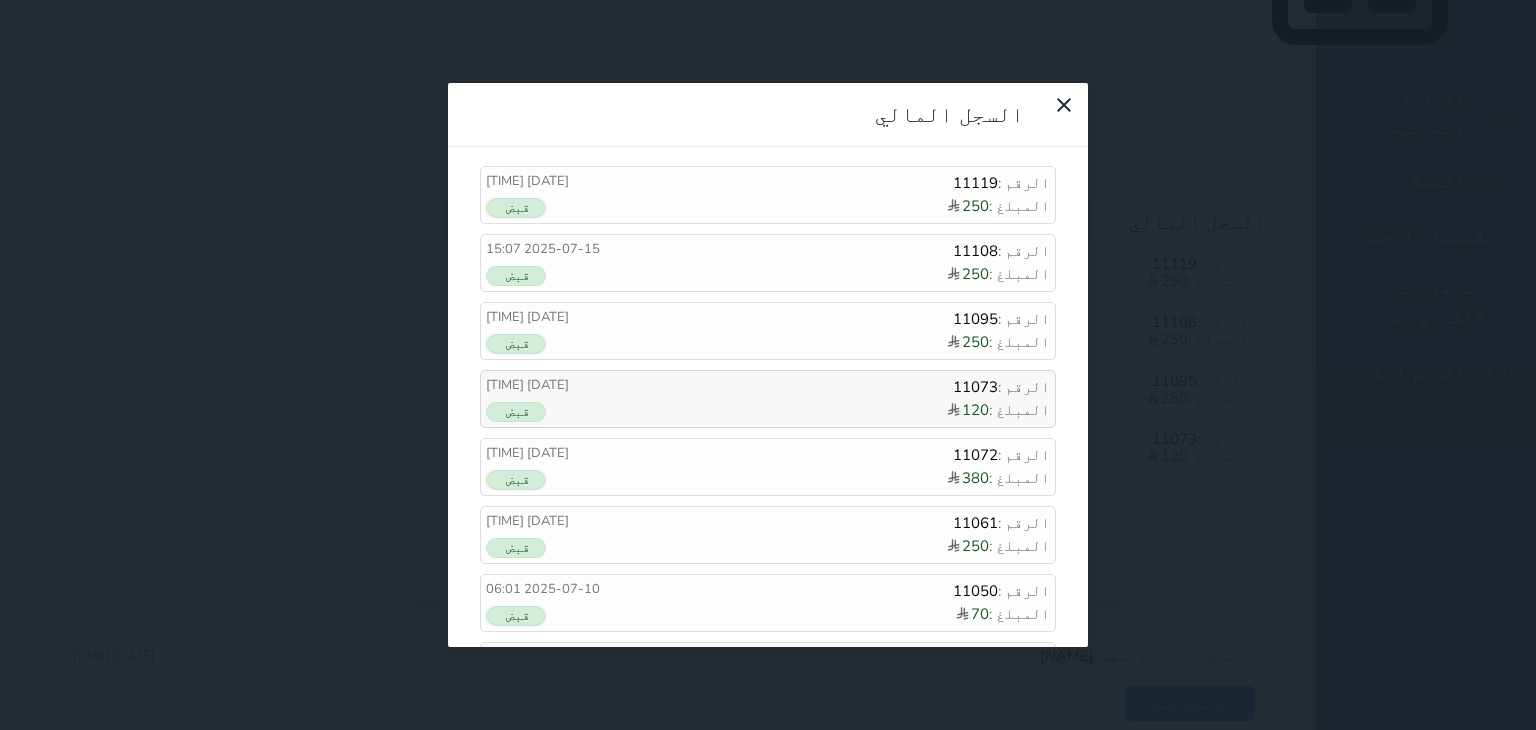 scroll, scrollTop: 0, scrollLeft: 0, axis: both 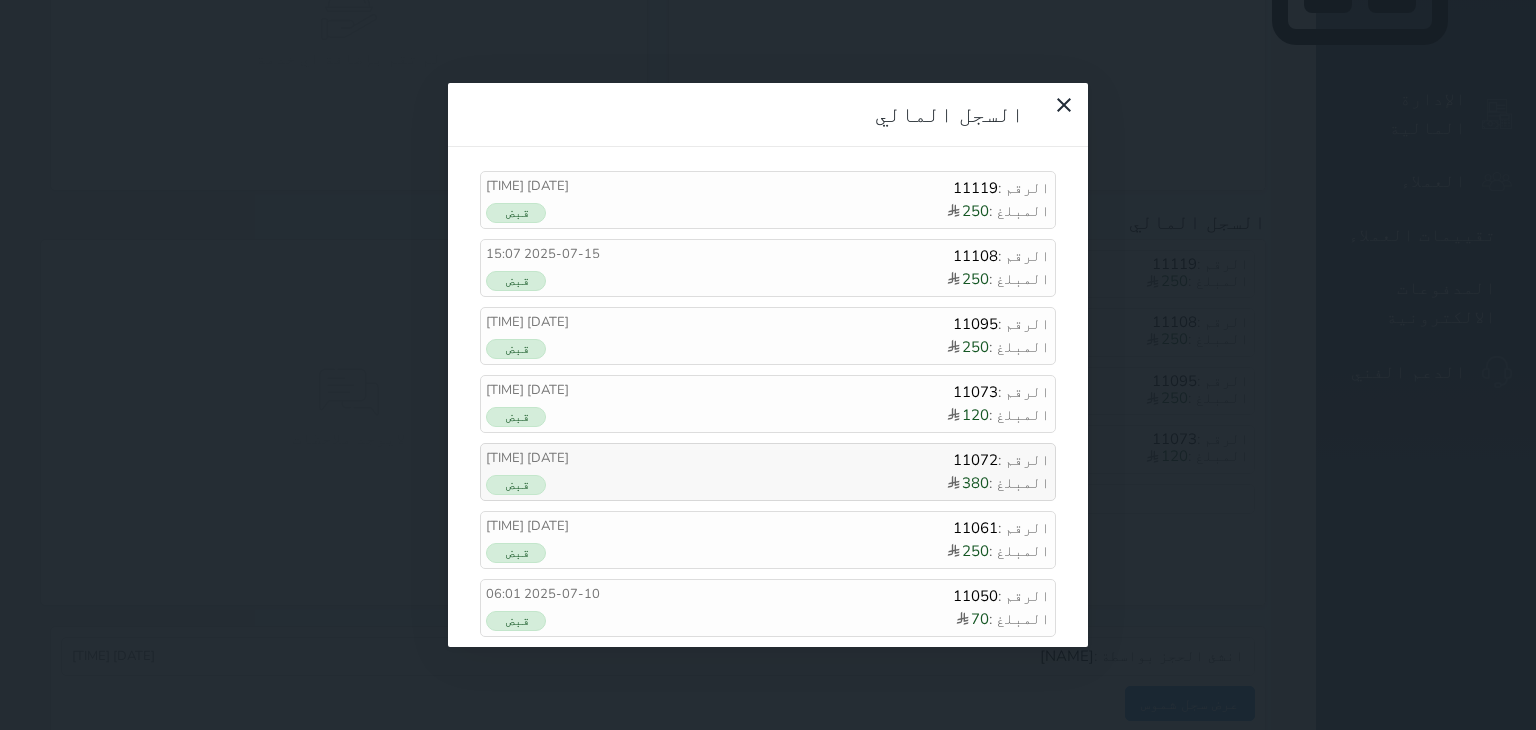click on "قبض" at bounding box center [516, 485] 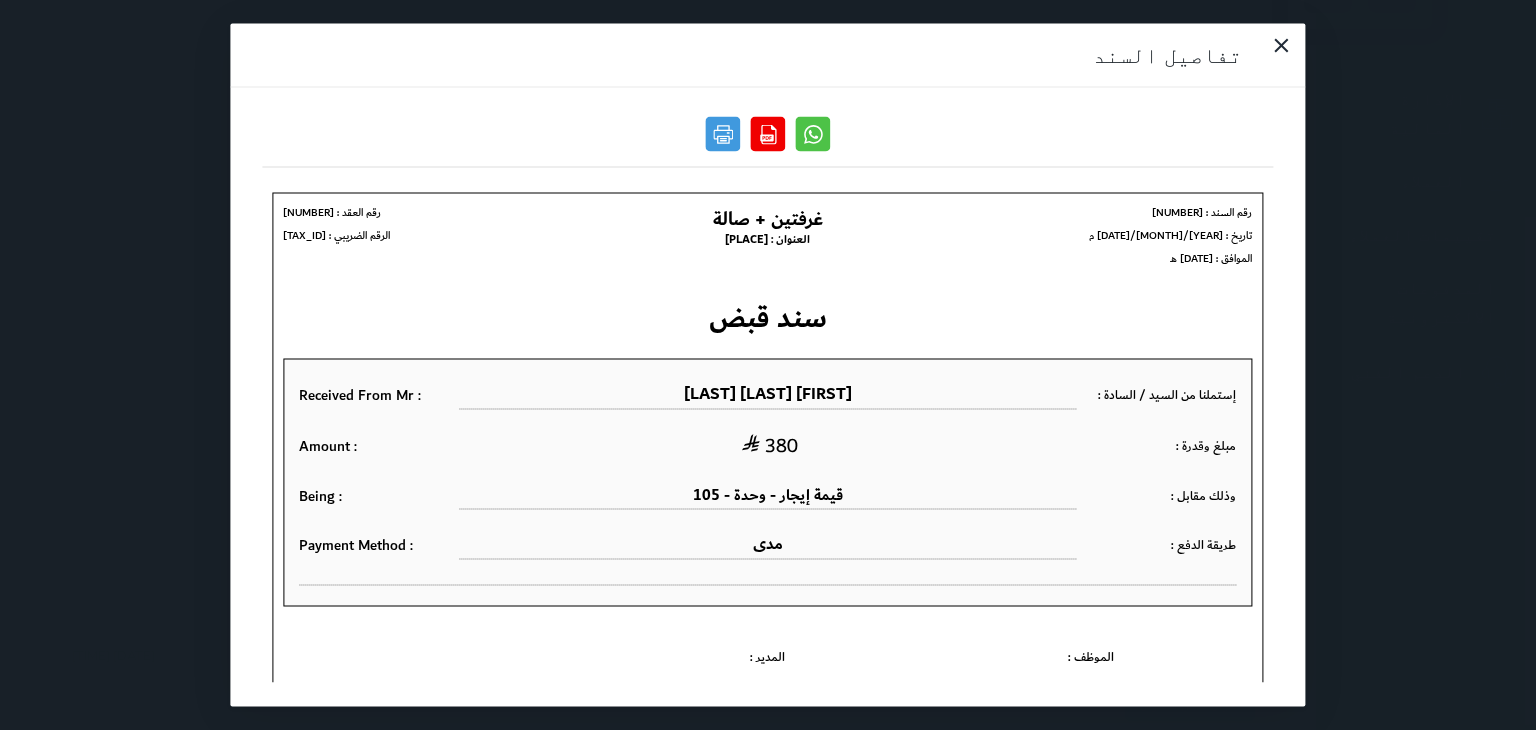 scroll, scrollTop: 104, scrollLeft: 0, axis: vertical 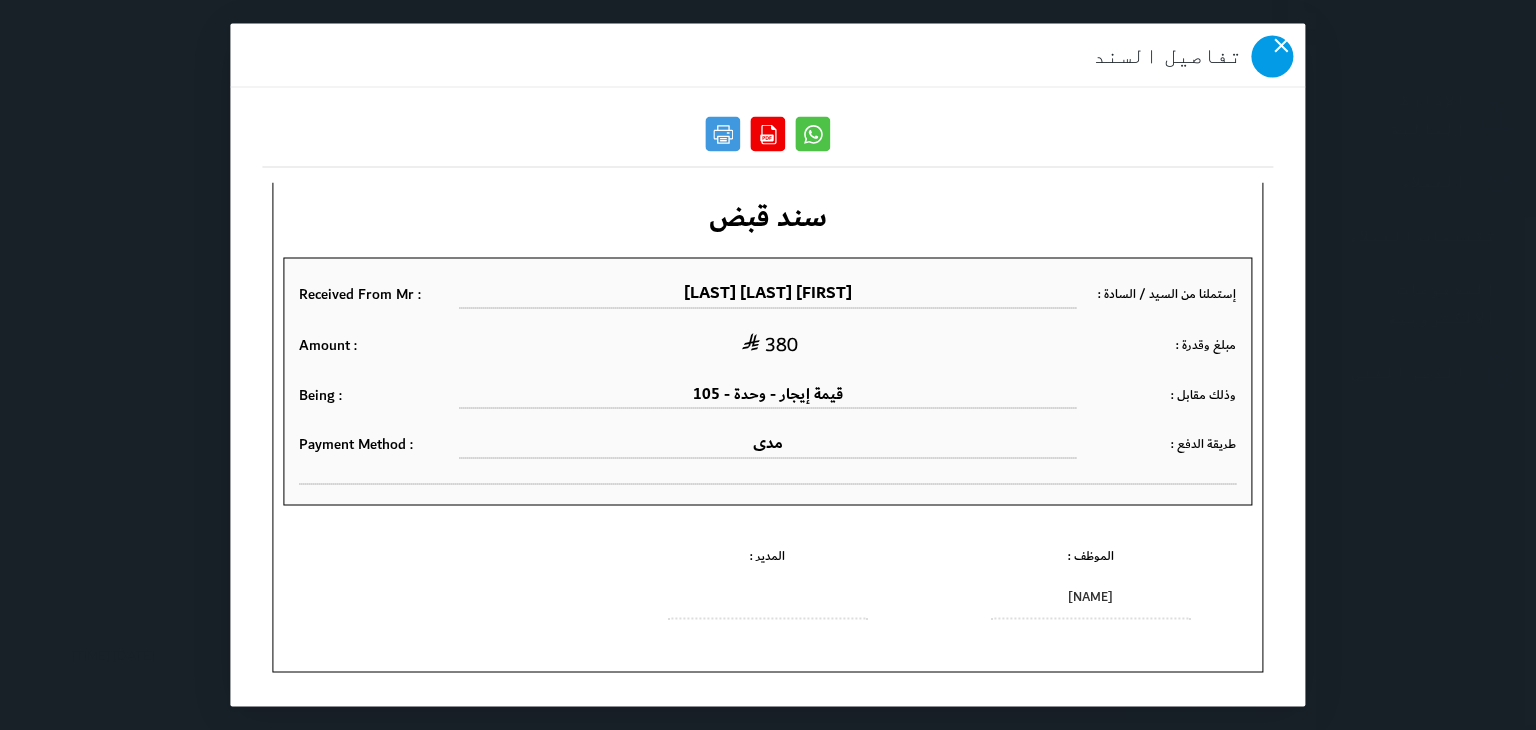 click 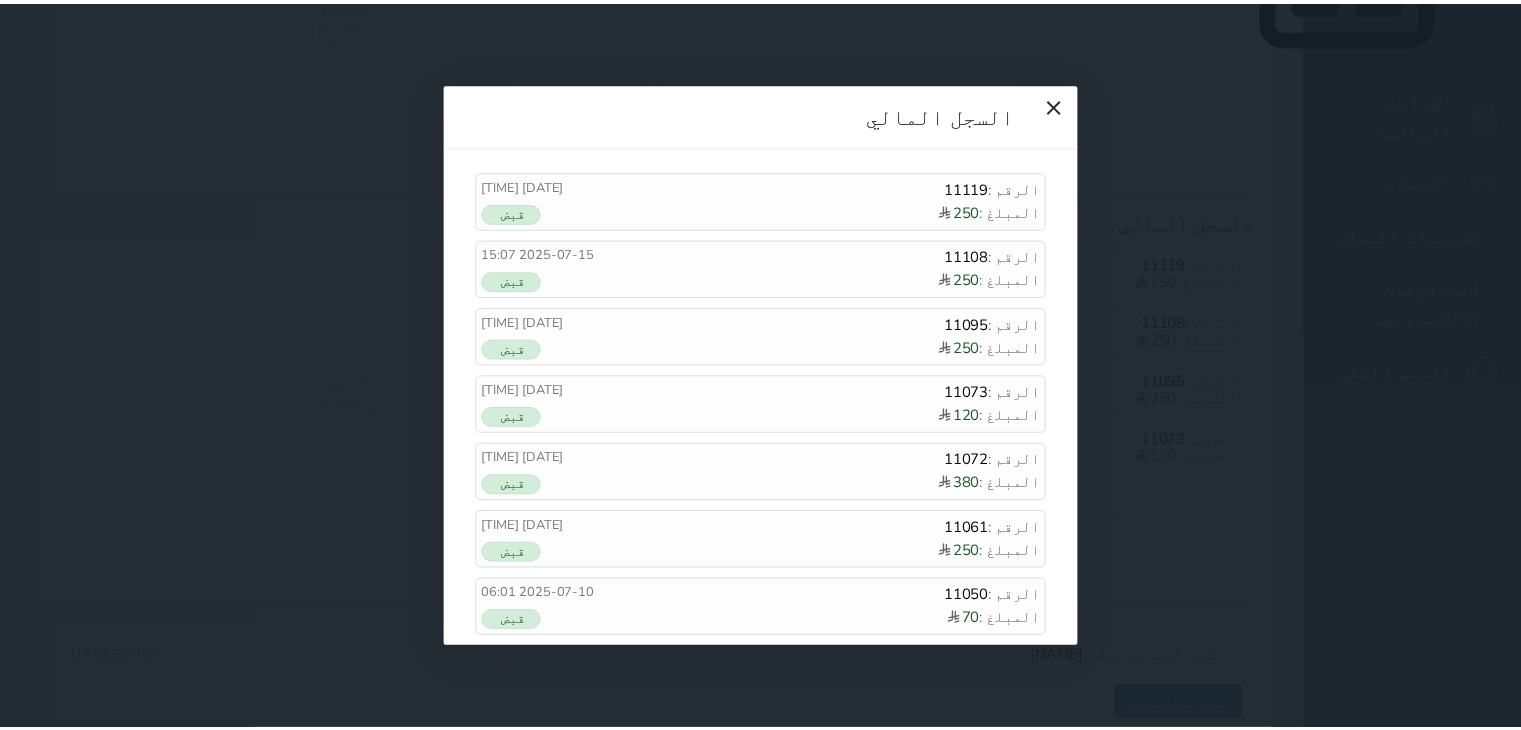 scroll, scrollTop: 0, scrollLeft: 0, axis: both 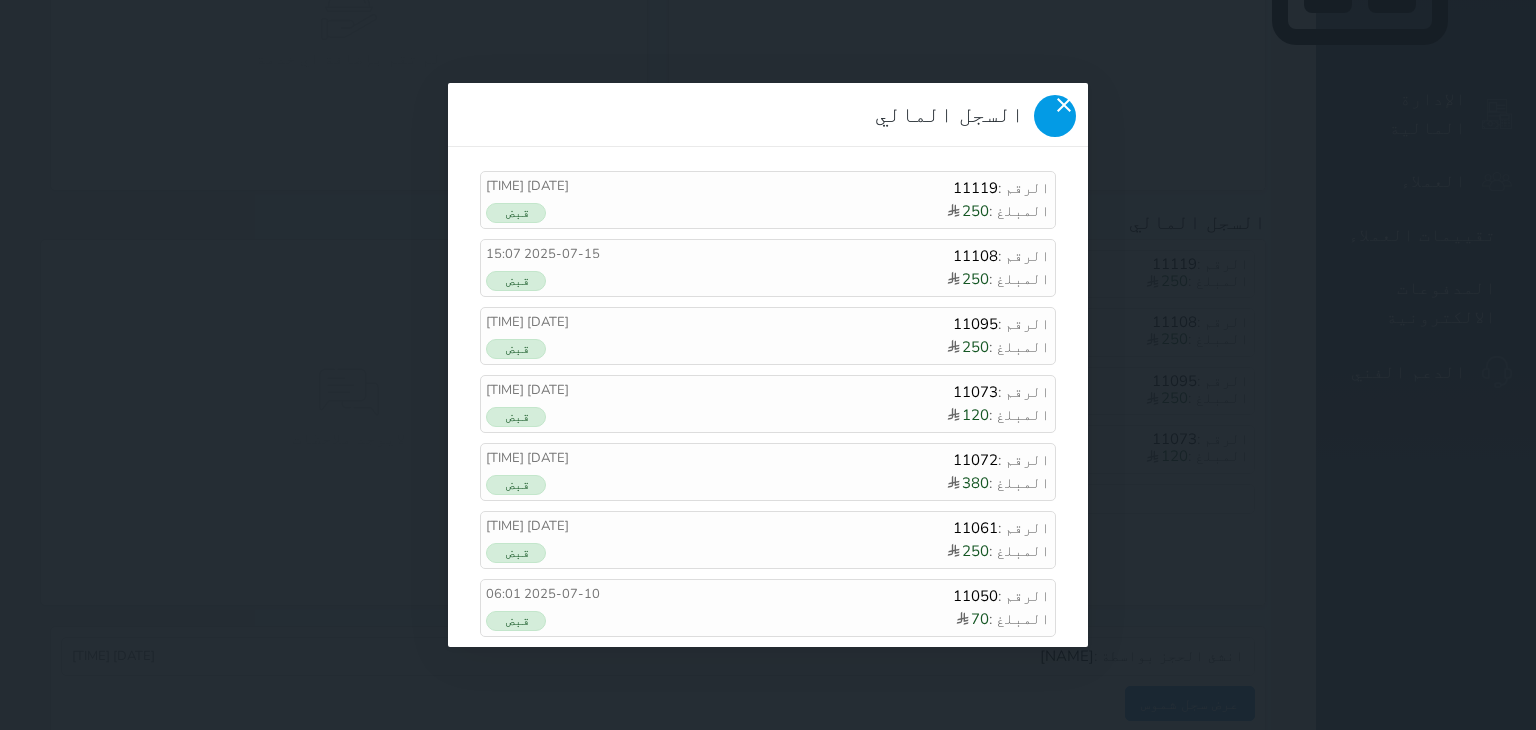 click 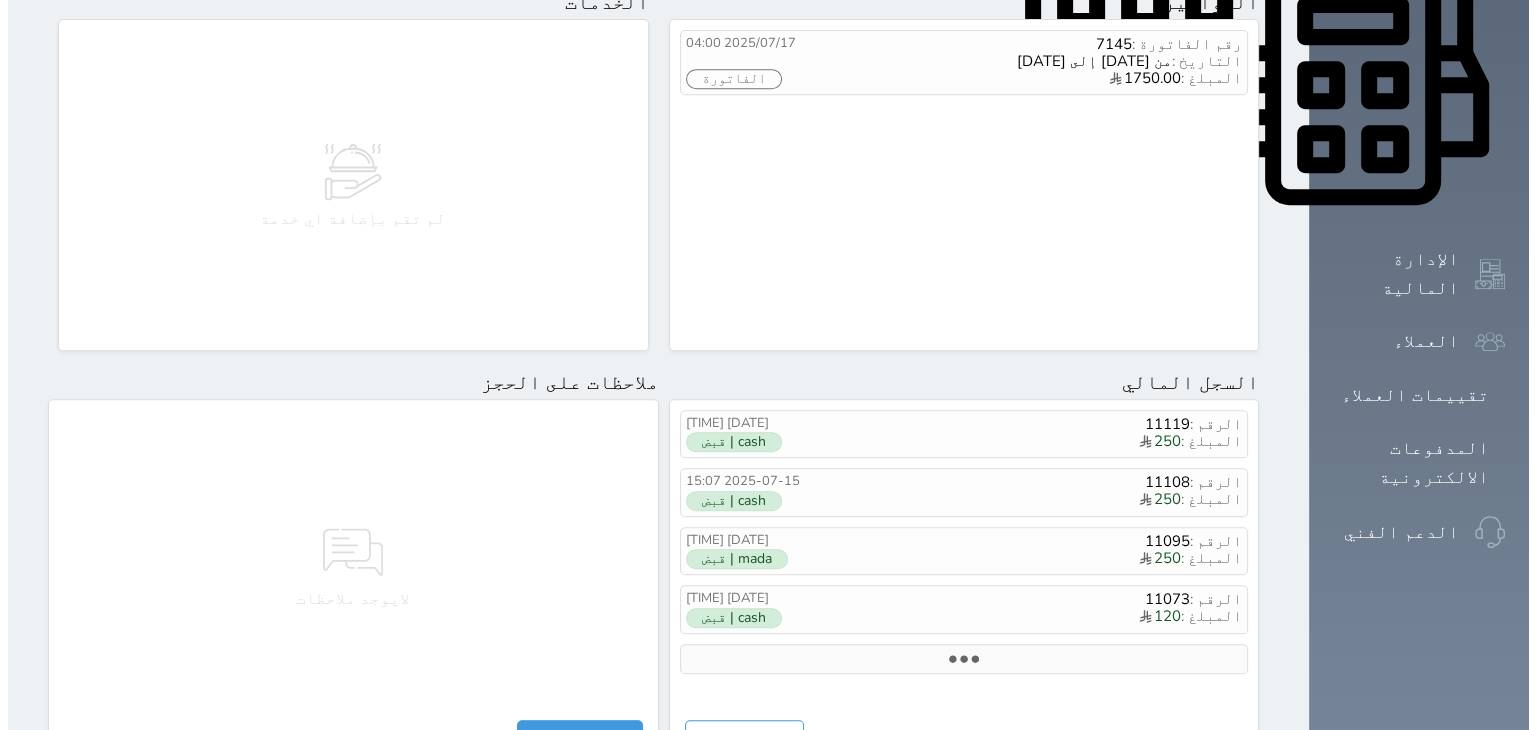scroll, scrollTop: 1078, scrollLeft: 0, axis: vertical 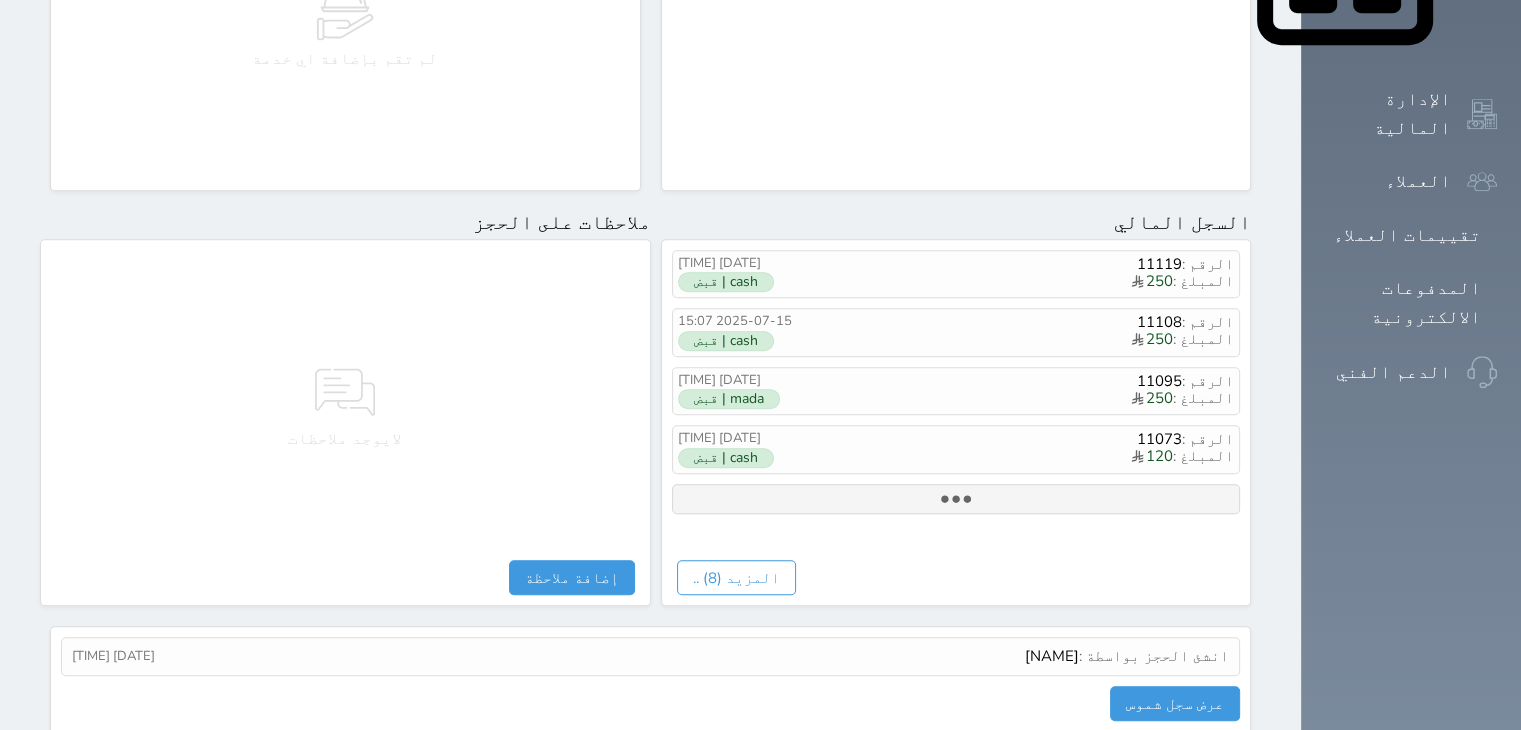 click at bounding box center [956, 499] 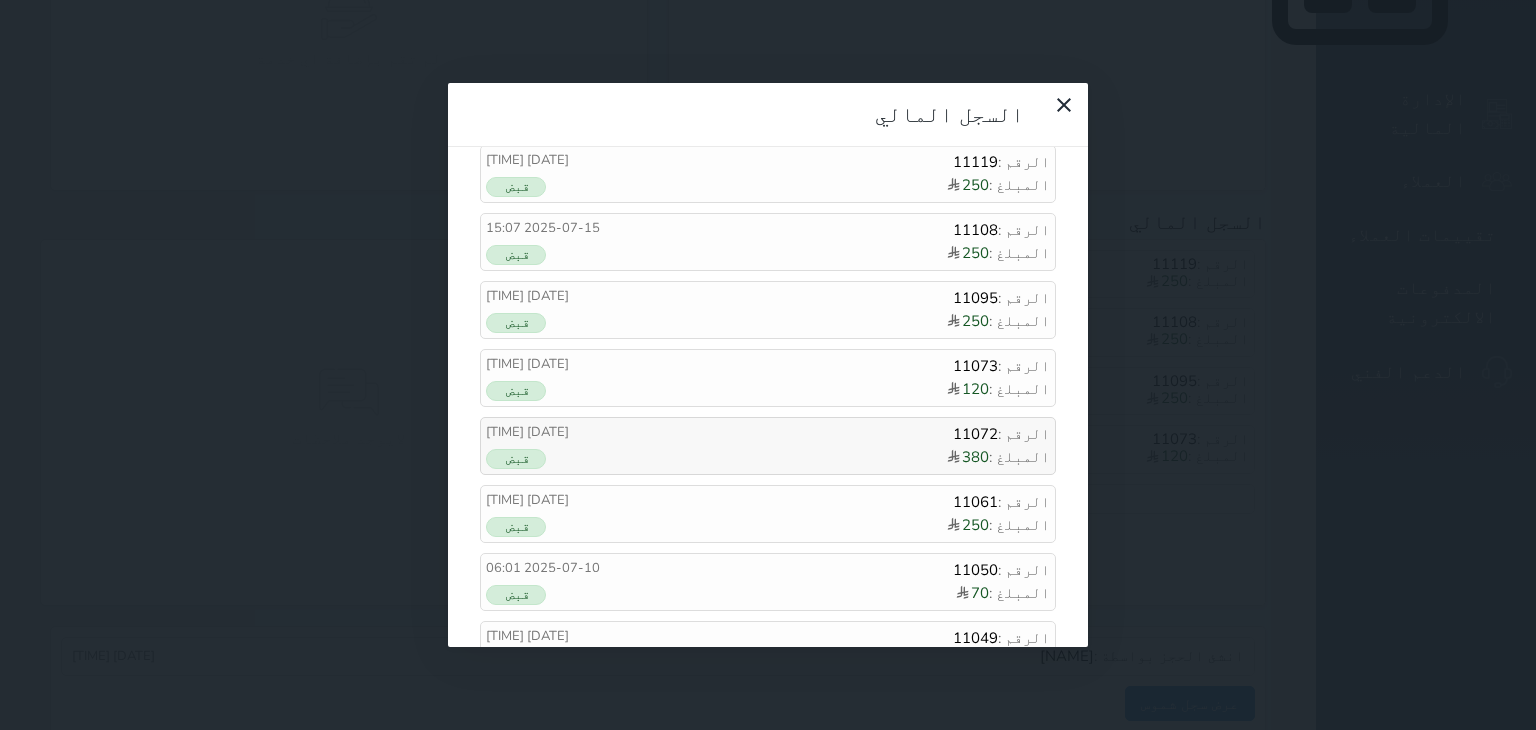 scroll, scrollTop: 72, scrollLeft: 0, axis: vertical 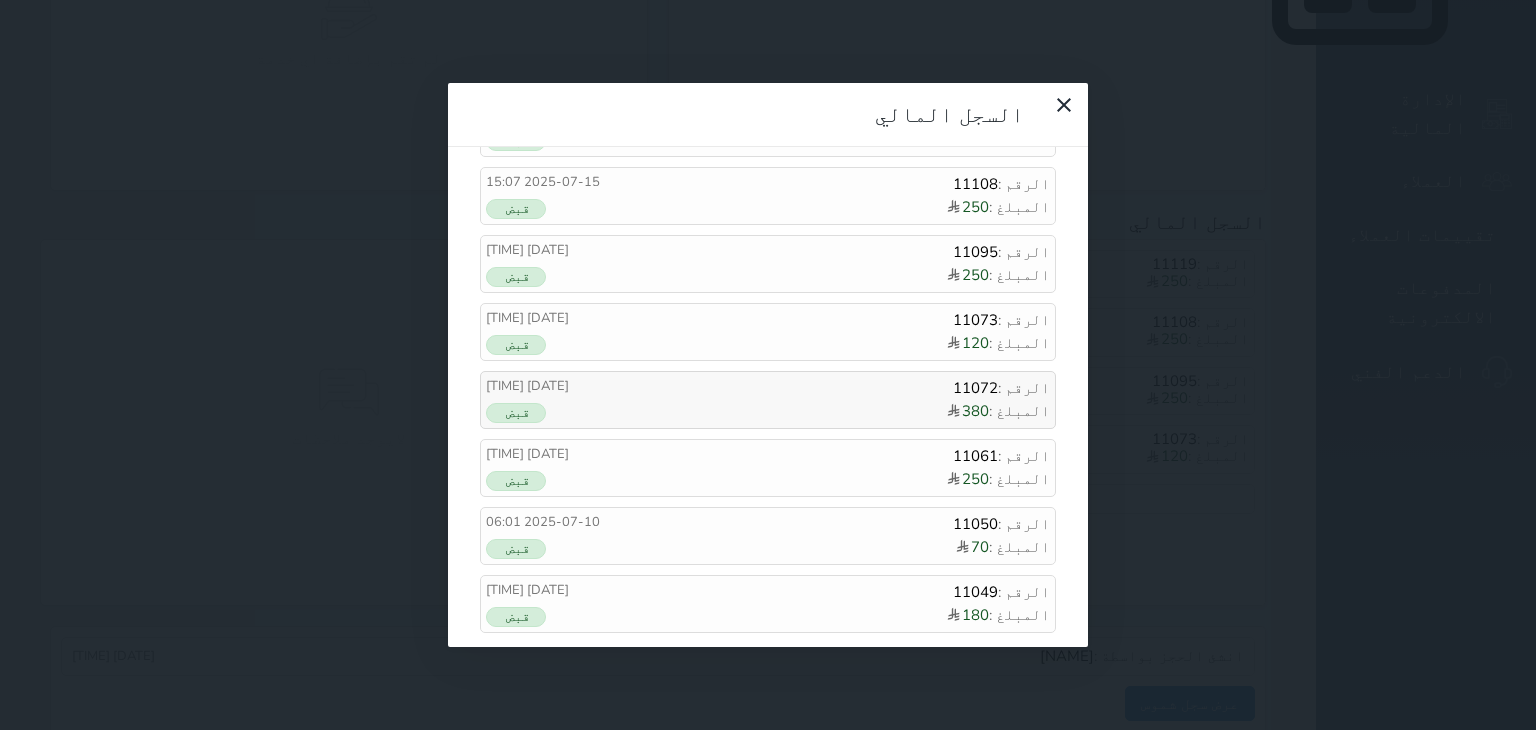 click on "قبض" at bounding box center [516, 413] 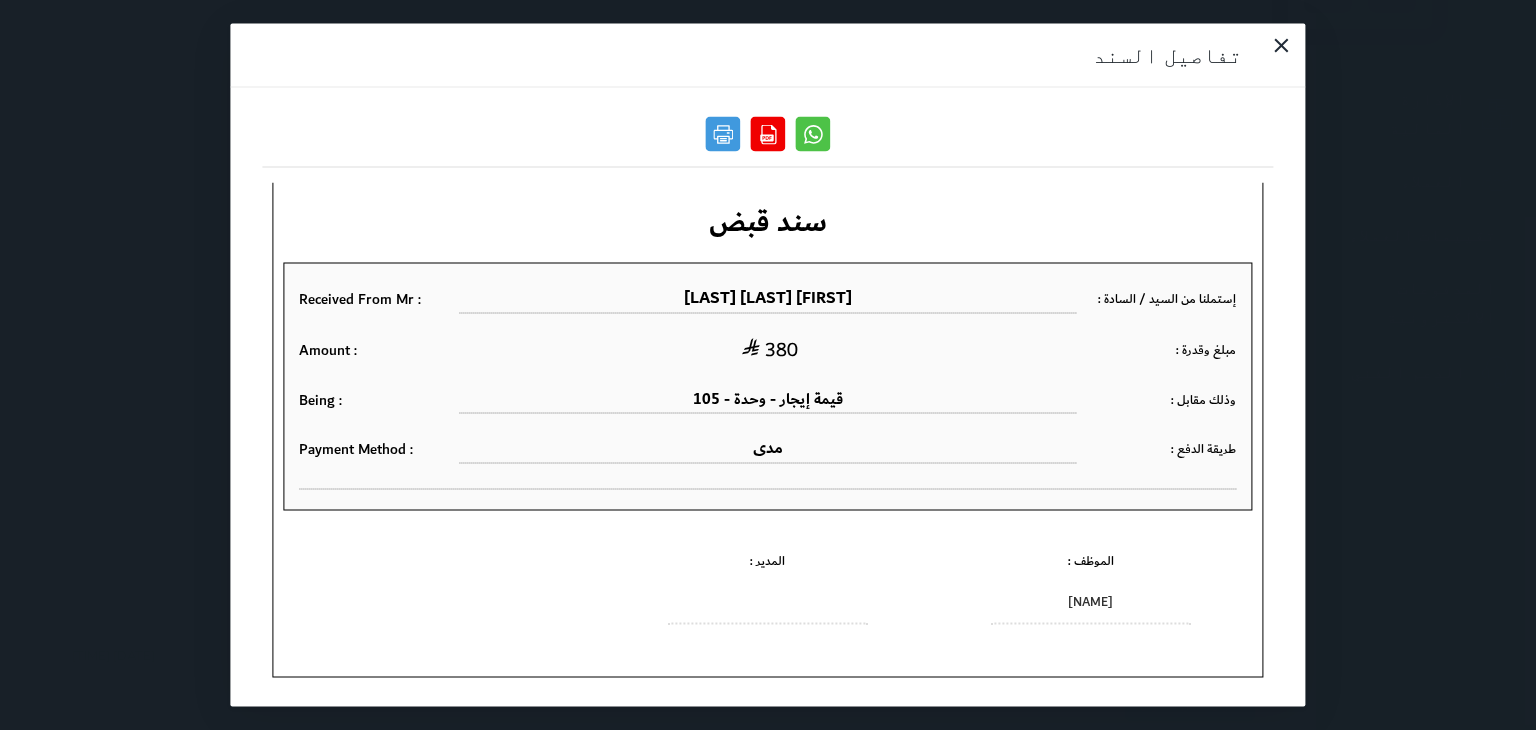 scroll, scrollTop: 100, scrollLeft: 0, axis: vertical 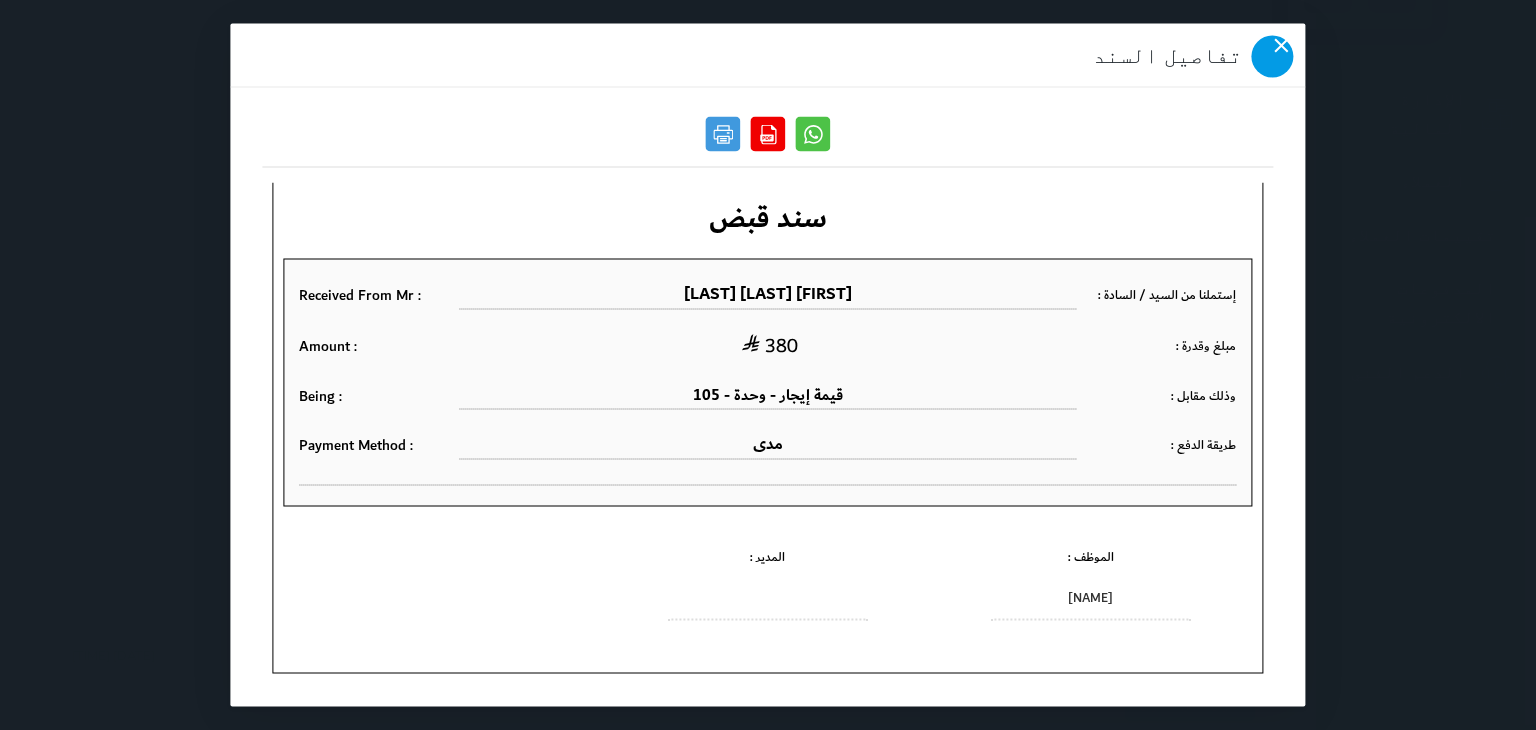 click 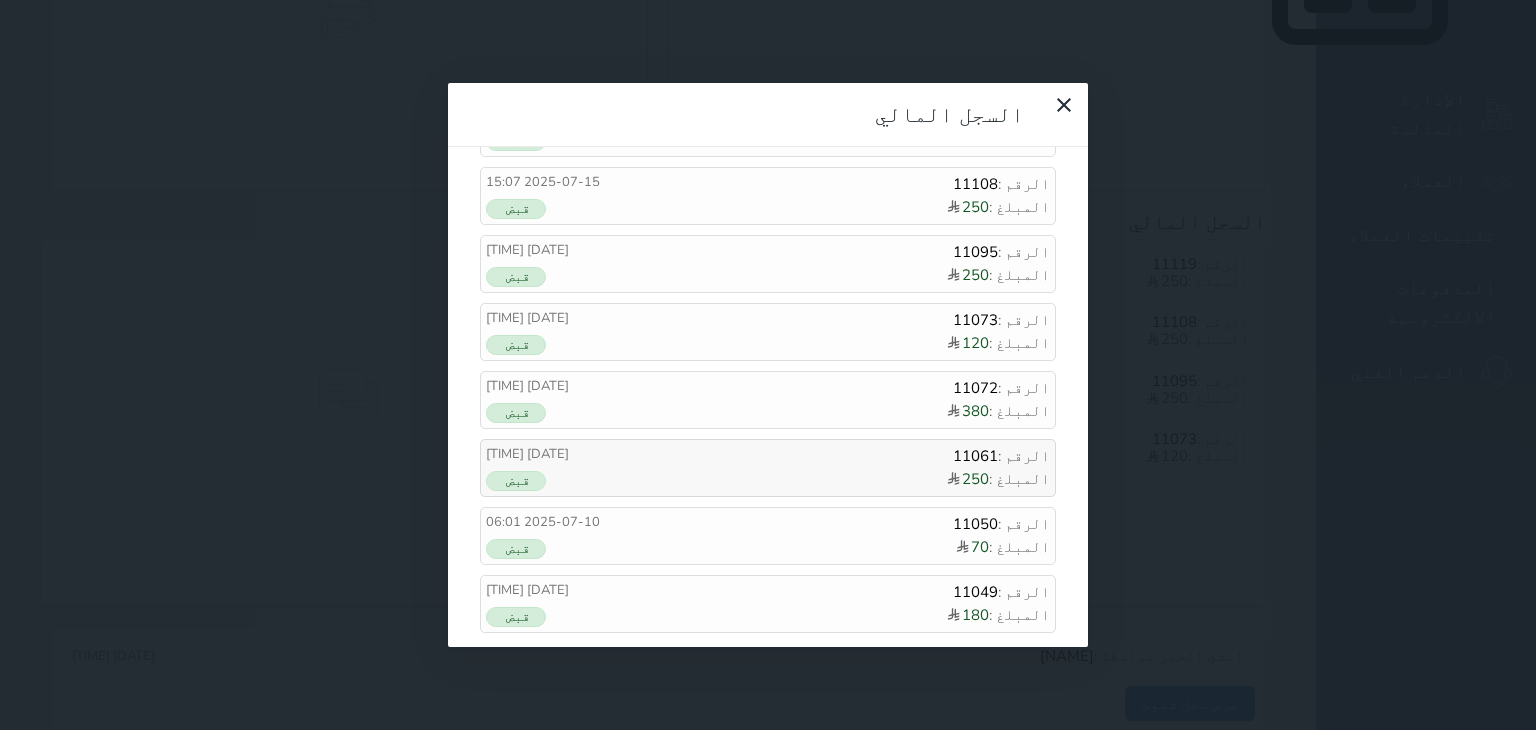 scroll, scrollTop: 0, scrollLeft: 0, axis: both 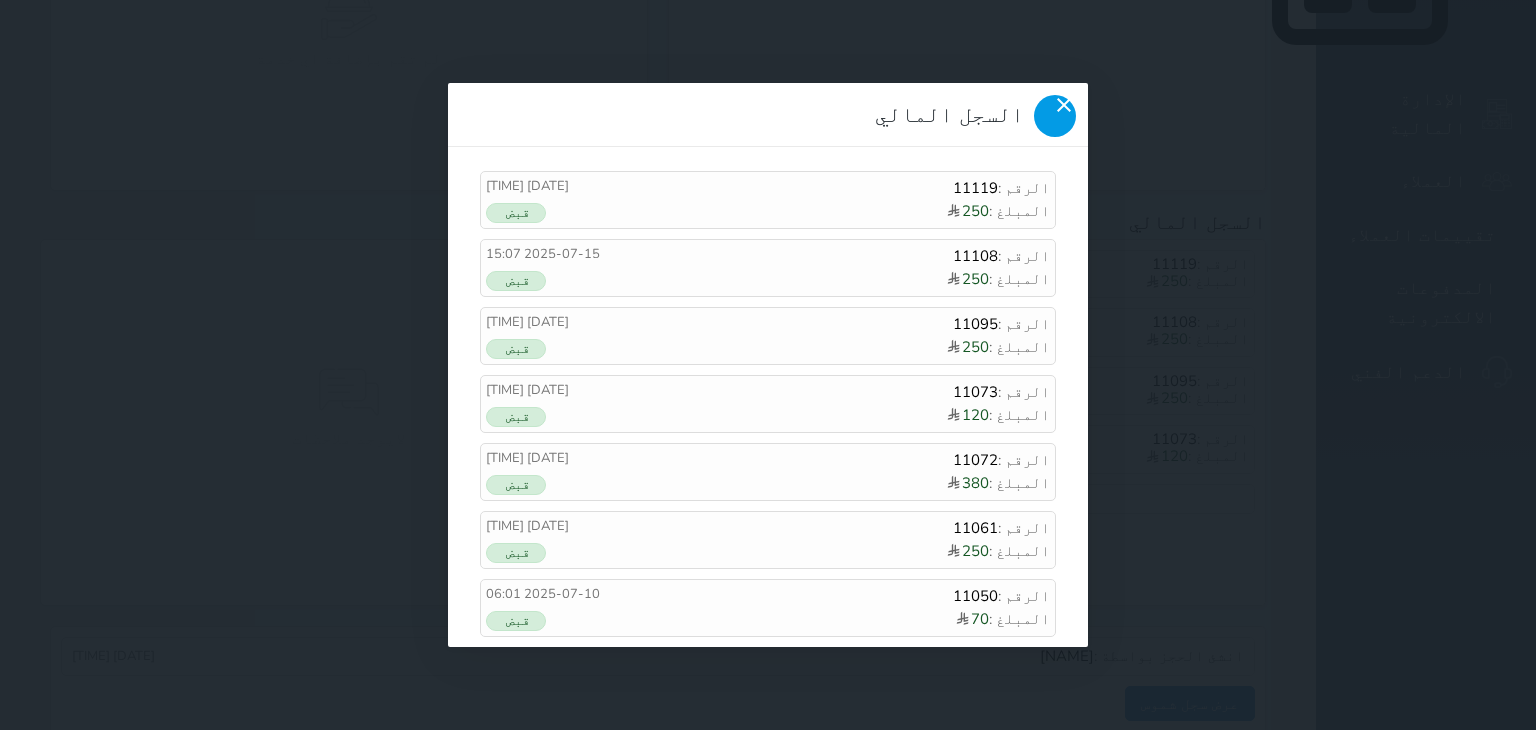 click 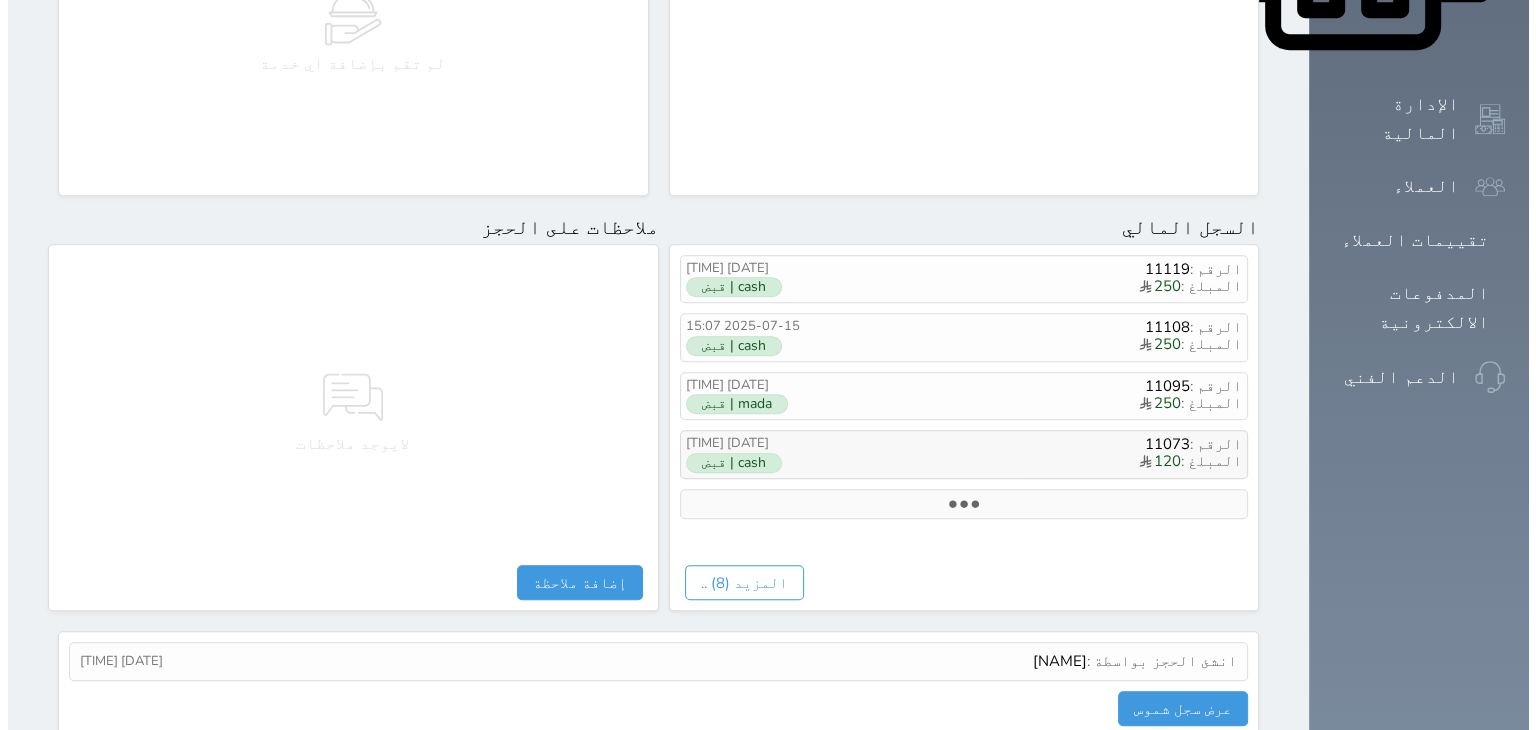 scroll, scrollTop: 1078, scrollLeft: 0, axis: vertical 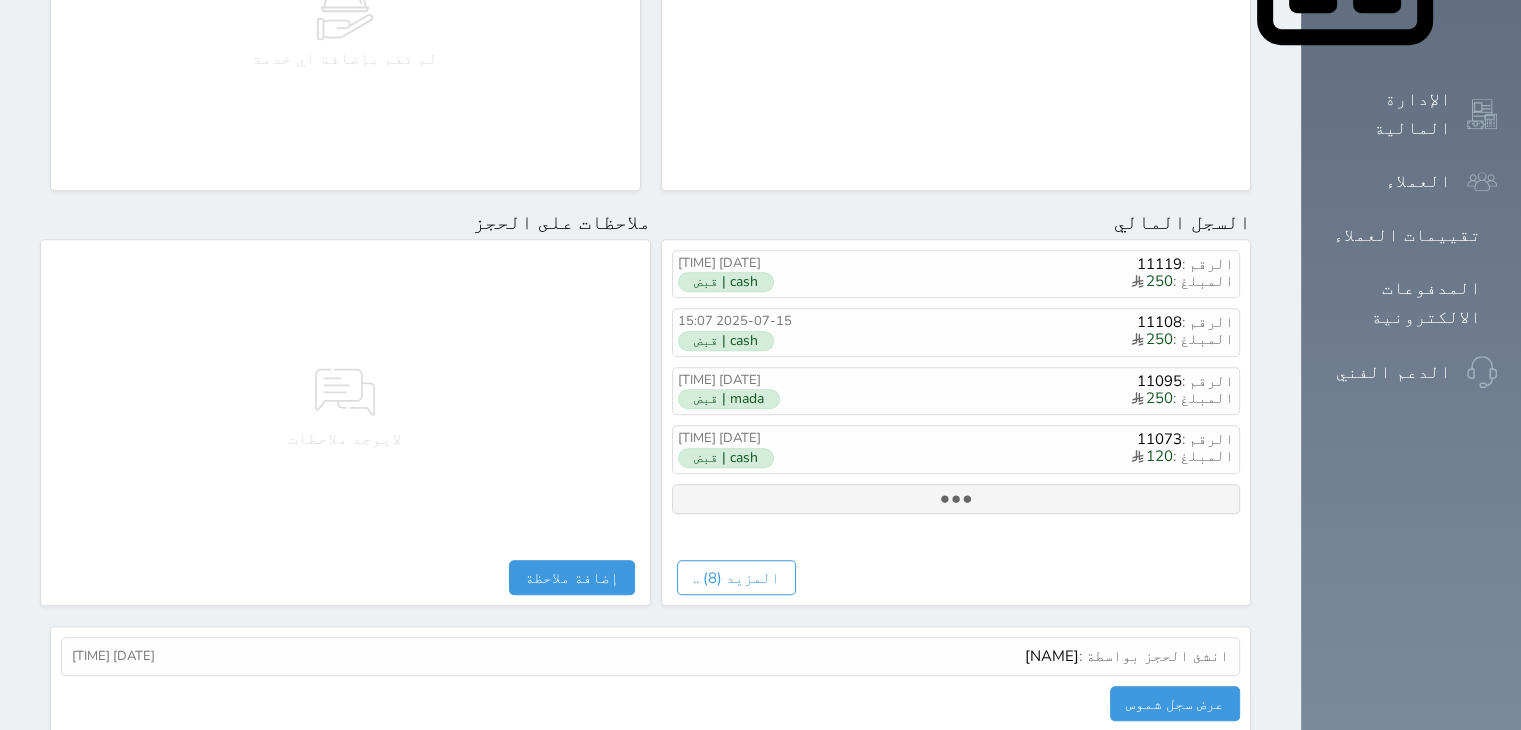 click at bounding box center (956, 499) 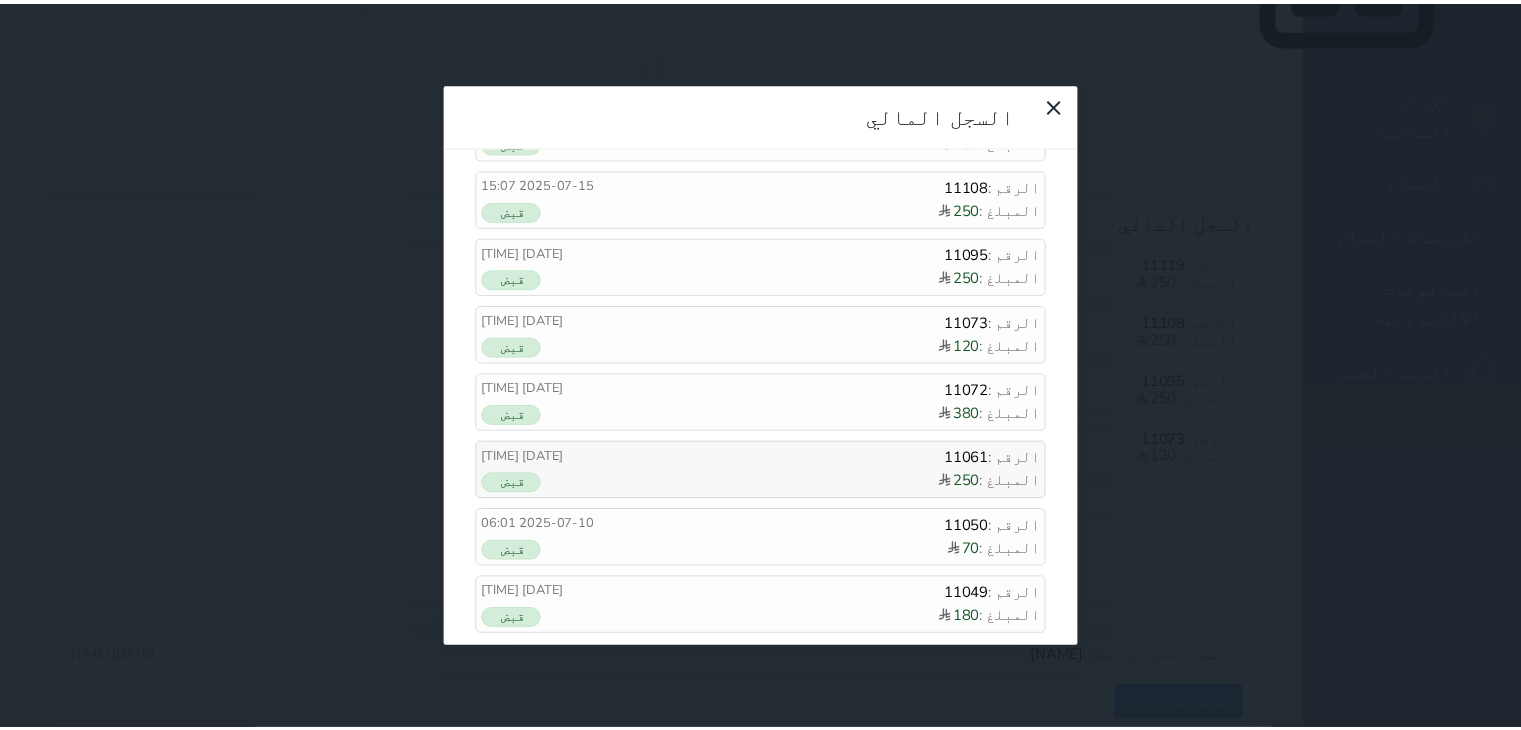 scroll, scrollTop: 72, scrollLeft: 0, axis: vertical 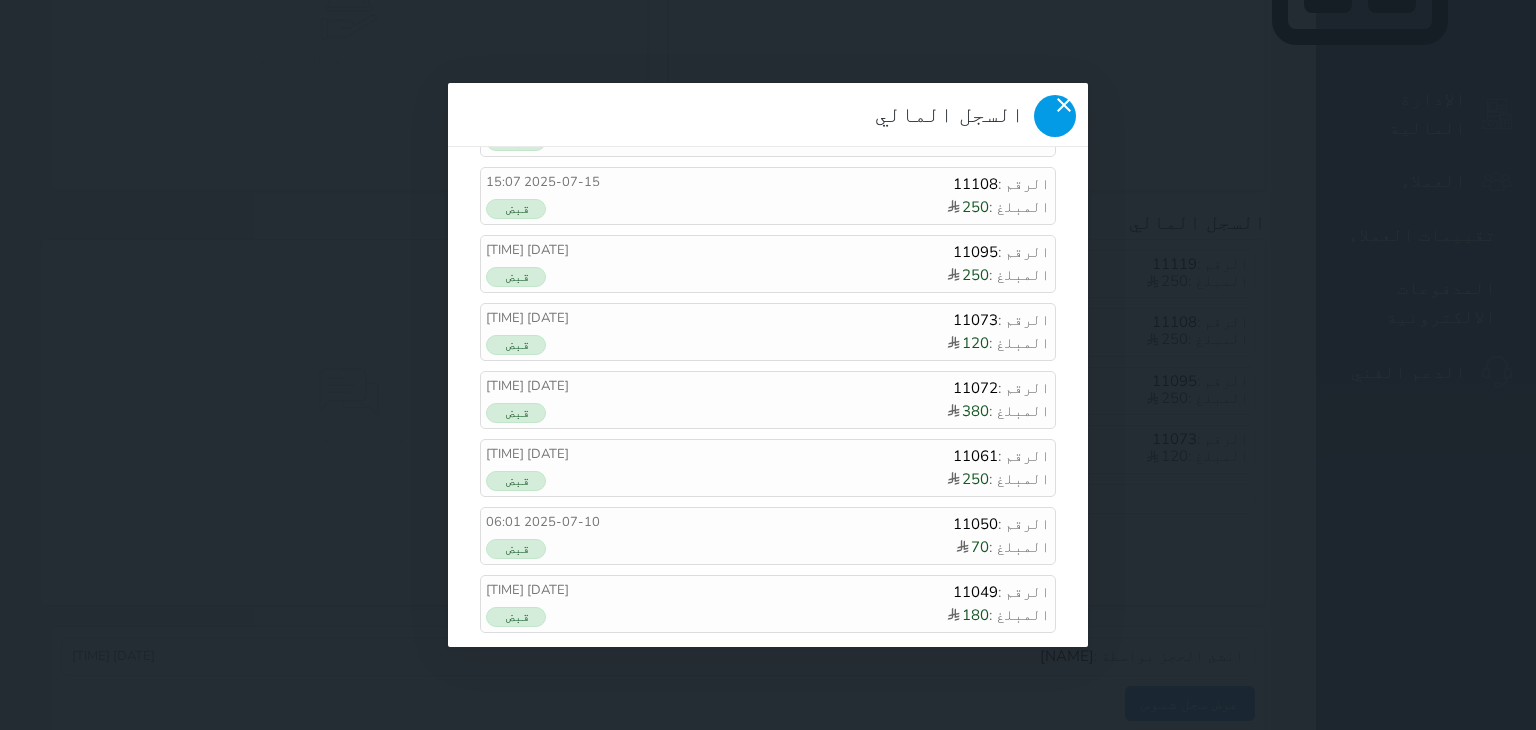 click 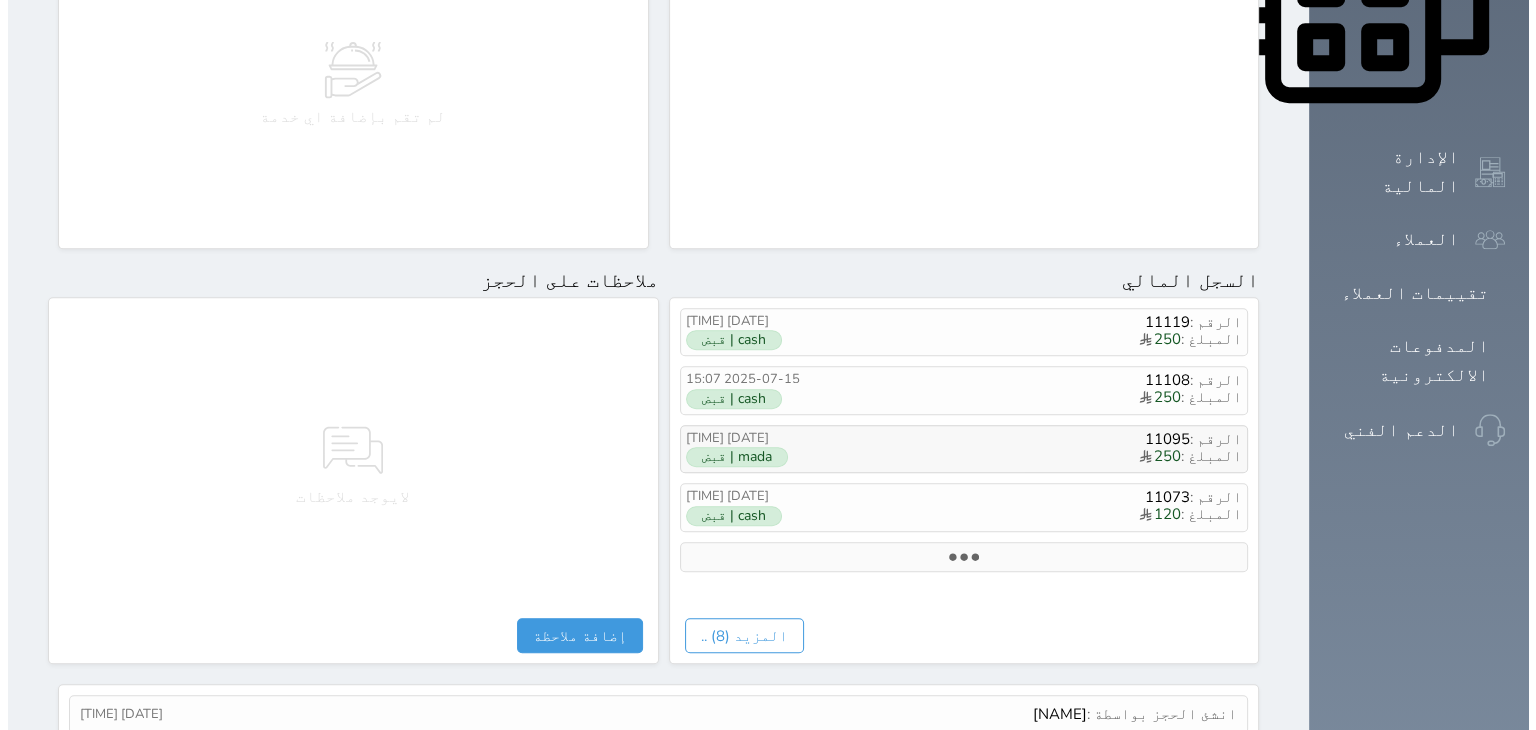 scroll, scrollTop: 1078, scrollLeft: 0, axis: vertical 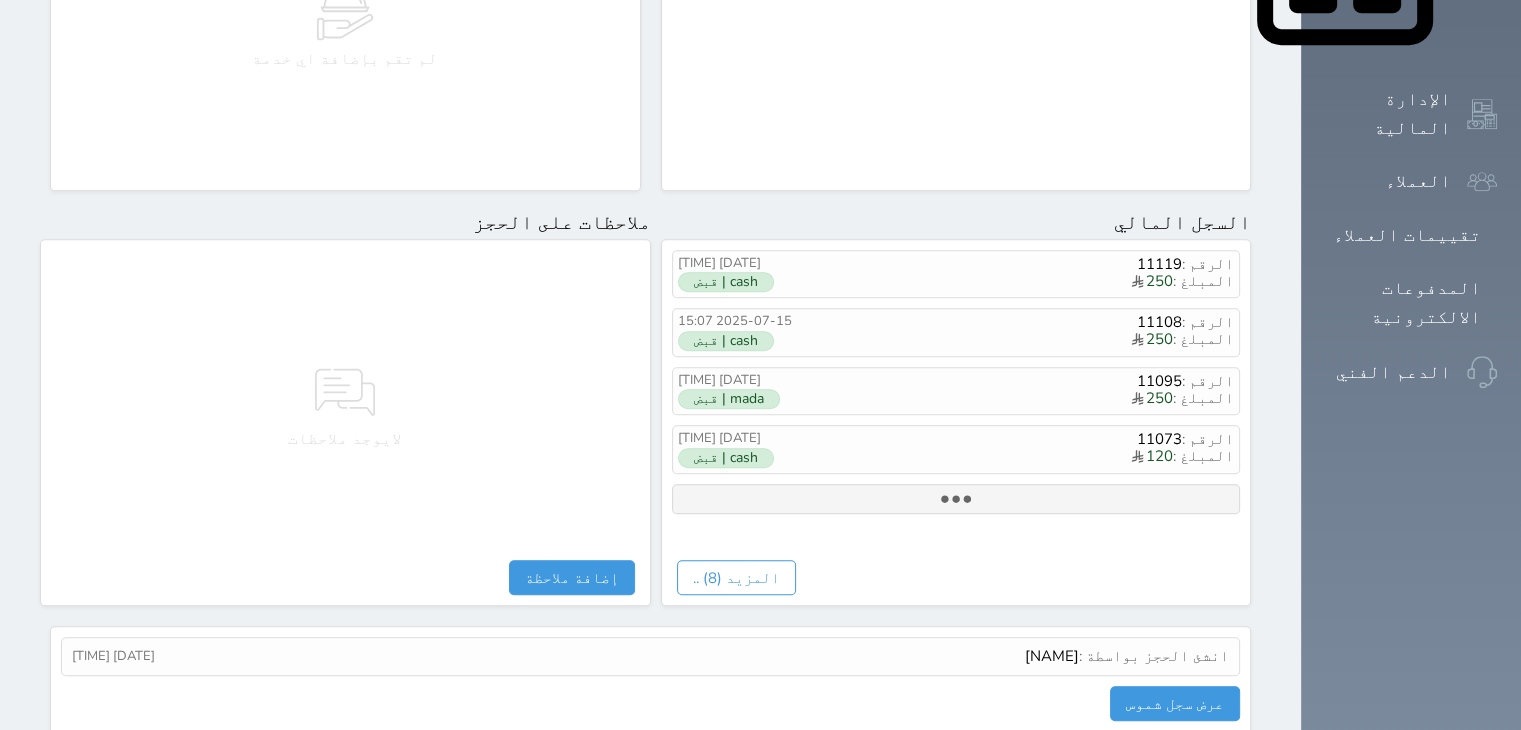 click at bounding box center (956, 499) 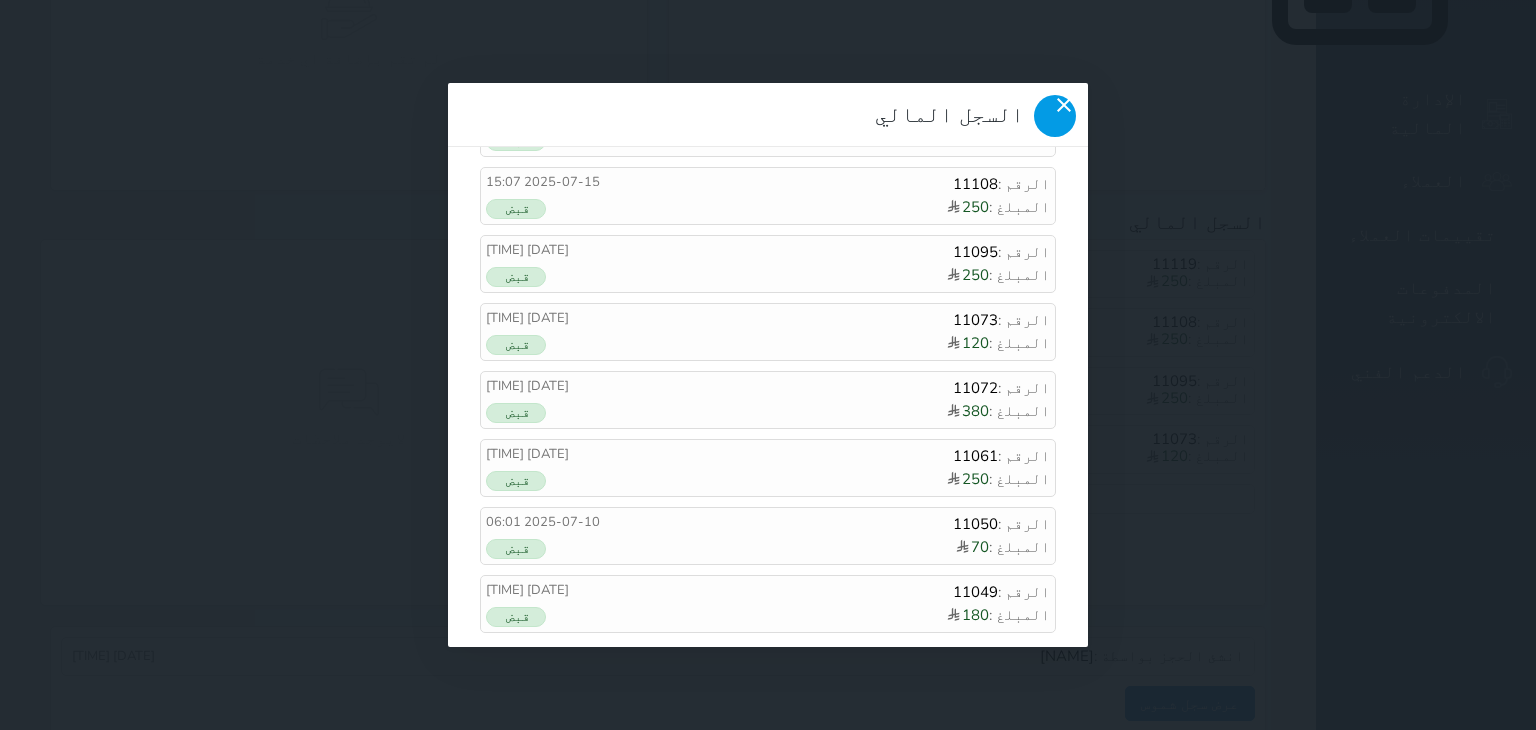click 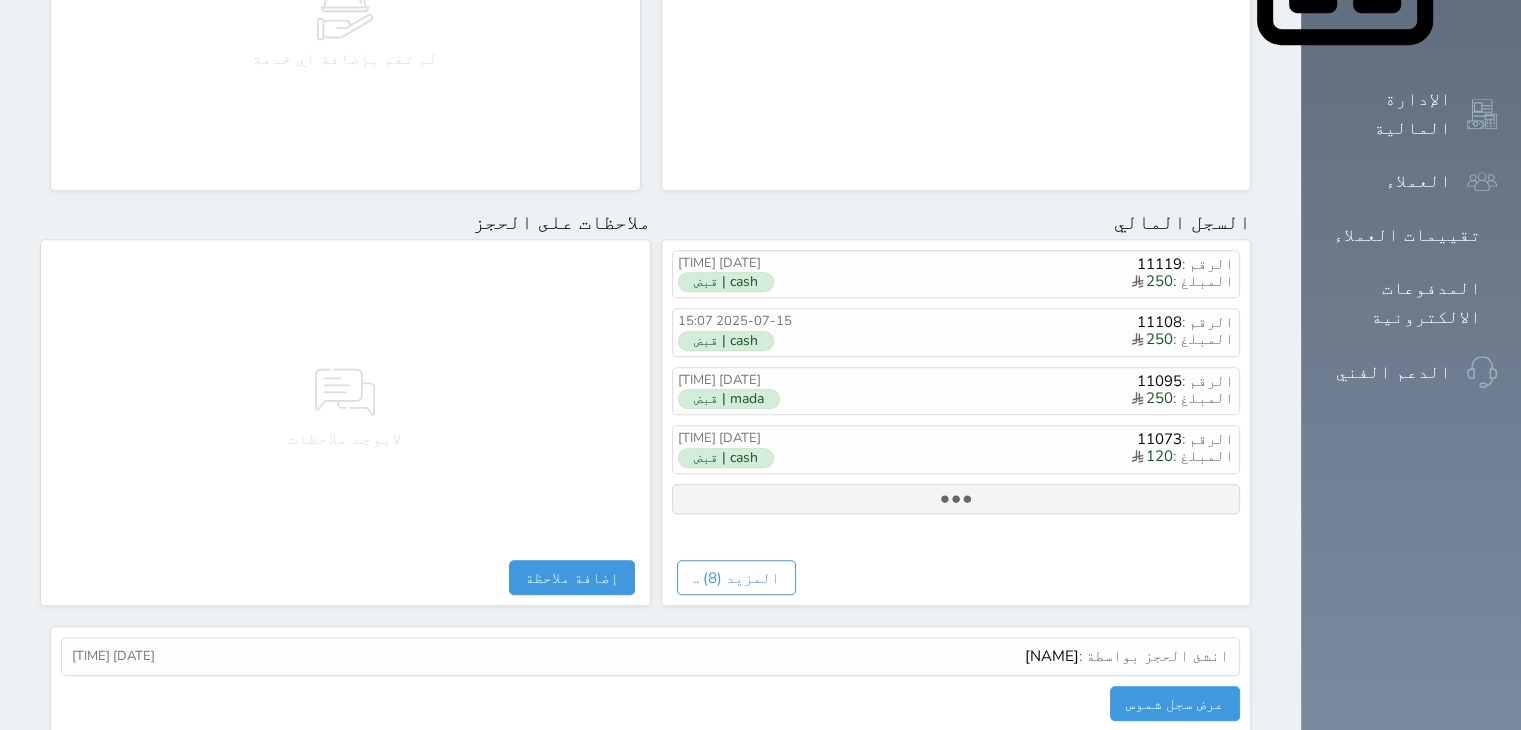 click at bounding box center (956, 499) 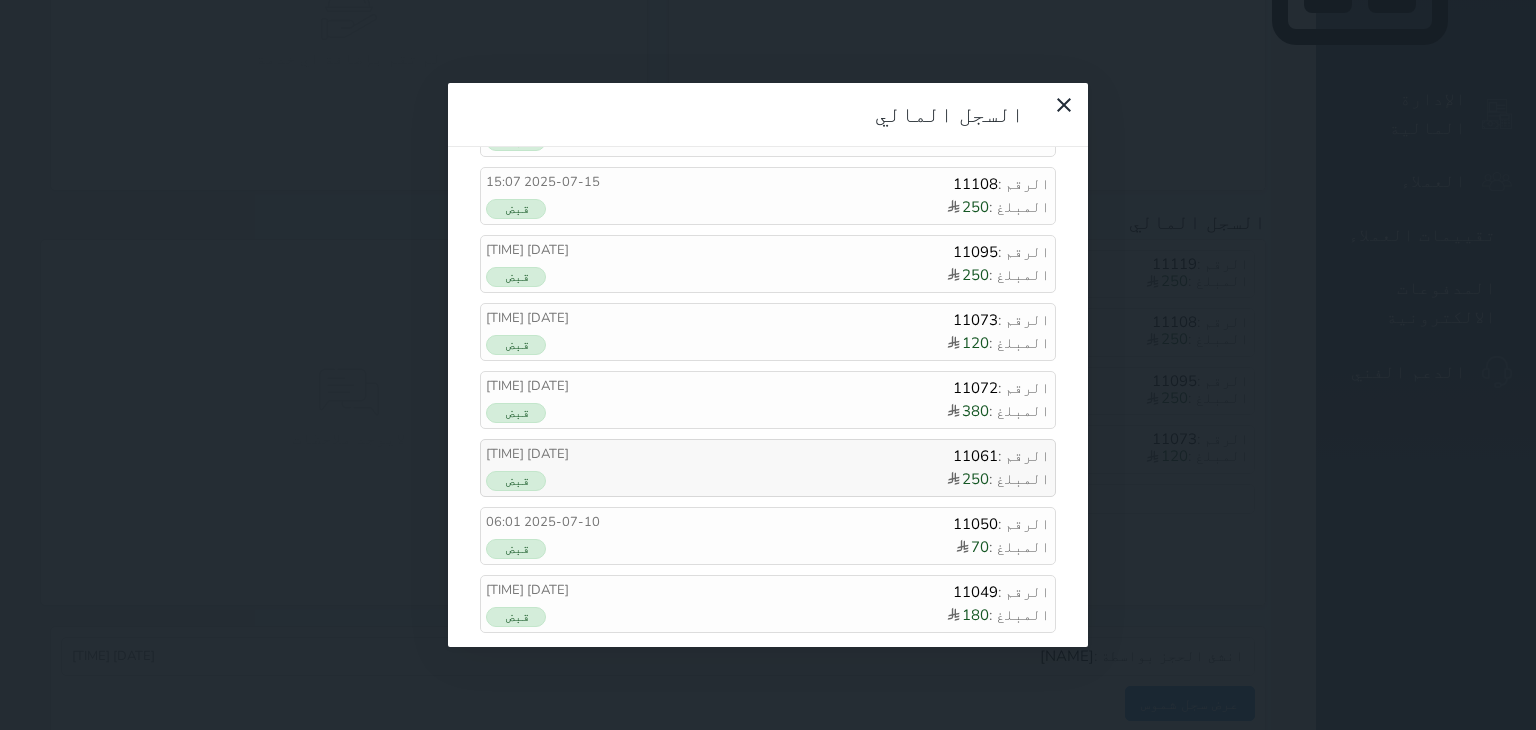 click on "قبض" at bounding box center [516, 481] 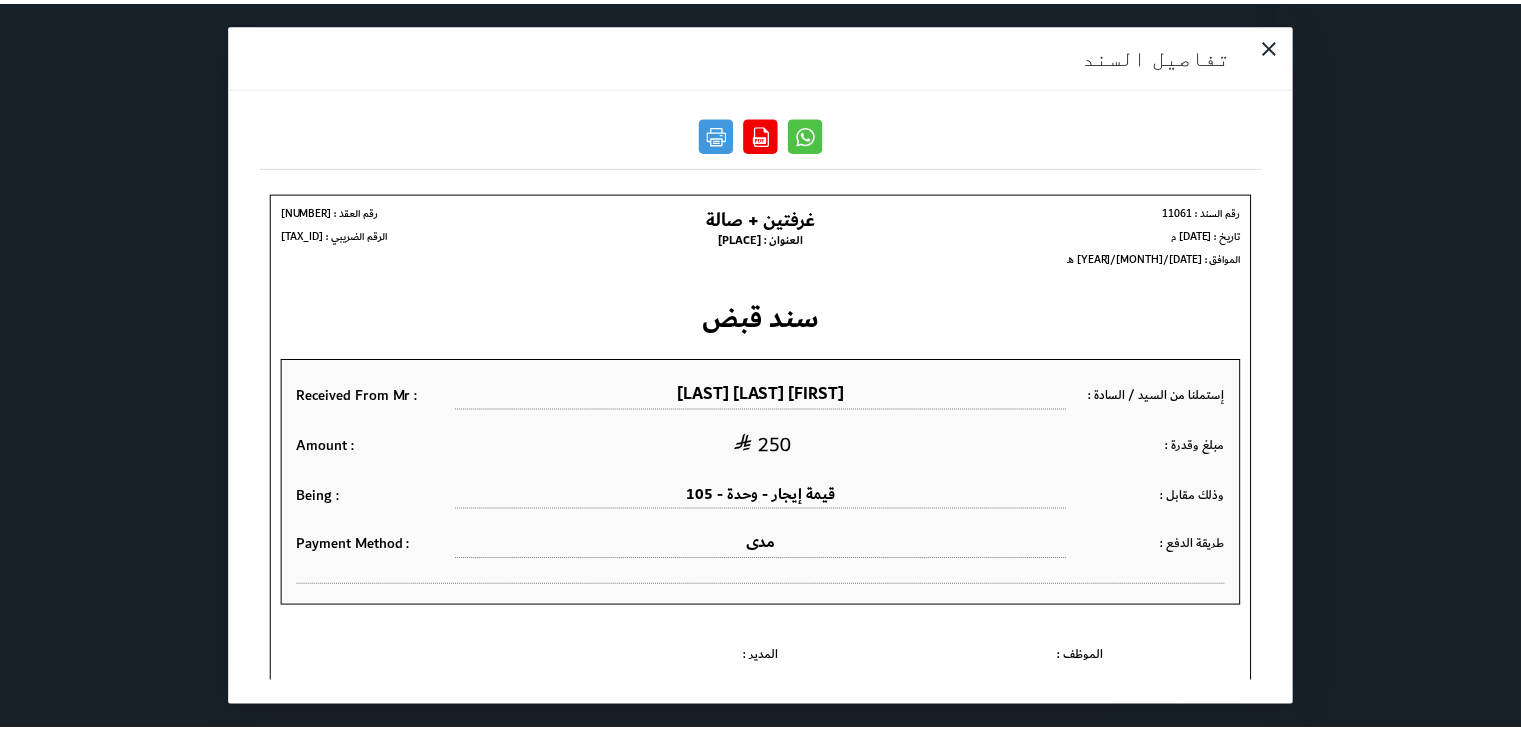 scroll, scrollTop: 0, scrollLeft: 0, axis: both 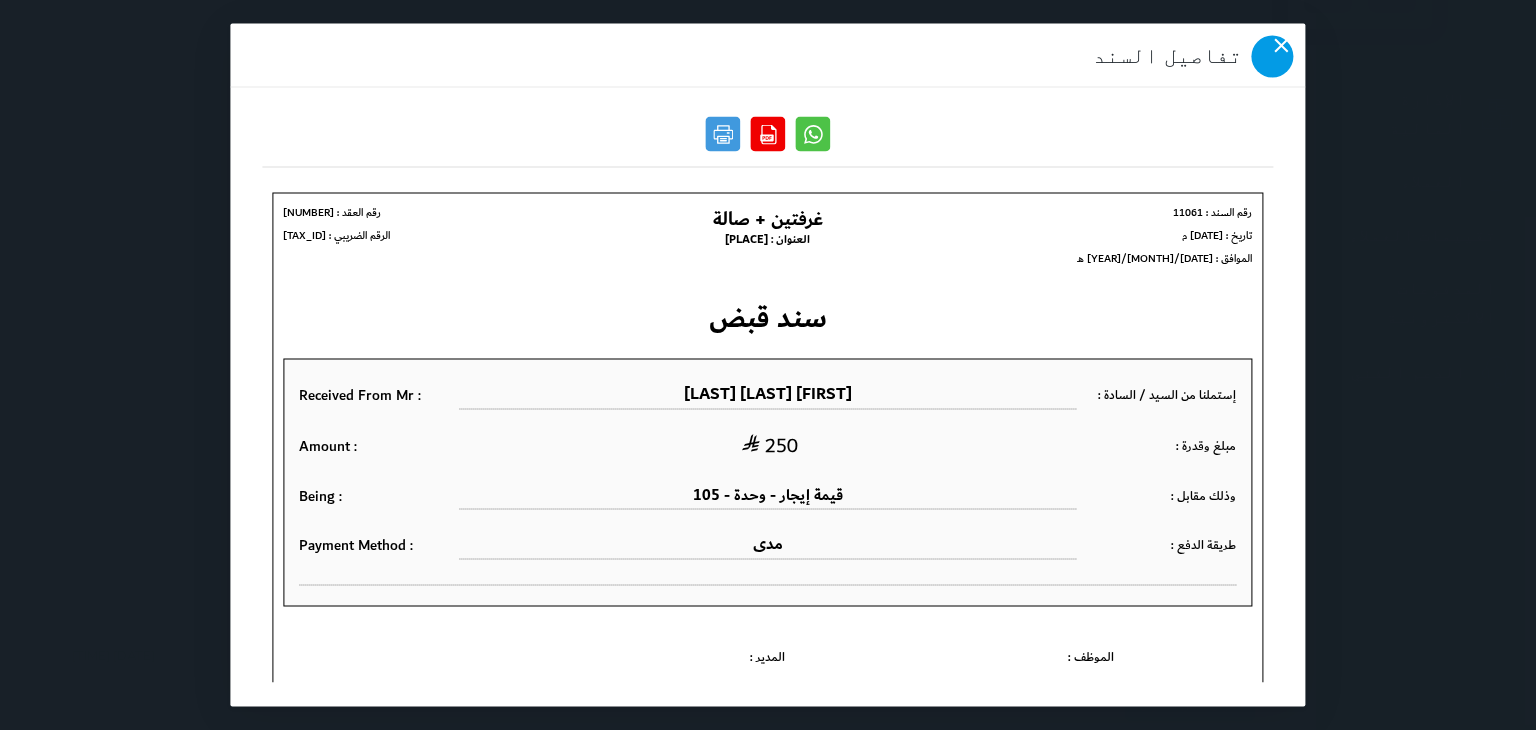 drag, startPoint x: 236, startPoint y: 41, endPoint x: 276, endPoint y: 53, distance: 41.761227 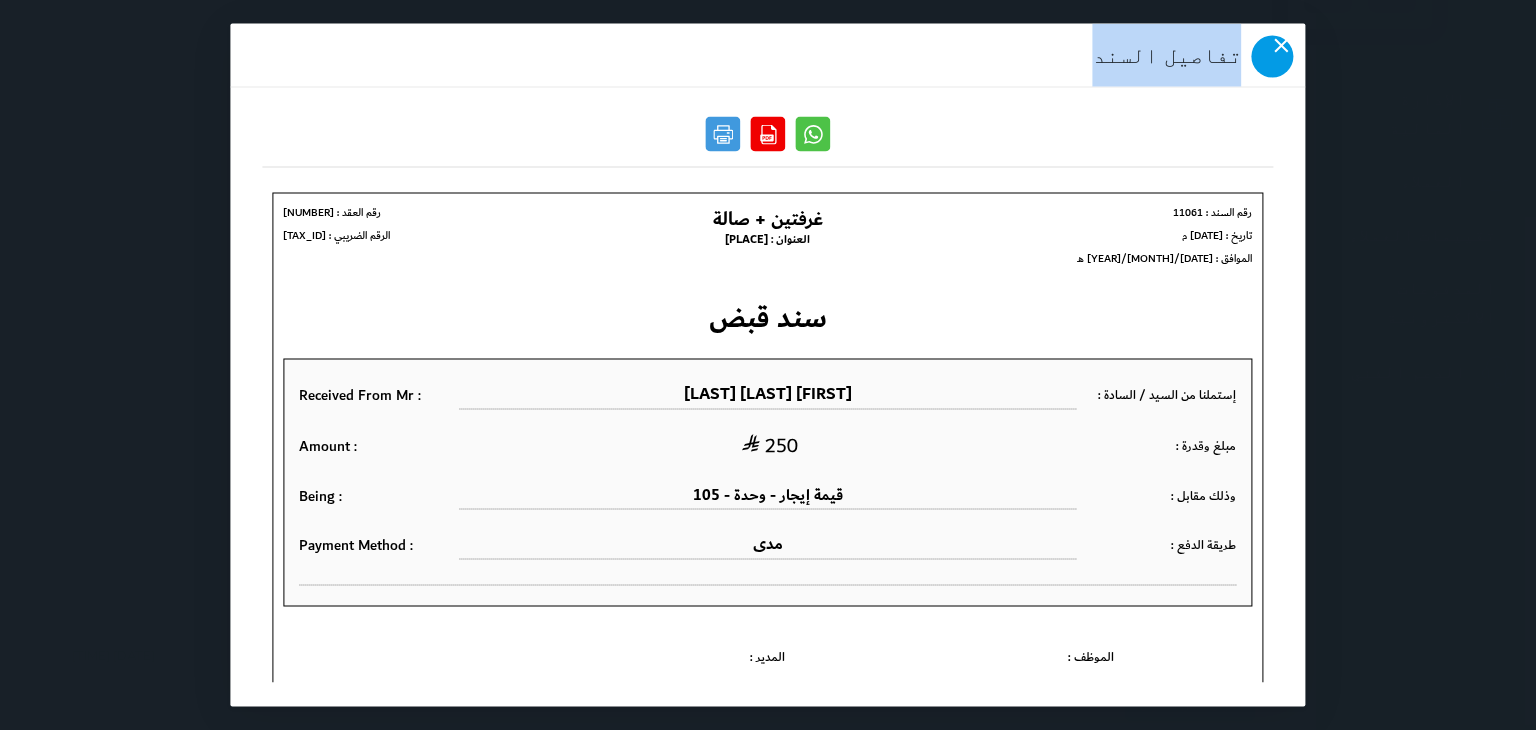click on "تفاصيل السند" at bounding box center (767, 365) 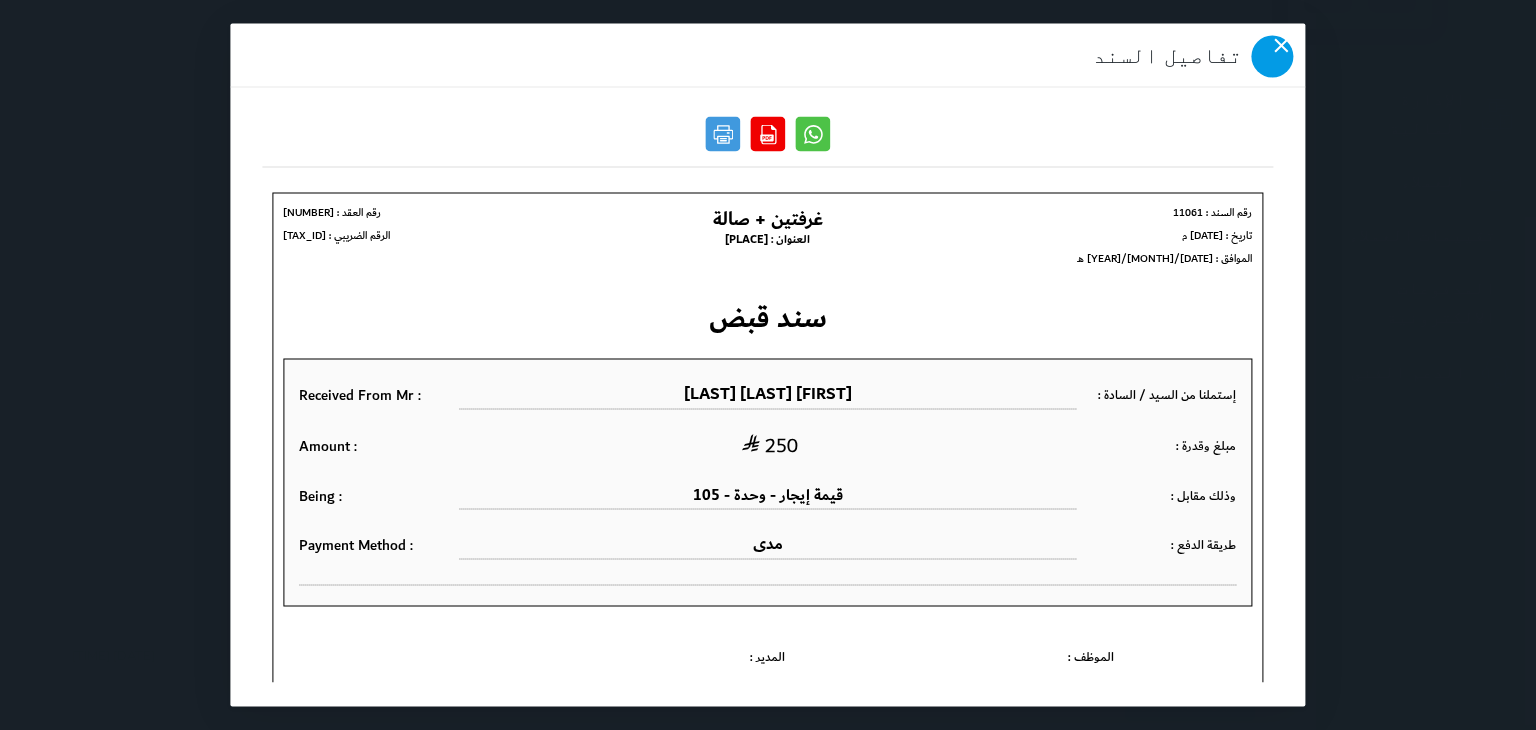 click at bounding box center (1273, 57) 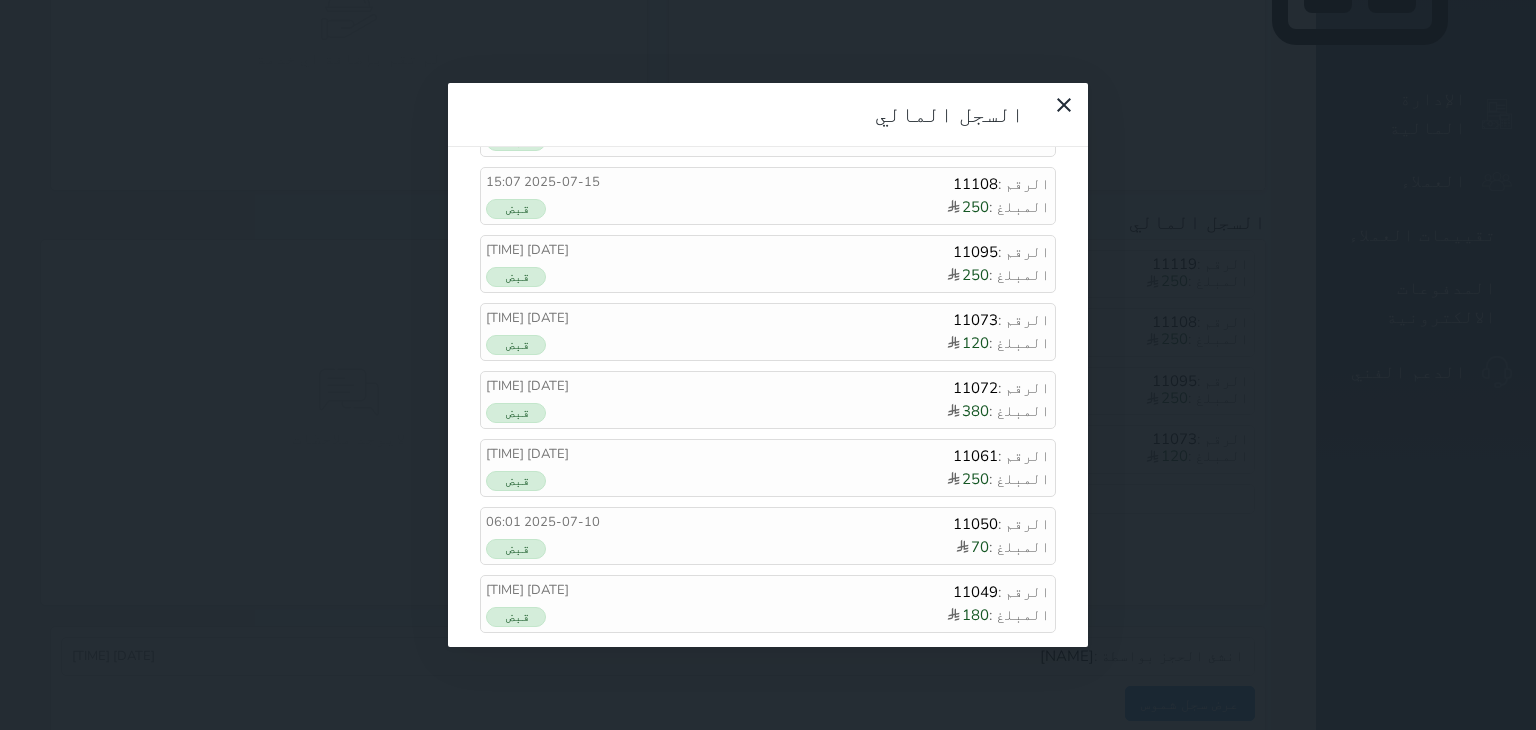 drag, startPoint x: 503, startPoint y: 340, endPoint x: 514, endPoint y: 621, distance: 281.2152 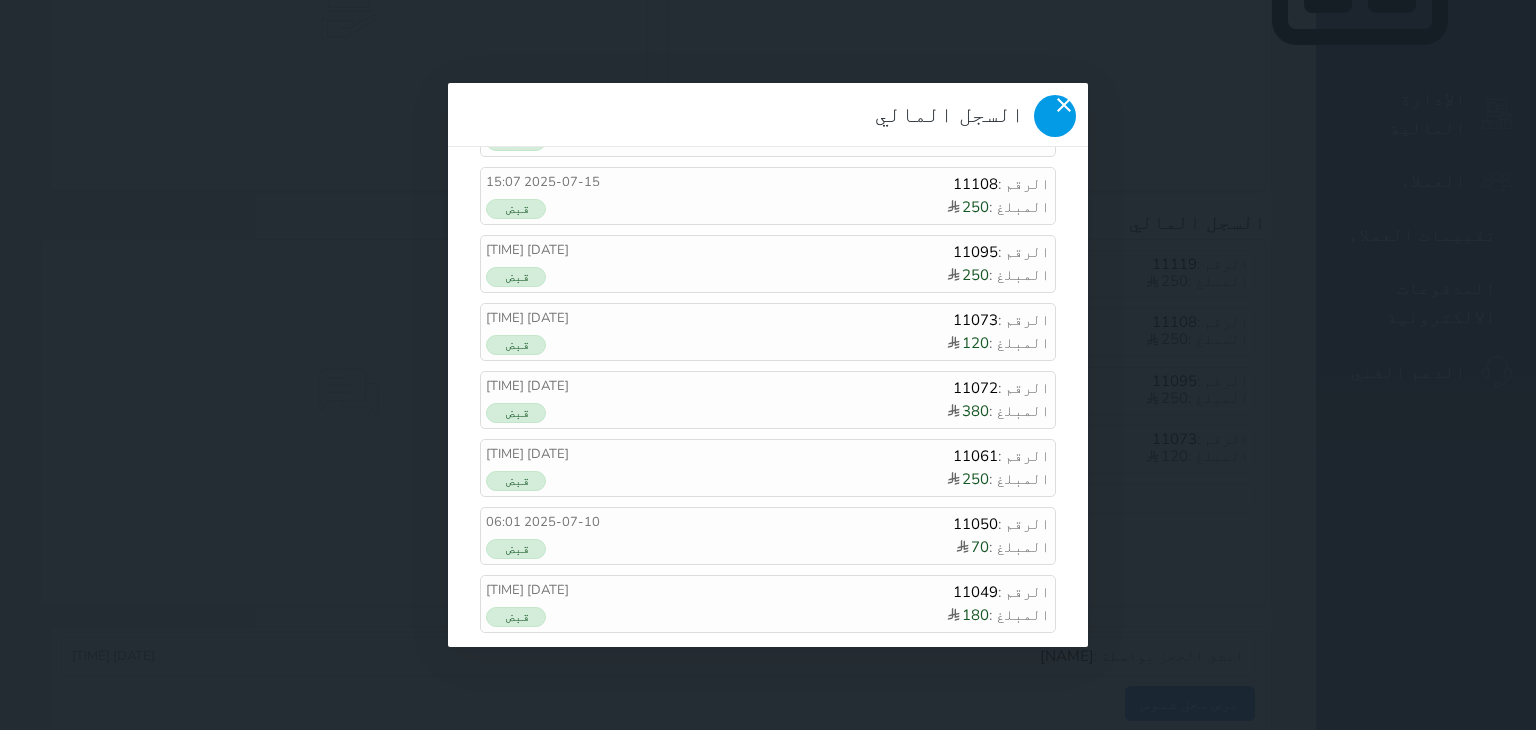 click 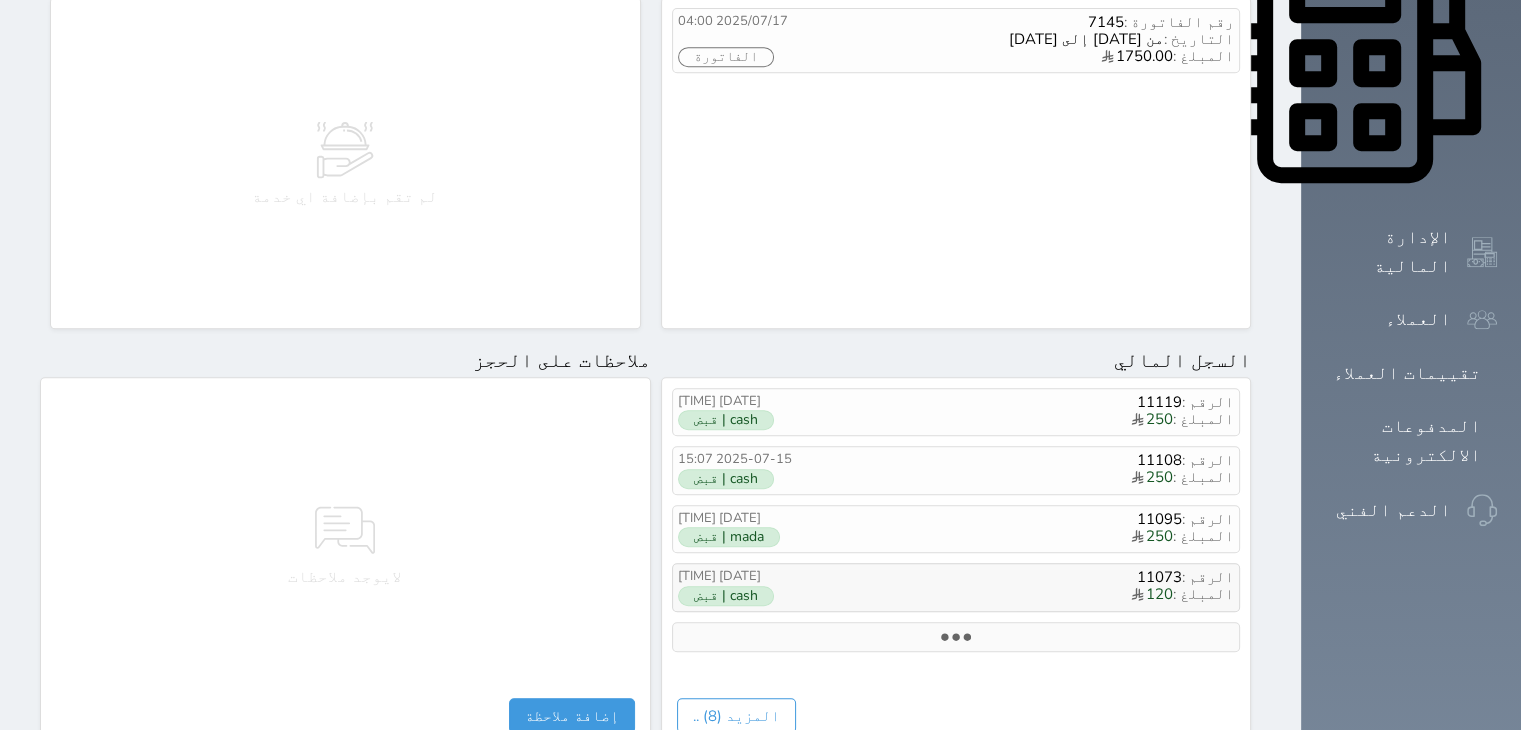 scroll, scrollTop: 978, scrollLeft: 0, axis: vertical 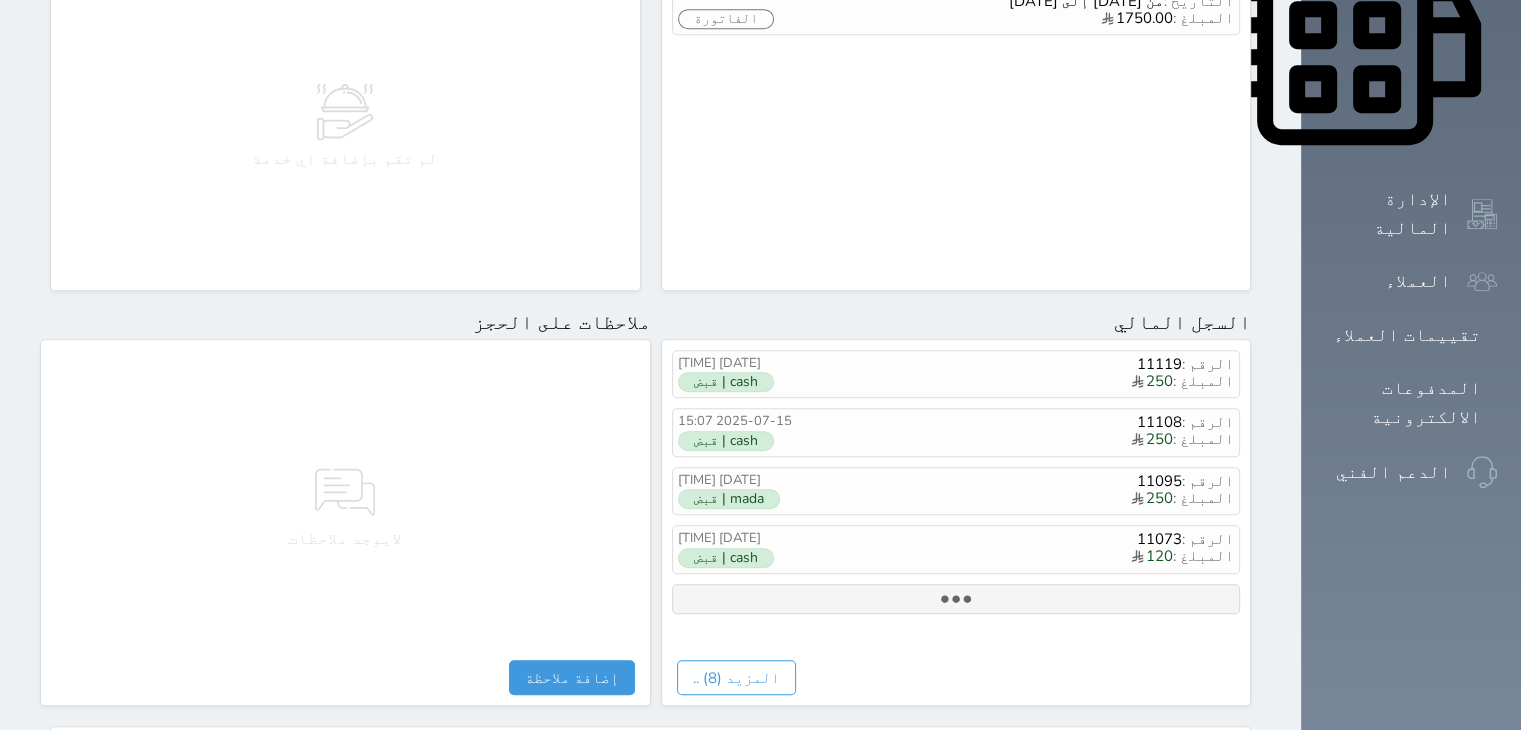 click at bounding box center [956, 599] 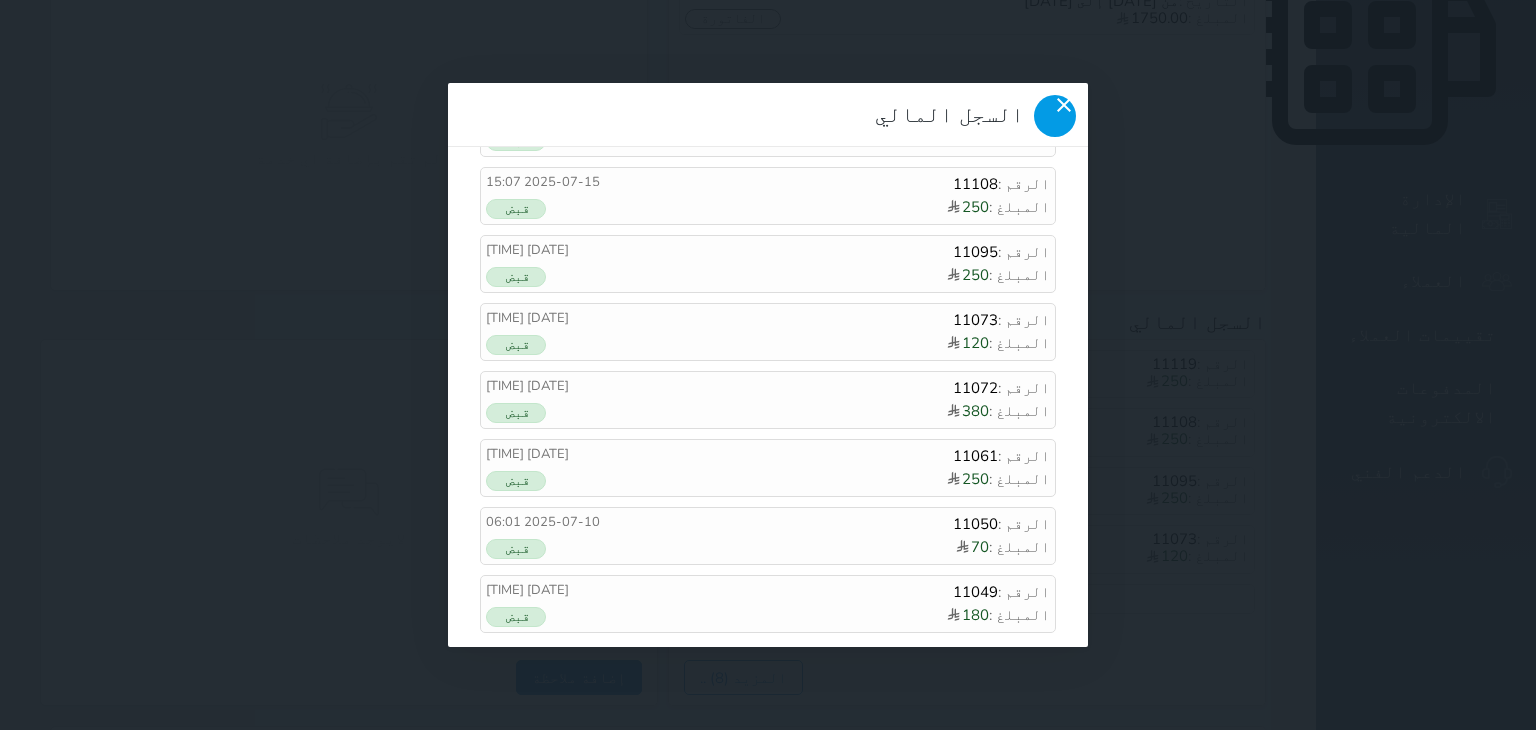 click 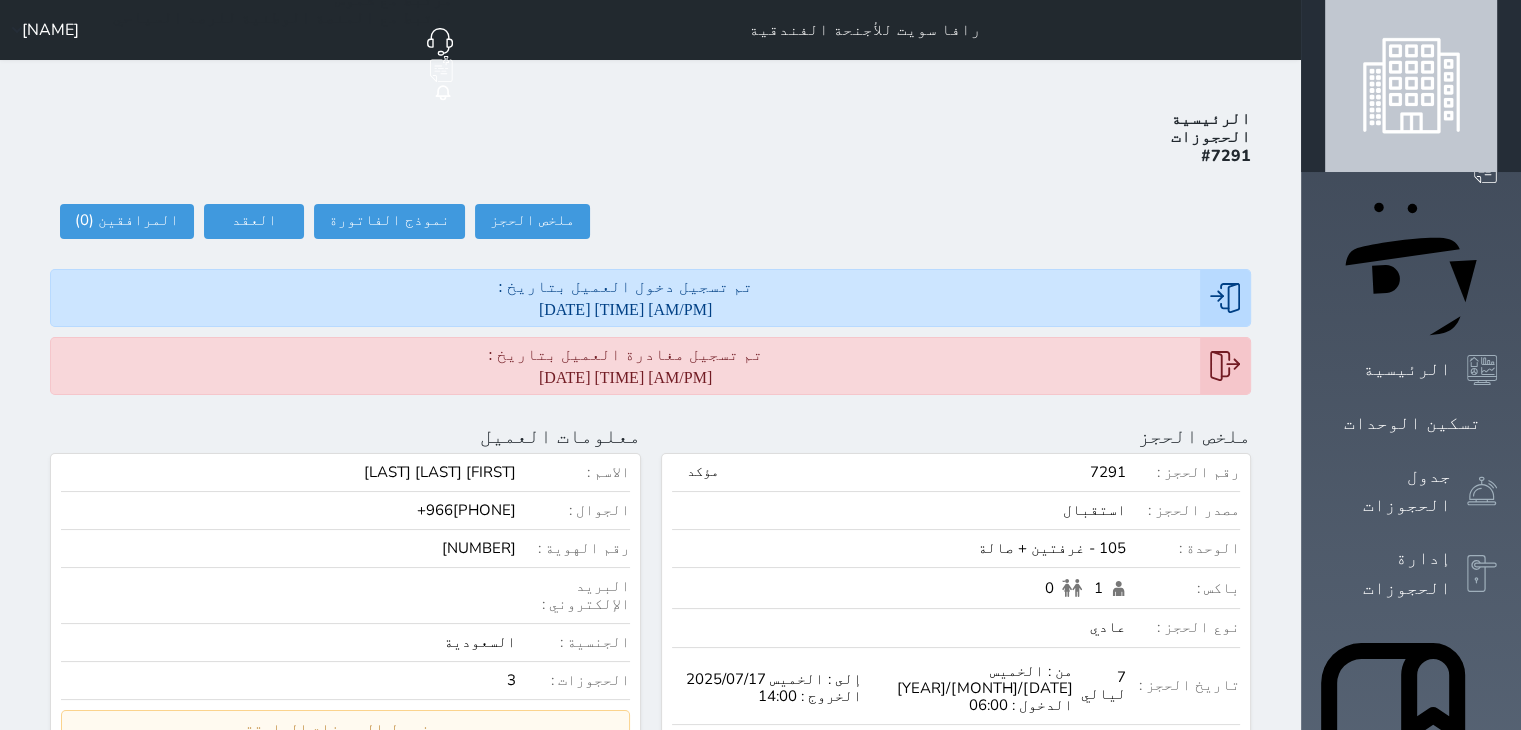 scroll, scrollTop: 0, scrollLeft: 0, axis: both 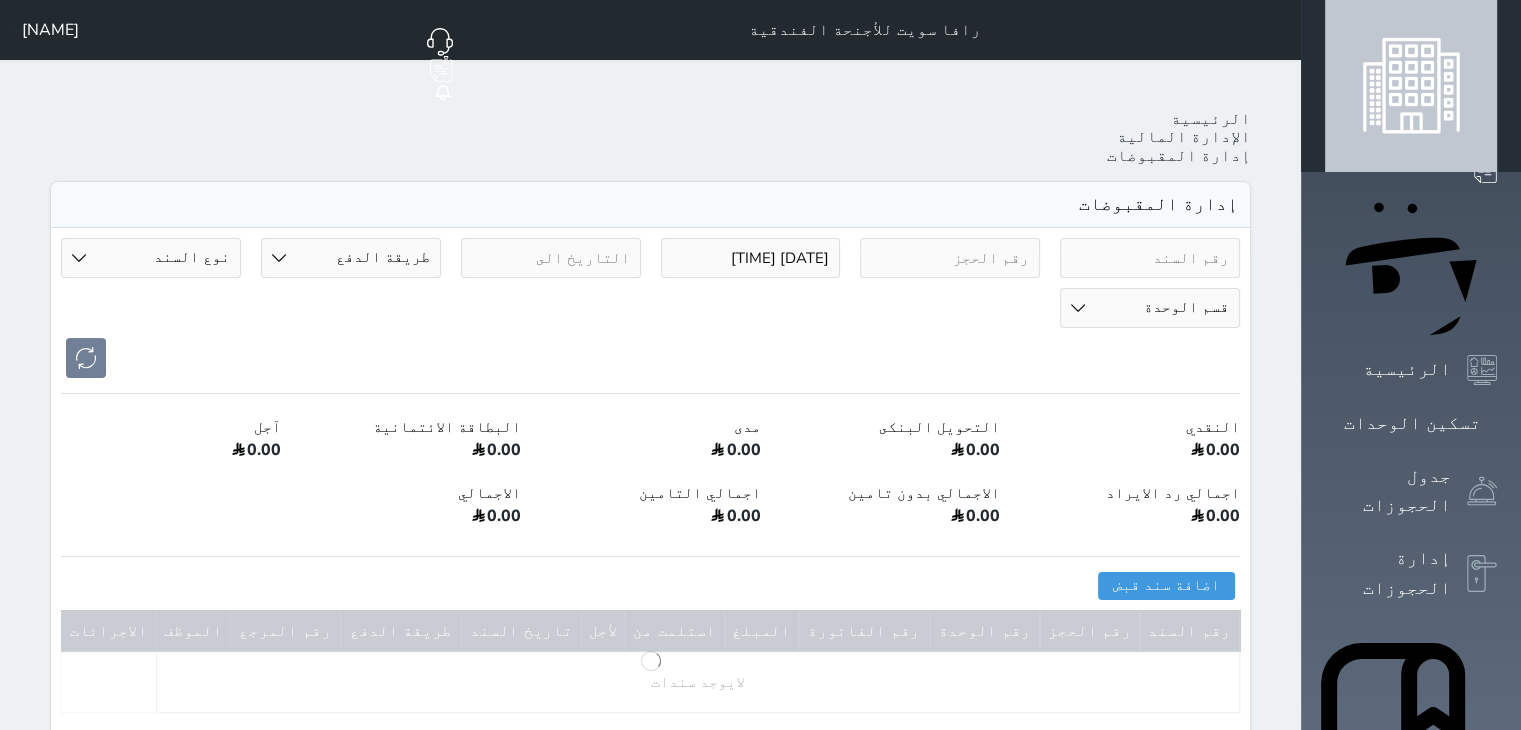 select on "6" 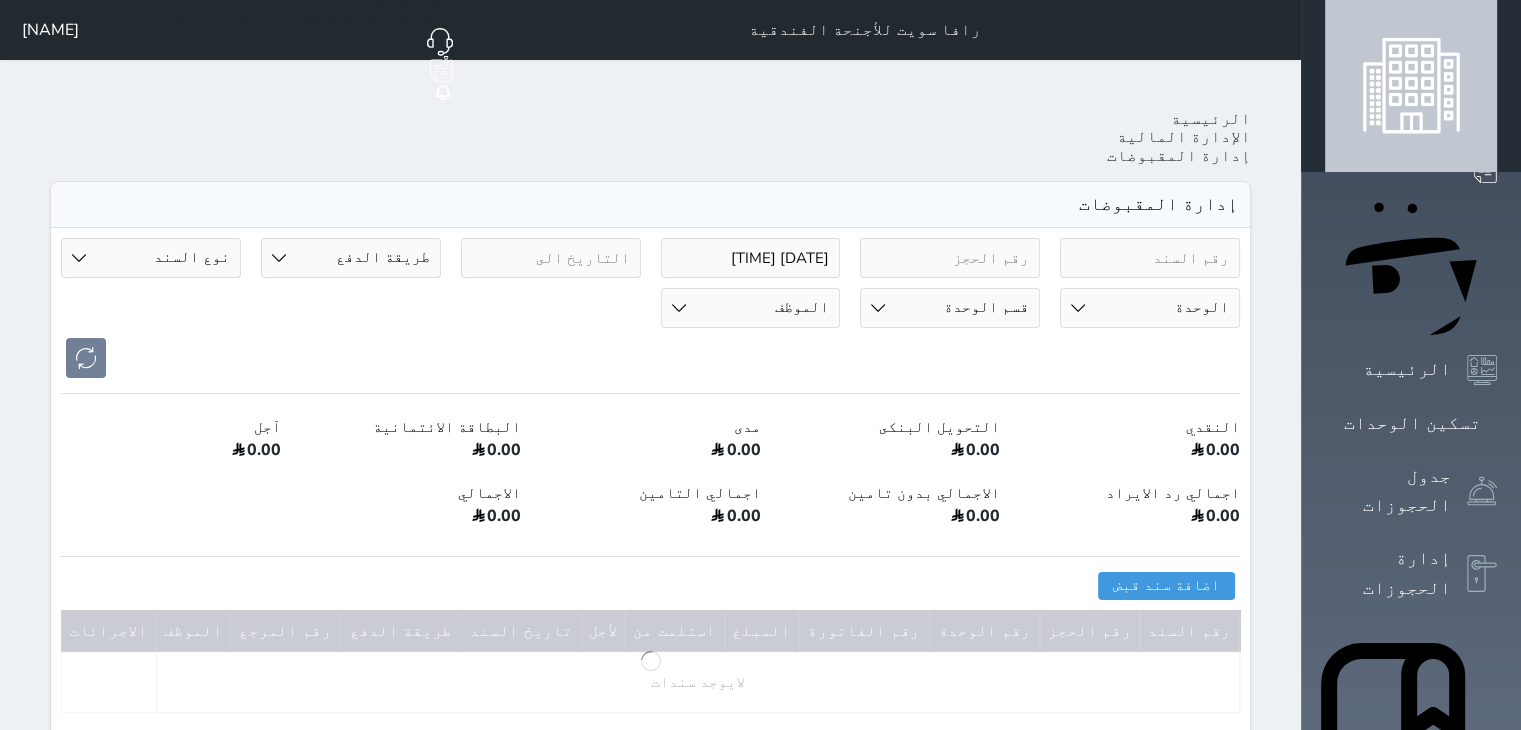 click at bounding box center (950, 258) 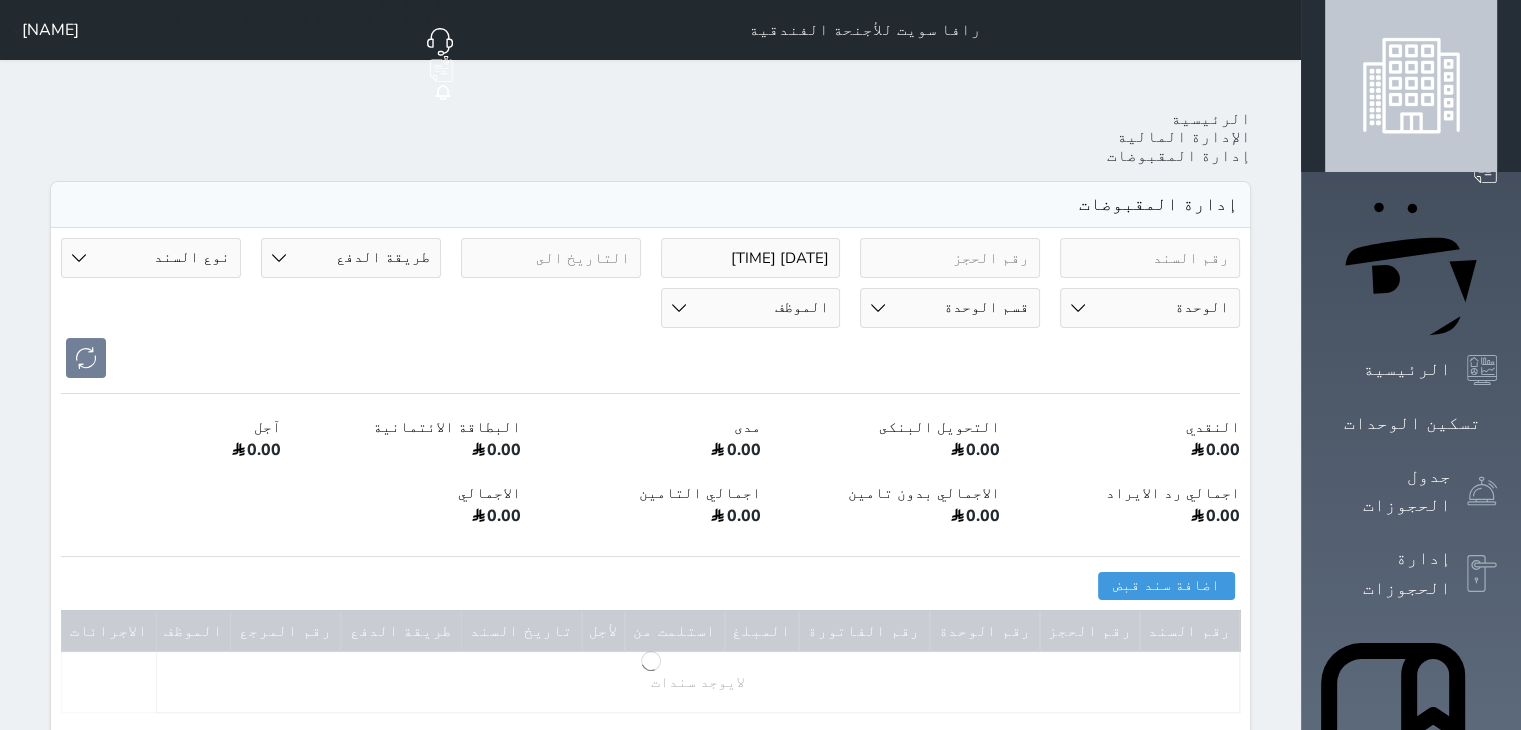 paste on "7262" 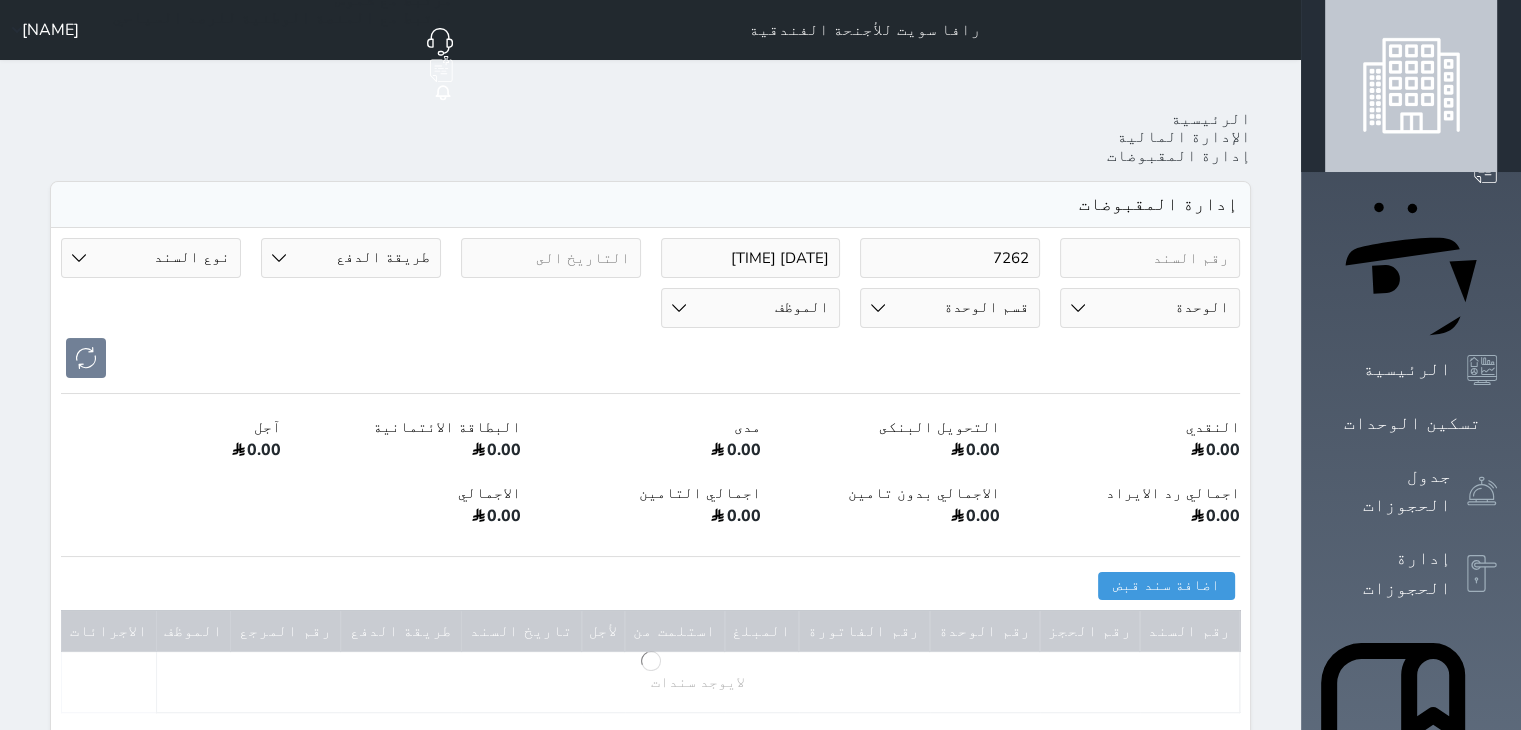 type on "7262" 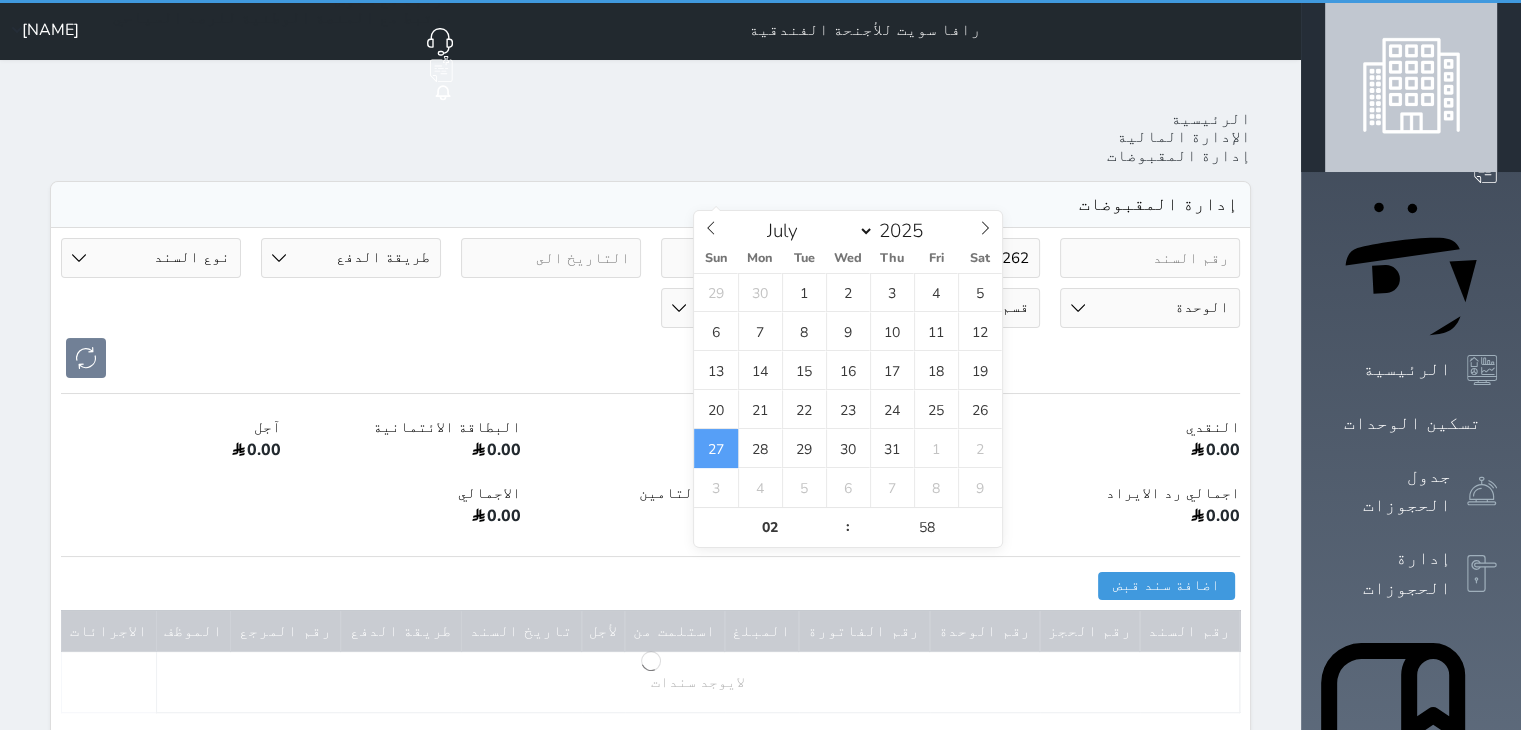 click on "[DATE] [TIME]" at bounding box center (751, 258) 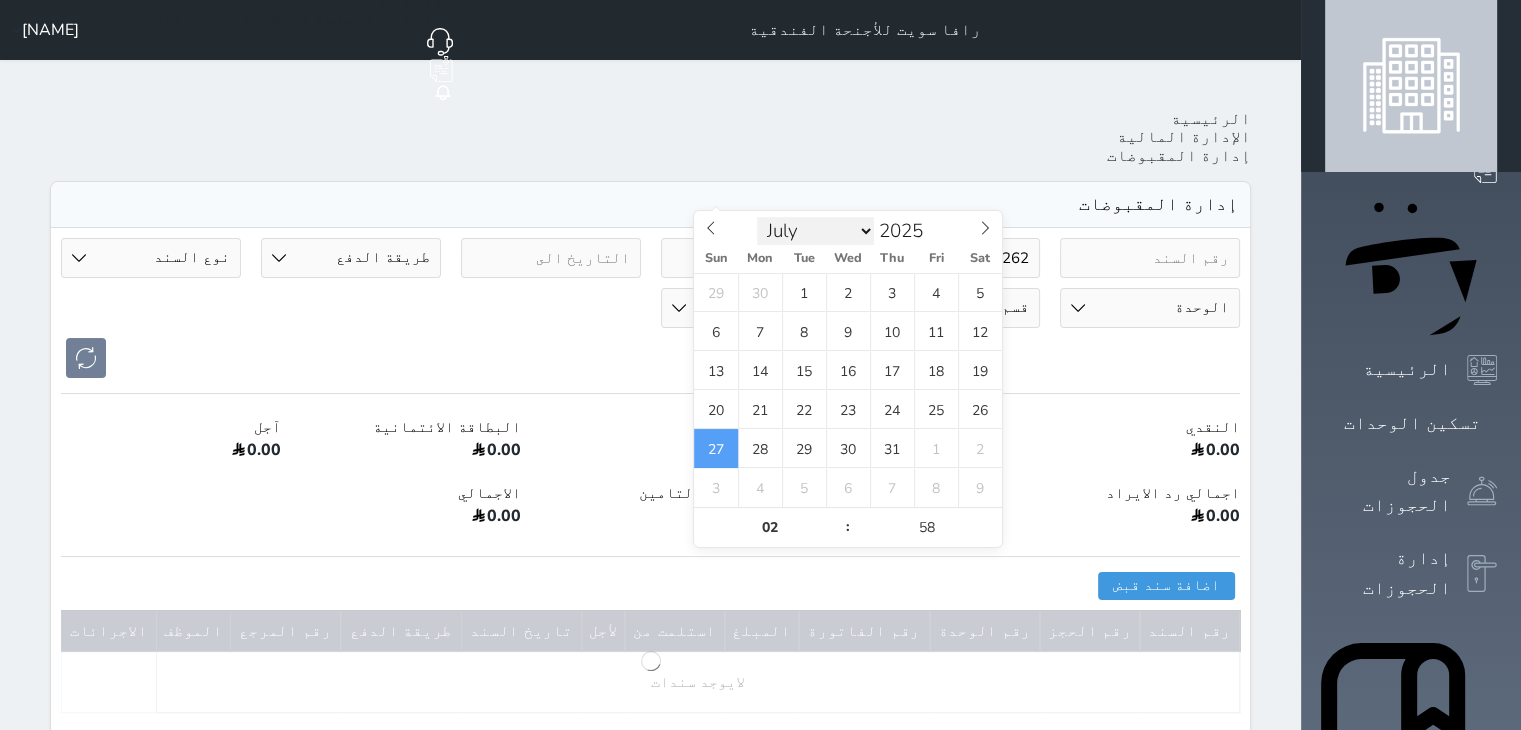 click on "January February March April May June July August September October November December" at bounding box center [815, 231] 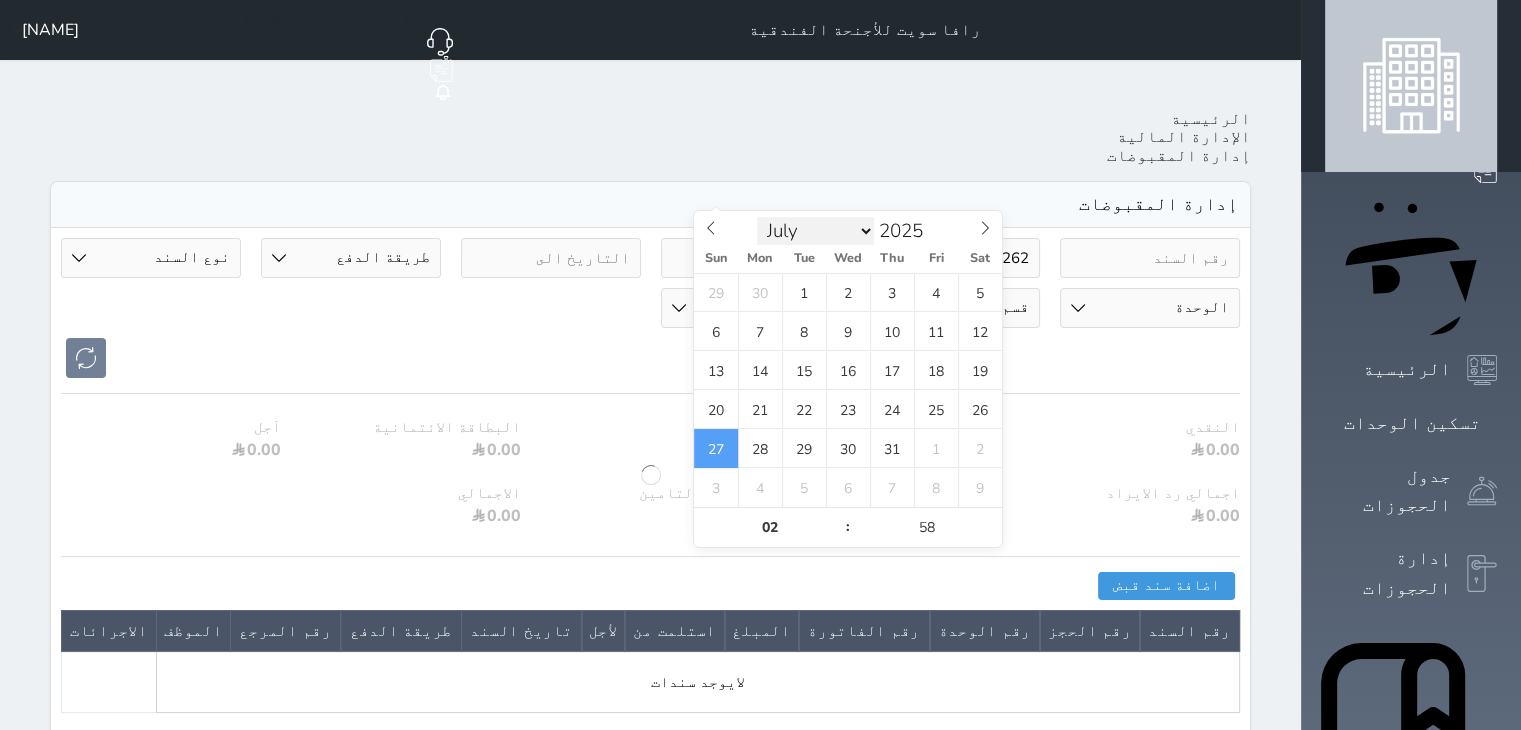 click on "January February March April May June July August September October November December" at bounding box center [815, 231] 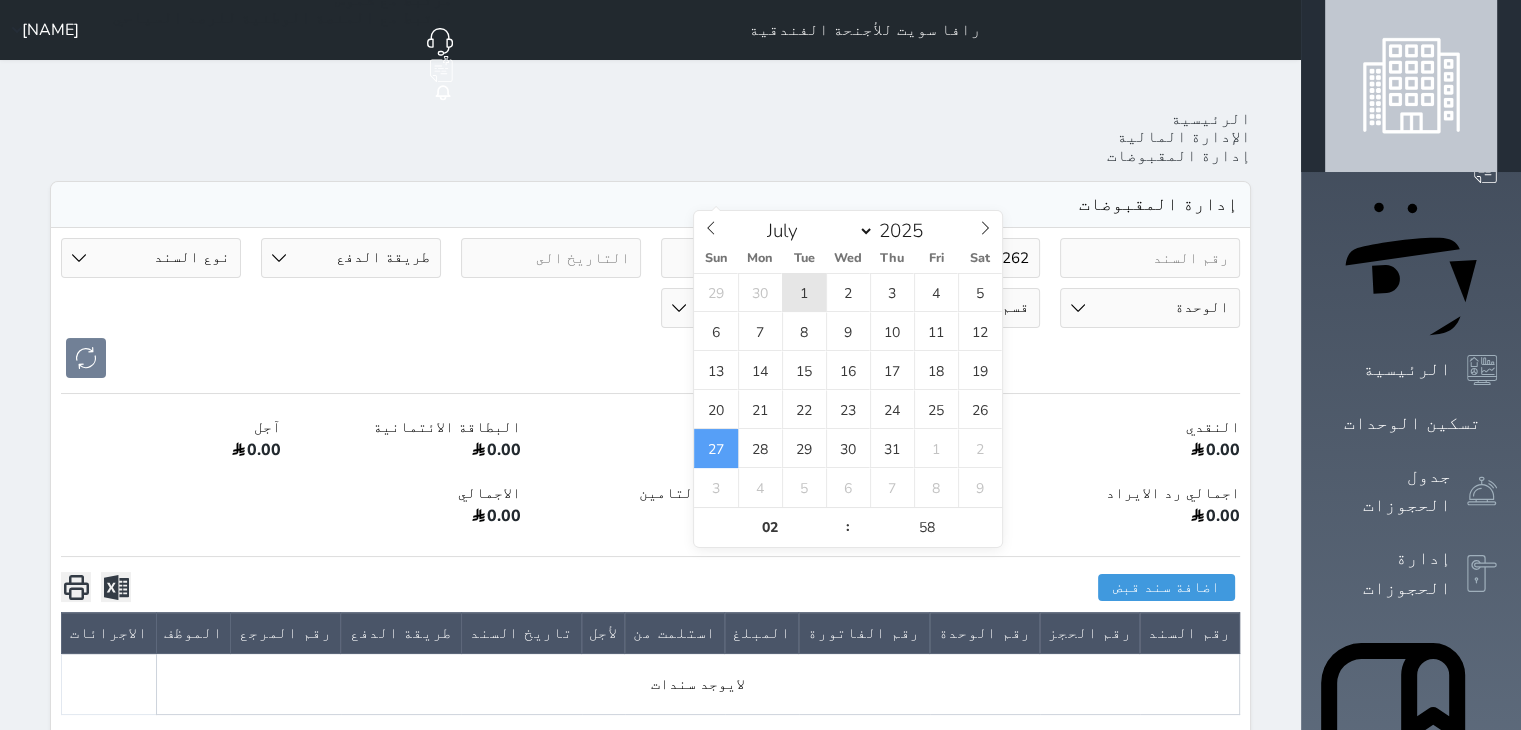 click on "1" at bounding box center (804, 292) 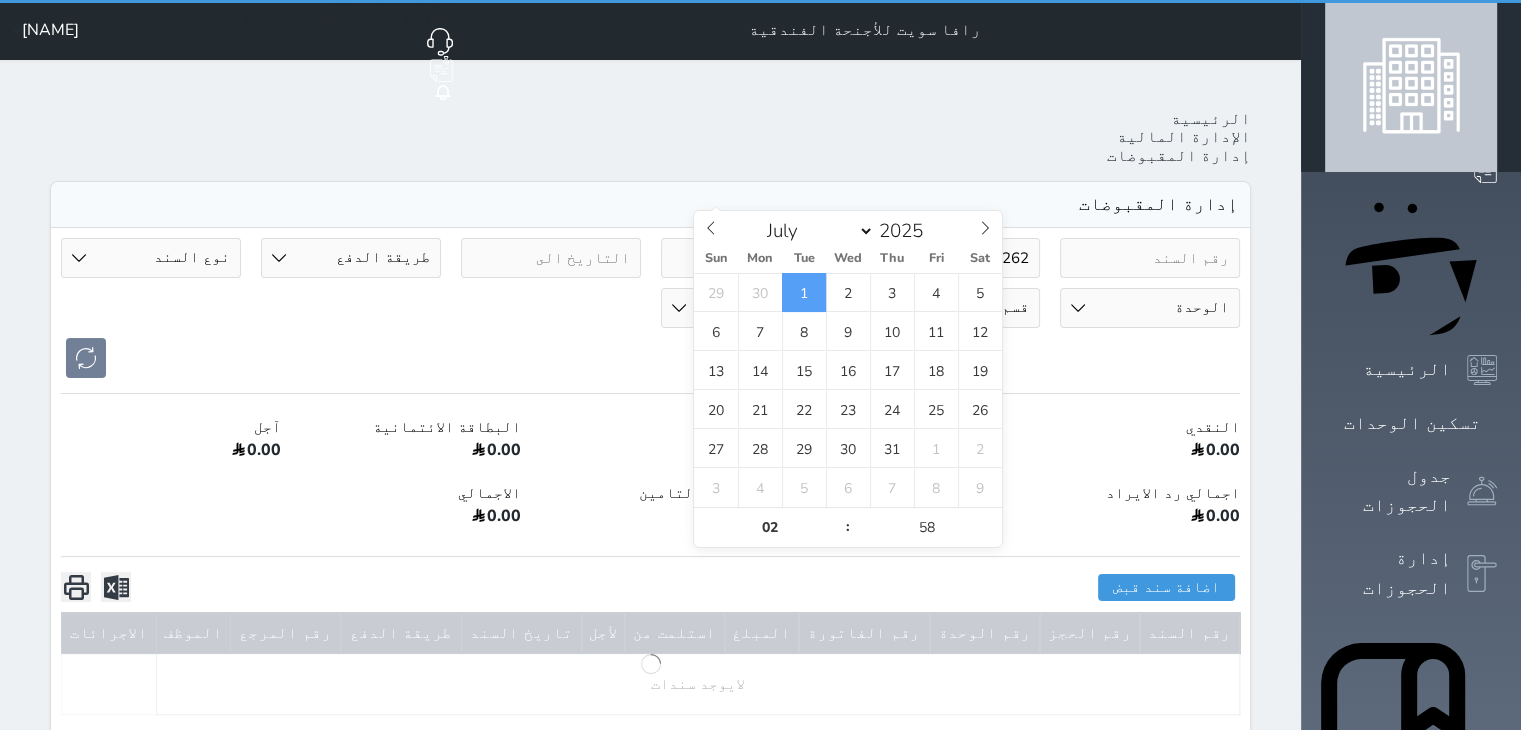 click on "[NUMBER] [DATE] [TIME] طريقة الدفع دفع نقدى تحويل بنكى مدى بطاقة ائتمان آجل رد ايراد نوع السند مقبوضات عامة قيمة إيجار فواتير تحويل من الادارة الى الصندوق خدمات تامين عربون لا ينطبق آخر مغسلة واي فاي - الإنترنت مواقف السيارات طعام الأغذية والمشروبات مشروبات المشروبات الباردة المشروبات الساخنة الإفطار غداء عشاء مخبز و كعك حمام سباحة الصالة الرياضية سبا و خدمات الجمال اختيار وإسقاط (خدمات النقل) ميني بار كابل - تلفزيون سرير إضافي تصفيف الشعر التسوق خدمات الجولات السياحية المنظمة خدمات الدليل السياحي تحصيل كمبيالة الوحدة 100 - غرفة مفردة 101 - غرفتين + صالة" at bounding box center [650, 308] 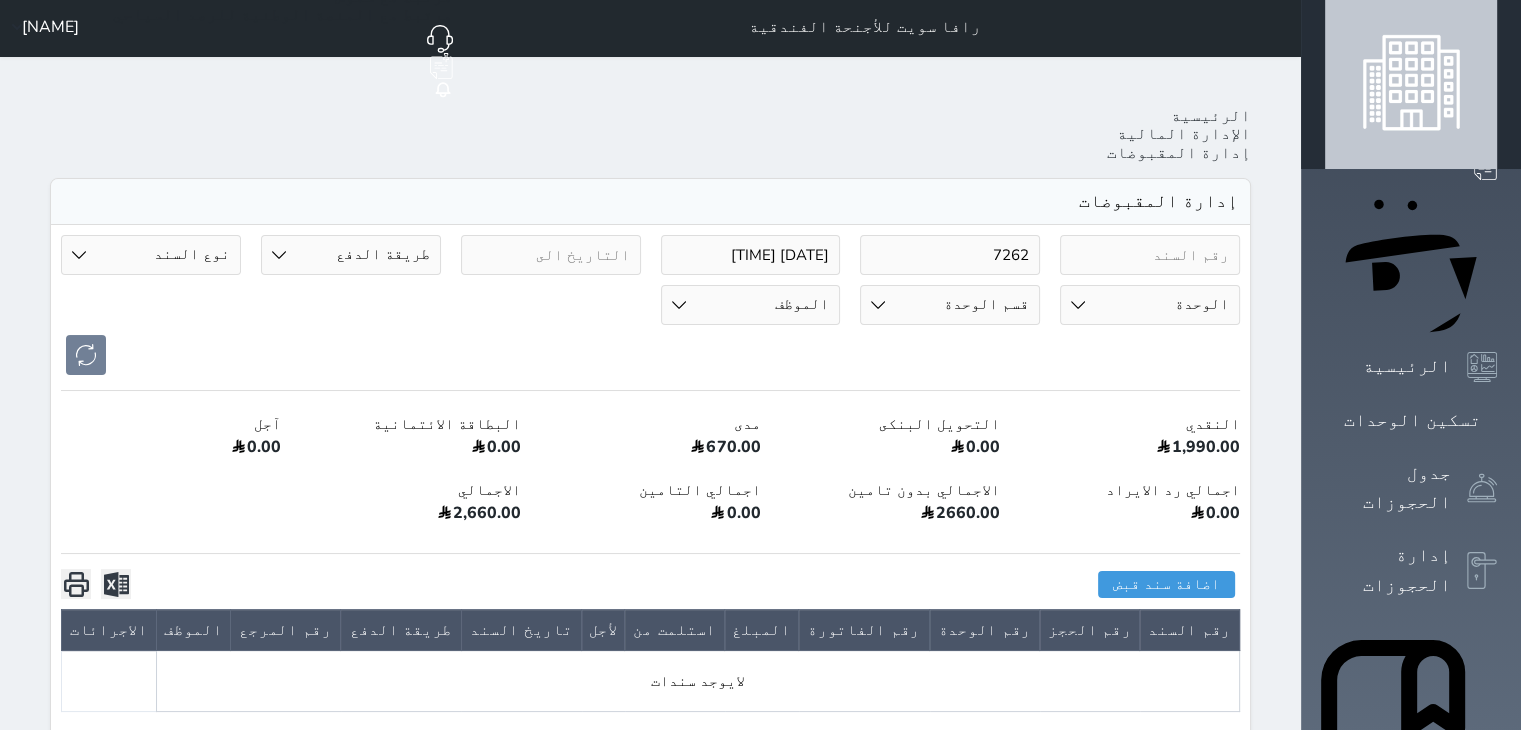 scroll, scrollTop: 0, scrollLeft: 0, axis: both 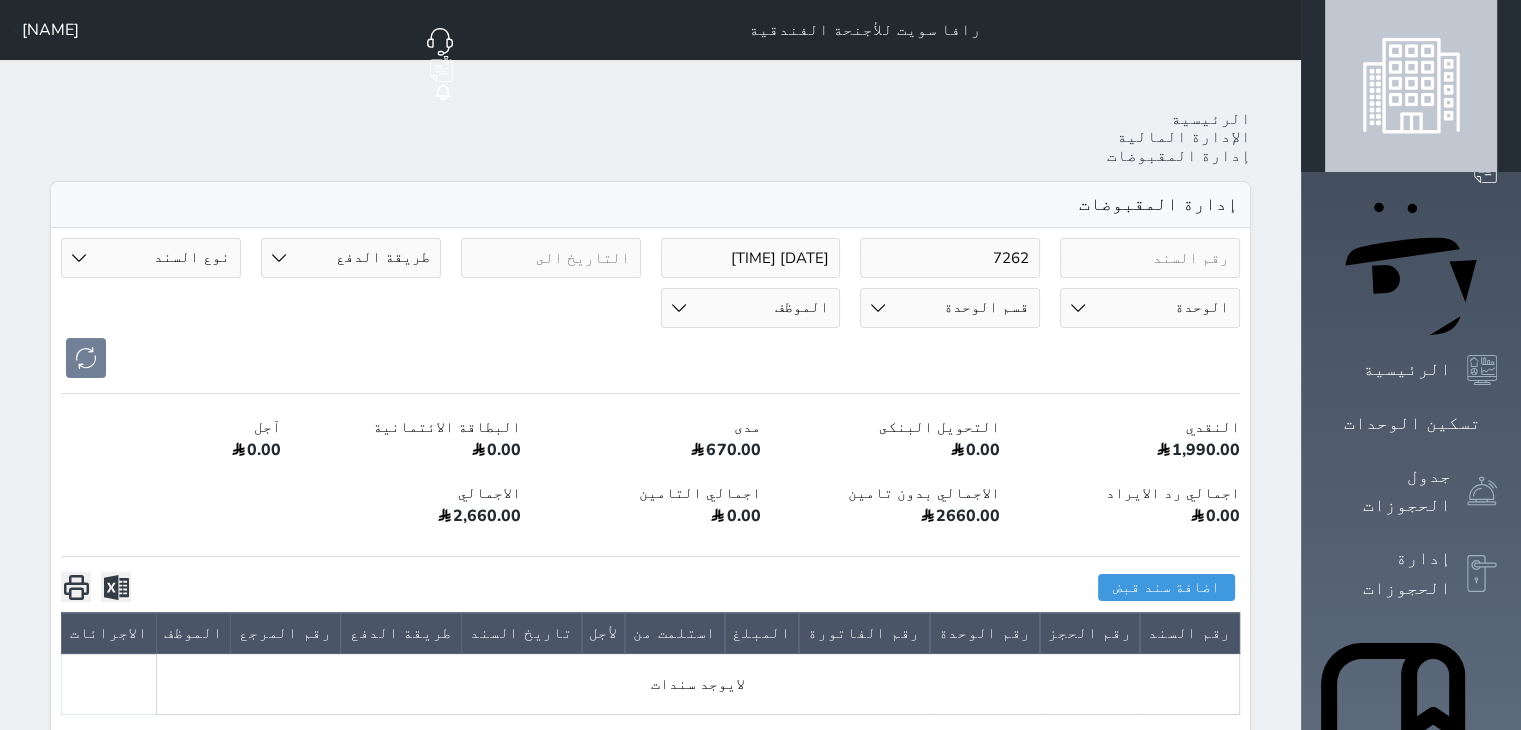 click on "[DATE] [TIME]" at bounding box center (751, 258) 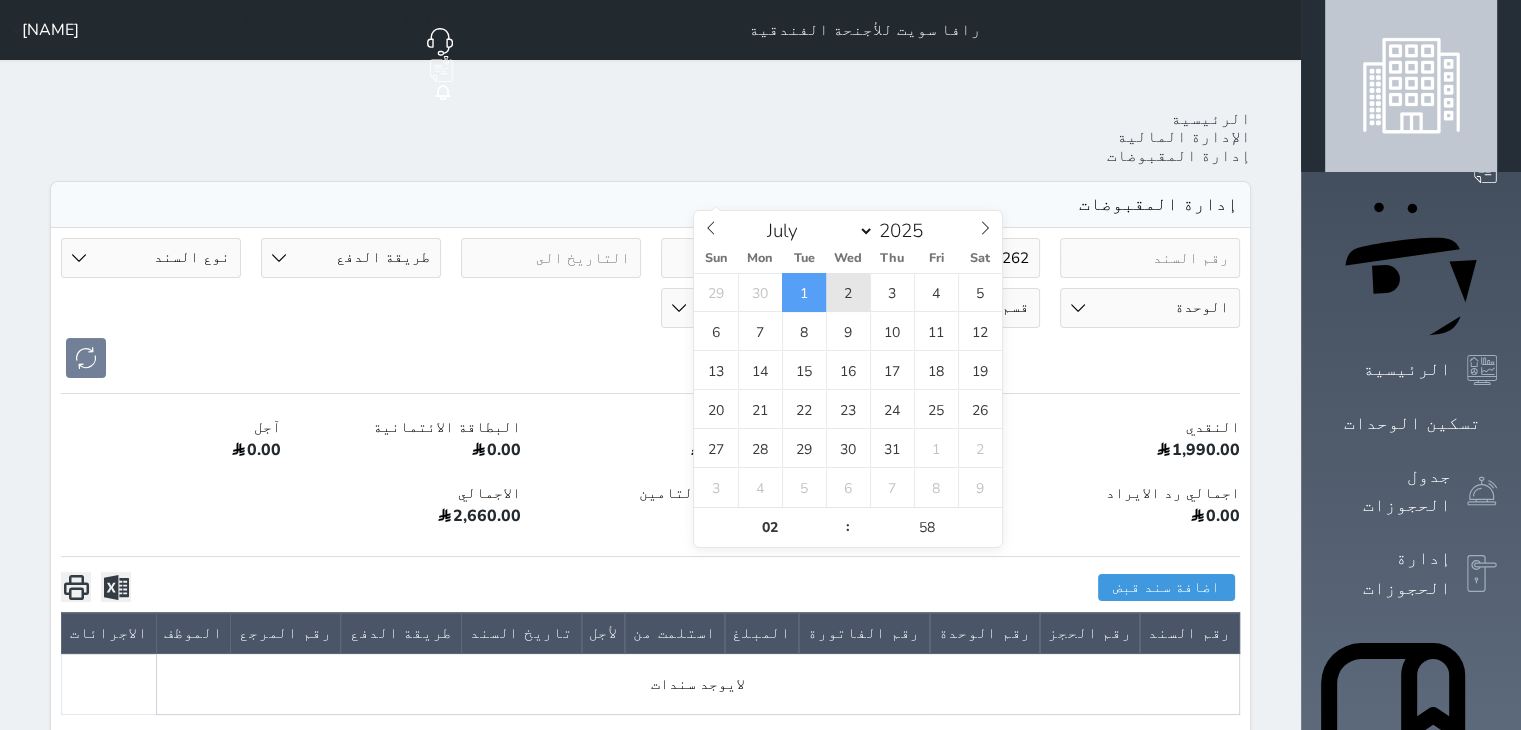 click on "2" at bounding box center (848, 292) 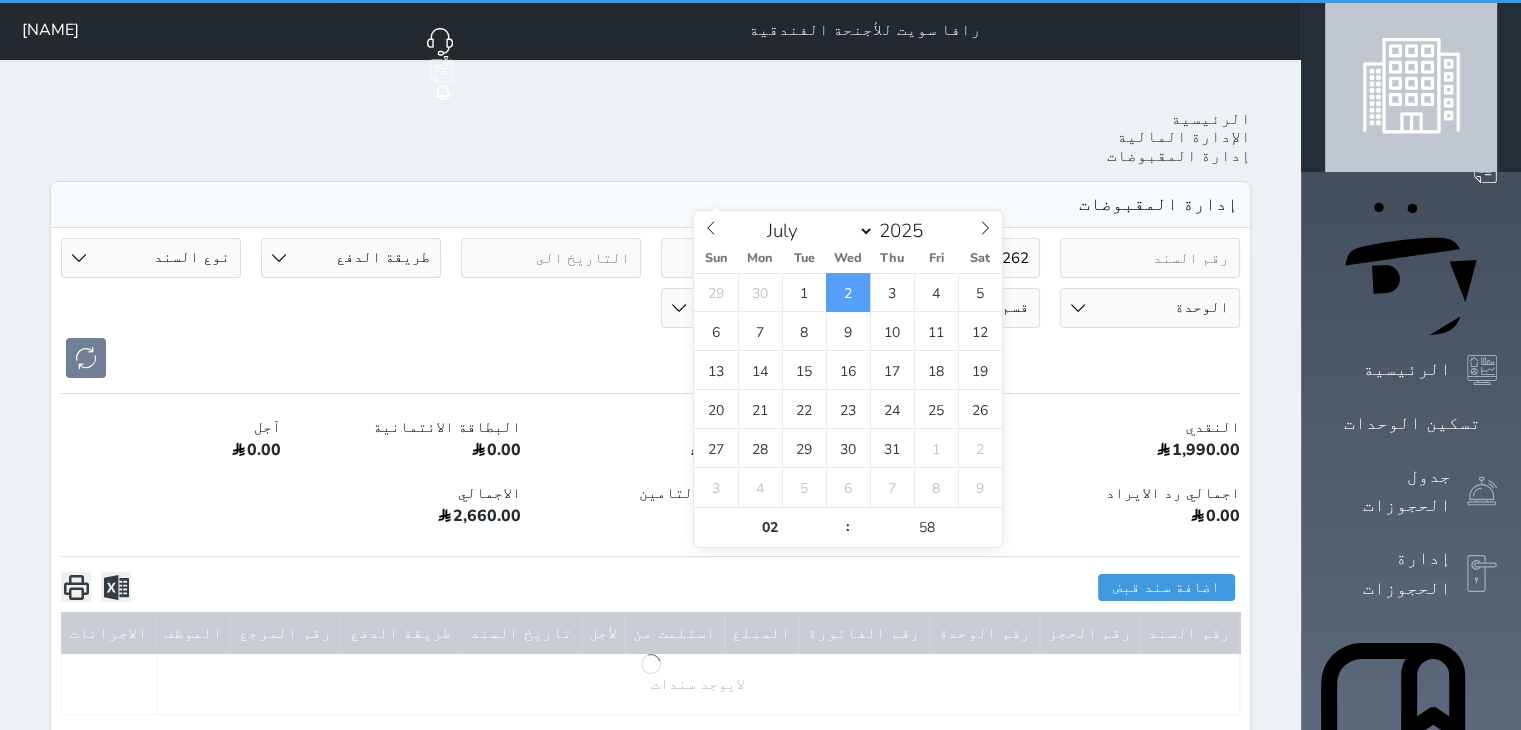 click on "[NUMBER] [DATE] [TIME]     طريقة الدفع   دفع نقدى   تحويل بنكى   مدى   بطاقة ائتمان   آجل   رد ايراد   نوع السند   مقبوضات عامة قيمة إيجار فواتير تحويل من الادارة الى الصندوق خدمات تامين عربون لا ينطبق آخر مغسلة واي فاي - الإنترنت مواقف السيارات طعام الأغذية والمشروبات مشروبات المشروبات الباردة المشروبات الساخنة الإفطار غداء عشاء مخبز و كعك حمام سباحة الصالة الرياضية سبا و خدمات الجمال اختيار وإسقاط (خدمات النقل) ميني بار كابل - تلفزيون سرير إضافي تصفيف الشعر التسوق خدمات الجولات السياحية المنظمة خدمات الدليل السياحي تحصيل كمبيالة   الوحدة   100 - غرفة مفردة 101 - غرفتين + صالة" at bounding box center [650, 308] 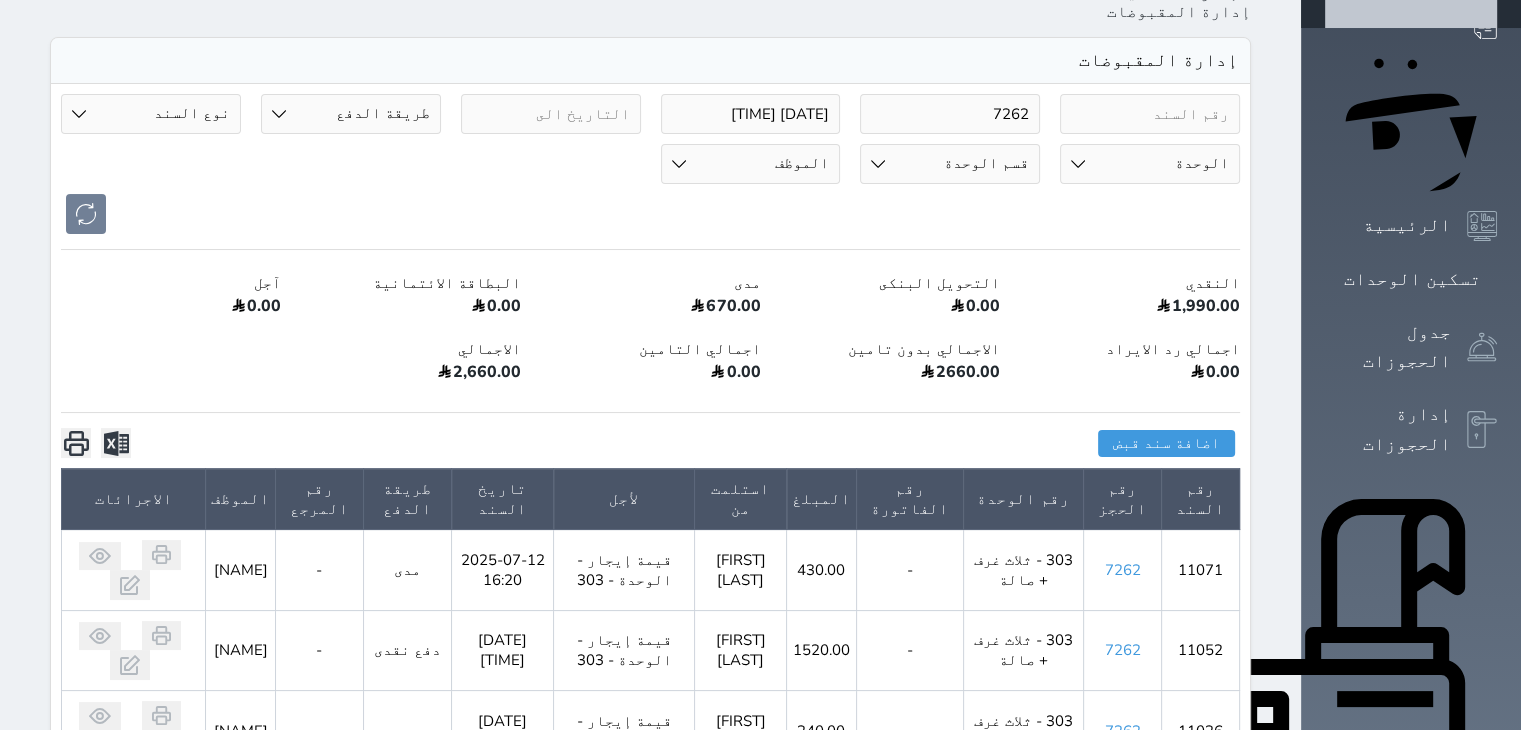 scroll, scrollTop: 0, scrollLeft: 0, axis: both 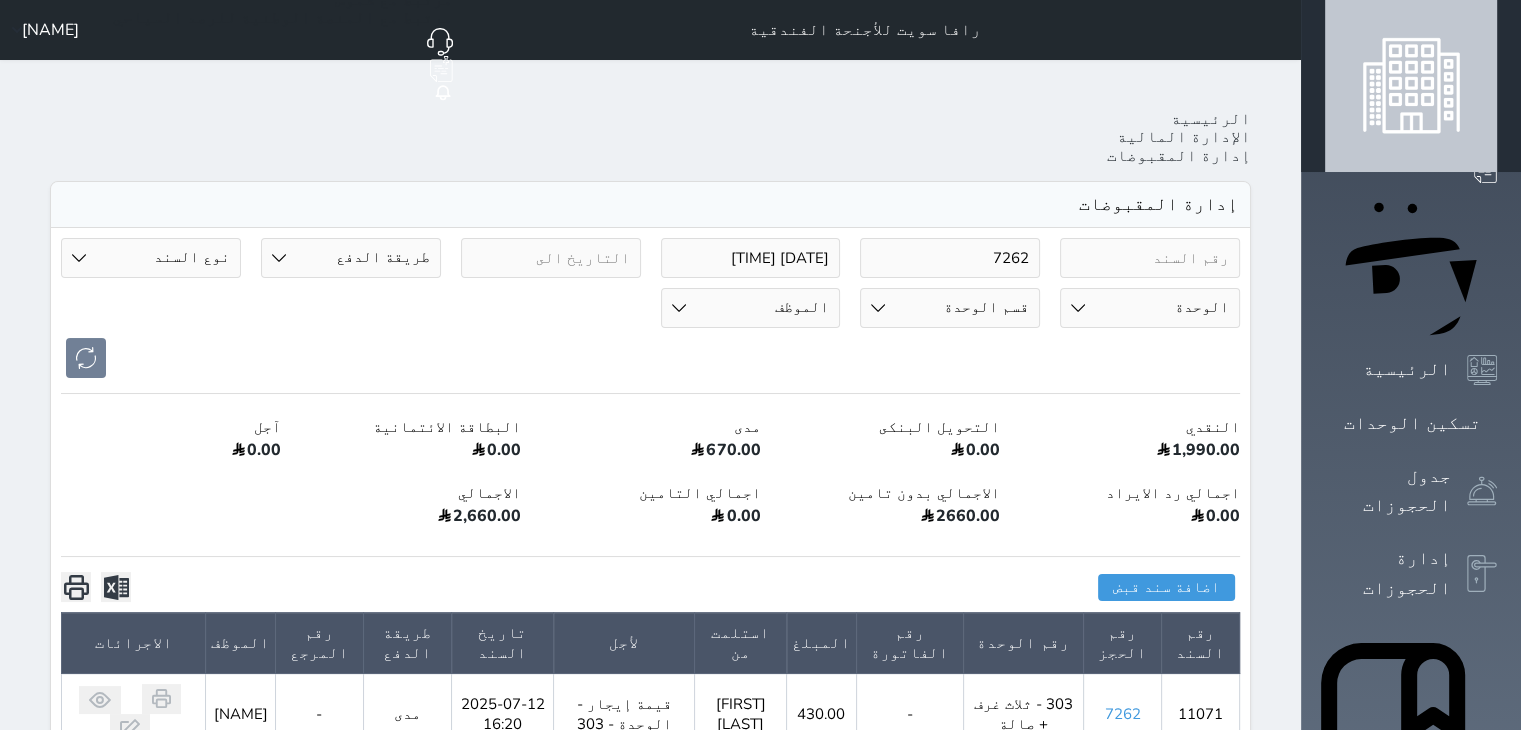 click on "7262" at bounding box center [950, 258] 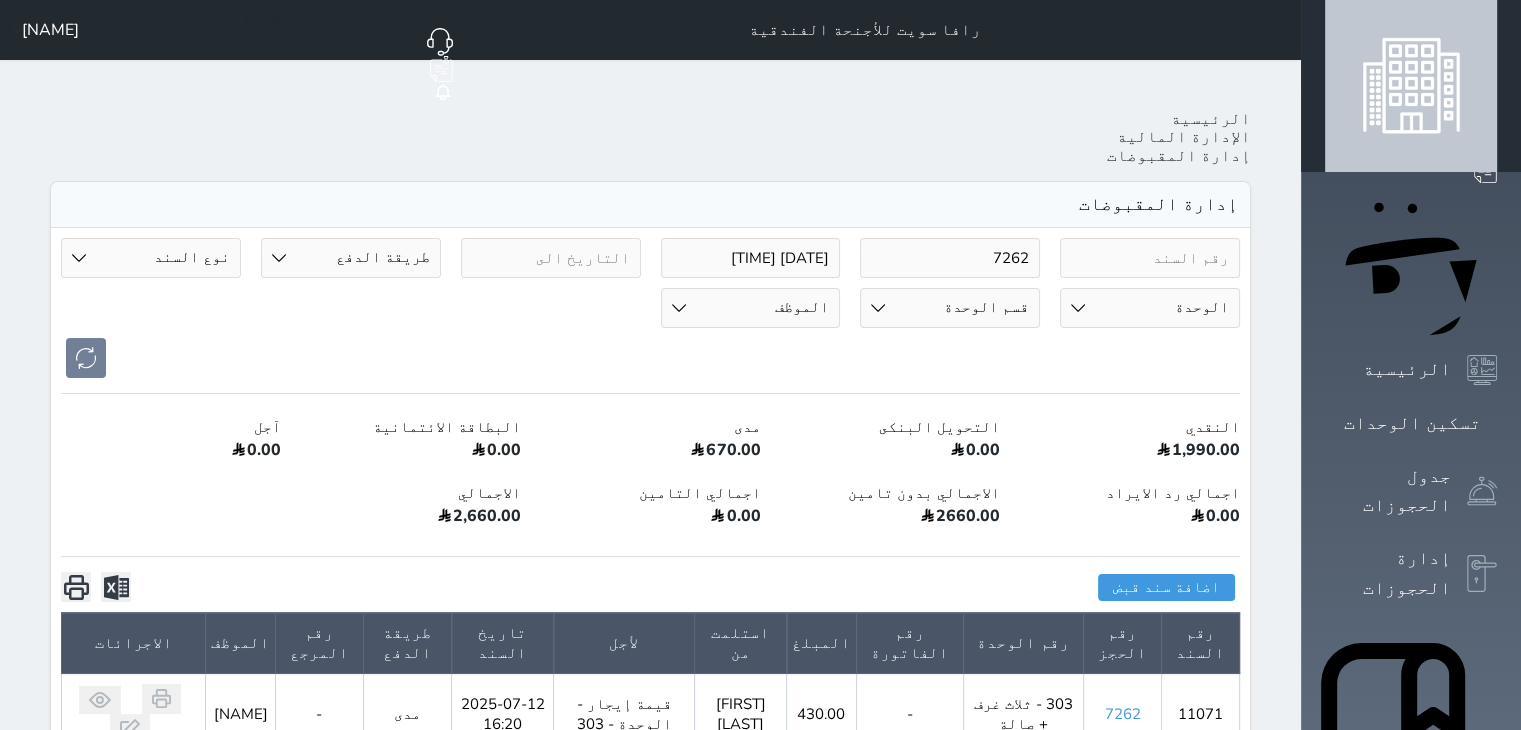 click at bounding box center [650, 358] 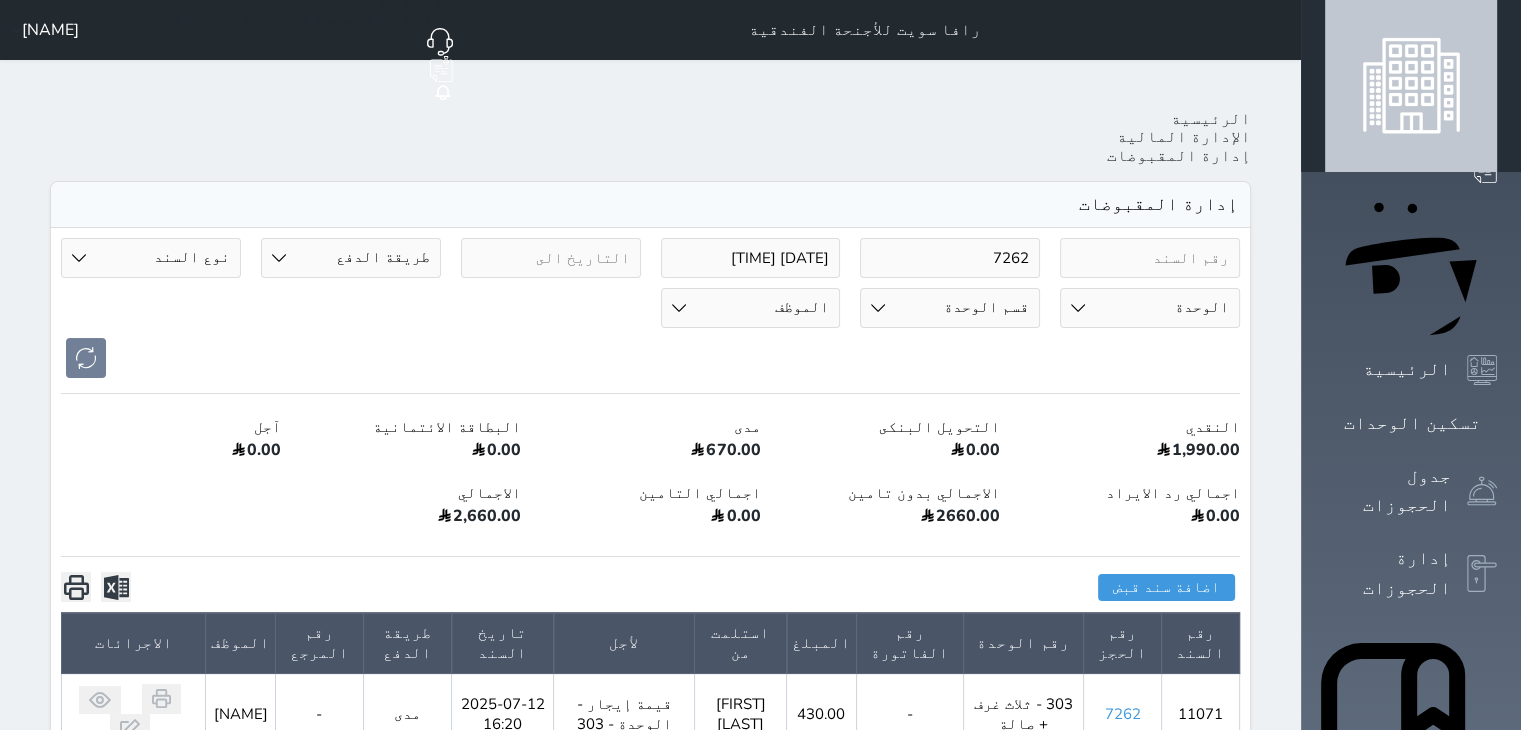 scroll, scrollTop: 0, scrollLeft: 0, axis: both 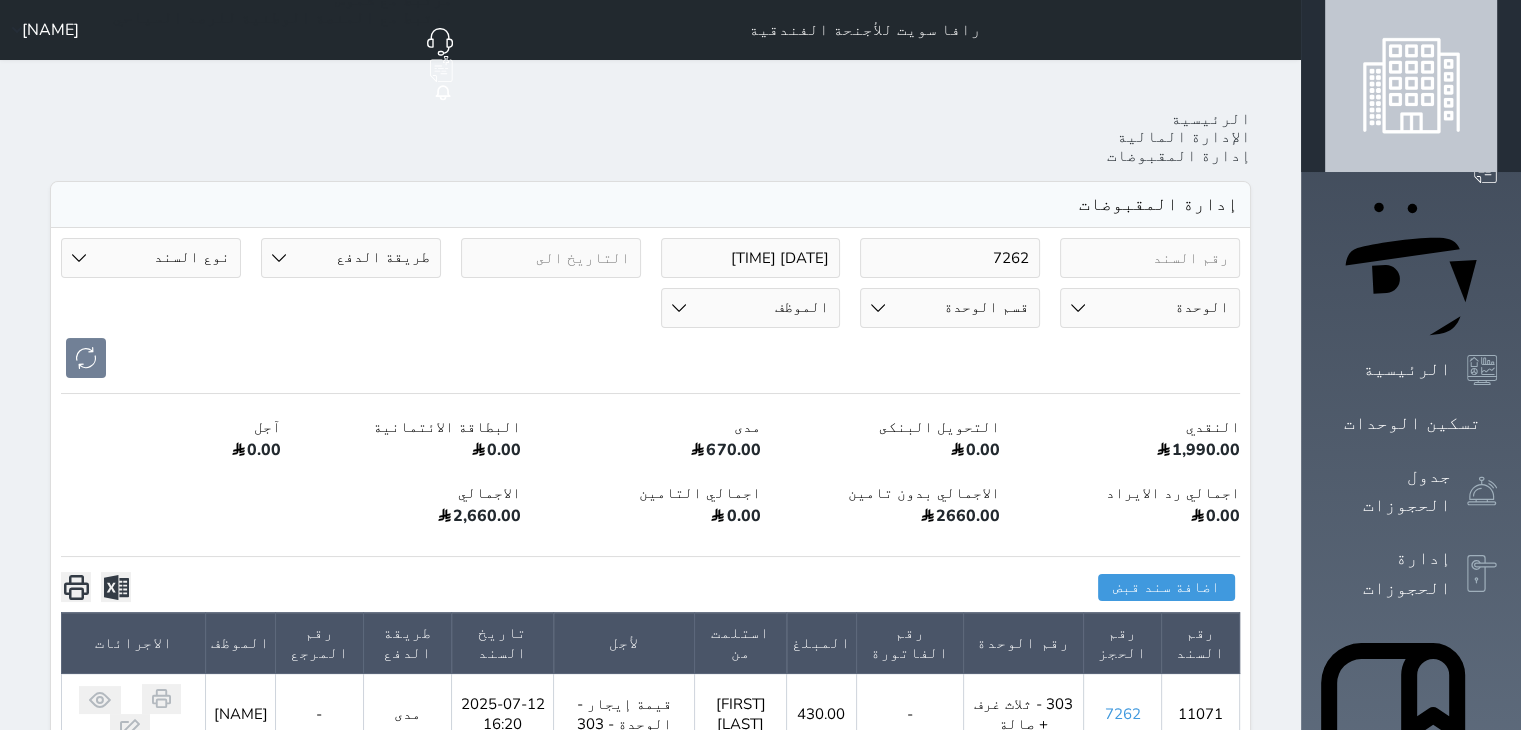 click on "[NUMBER] [DATE] [TIME]     طريقة الدفع   دفع نقدى   تحويل بنكى   مدى   بطاقة ائتمان   آجل   رد ايراد   نوع السند   مقبوضات عامة قيمة إيجار فواتير تحويل من الادارة الى الصندوق خدمات تامين عربون لا ينطبق آخر مغسلة واي فاي - الإنترنت مواقف السيارات طعام الأغذية والمشروبات مشروبات المشروبات الباردة المشروبات الساخنة الإفطار غداء عشاء مخبز و كعك حمام سباحة الصالة الرياضية سبا و خدمات الجمال اختيار وإسقاط (خدمات النقل) ميني بار كابل - تلفزيون سرير إضافي تصفيف الشعر التسوق خدمات الجولات السياحية المنظمة خدمات الدليل السياحي تحصيل كمبيالة   الوحدة   100 - غرفة مفردة 101 - غرفتين + صالة" at bounding box center [650, 308] 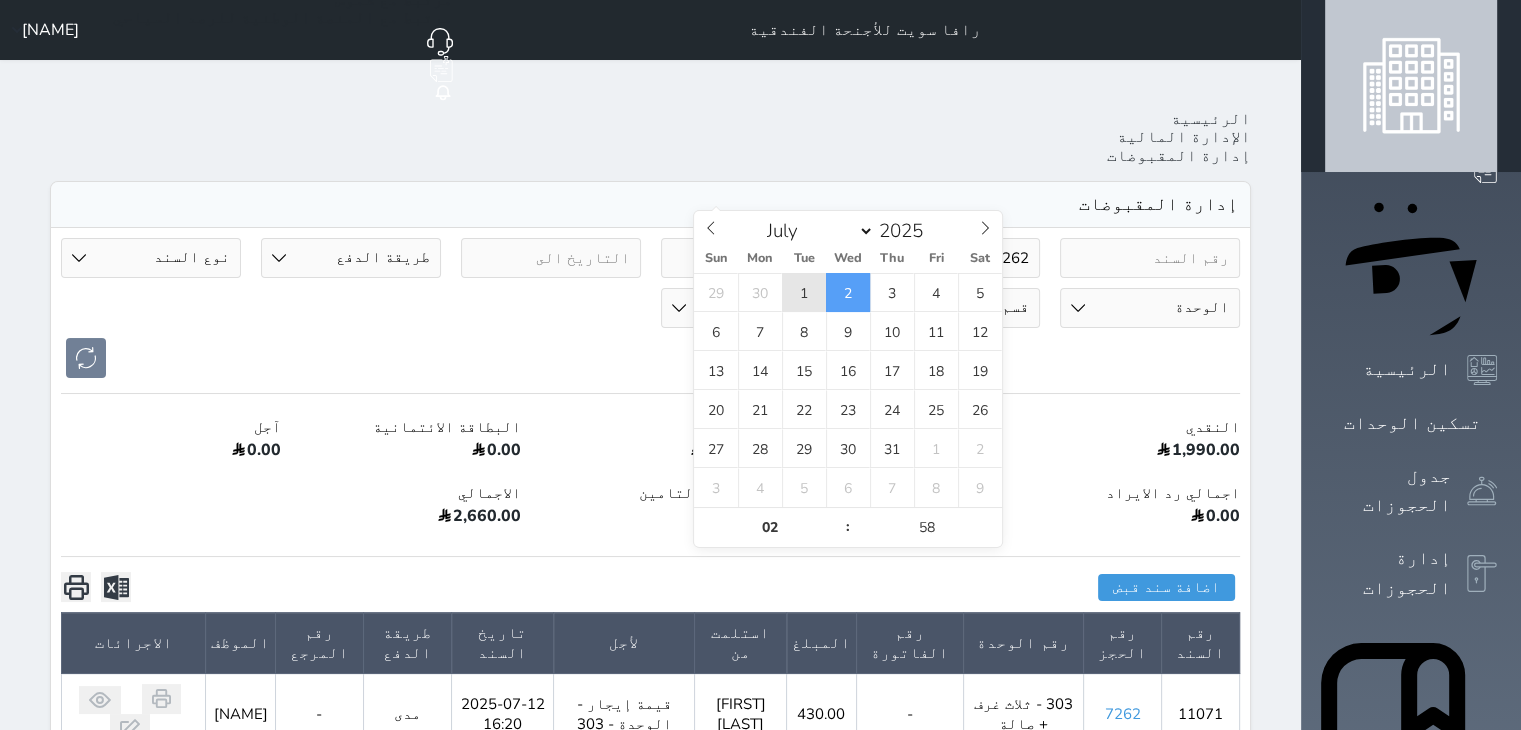 click on "1" at bounding box center [804, 292] 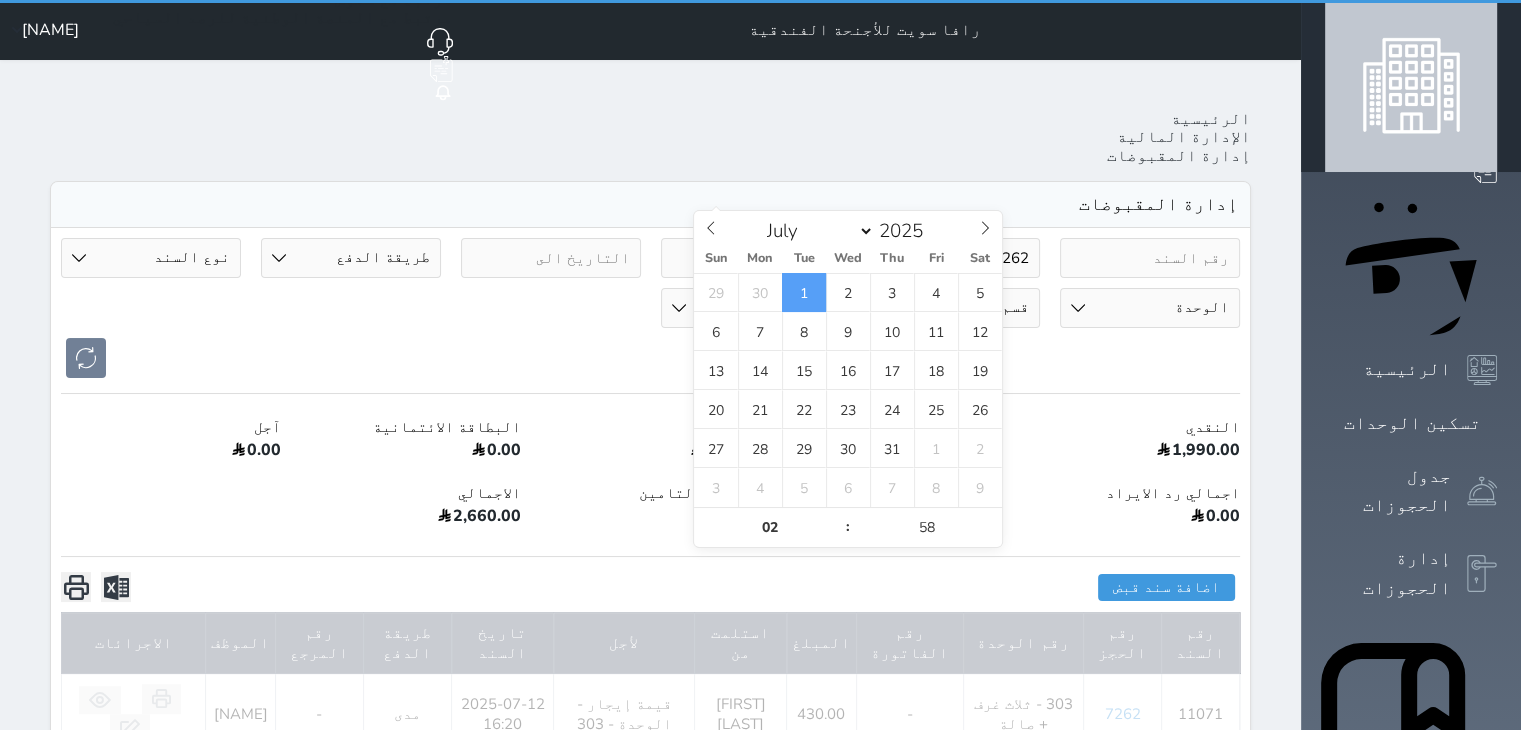 click on "[NUMBER] [DATE] [TIME] طريقة الدفع دفع نقدى تحويل بنكى مدى بطاقة ائتمان آجل رد ايراد نوع السند مقبوضات عامة قيمة إيجار فواتير تحويل من الادارة الى الصندوق خدمات تامين عربون لا ينطبق آخر مغسلة واي فاي - الإنترنت مواقف السيارات طعام الأغذية والمشروبات مشروبات المشروبات الباردة المشروبات الساخنة الإفطار غداء عشاء مخبز و كعك حمام سباحة الصالة الرياضية سبا و خدمات الجمال اختيار وإسقاط (خدمات النقل) ميني بار كابل - تلفزيون سرير إضافي تصفيف الشعر التسوق خدمات الجولات السياحية المنظمة خدمات الدليل السياحي تحصيل كمبيالة الوحدة 100 - غرفة مفردة 101 - غرفتين + صالة" at bounding box center (650, 308) 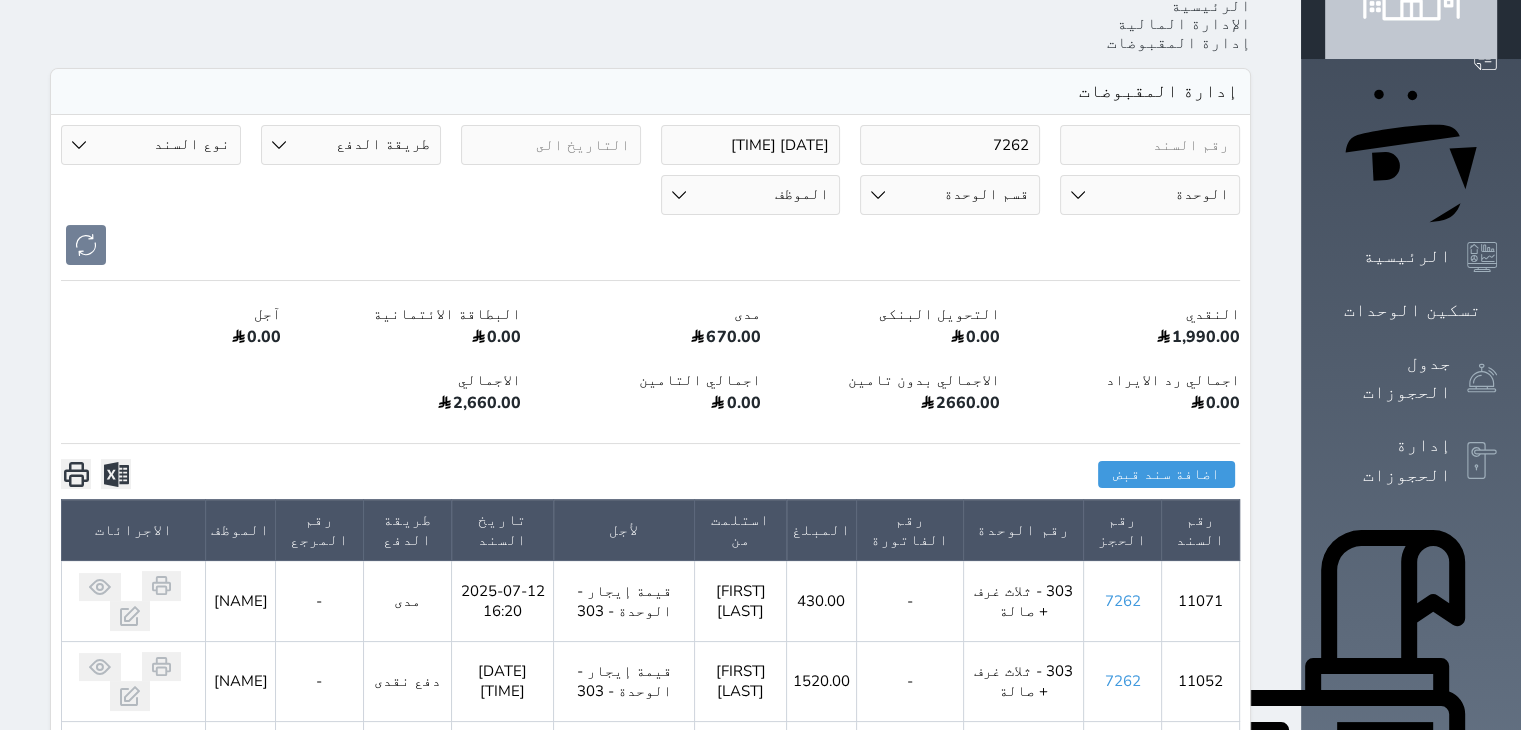 scroll, scrollTop: 0, scrollLeft: 0, axis: both 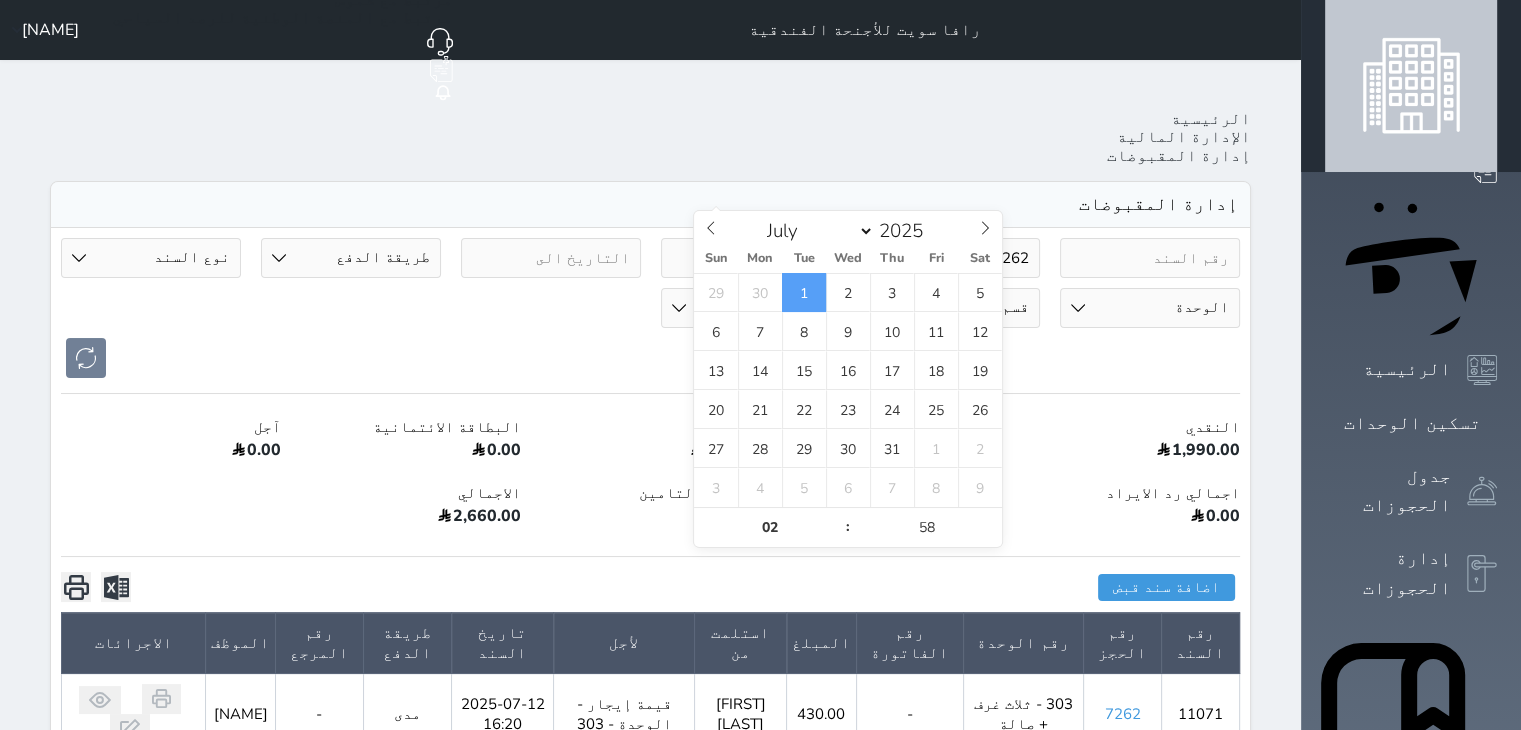 click on "[DATE] [TIME]" at bounding box center (751, 258) 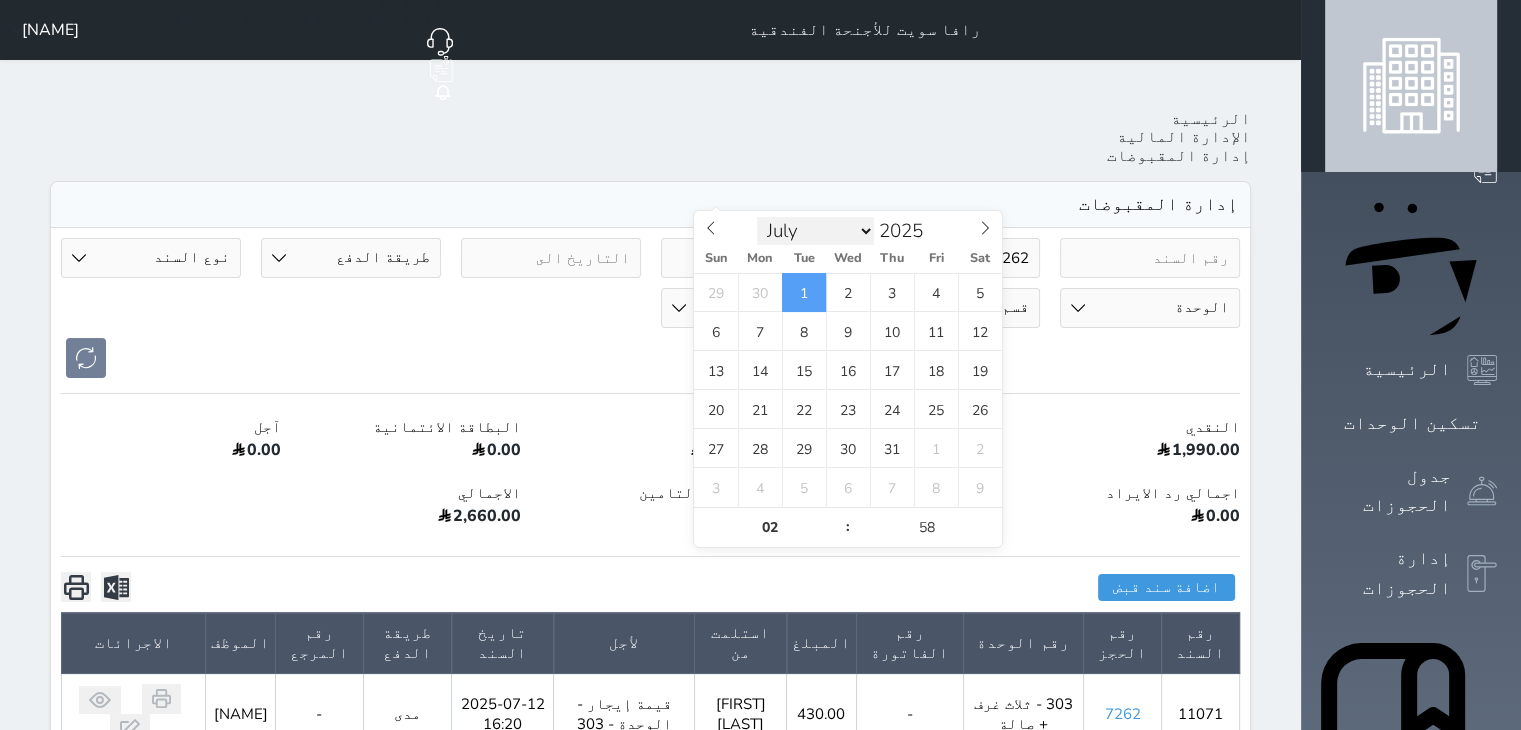 click on "January February March April May June July August September October November December" at bounding box center [815, 231] 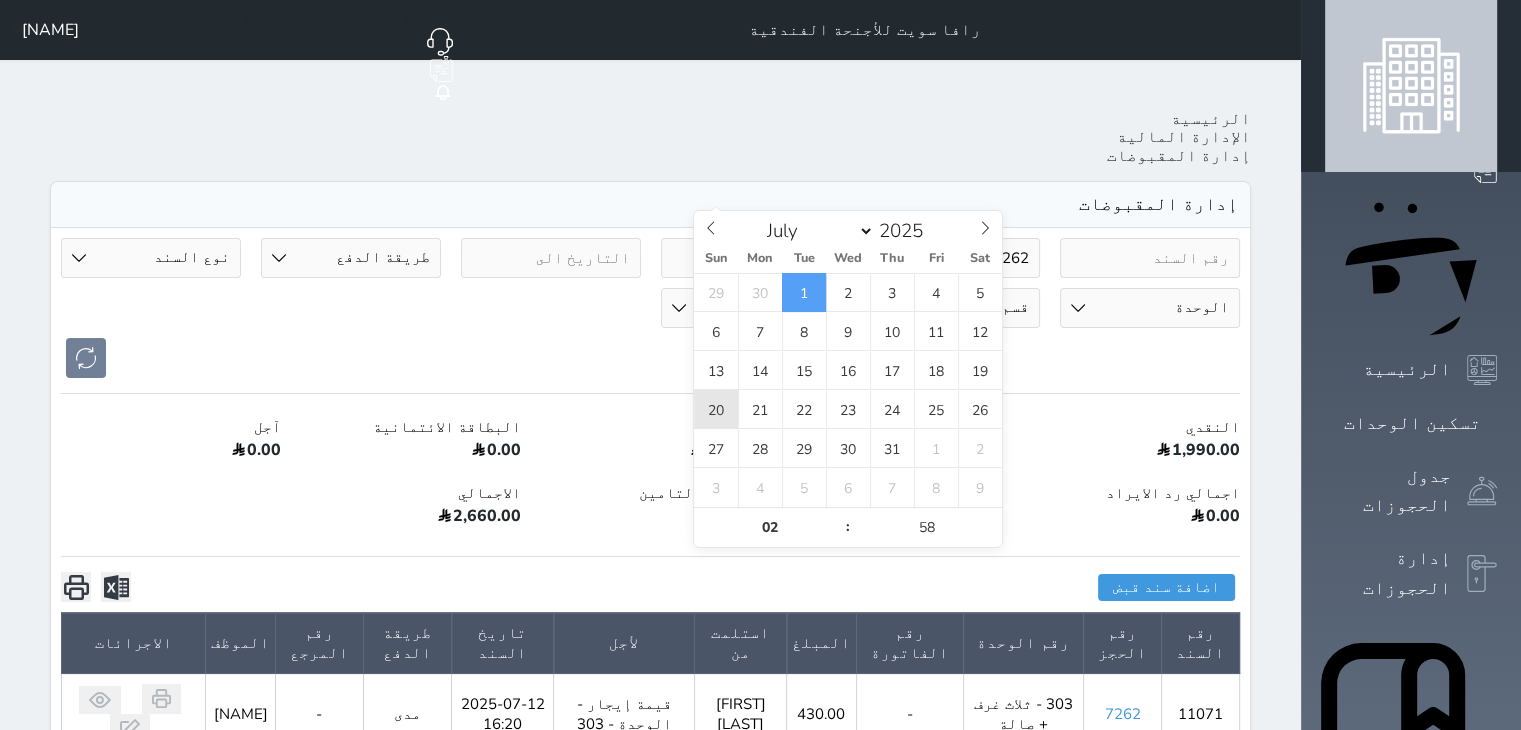 click on "20" at bounding box center (716, 409) 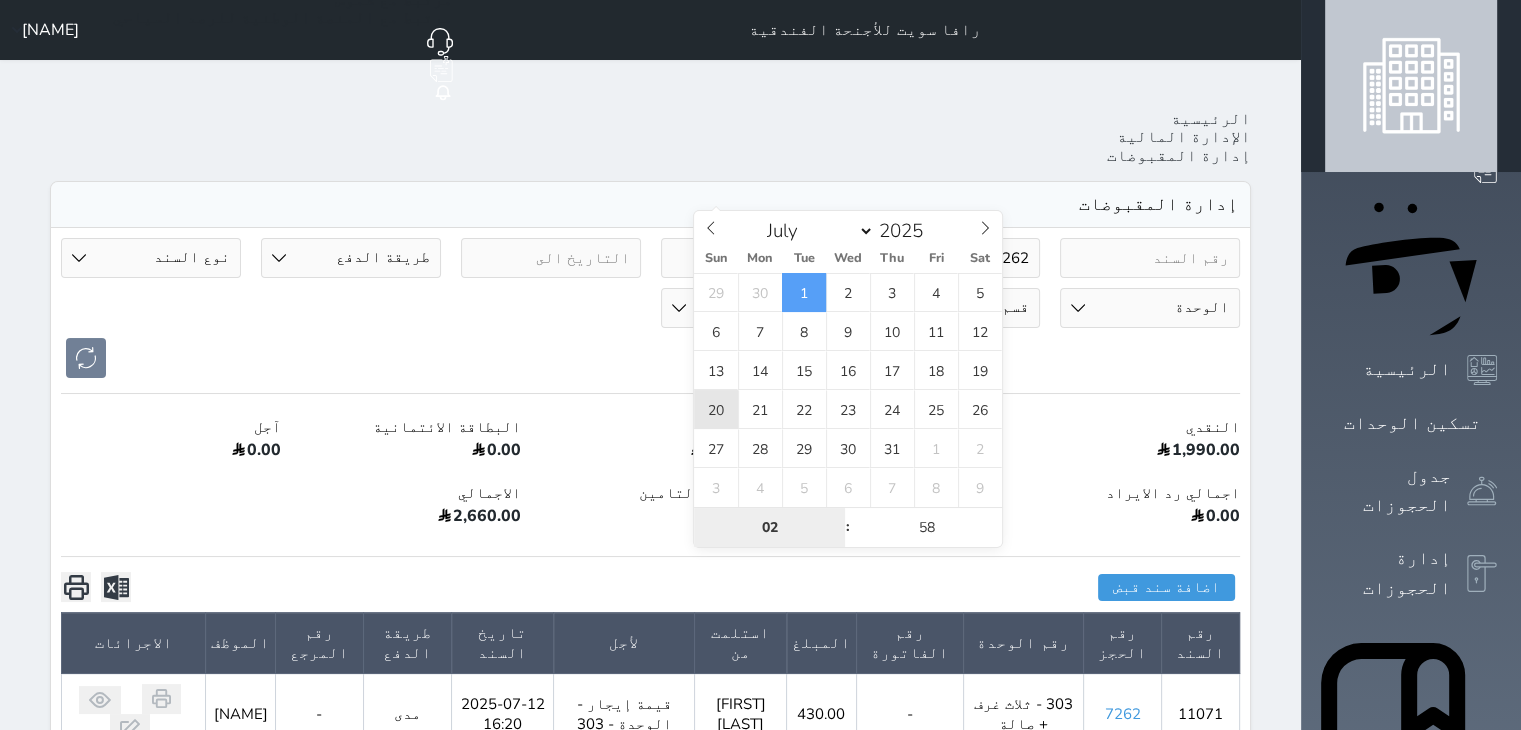 type on "2025-07-20 02:58" 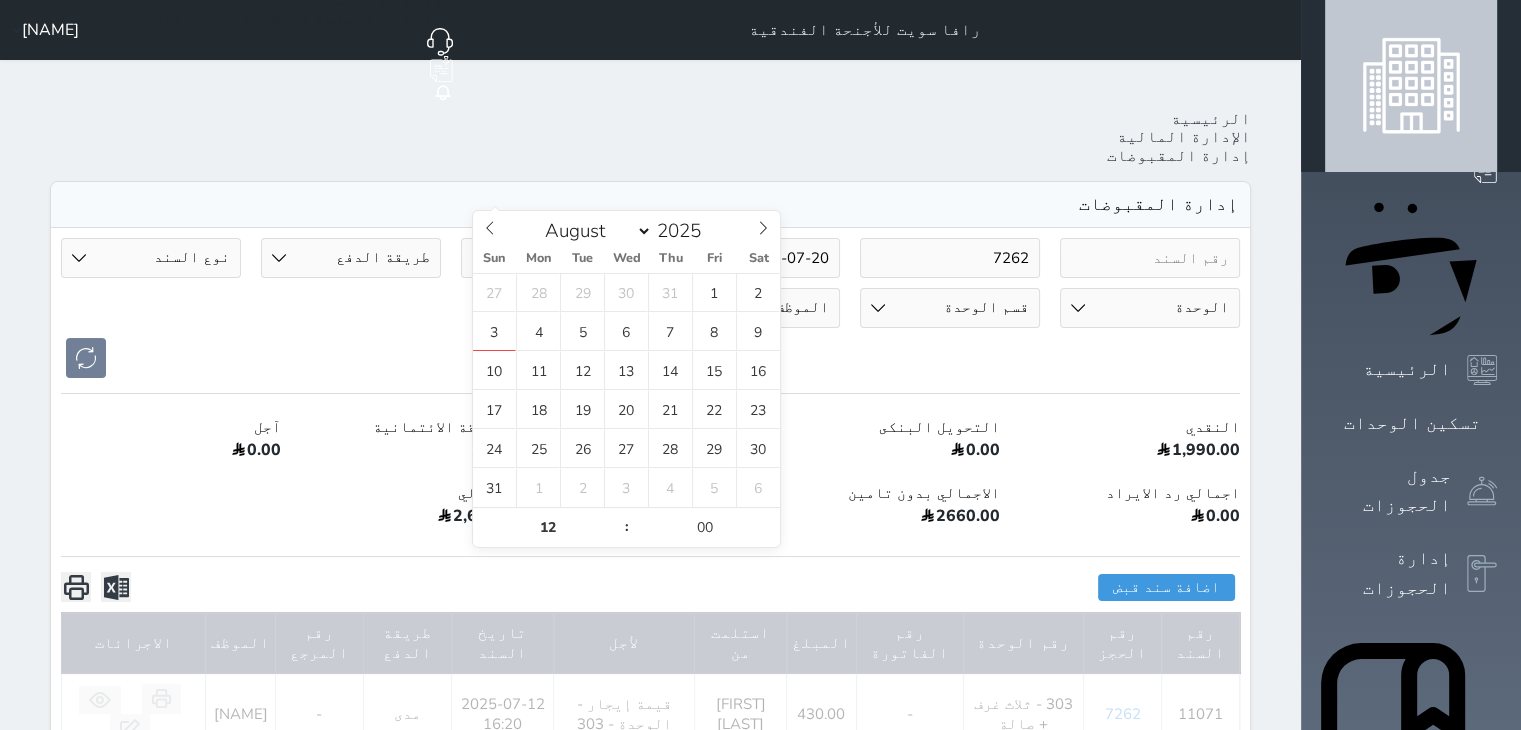 click at bounding box center [551, 258] 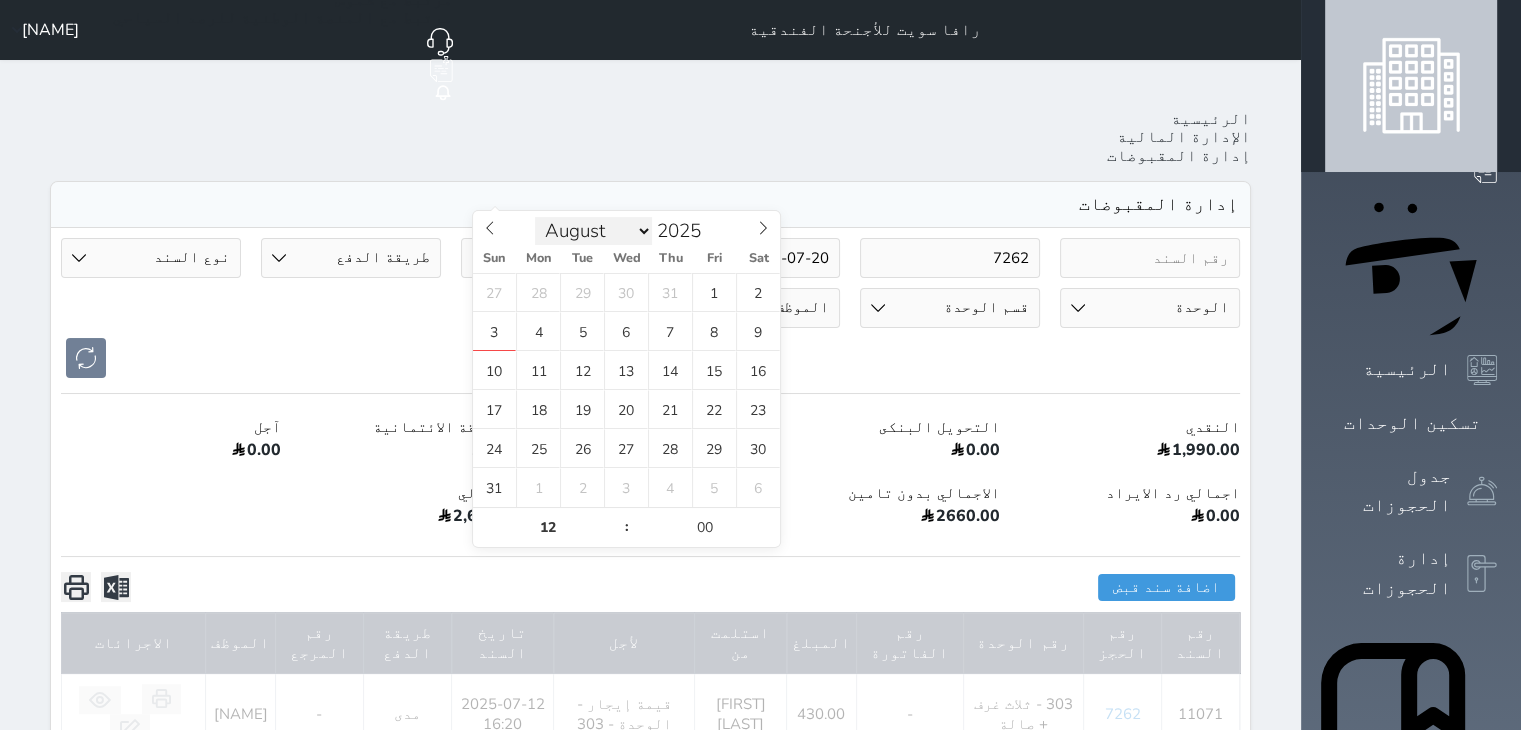 click on "January February March April May June July August September October November December" at bounding box center (593, 231) 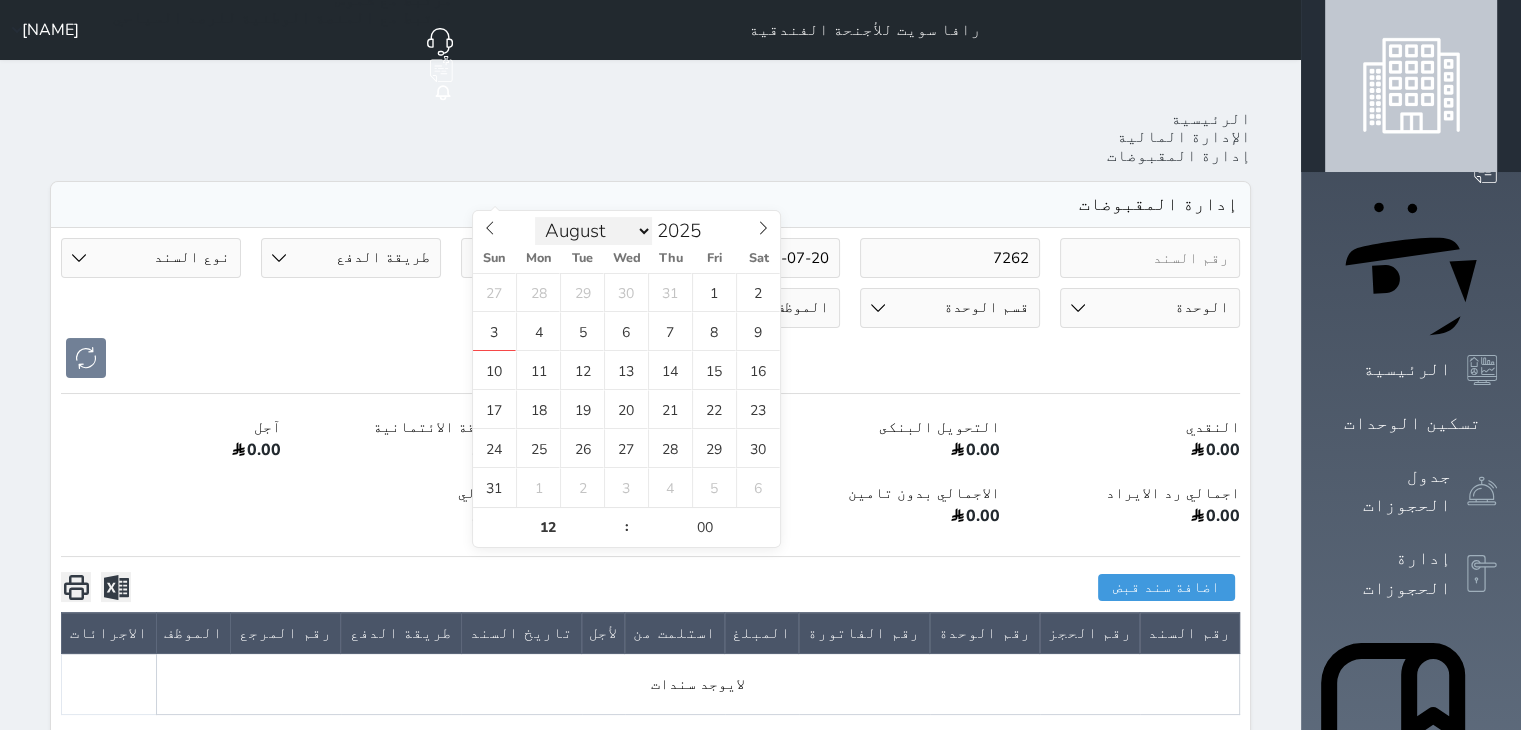 select on "6" 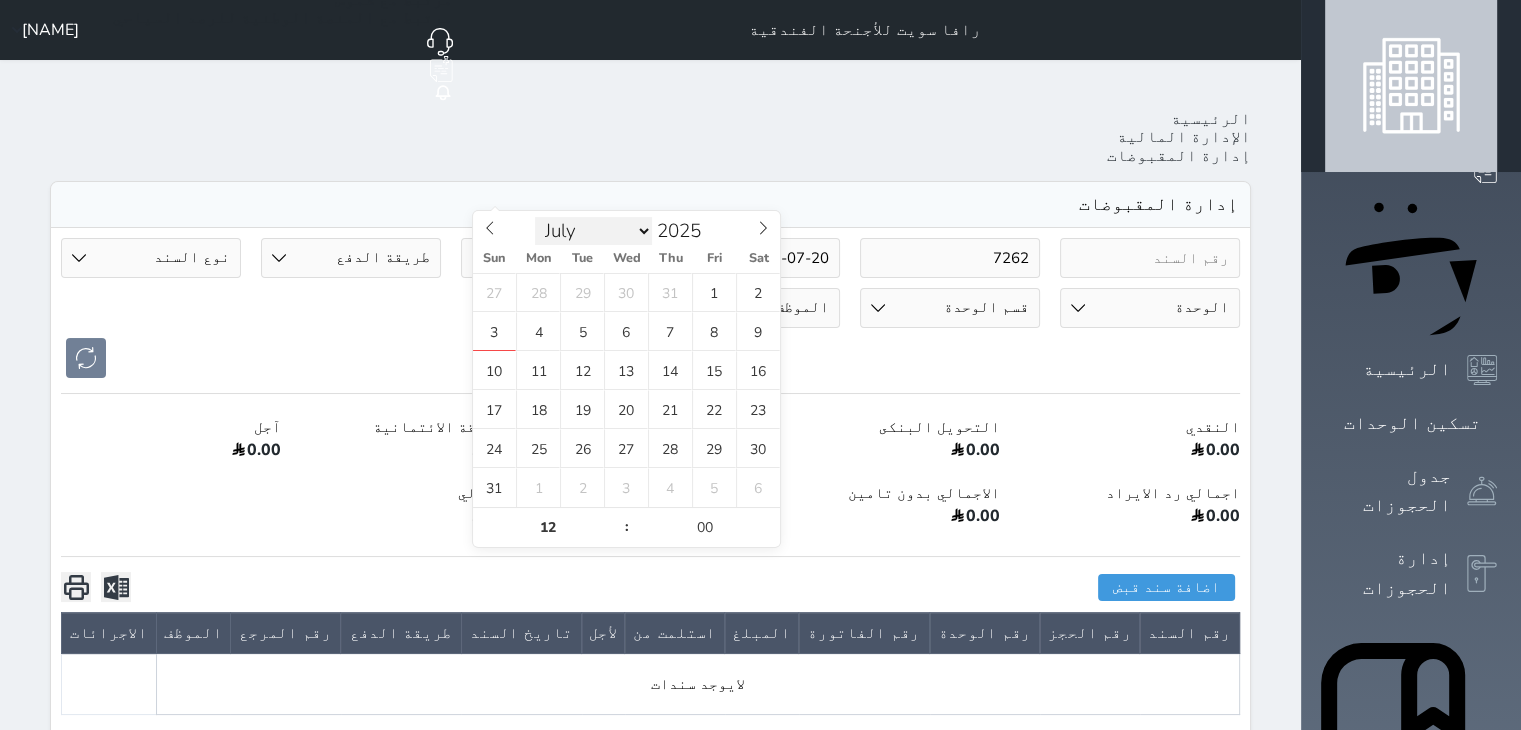 click on "January February March April May June July August September October November December" at bounding box center (593, 231) 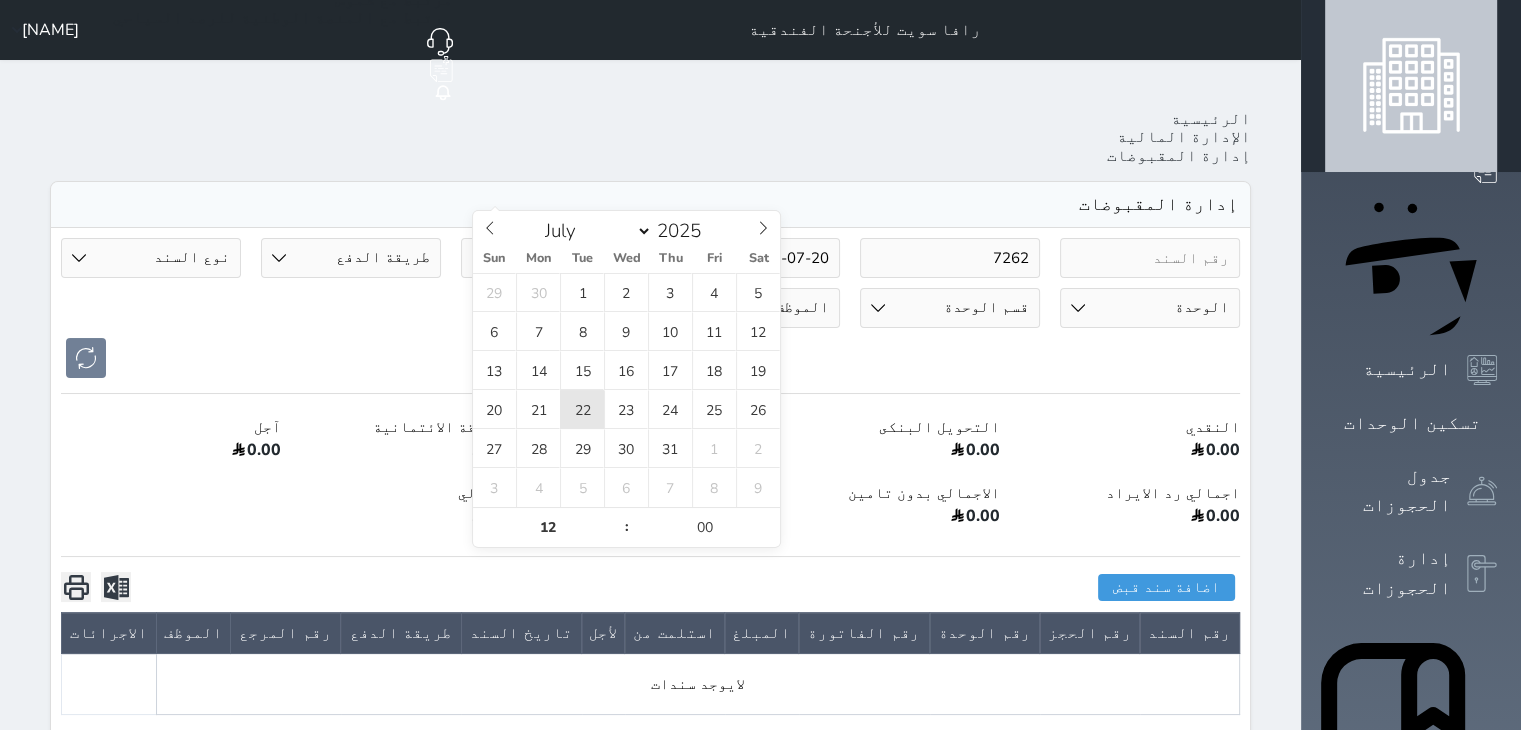 click on "22" at bounding box center (582, 409) 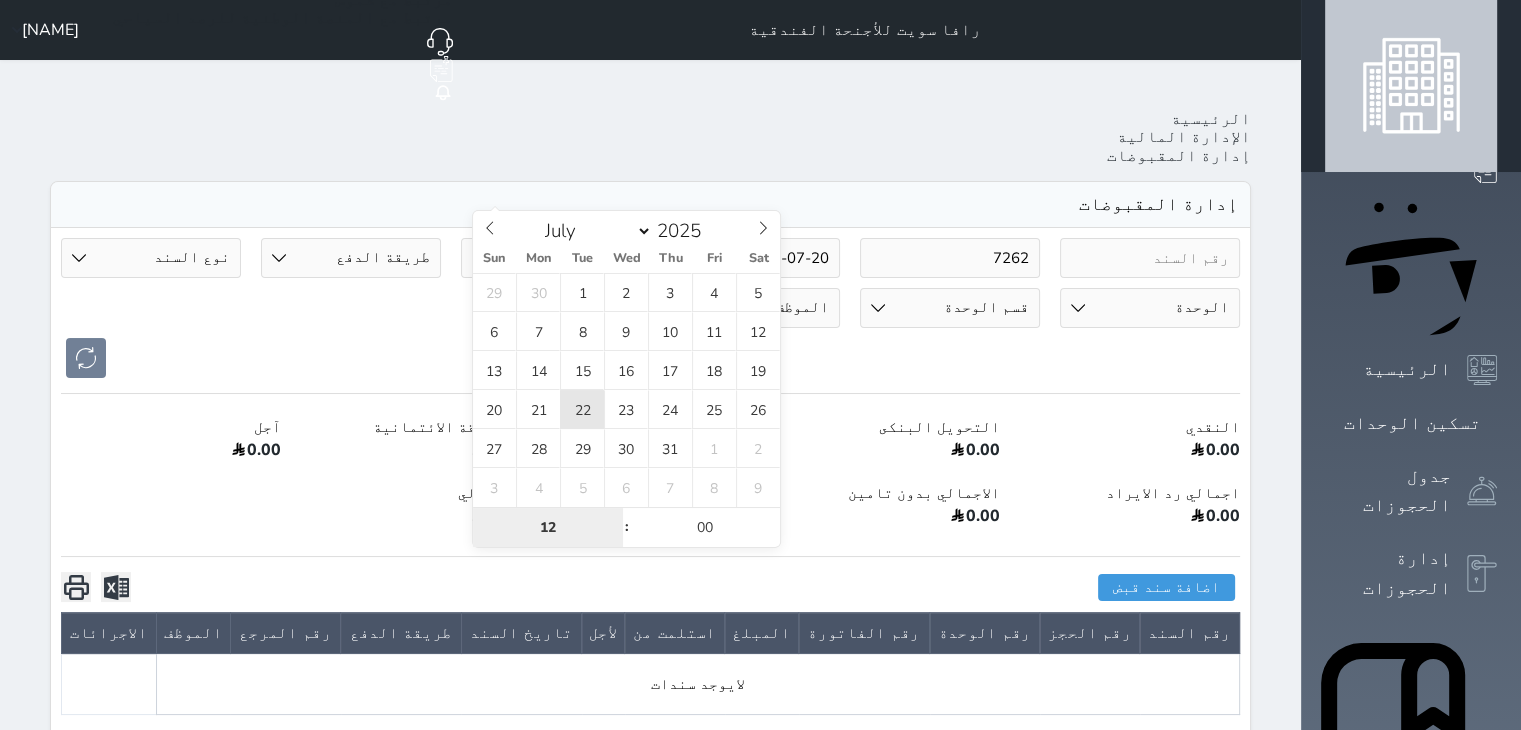 type on "[DATE] [TIME]" 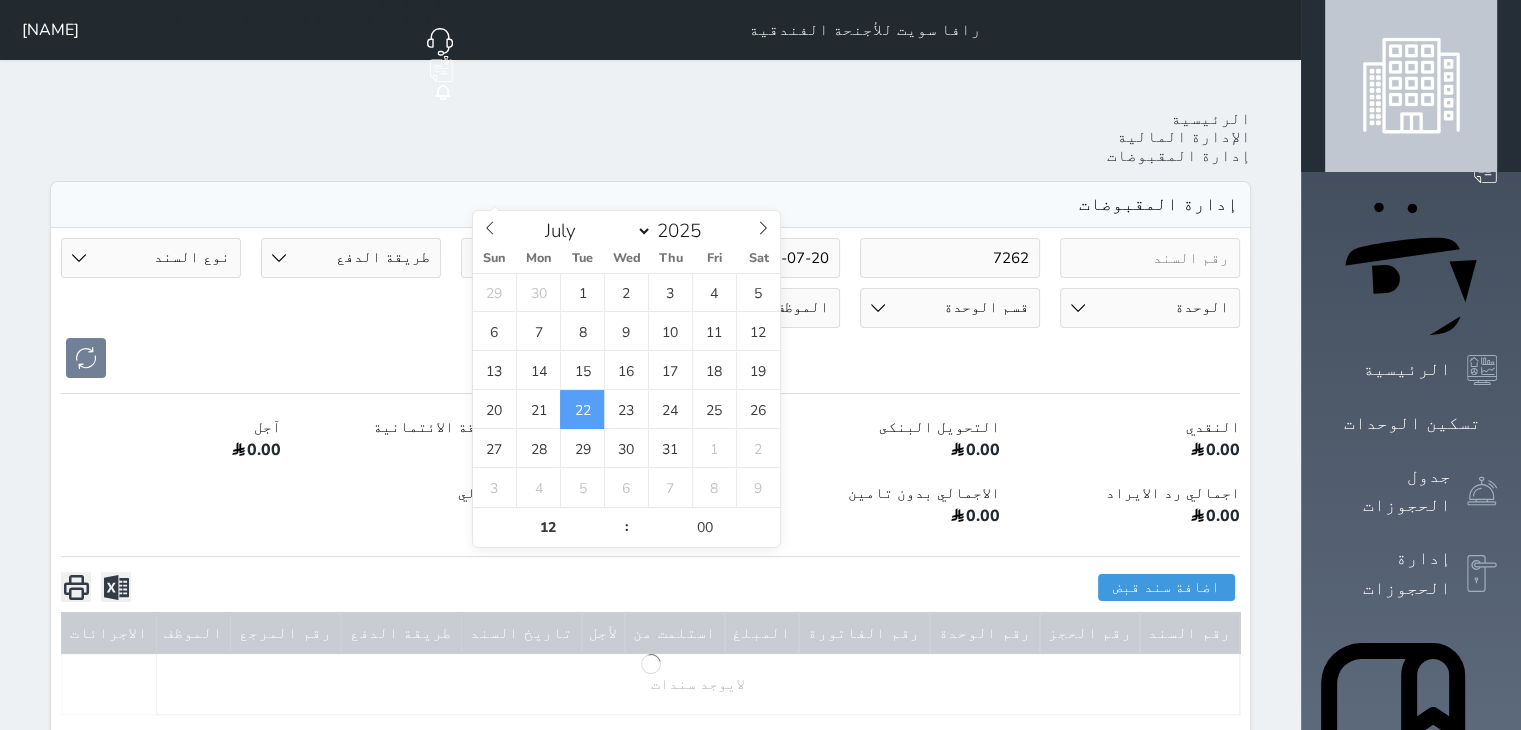 click on "[NUMBER] [DATE] [TIME] [DATE] [TIME] طريقة الدفع دفع نقدى تحويل بنكى مدى بطاقة ائتمان آجل رد ايراد نوع السند مقبوضات عامة قيمة إيجار فواتير تحويل من الادارة الى الصندوق خدمات تامين عربون لا ينطبق آخر مغسلة واي فاي - الإنترنت مواقف السيارات طعام الأغذية والمشروبات مشروبات المشروبات الباردة المشروبات الساخنة الإفطار غداء عشاء مخبز و كعك حمام سباحة الصالة الرياضية سبا و خدمات الجمال اختيار وإسقاط (خدمات النقل) ميني بار كابل - تلفزيون سرير إضافي تصفيف الشعر التسوق خدمات الجولات السياحية المنظمة خدمات الدليل السياحي تحصيل كمبيالة الوحدة 100 - غرفة مفردة A1" at bounding box center (650, 308) 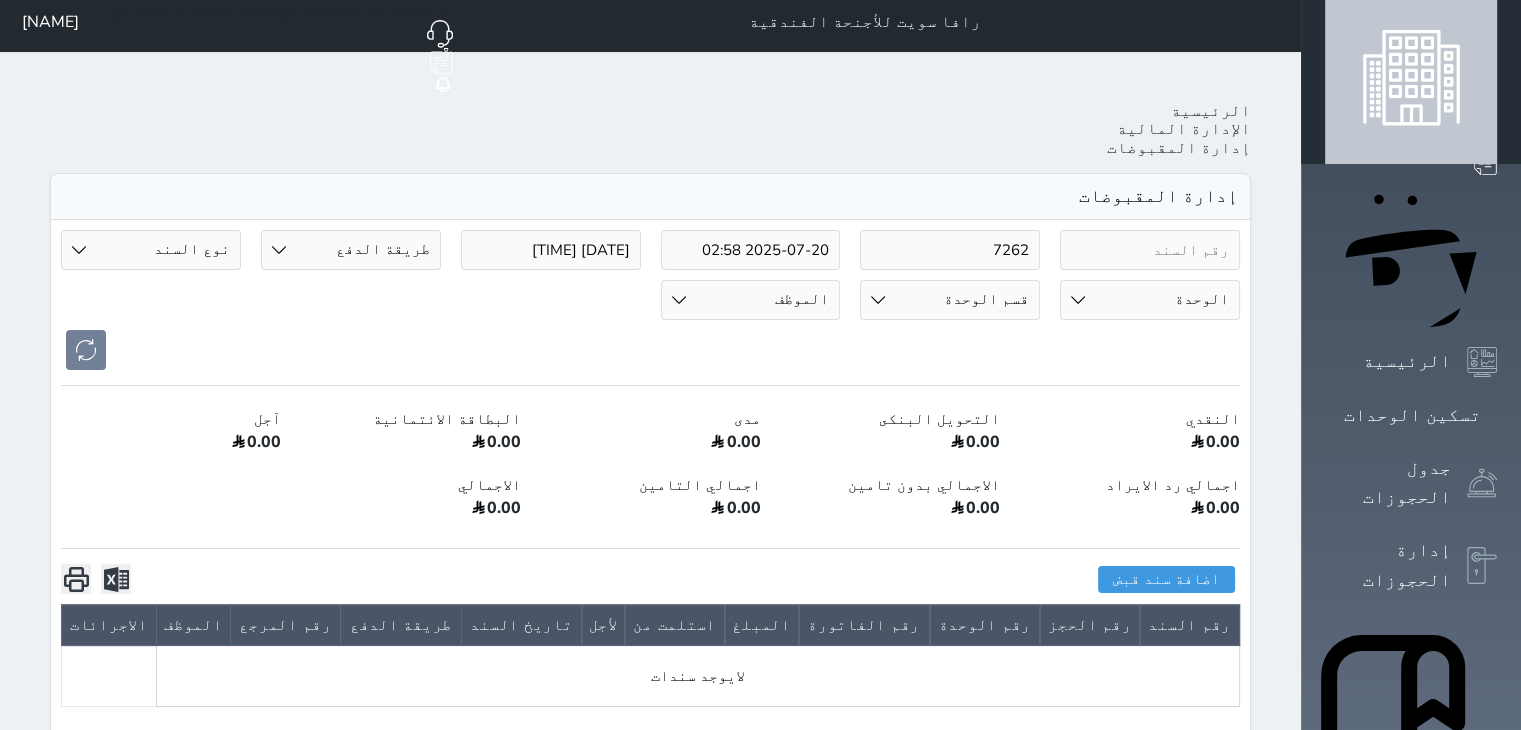 scroll, scrollTop: 0, scrollLeft: 0, axis: both 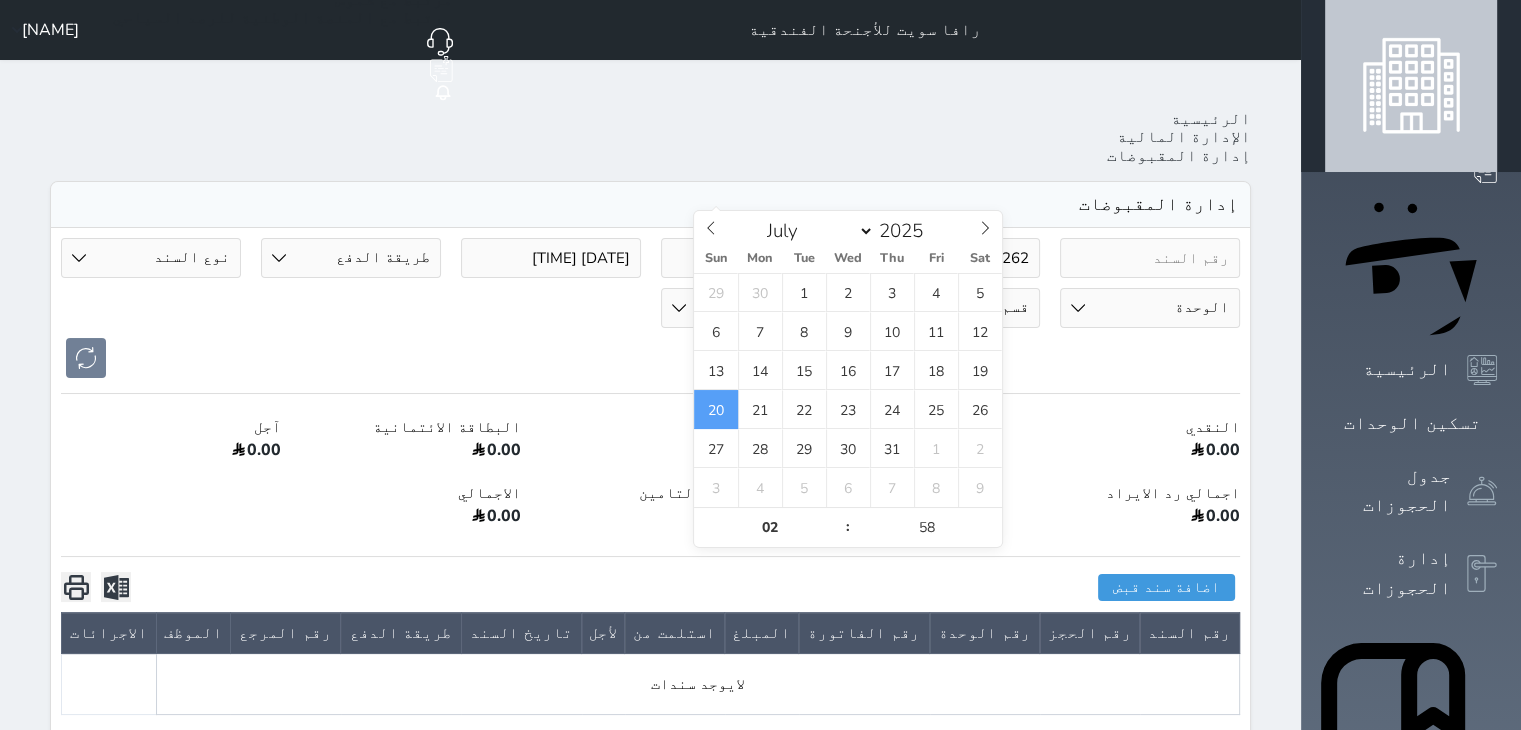 click on "2025-07-20 02:58" at bounding box center (751, 258) 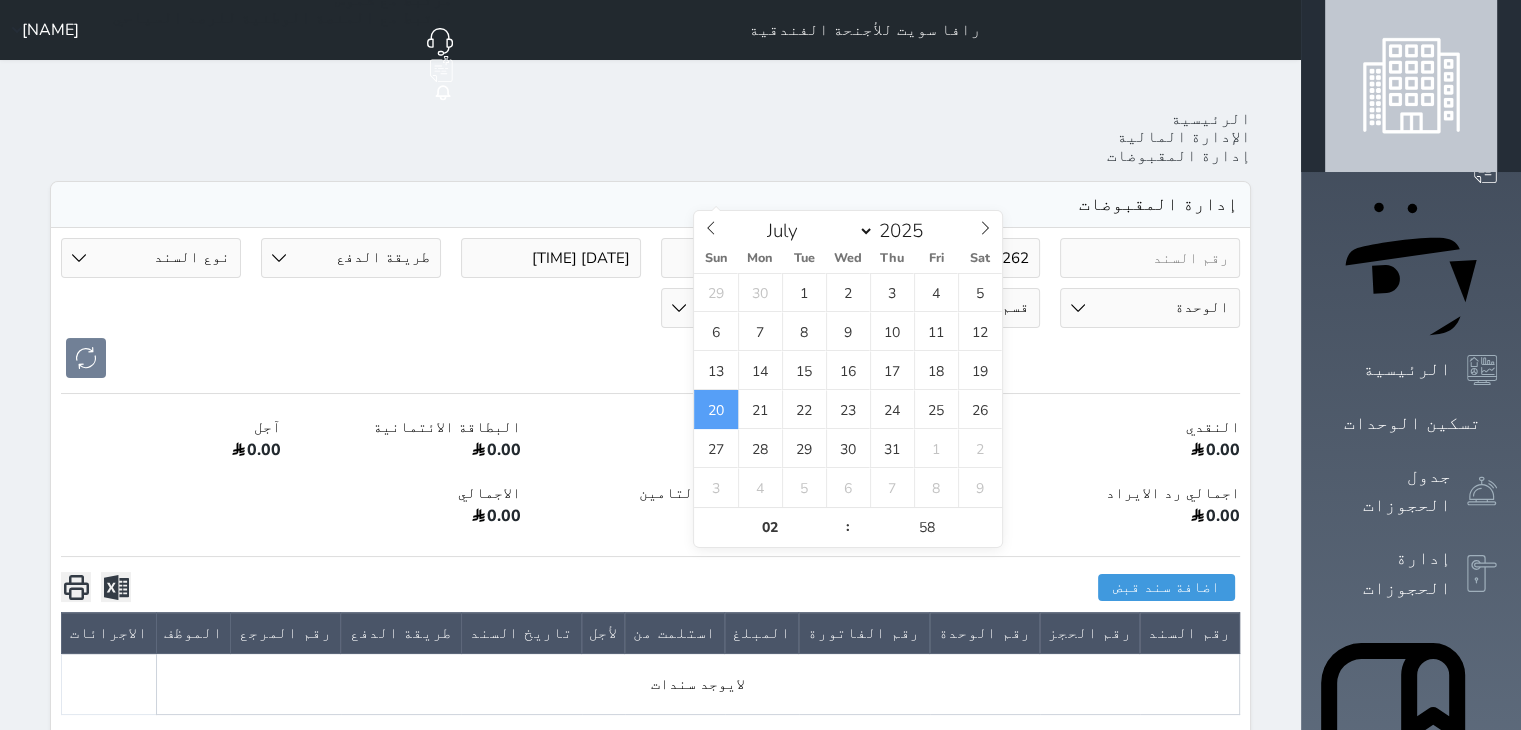 click on "20" at bounding box center [716, 409] 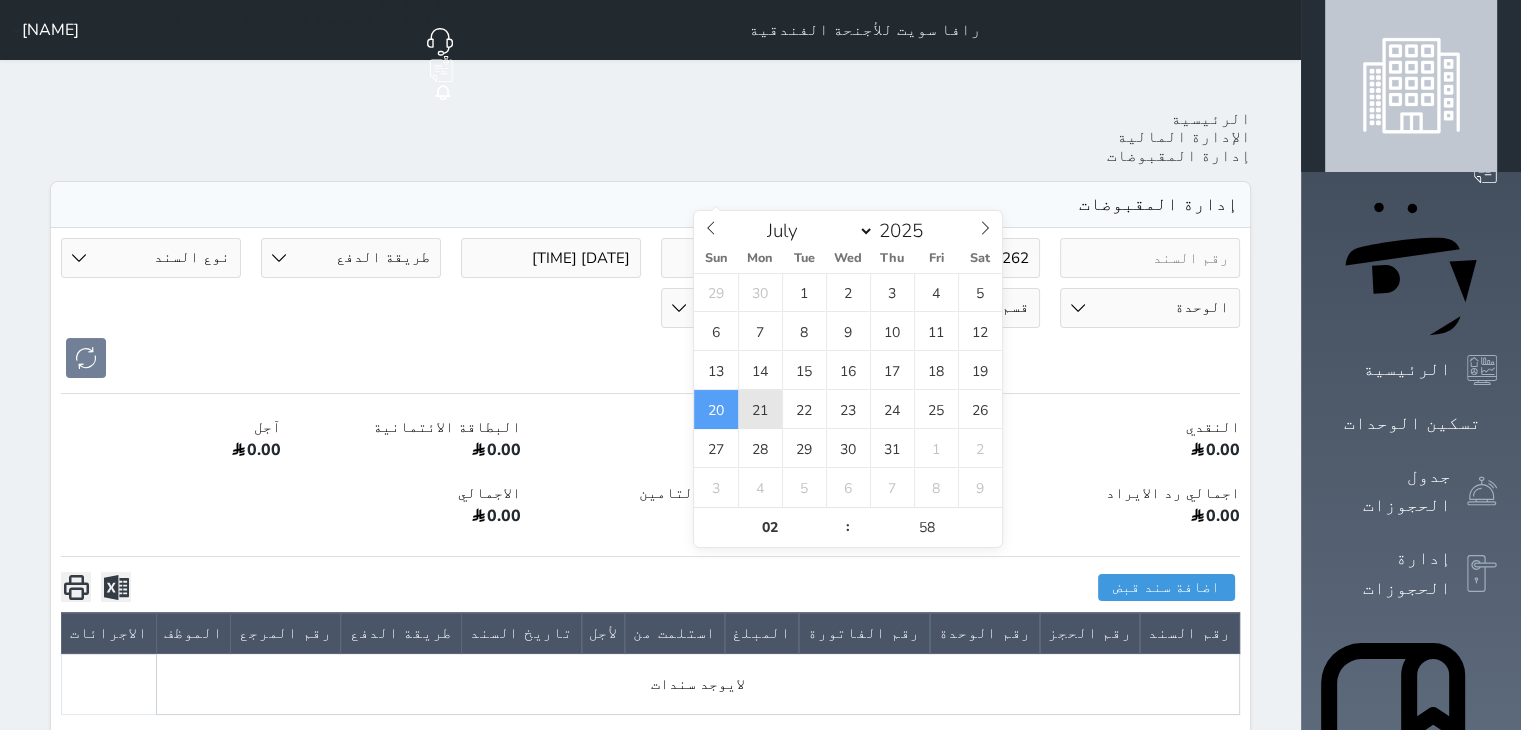 click on "21" at bounding box center (760, 409) 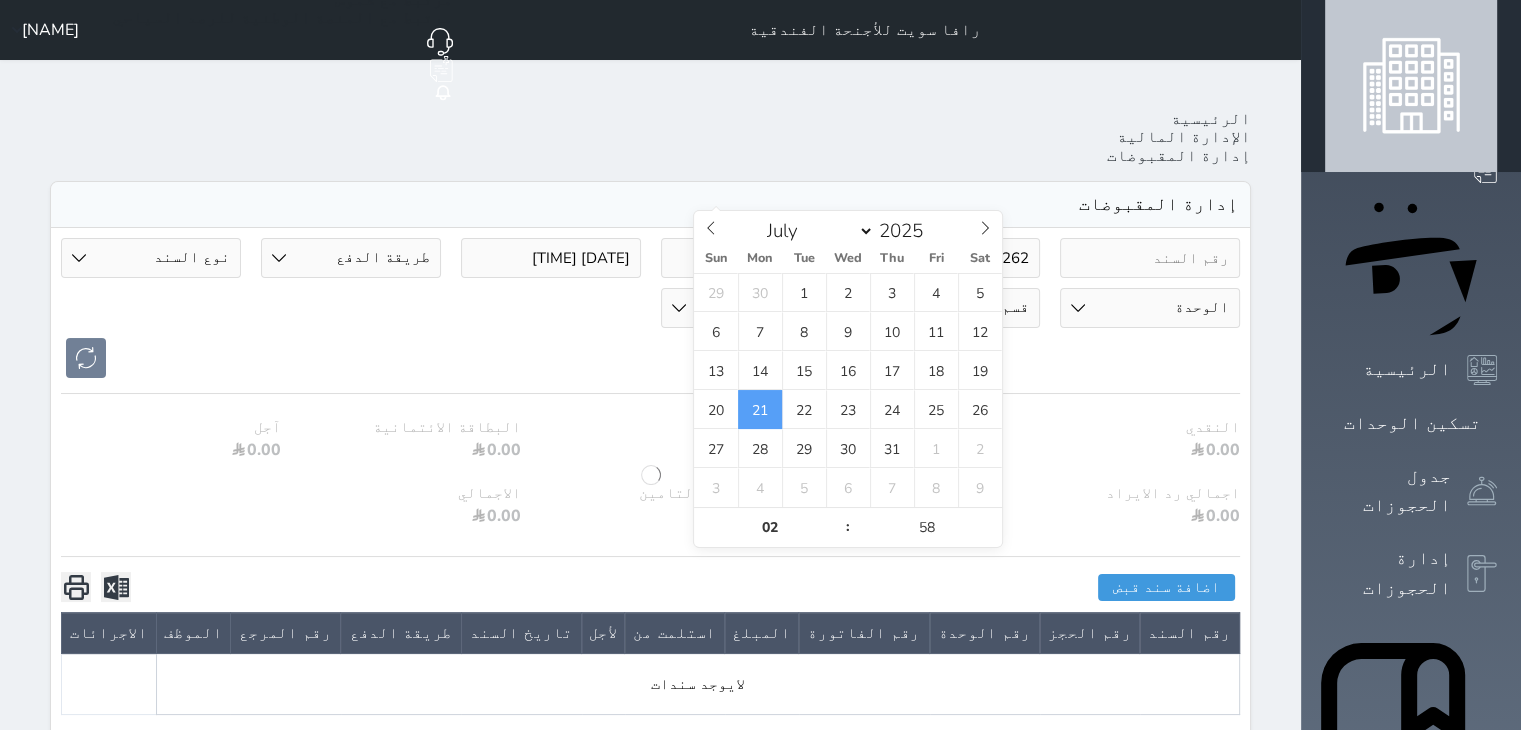 click at bounding box center [650, 358] 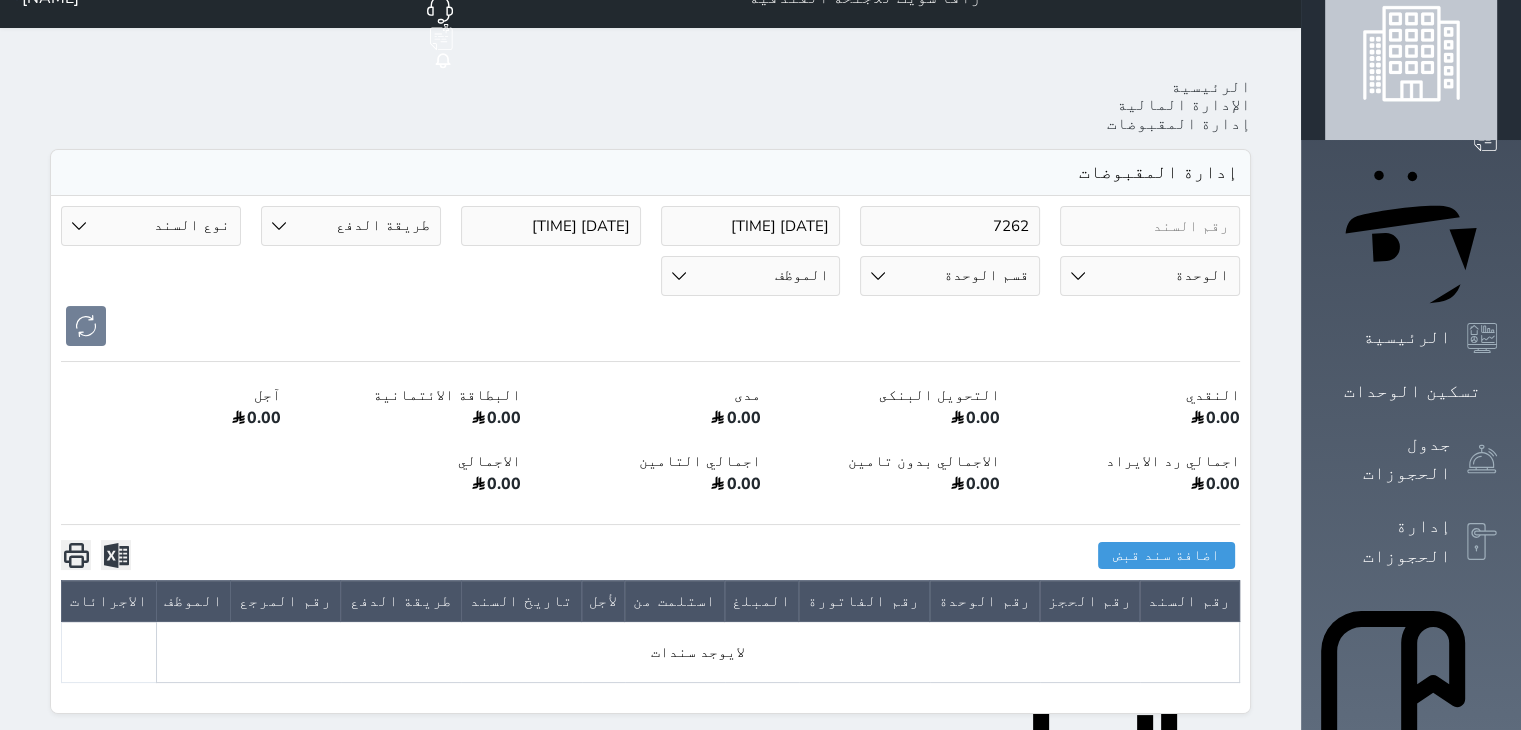 scroll, scrollTop: 0, scrollLeft: 0, axis: both 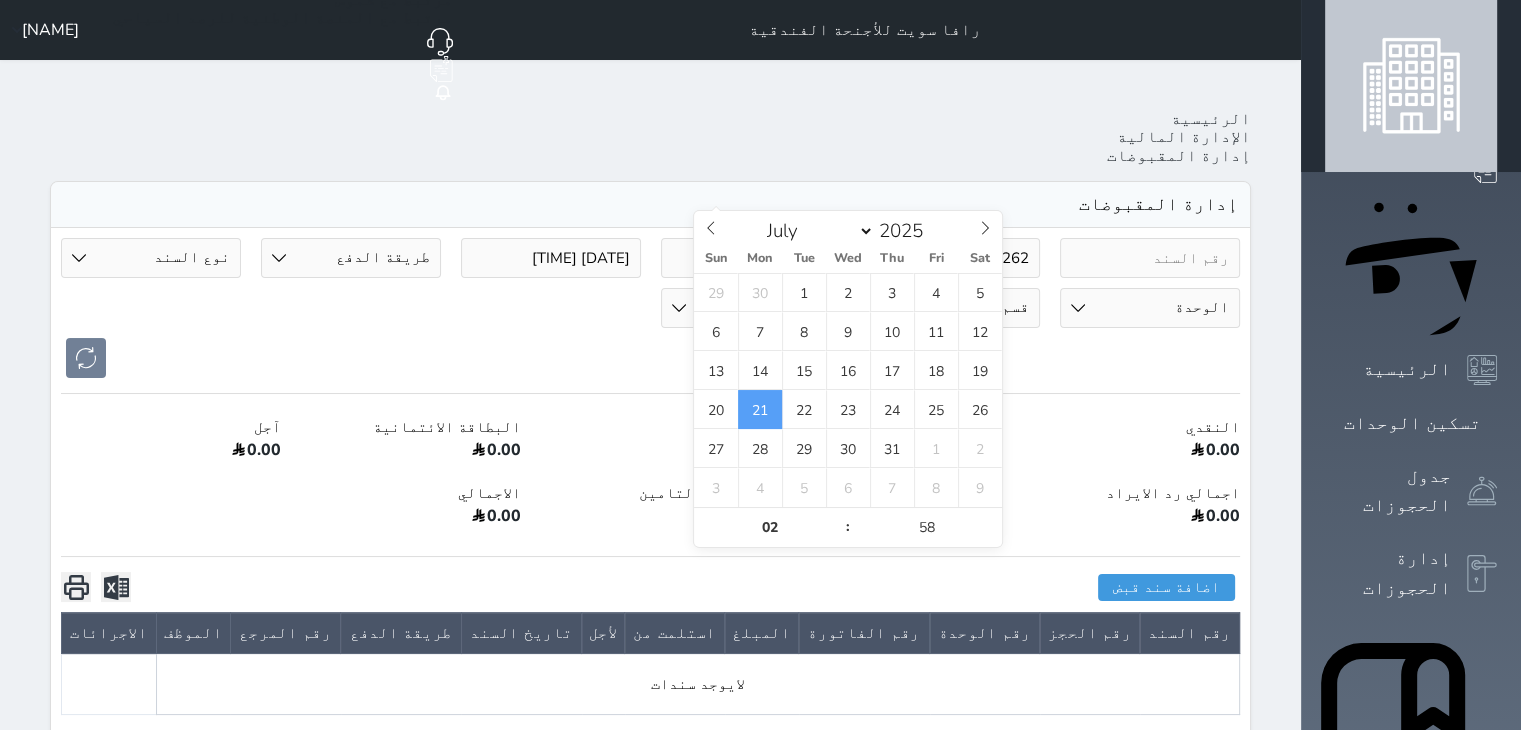 click on "[DATE] [TIME]" at bounding box center [751, 258] 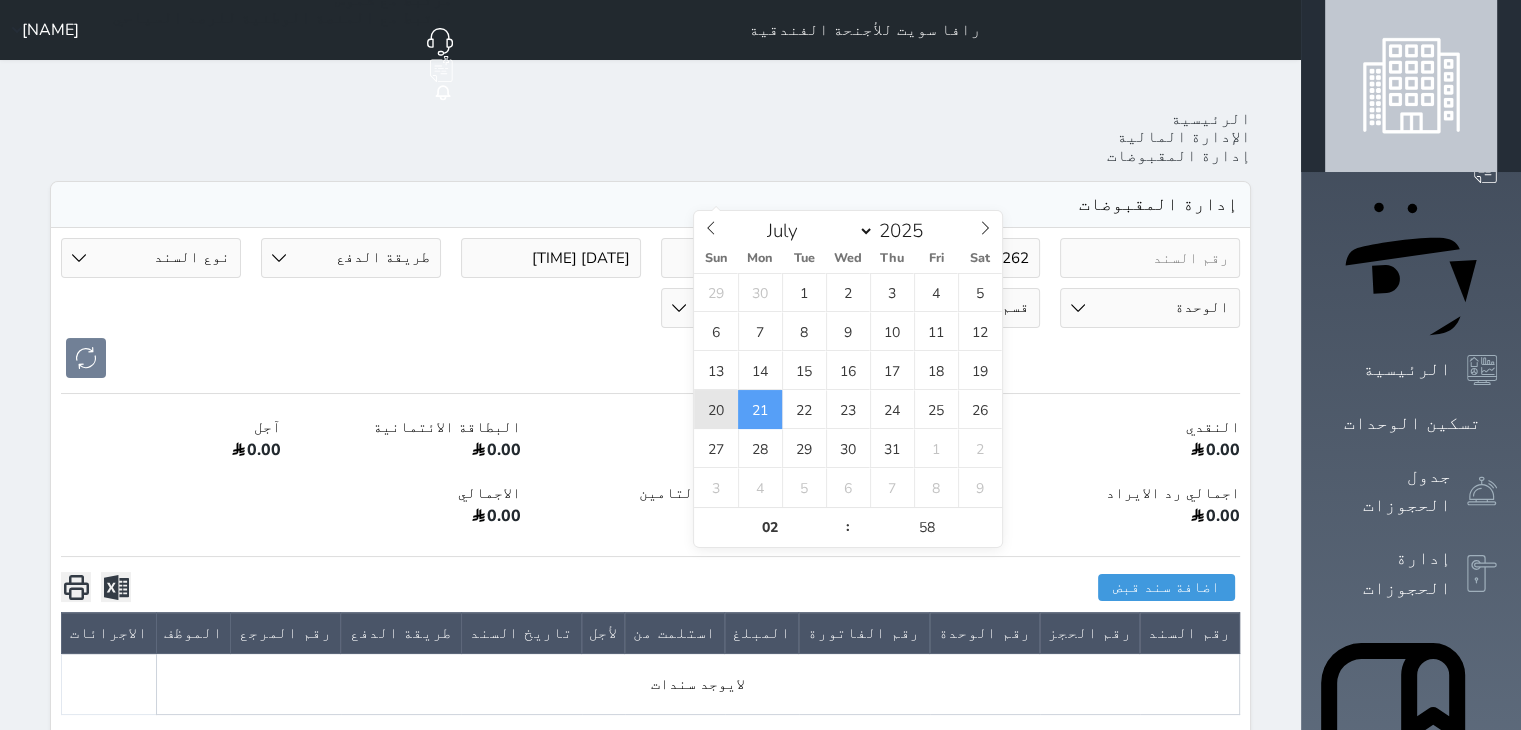 click on "20" at bounding box center (716, 409) 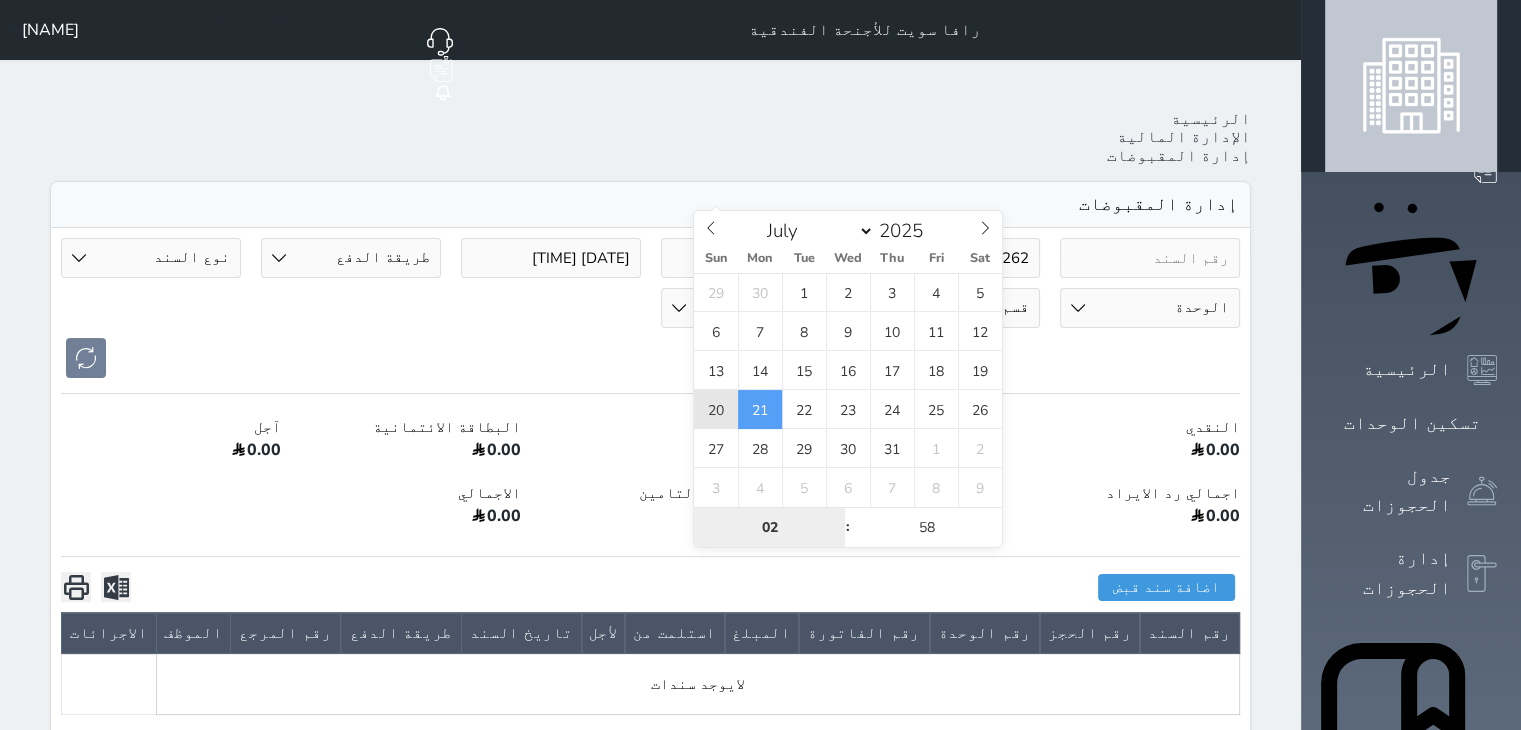 type on "2025-07-20 02:58" 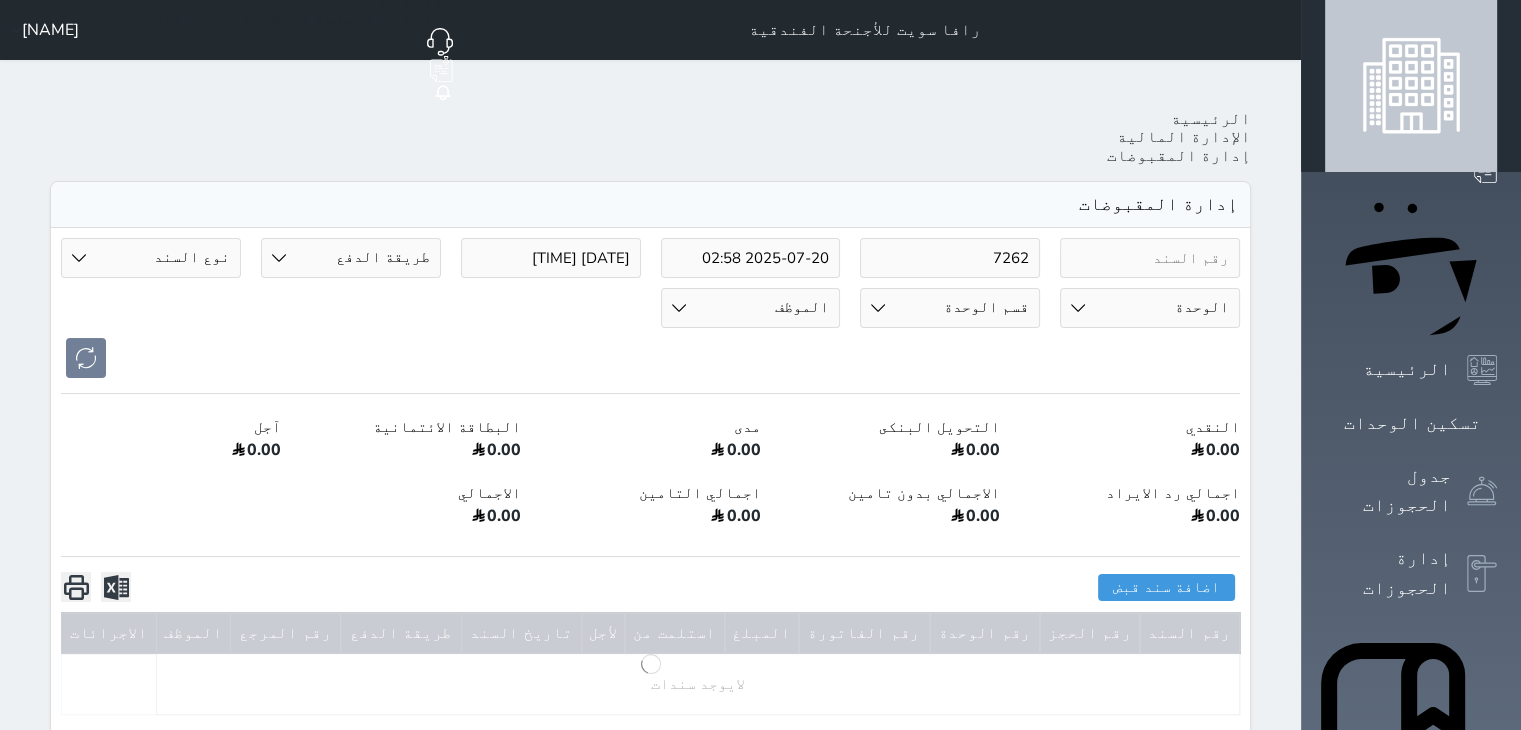 click on "[NUMBER] [DATE] [TIME] [DATE] [TIME] طريقة الدفع دفع نقدى تحويل بنكى مدى بطاقة ائتمان آجل رد ايراد نوع السند مقبوضات عامة قيمة إيجار فواتير تحويل من الادارة الى الصندوق خدمات تامين عربون لا ينطبق آخر مغسلة واي فاي - الإنترنت مواقف السيارات طعام الأغذية والمشروبات مشروبات المشروبات الباردة المشروبات الساخنة الإفطار غداء عشاء مخبز و كعك حمام سباحة الصالة الرياضية سبا و خدمات الجمال اختيار وإسقاط (خدمات النقل) ميني بار كابل - تلفزيون سرير إضافي تصفيف الشعر التسوق خدمات الجولات السياحية المنظمة خدمات الدليل السياحي تحصيل كمبيالة الوحدة 100 - غرفة مفردة A1" at bounding box center [650, 308] 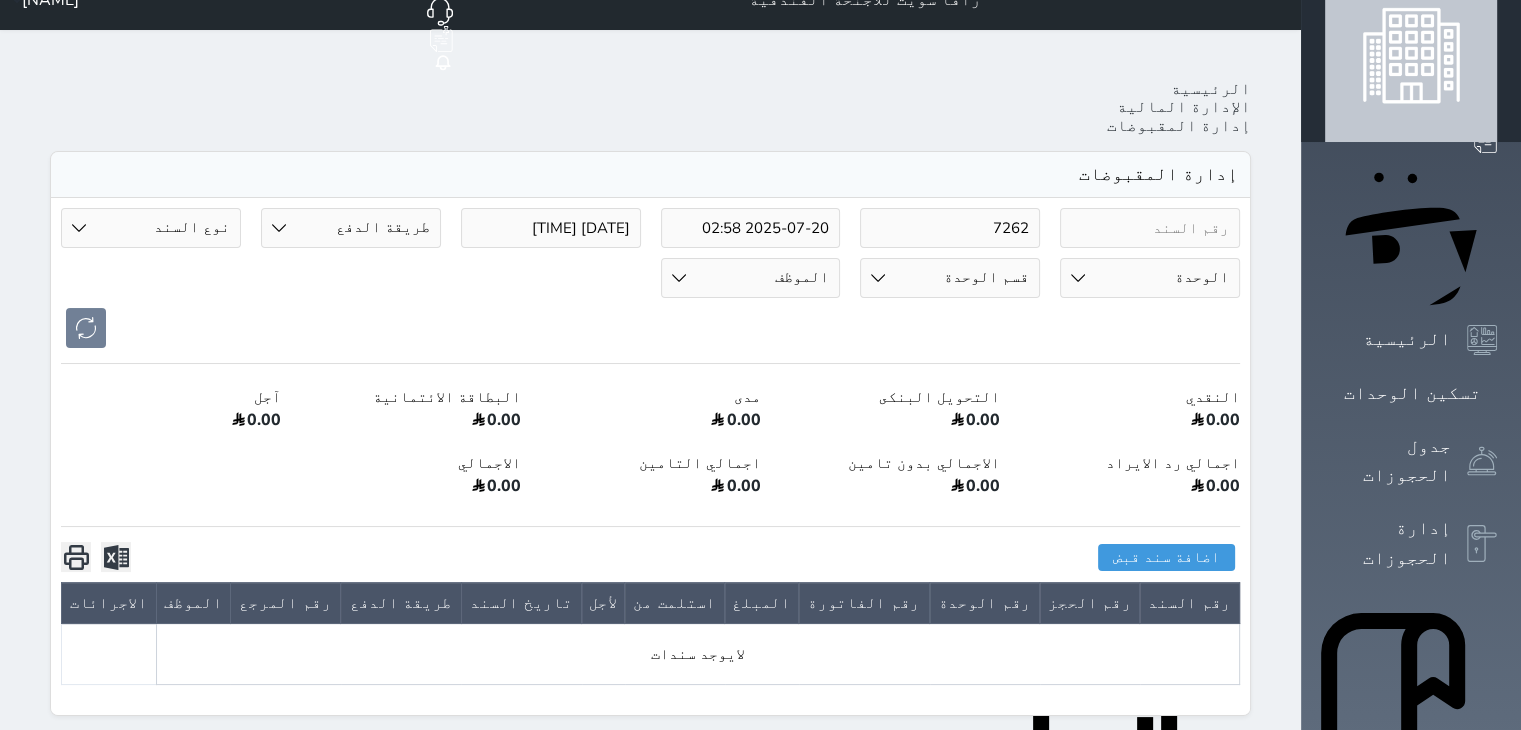 scroll, scrollTop: 0, scrollLeft: 0, axis: both 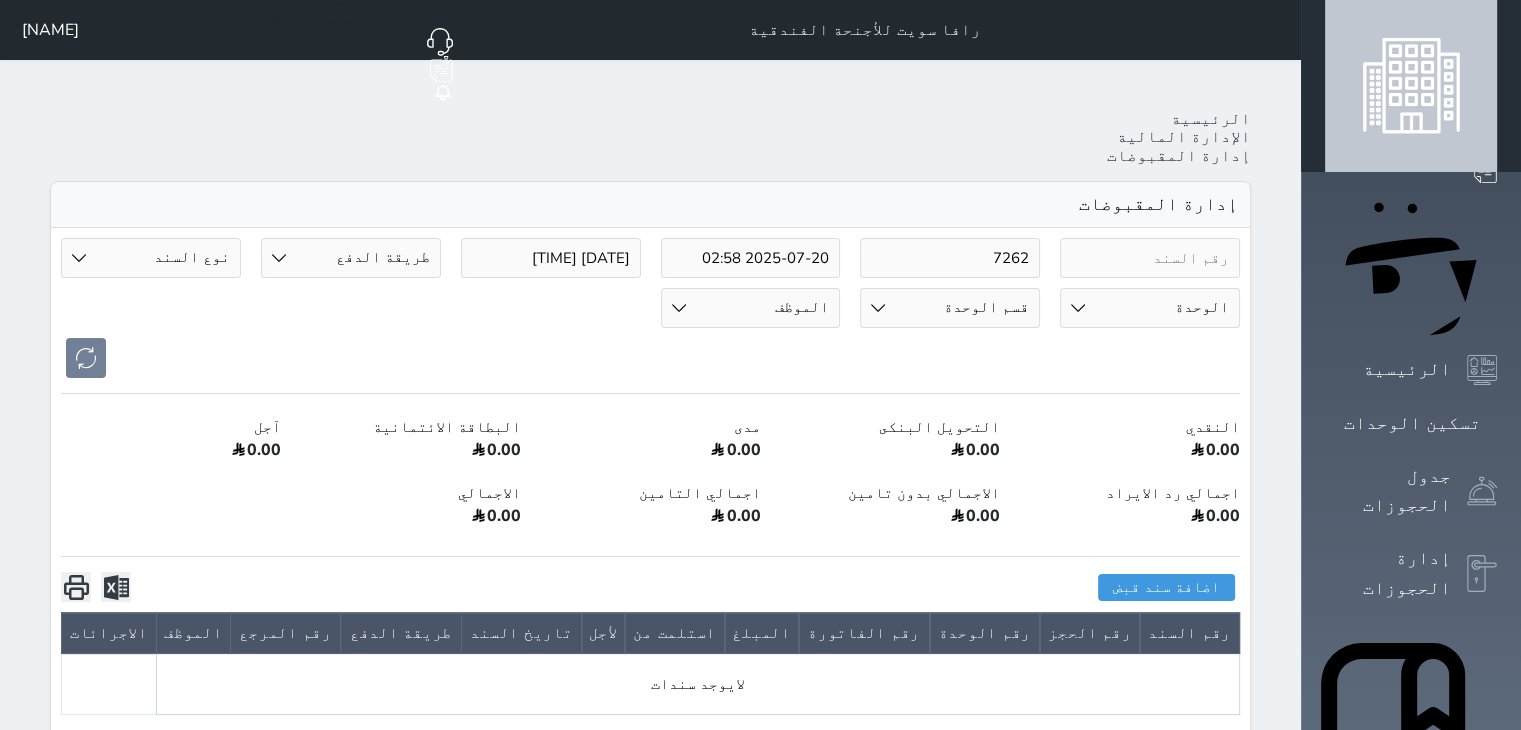 click on "7262" at bounding box center [950, 258] 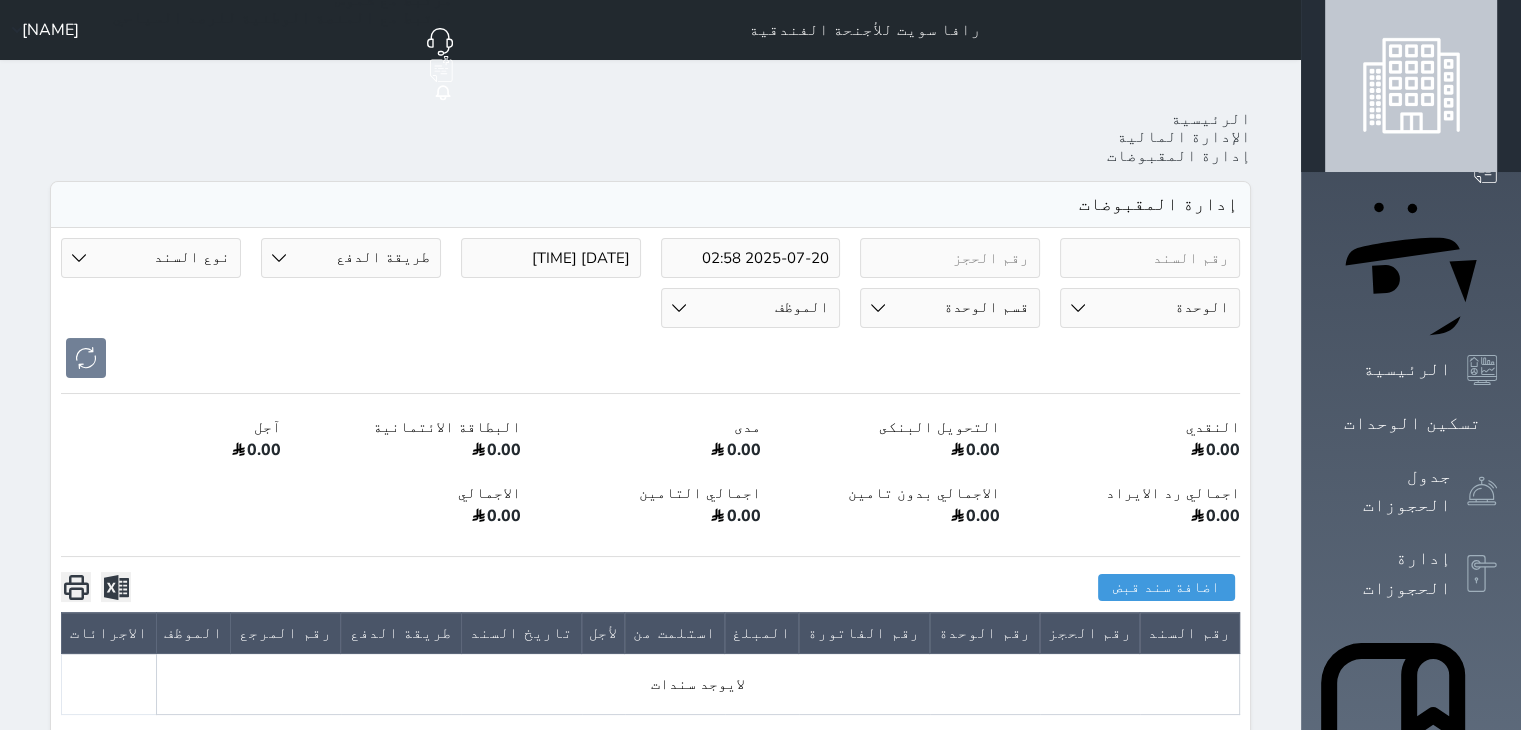 type 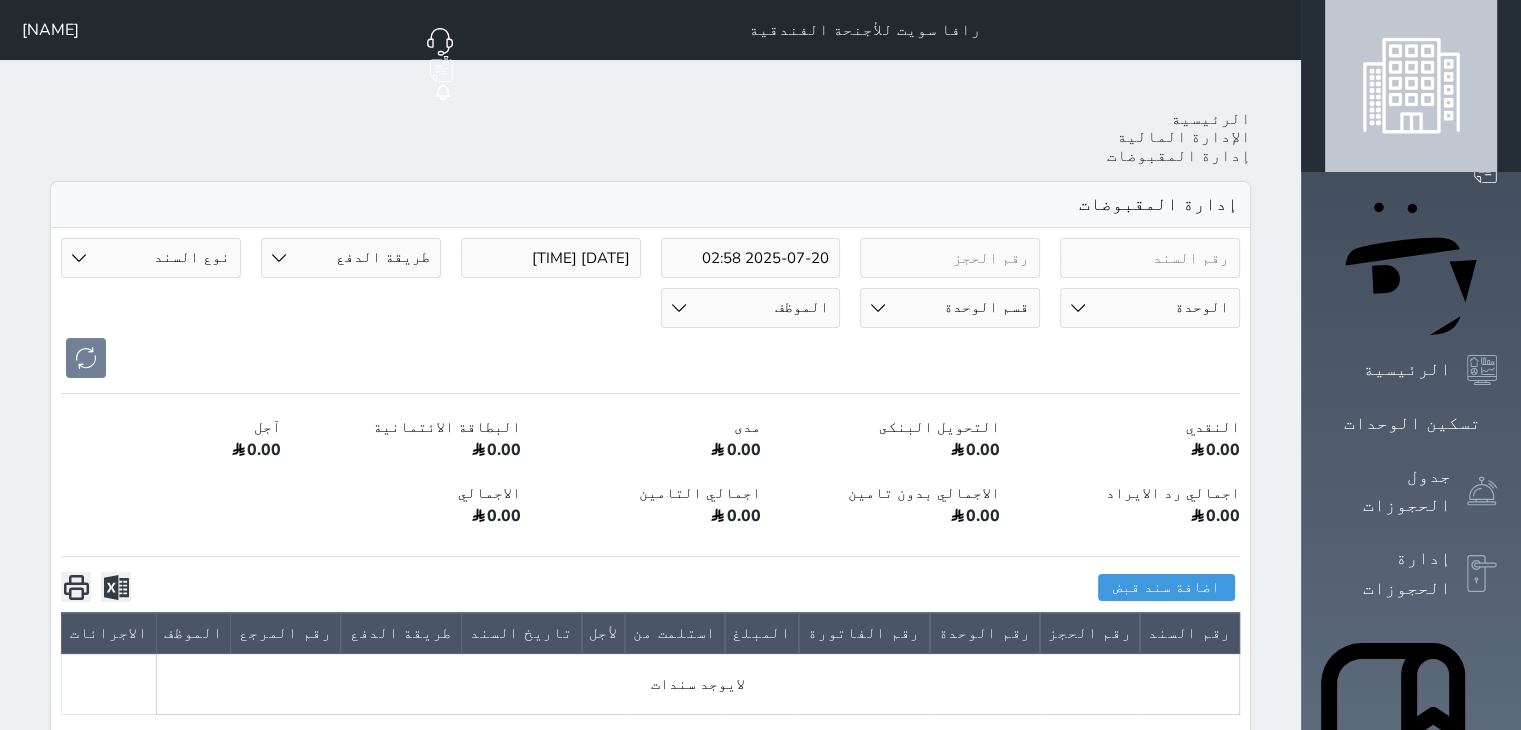 click at bounding box center (650, 358) 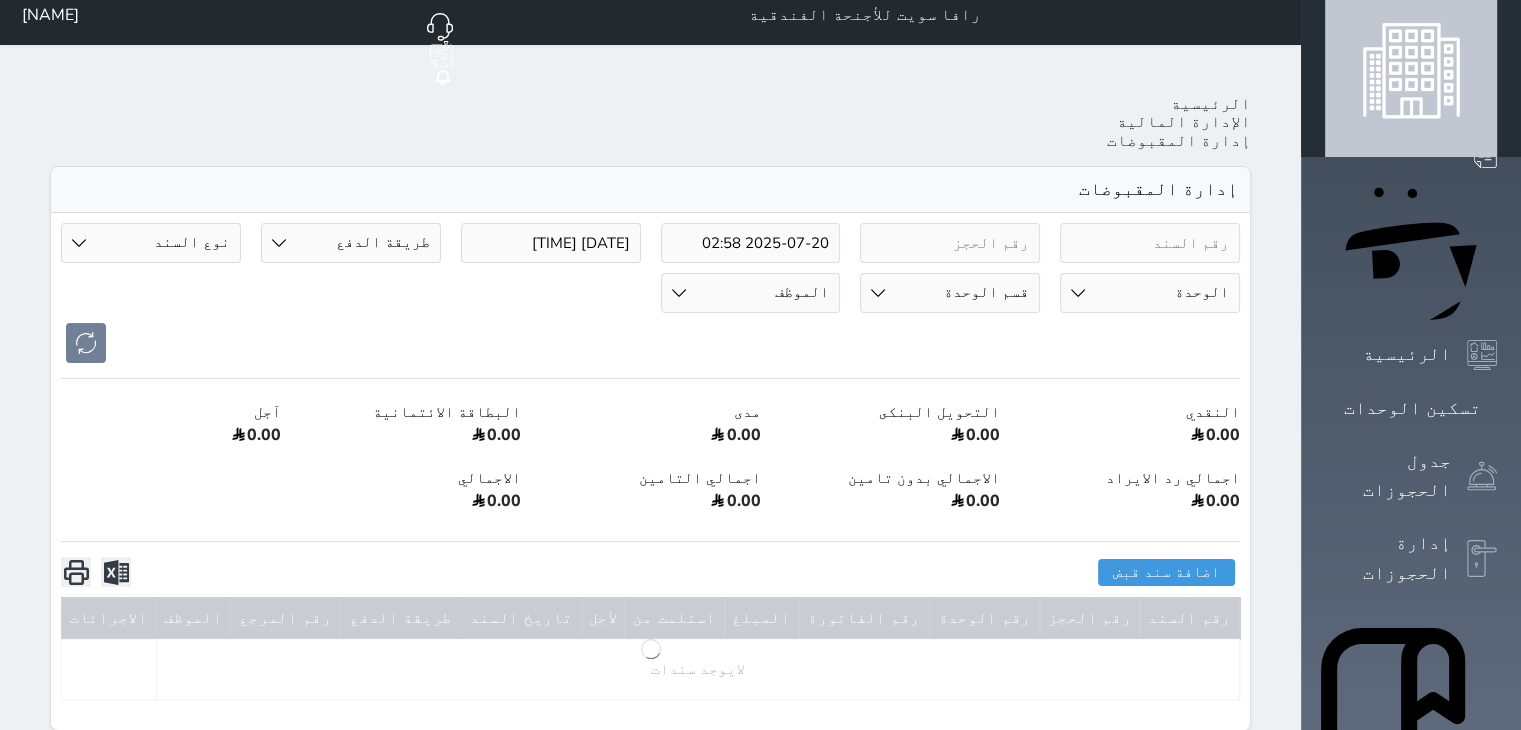 scroll, scrollTop: 0, scrollLeft: 0, axis: both 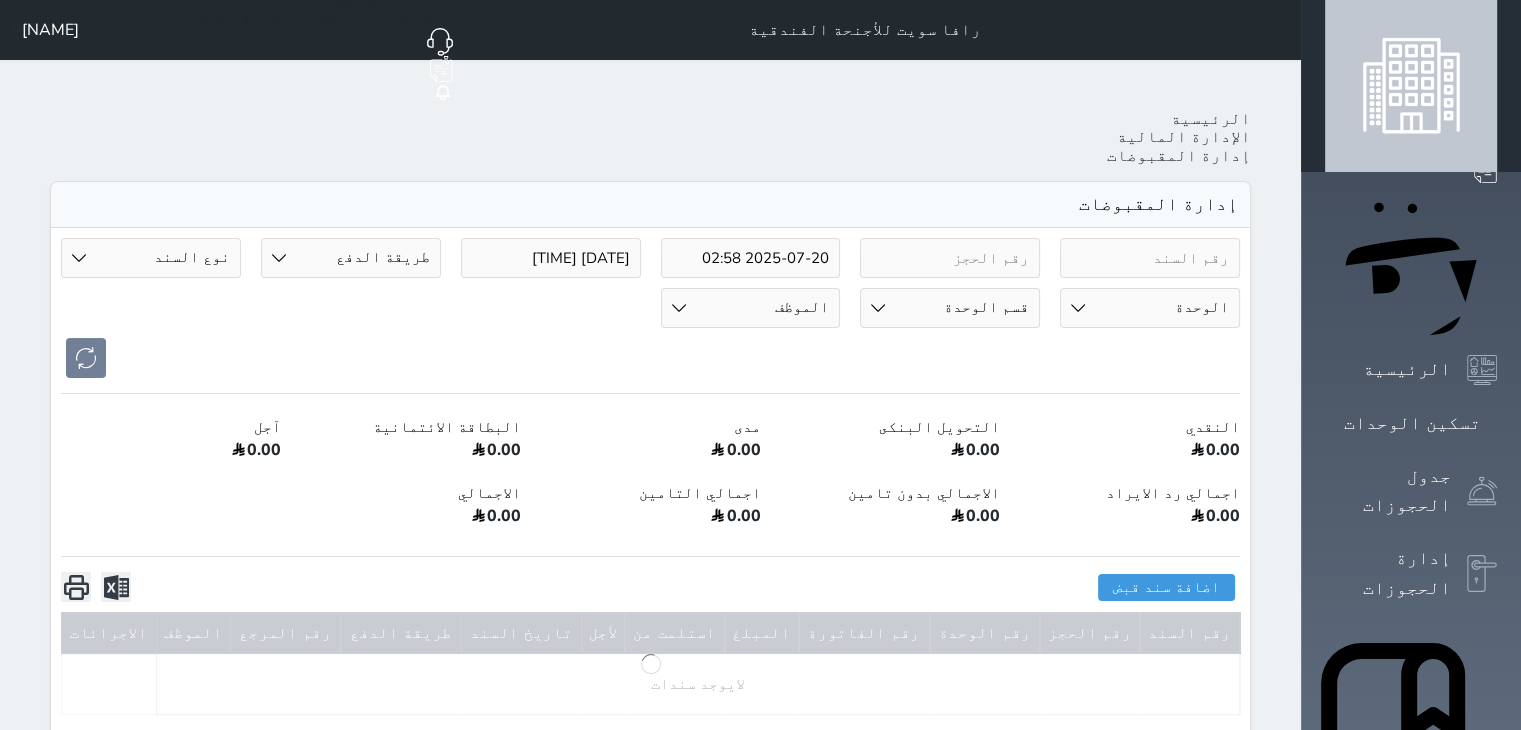 click on "طريقة الدفع   دفع نقدى   تحويل بنكى   مدى   بطاقة ائتمان   آجل   رد ايراد" at bounding box center (351, 258) 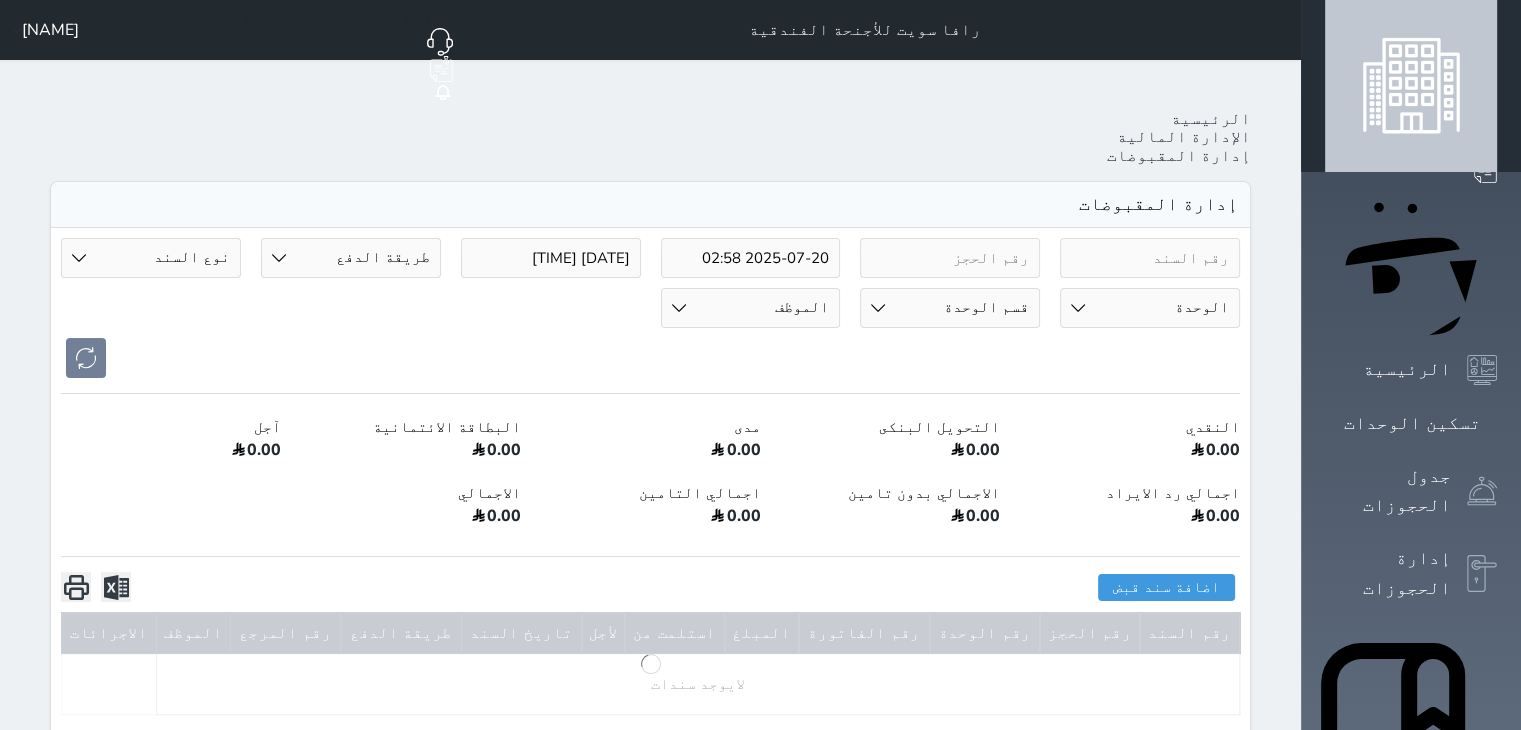 click on "طريقة الدفع   دفع نقدى   تحويل بنكى   مدى   بطاقة ائتمان   آجل   رد ايراد" at bounding box center [351, 258] 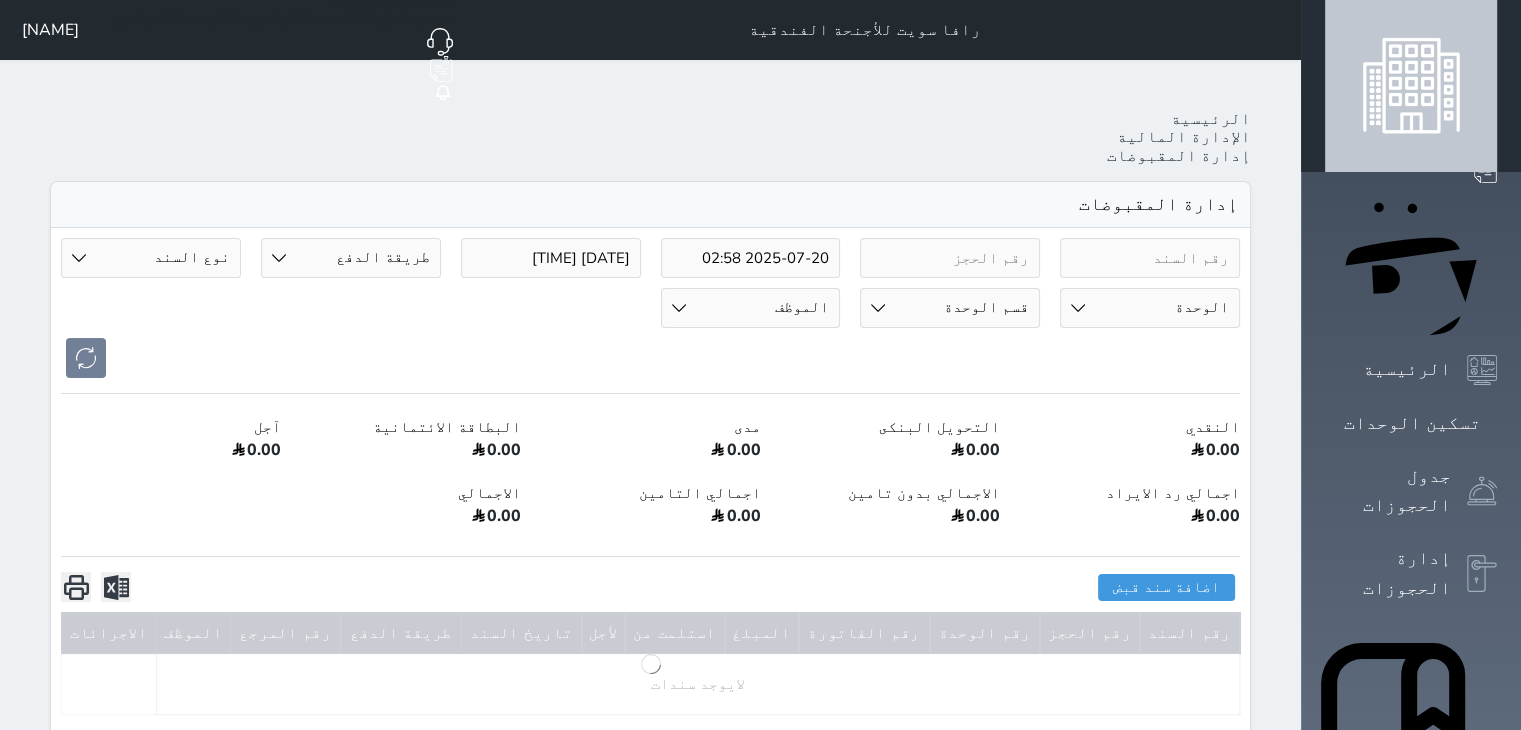 click on "طريقة الدفع   دفع نقدى   تحويل بنكى   مدى   بطاقة ائتمان   آجل   رد ايراد" at bounding box center [351, 258] 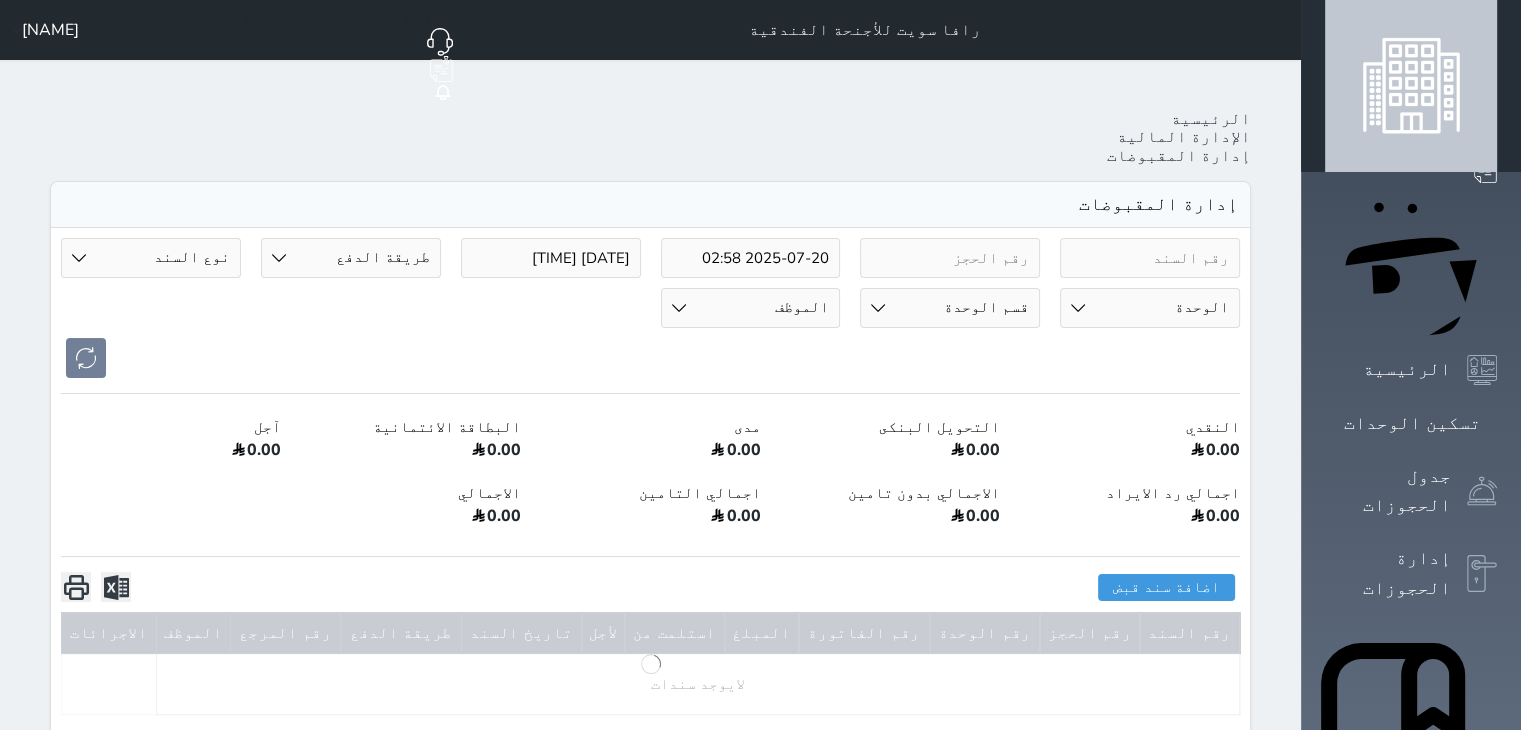 click on "طريقة الدفع   دفع نقدى   تحويل بنكى   مدى   بطاقة ائتمان   آجل   رد ايراد" at bounding box center (351, 258) 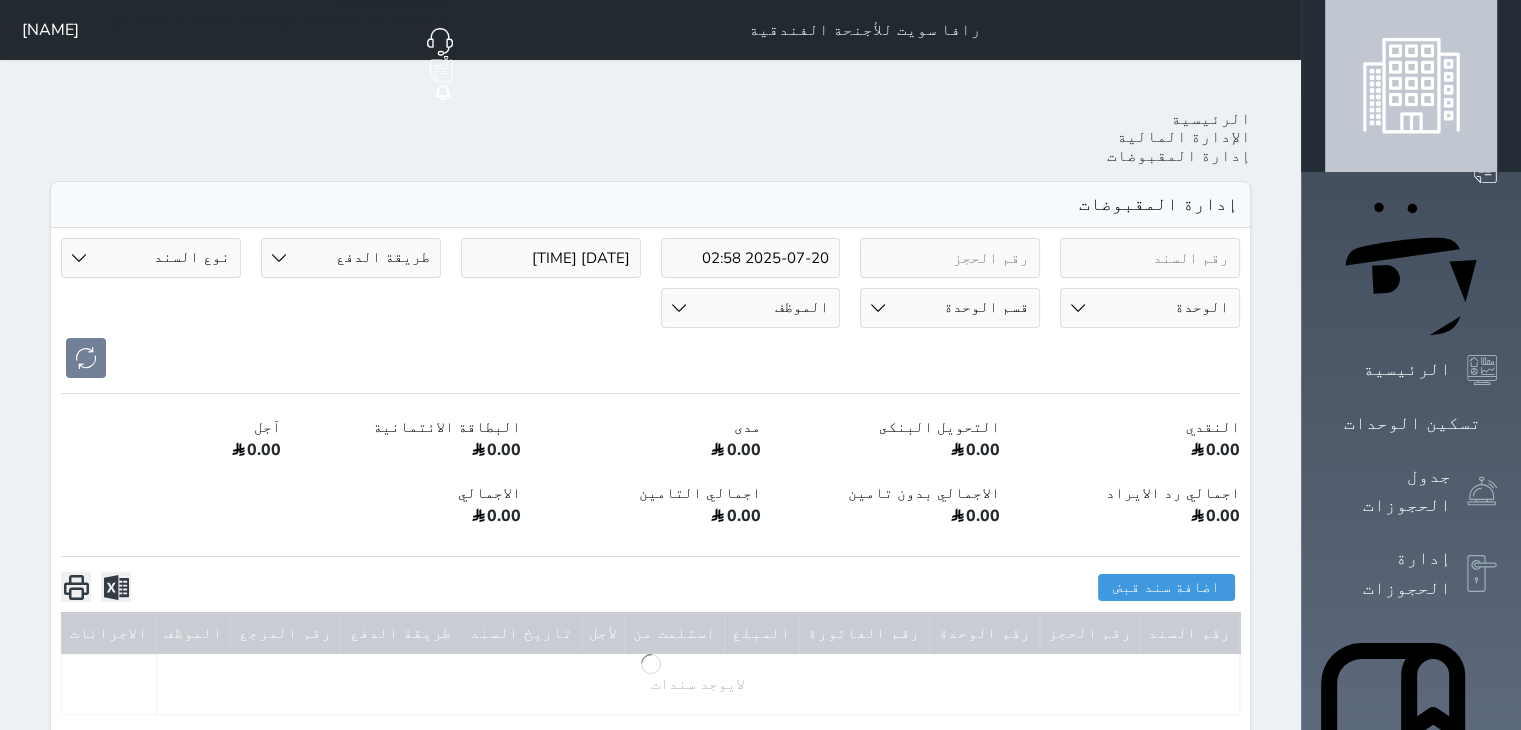 click on "طريقة الدفع   دفع نقدى   تحويل بنكى   مدى   بطاقة ائتمان   آجل   رد ايراد" at bounding box center [351, 258] 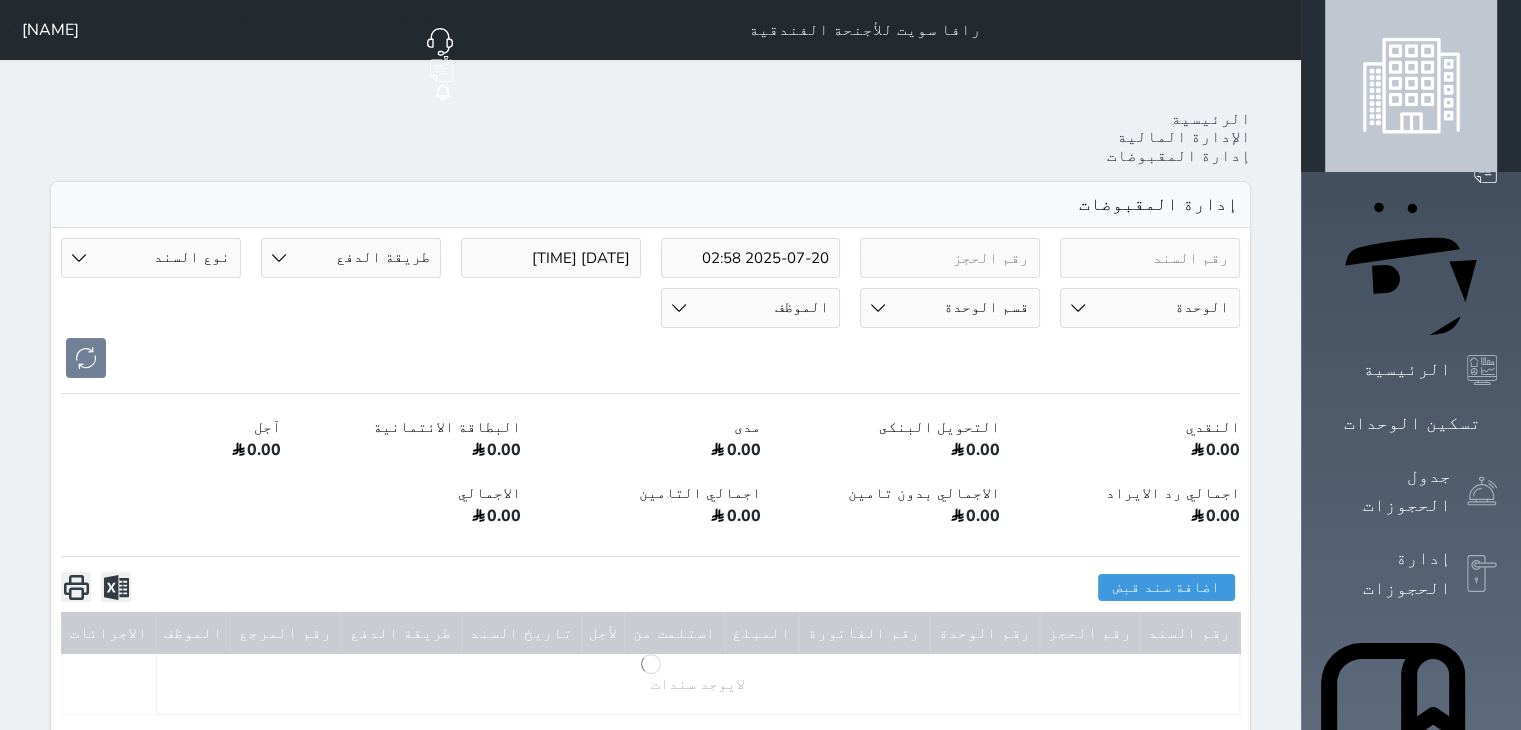 click on "طريقة الدفع   دفع نقدى   تحويل بنكى   مدى   بطاقة ائتمان   آجل   رد ايراد" at bounding box center (351, 258) 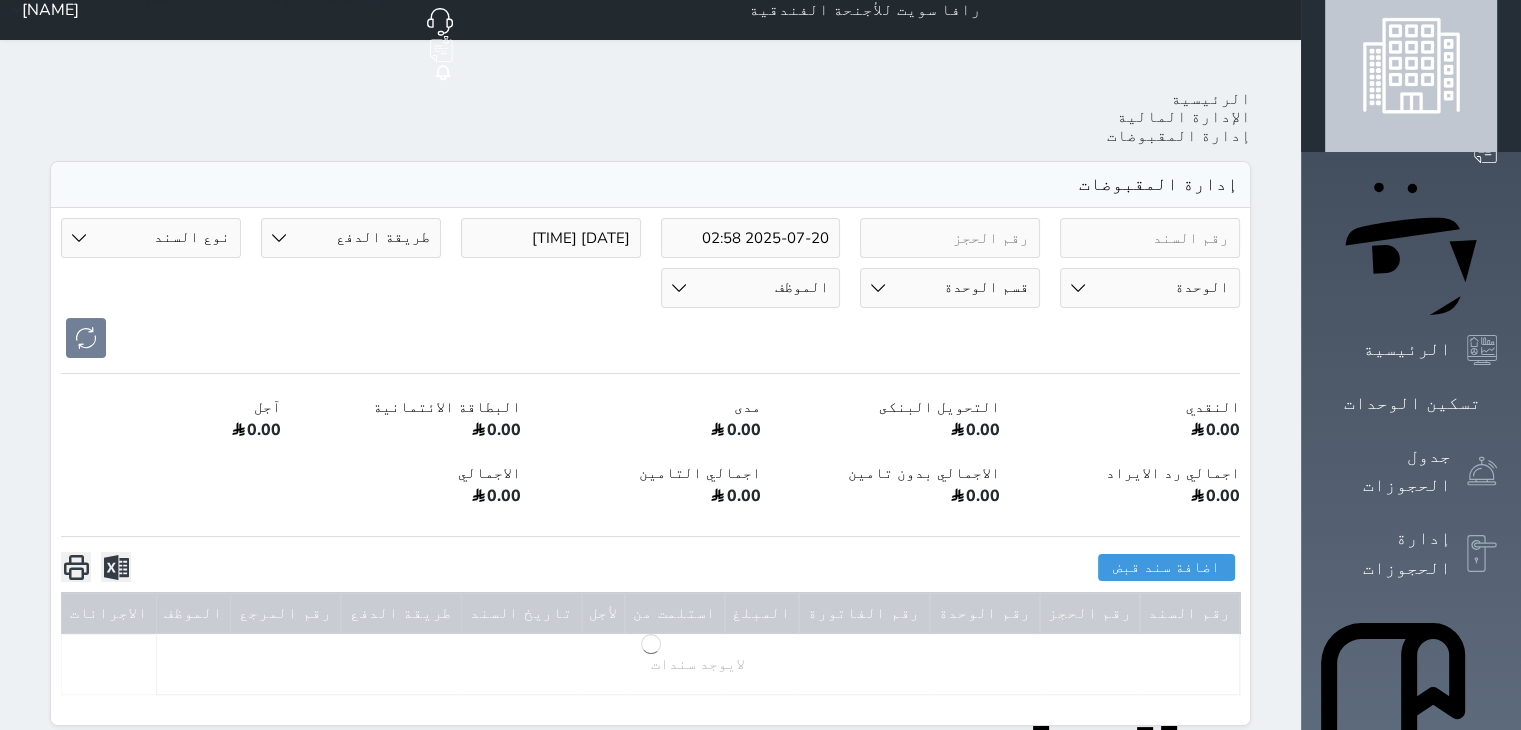 scroll, scrollTop: 0, scrollLeft: 0, axis: both 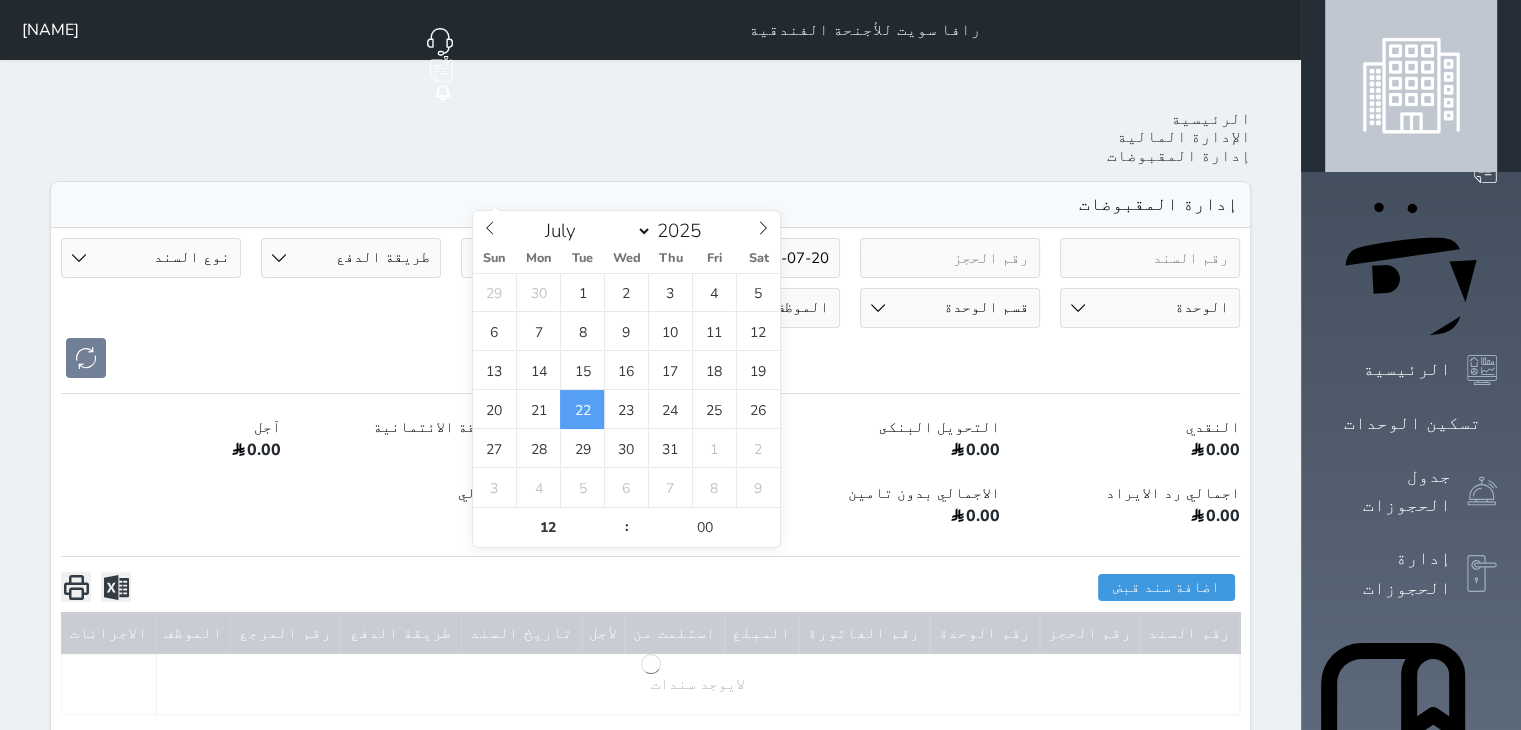 click on "[DATE] [TIME]" at bounding box center [551, 258] 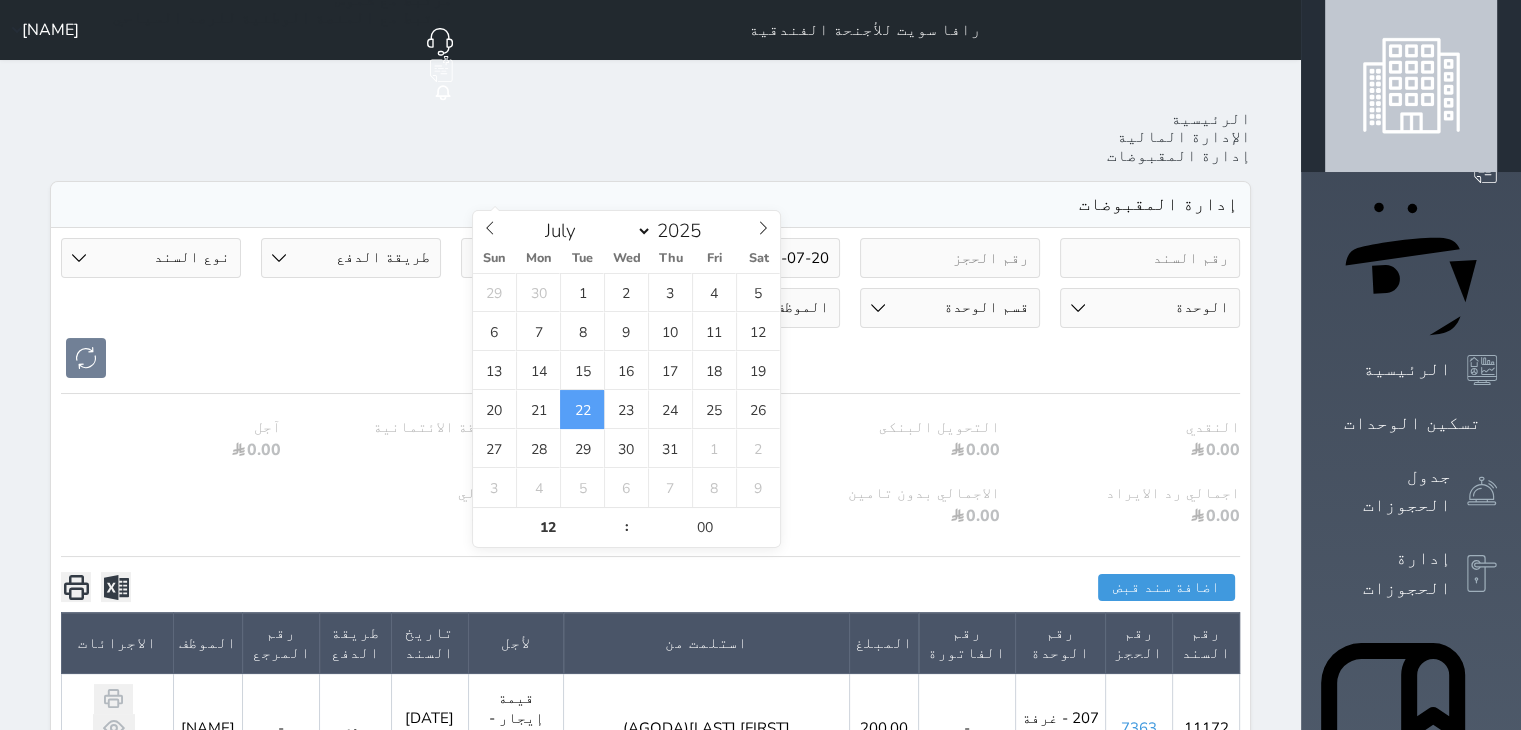 click on "2025-07-20 02:58" at bounding box center (751, 258) 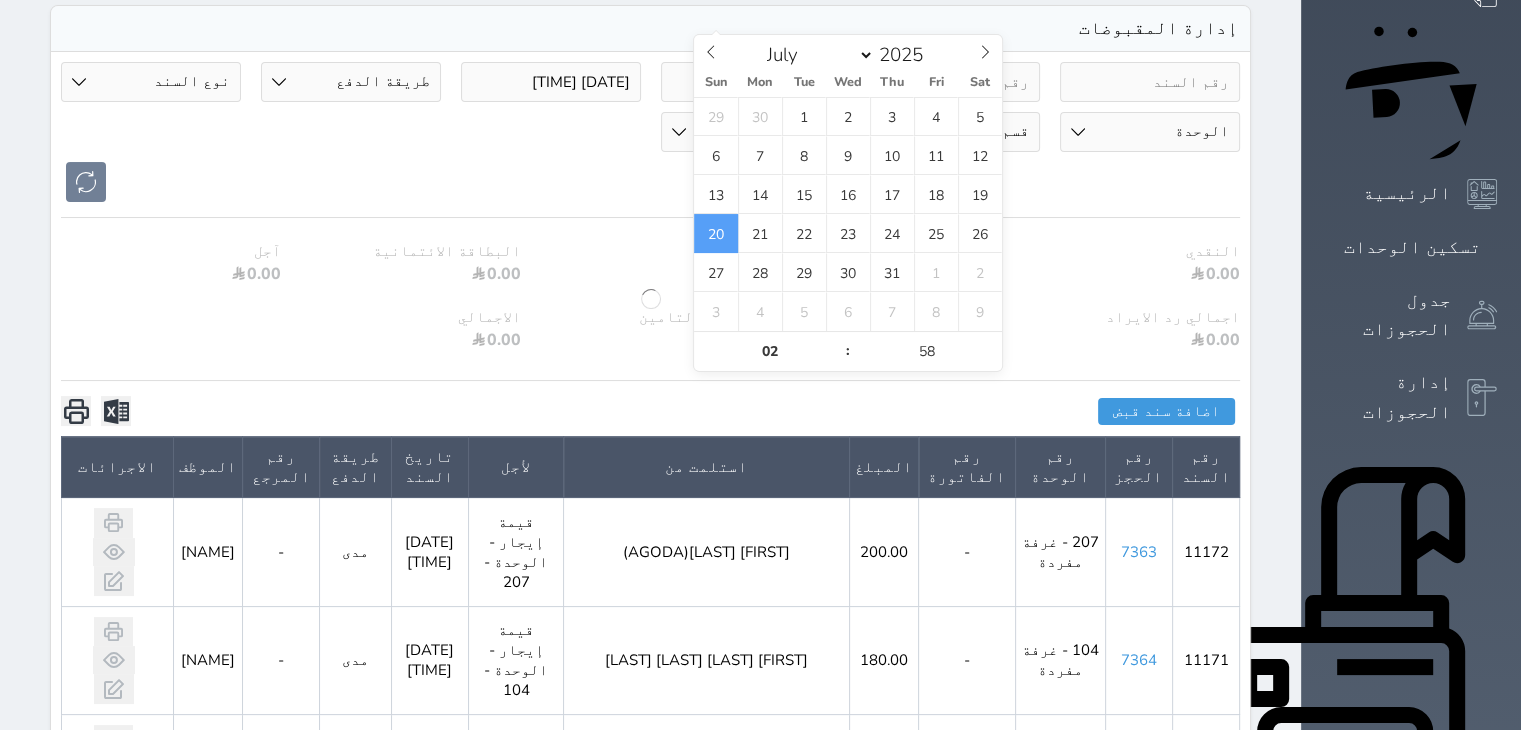 scroll, scrollTop: 200, scrollLeft: 0, axis: vertical 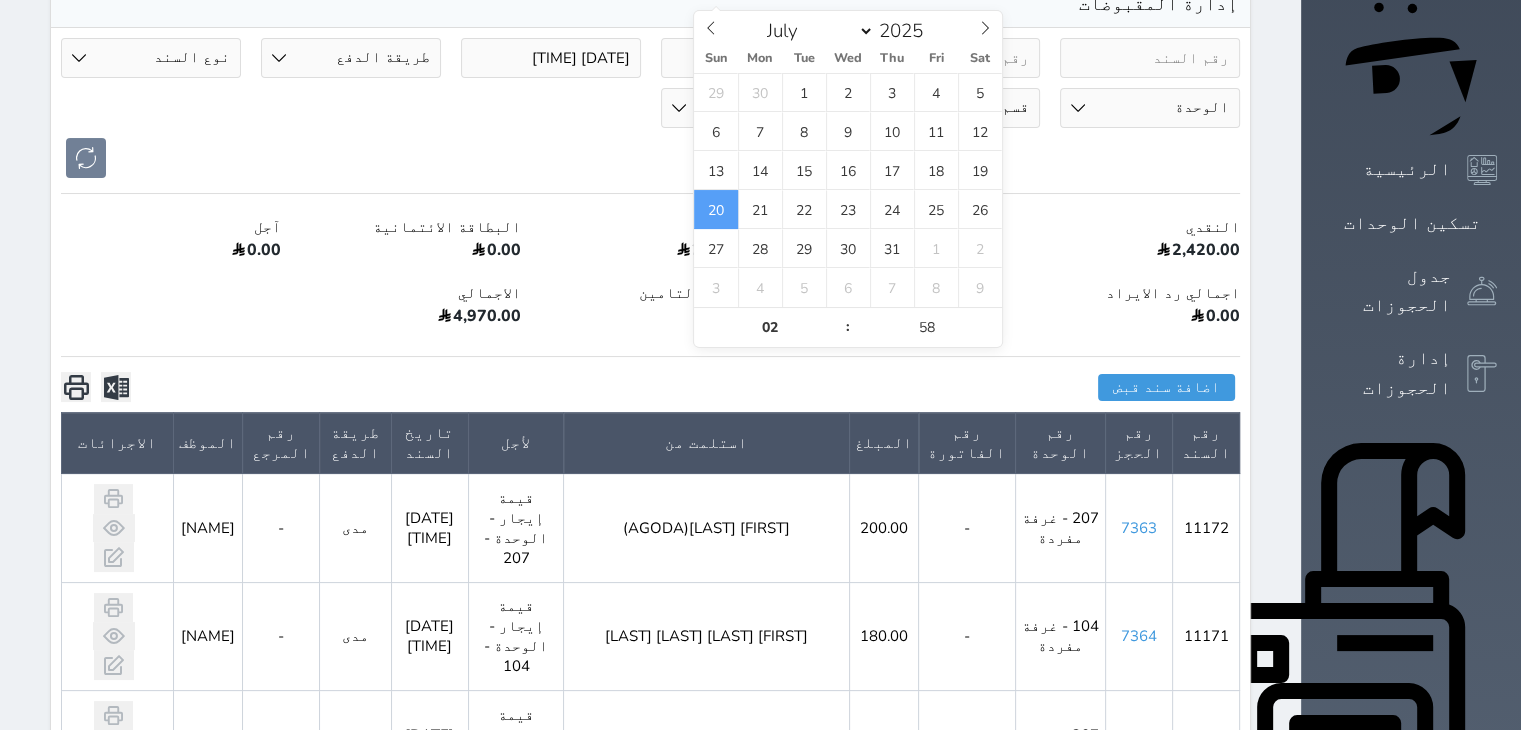 click on "اضافة سند قبض          سند قبض جديد               النوع *    اختيار   مقبوضات عامة قيمة إيجار فواتير تحويل من الادارة الى الصندوق خدمات تامين عربون لا ينطبق آخر مغسلة واي فاي - الإنترنت مواقف السيارات طعام الأغذية والمشروبات مشروبات المشروبات الباردة المشروبات الساخنة الإفطار غداء عشاء مخبز و كعك حمام سباحة الصالة الرياضية سبا و خدمات الجمال اختيار وإسقاط (خدمات النقل) ميني بار كابل - تلفزيون سرير إضافي تصفيف الشعر التسوق خدمات الجولات السياحية المنظمة خدمات الدليل السياحي تحصيل كمبيالة   التاريخ *   [DATE] [TIME]   من *     المبلغ *     لأجل *             طريقة الدفع *   اختر طريقة الدفع" at bounding box center (650, 387) 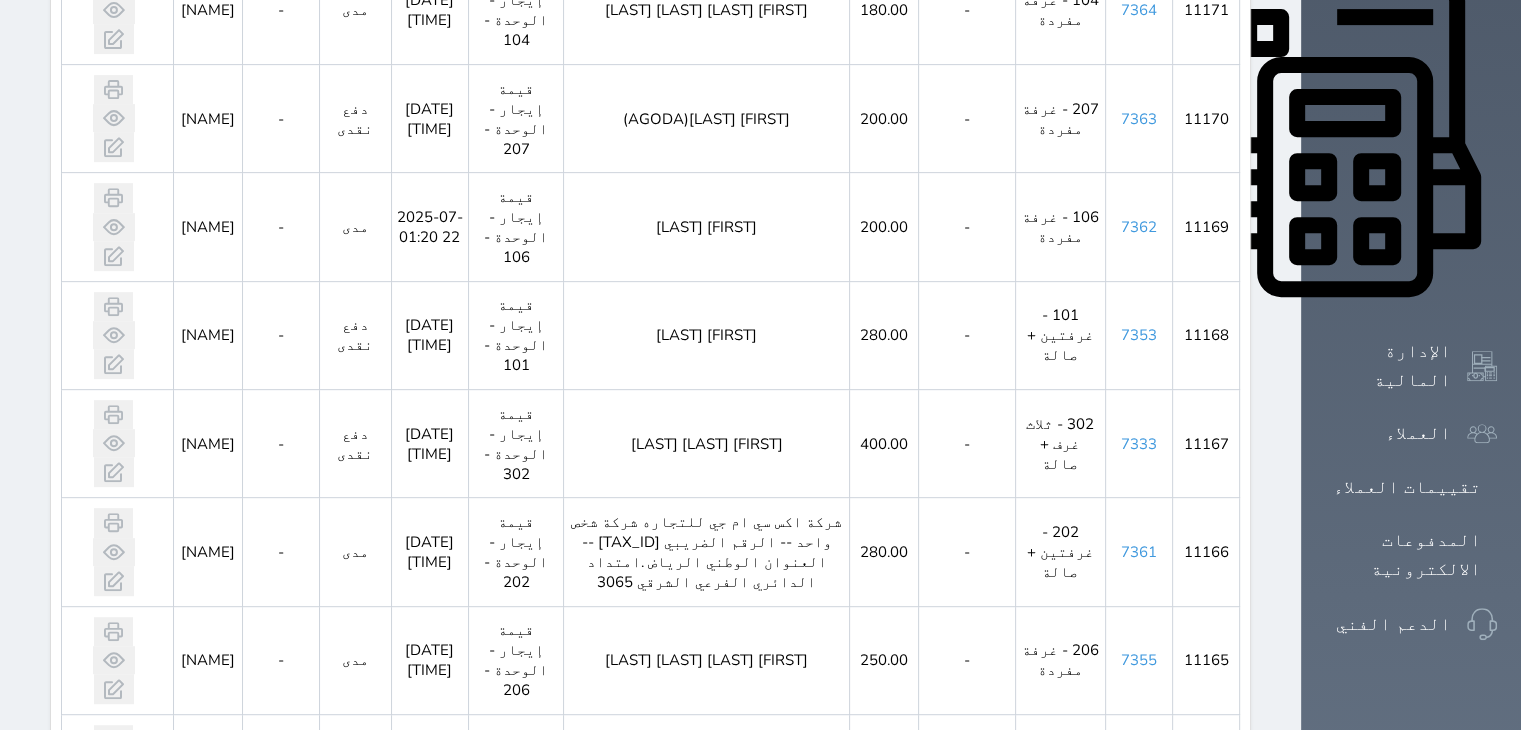 scroll, scrollTop: 900, scrollLeft: 0, axis: vertical 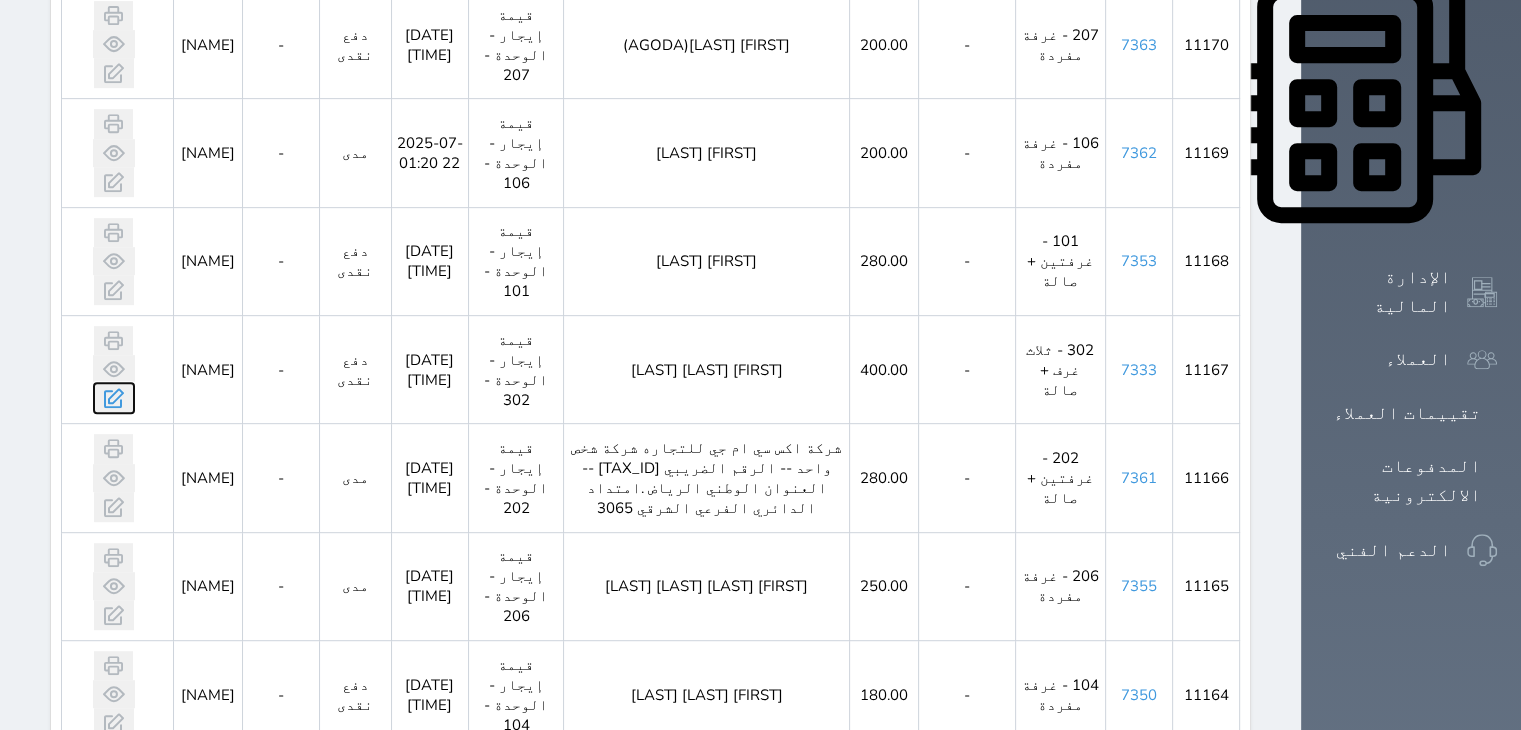 click 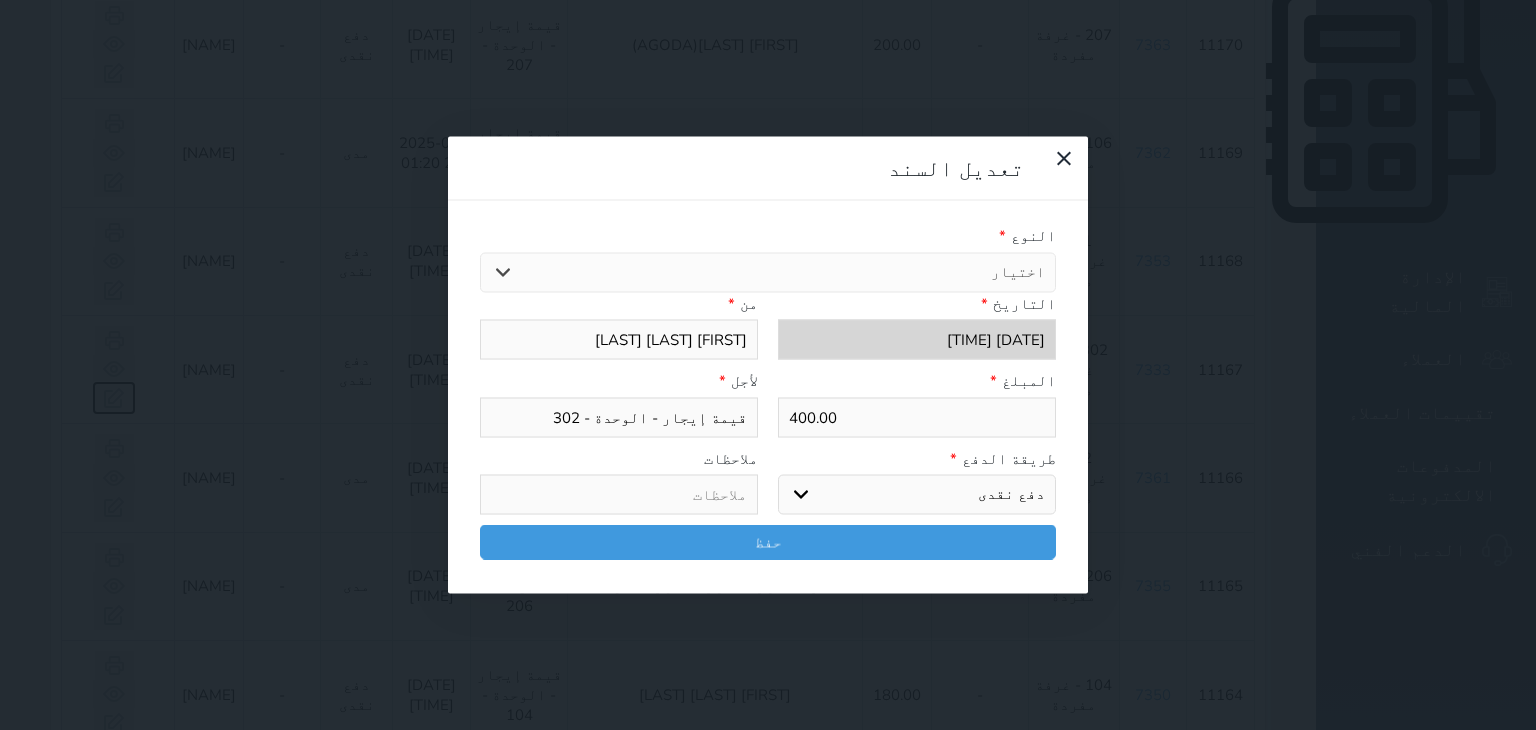 select on "34839" 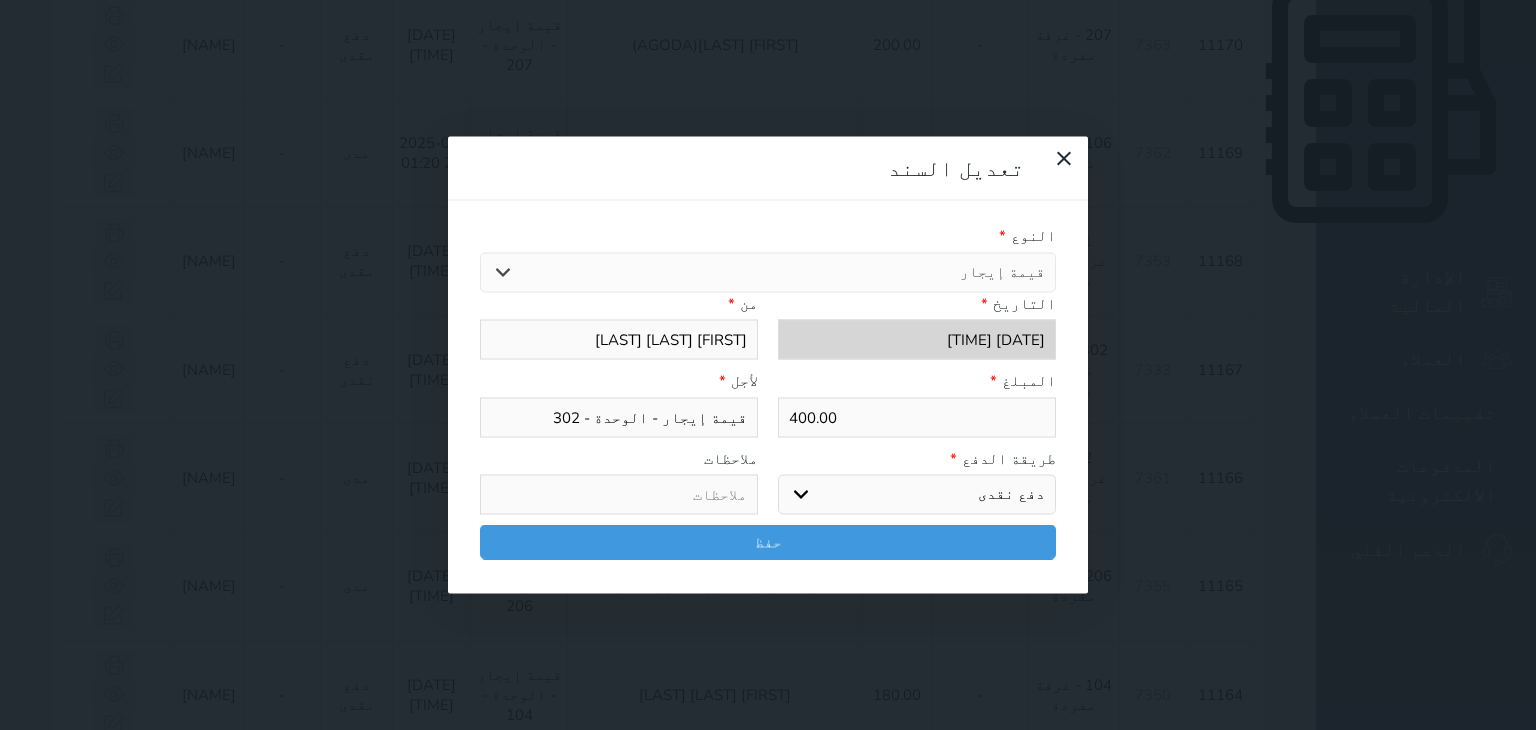 click on "اختر طريقة الدفع   دفع نقدى   تحويل بنكى   مدى   بطاقة ائتمان   آجل" at bounding box center (917, 495) 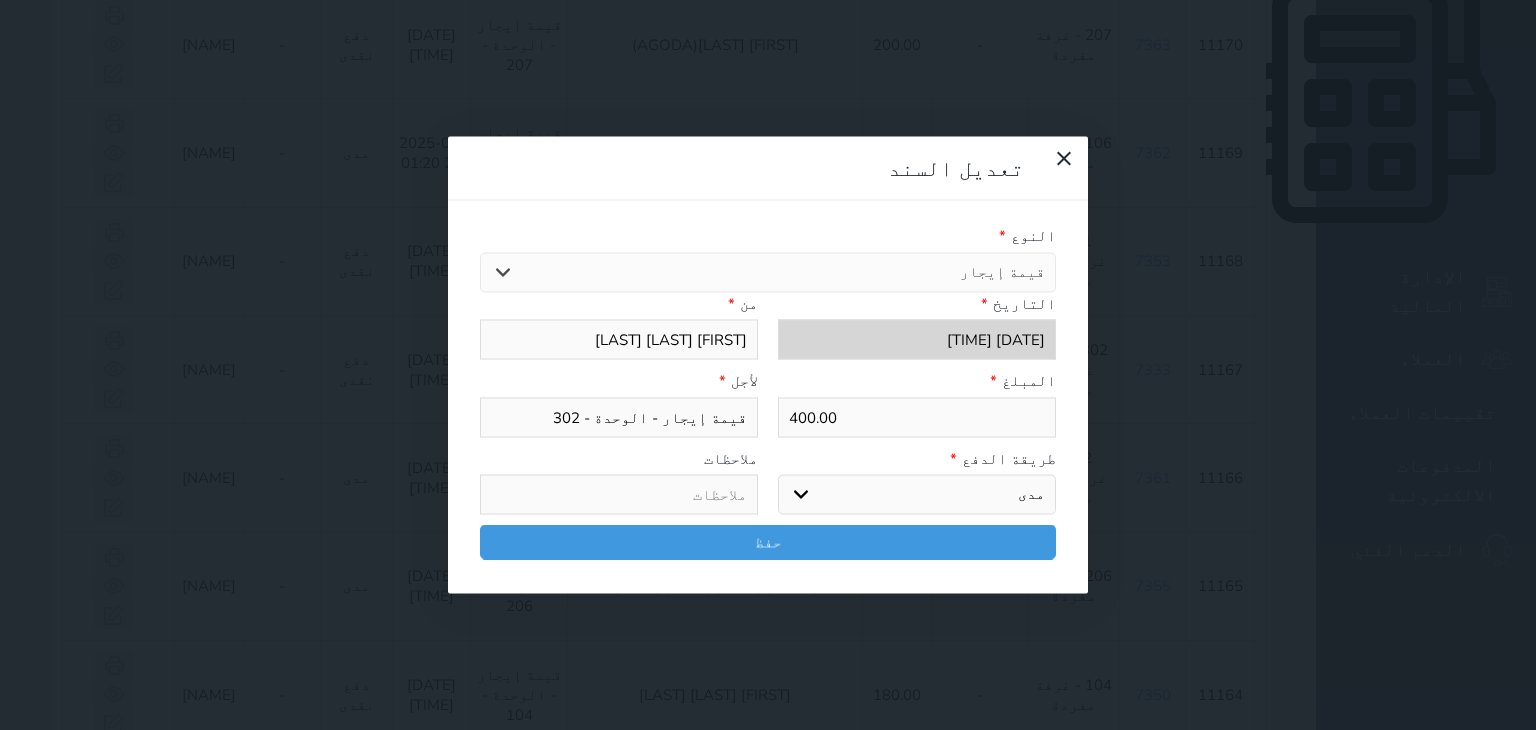 click on "اختر طريقة الدفع   دفع نقدى   تحويل بنكى   مدى   بطاقة ائتمان   آجل" at bounding box center (917, 495) 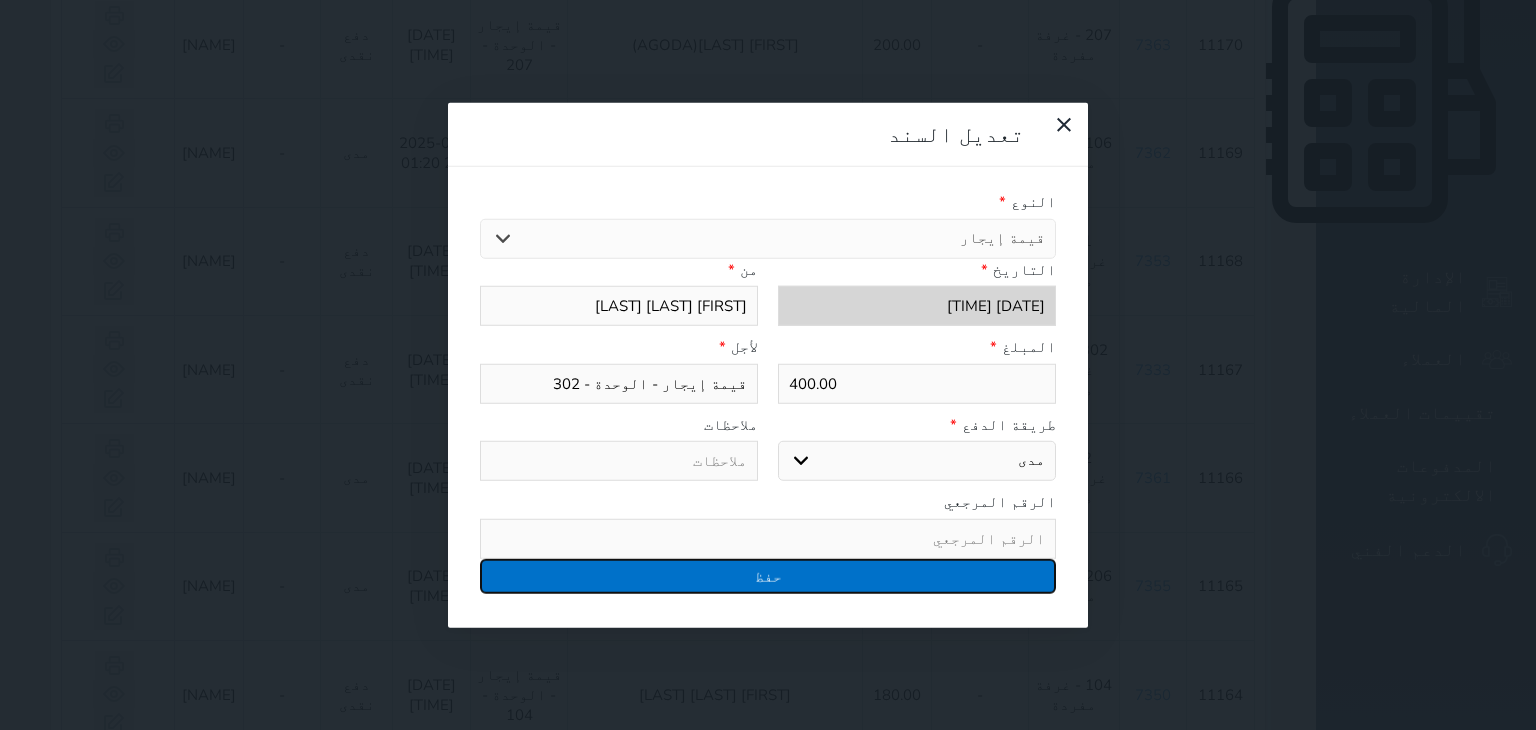 click on "حفظ" at bounding box center [768, 575] 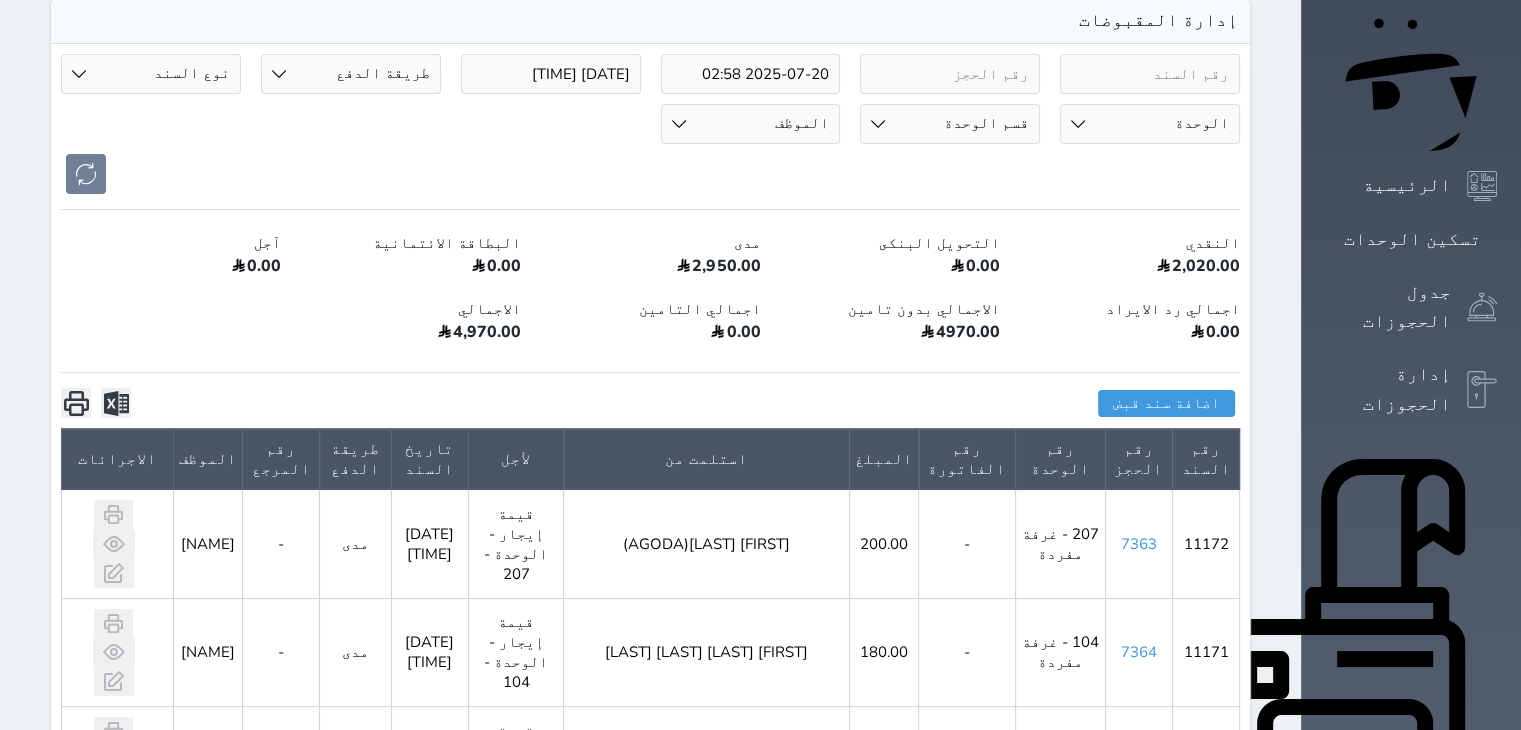 scroll, scrollTop: 0, scrollLeft: 0, axis: both 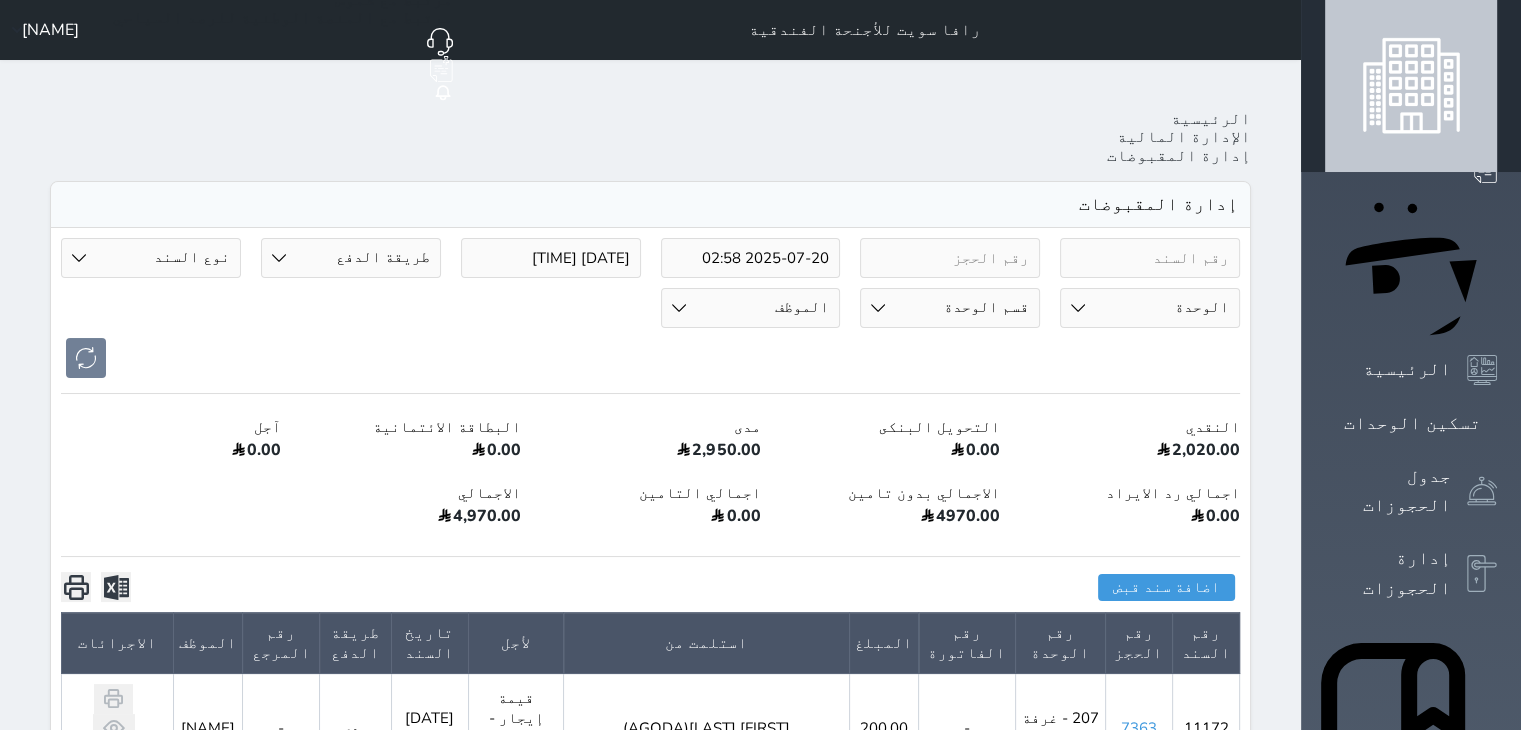 click on "الإدارة المالية" at bounding box center (1388, 1192) 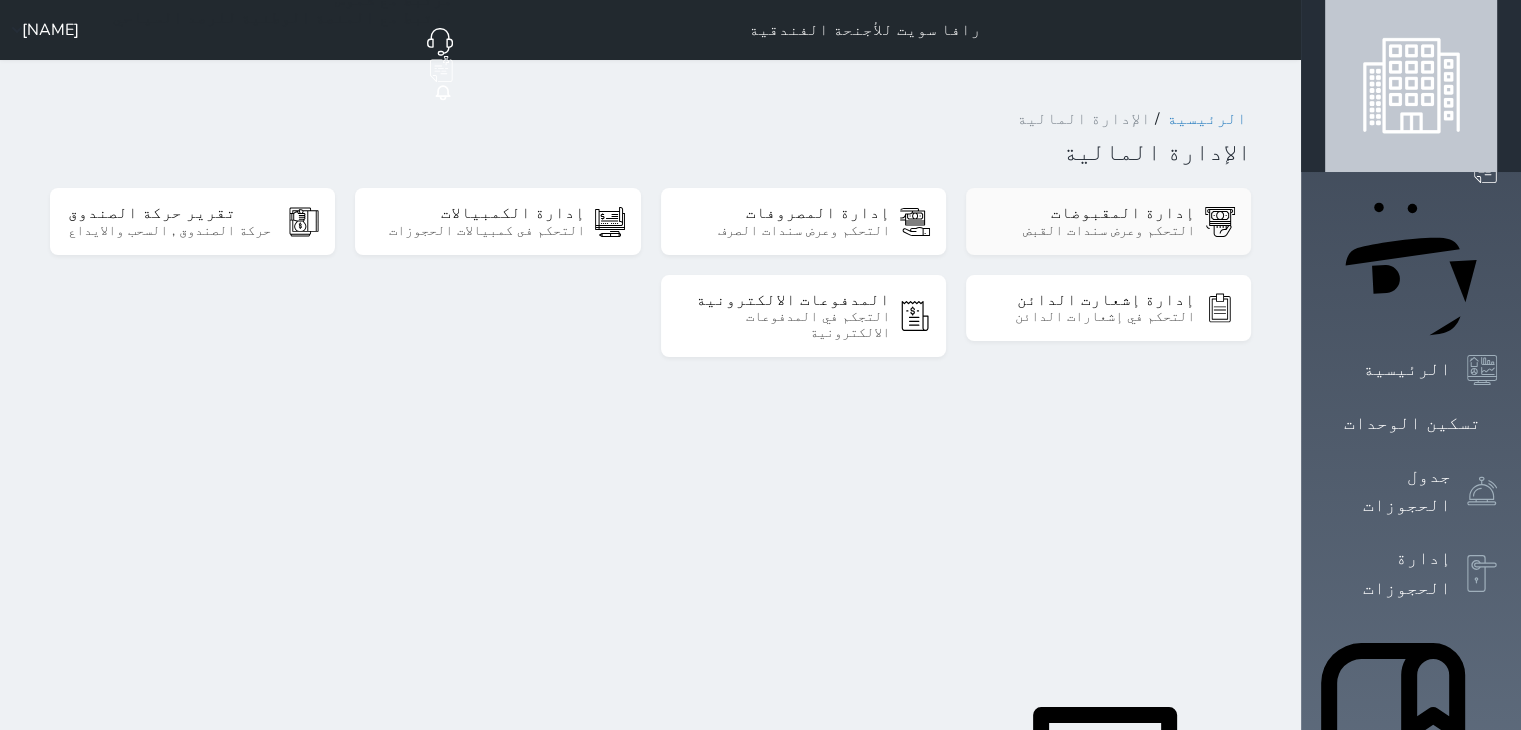 click on "التحكم وعرض سندات القبض" at bounding box center (1089, 231) 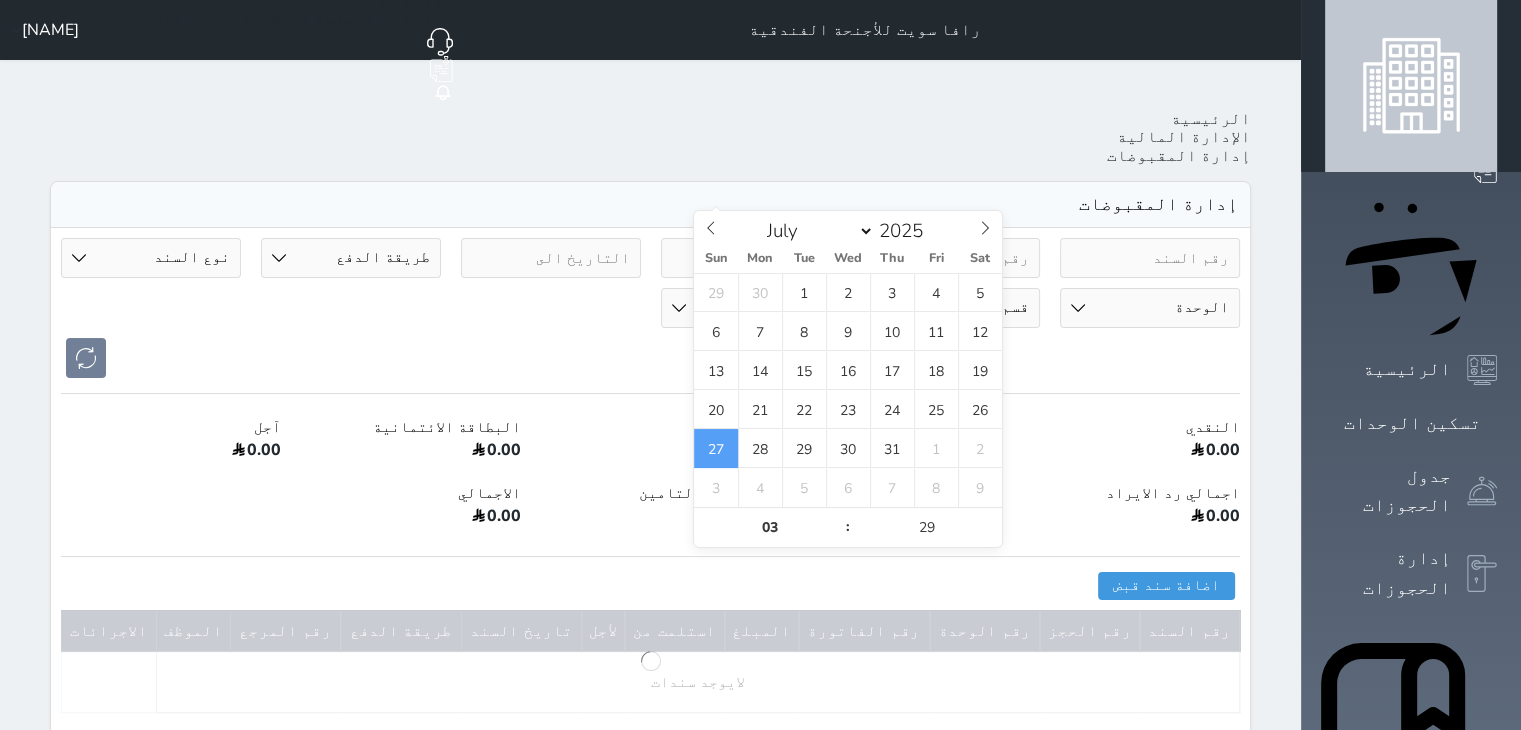 click on "[DATE] [TIME]" at bounding box center [751, 258] 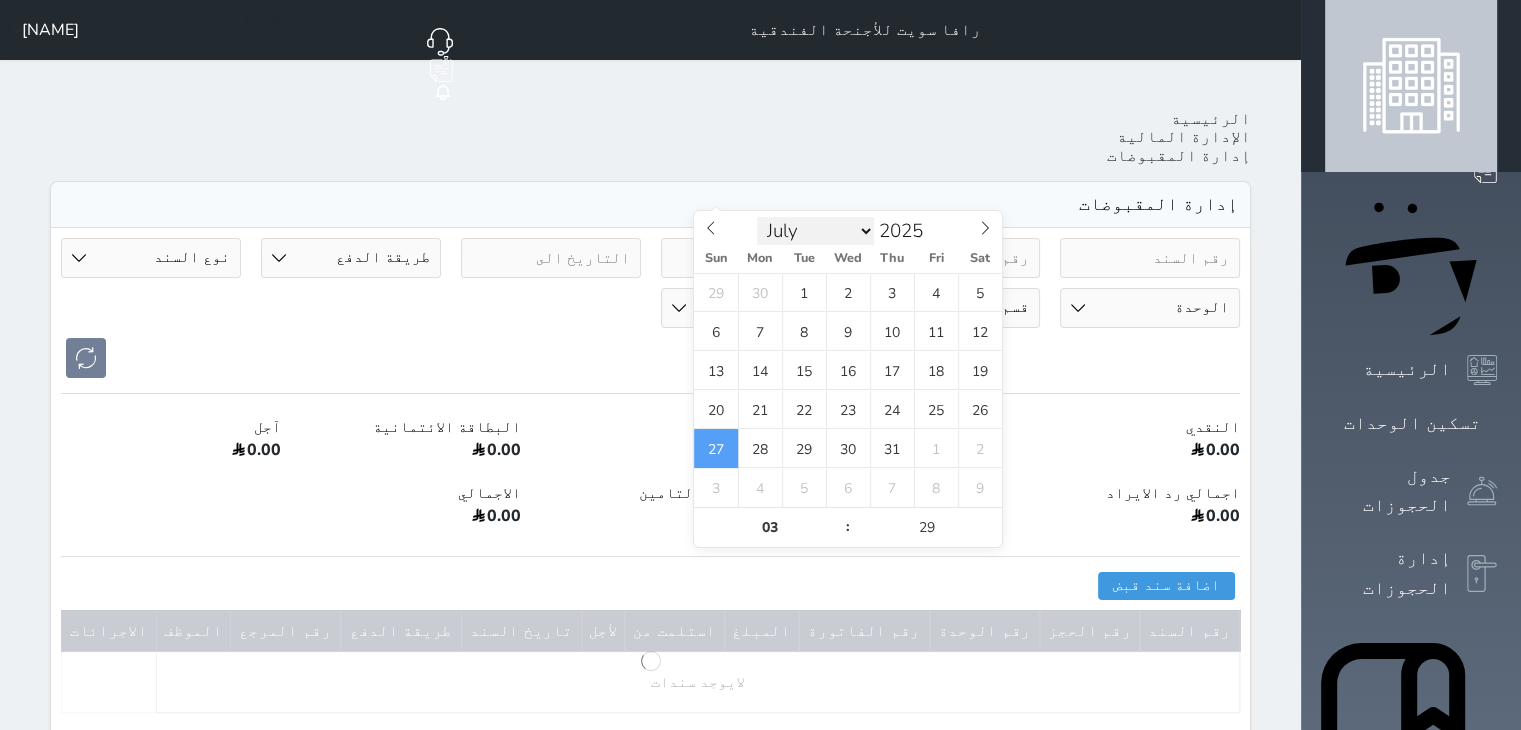 click on "January February March April May June July August September October November December" at bounding box center (815, 231) 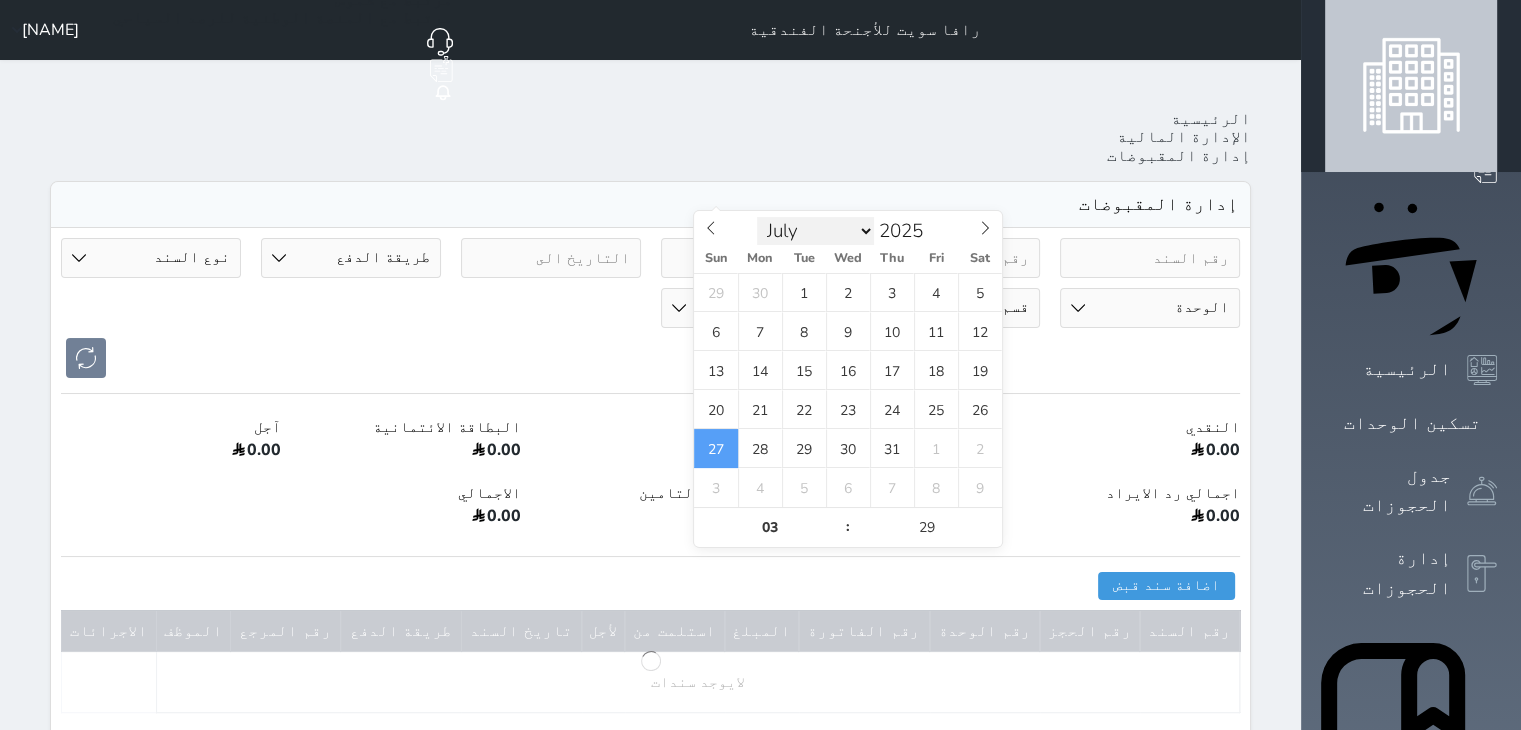 click on "January February March April May June July August September October November December" at bounding box center [815, 231] 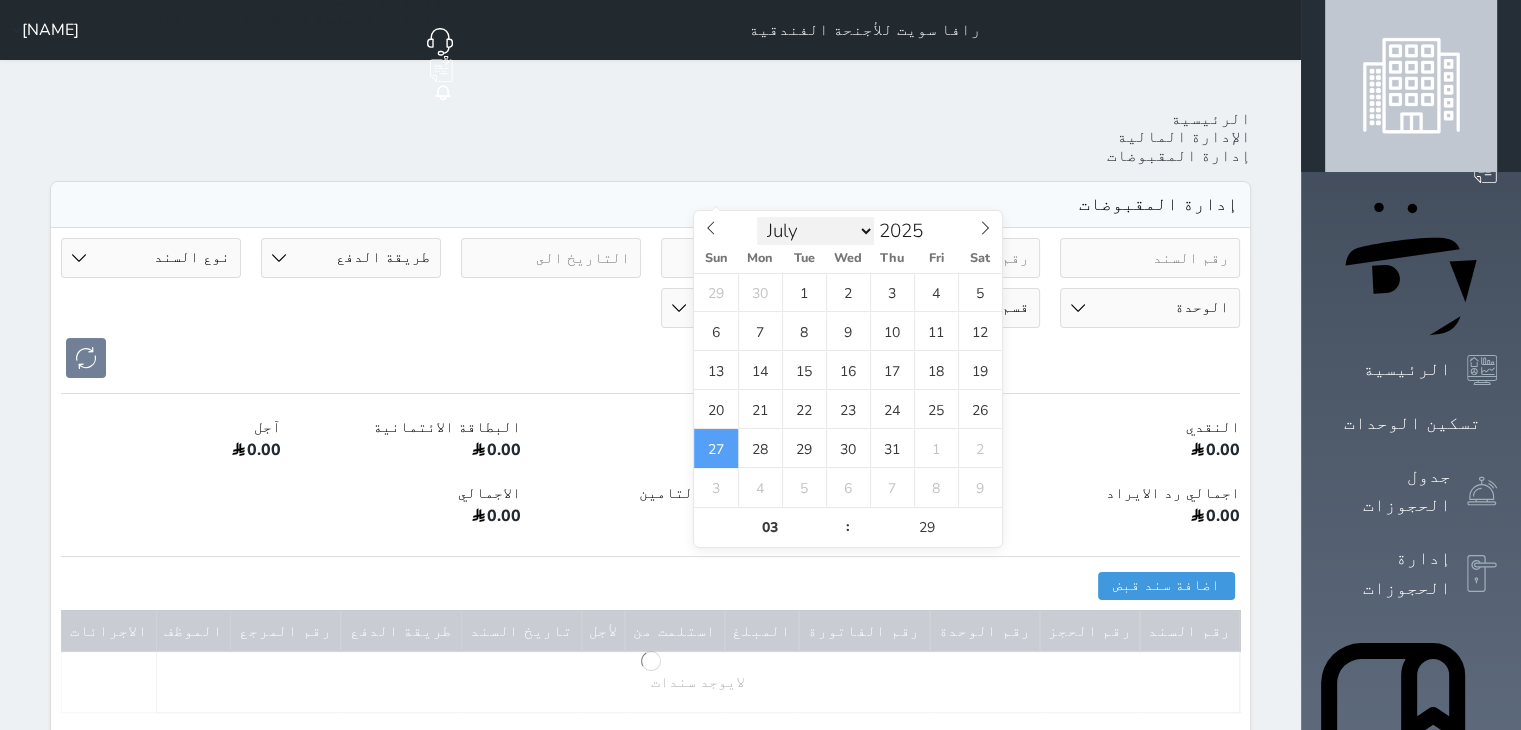 click on "January February March April May June July August September October November December" at bounding box center (815, 231) 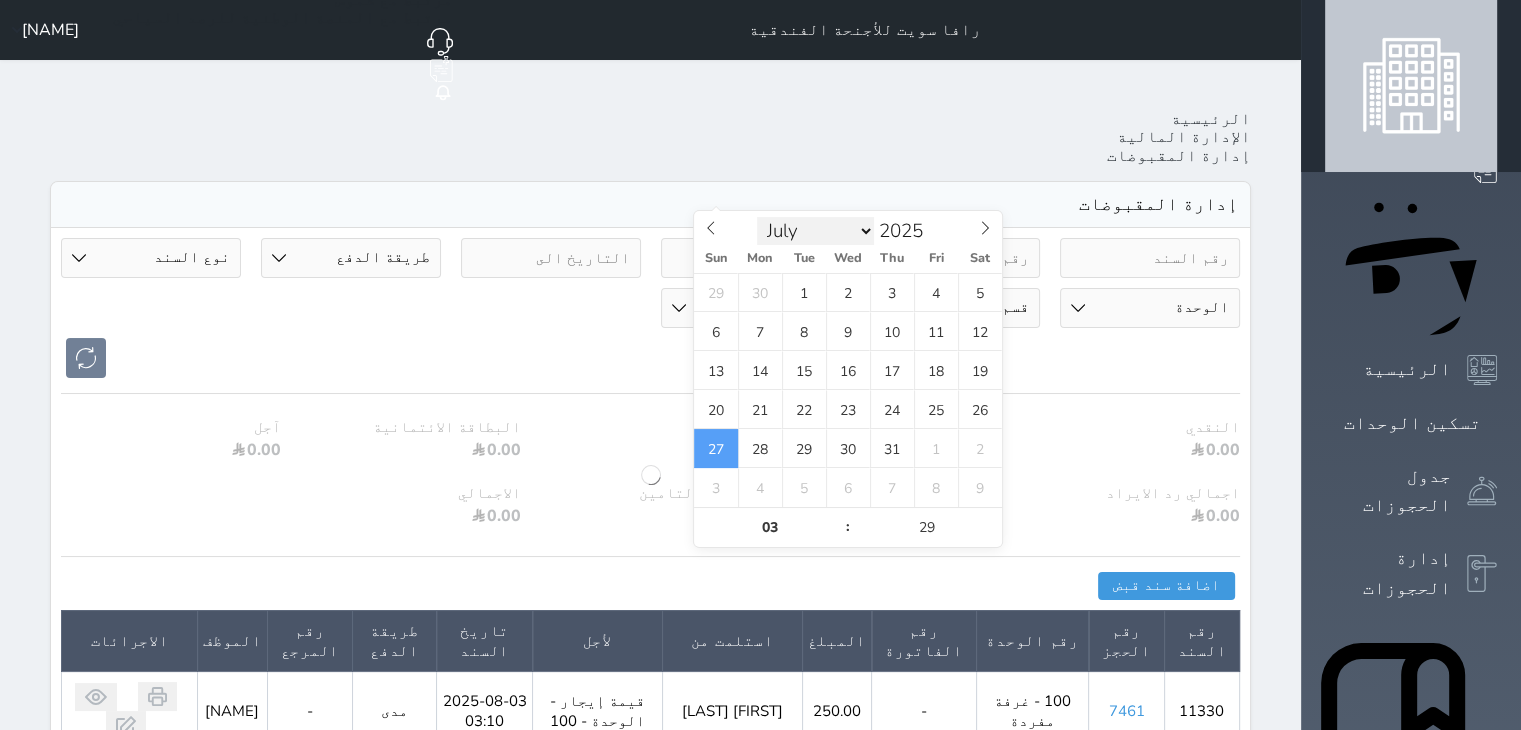 select on "5" 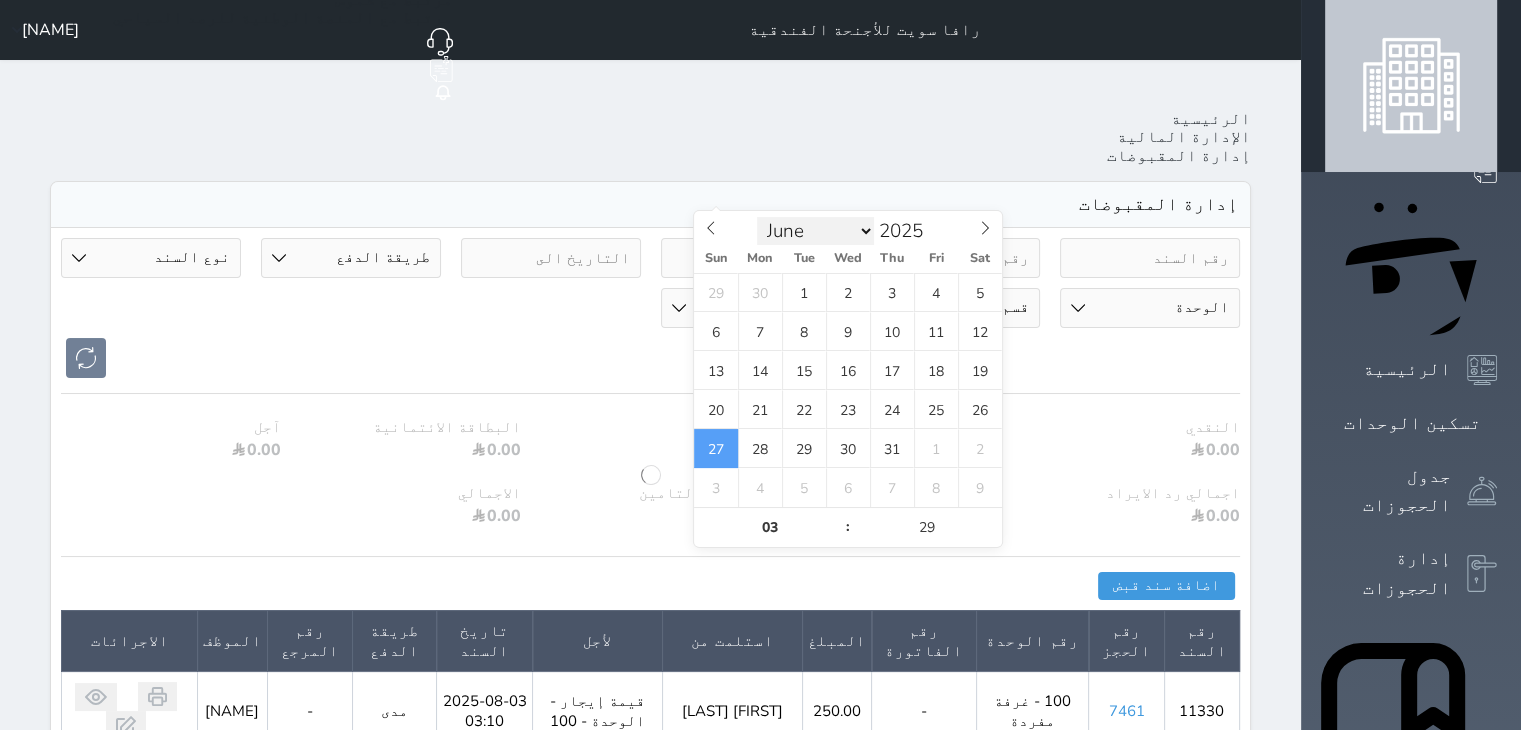 click on "January February March April May June July August September October November December" at bounding box center [815, 231] 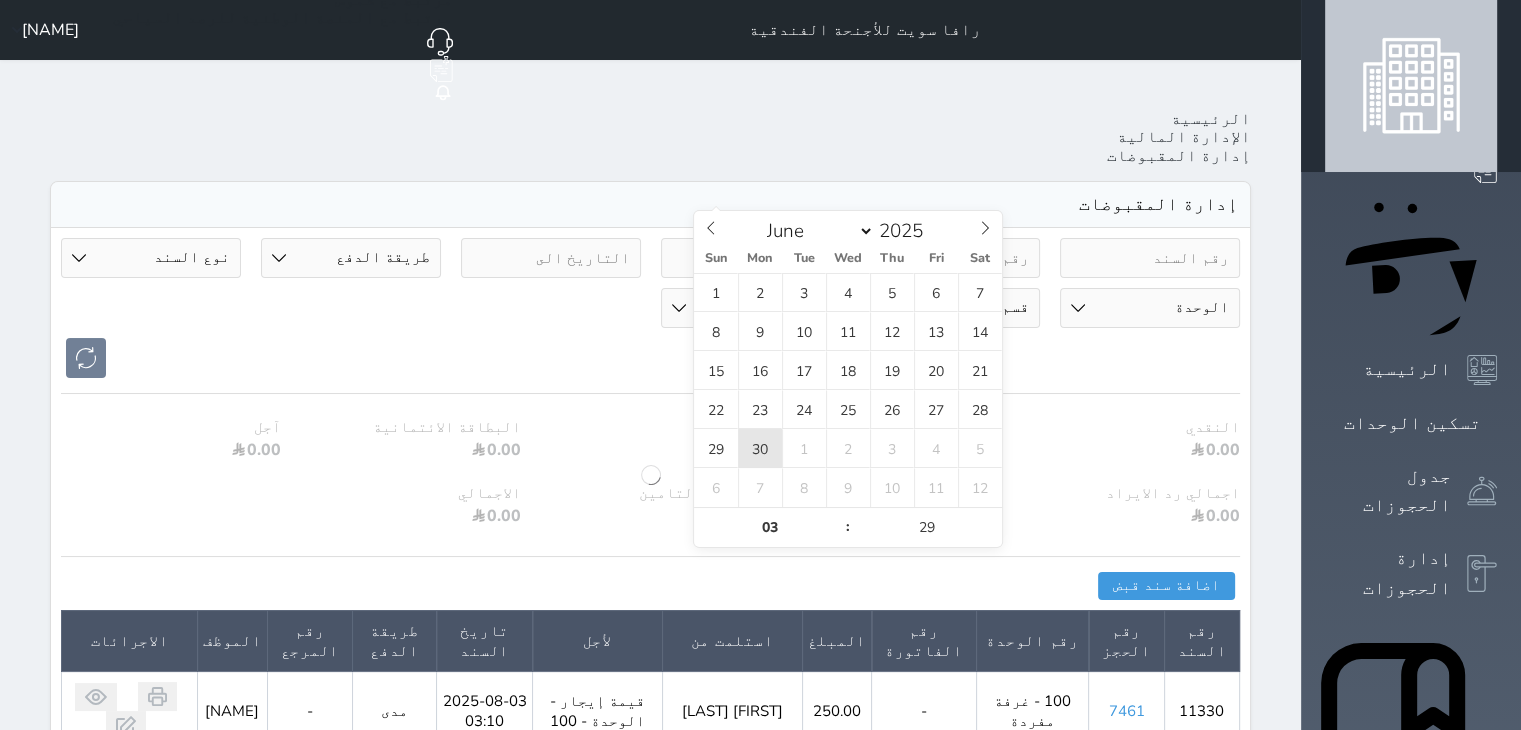 click on "30" at bounding box center (760, 448) 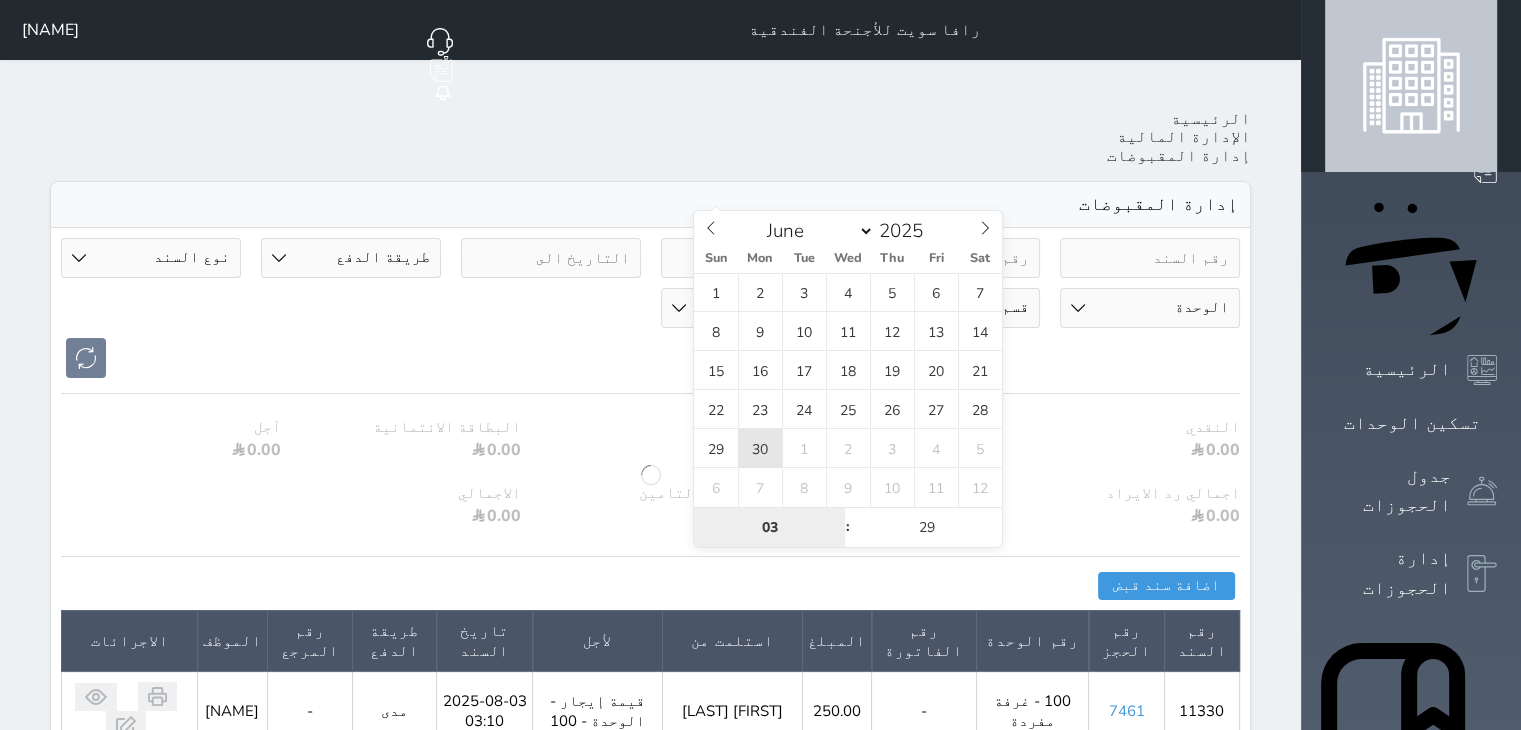 type on "2025-06-30 03:29" 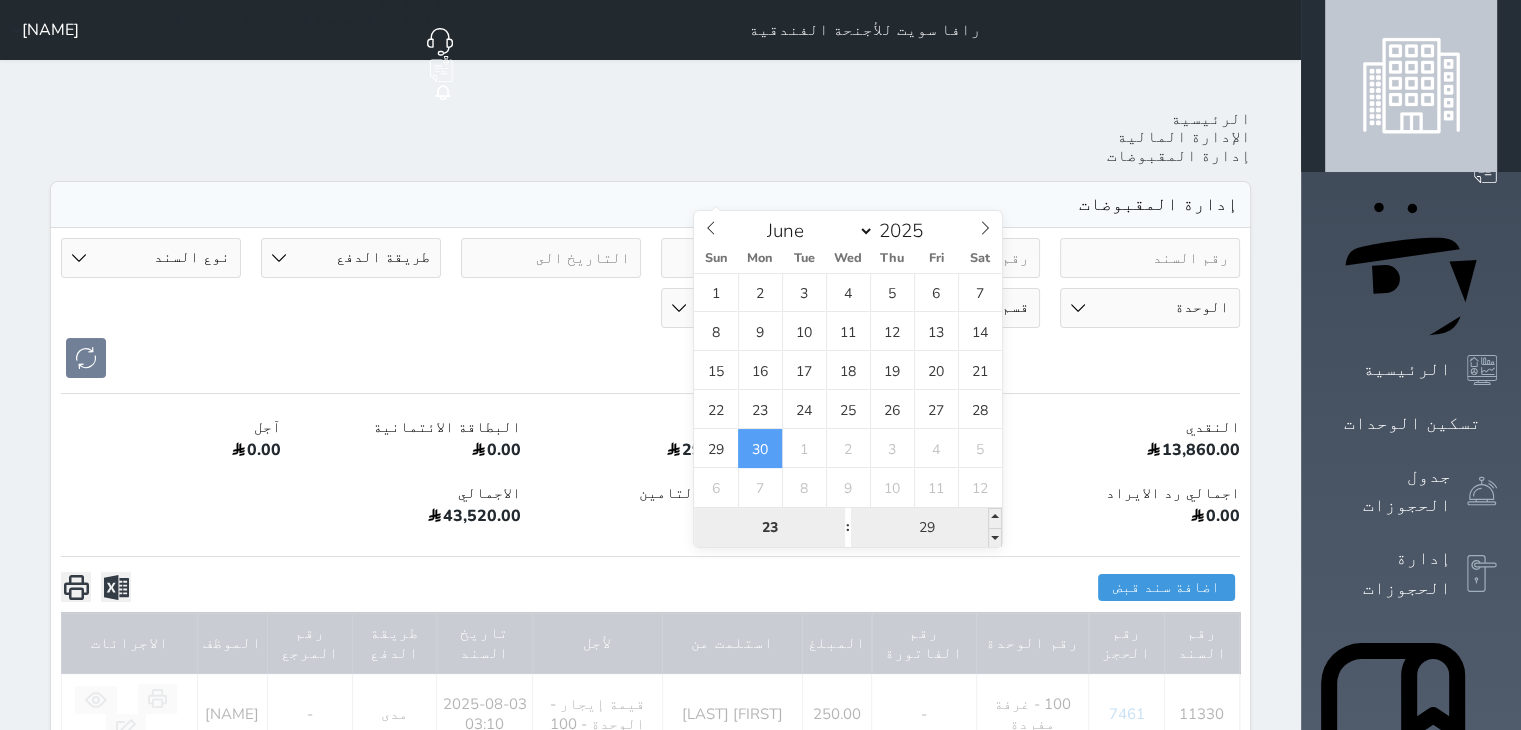 type on "23" 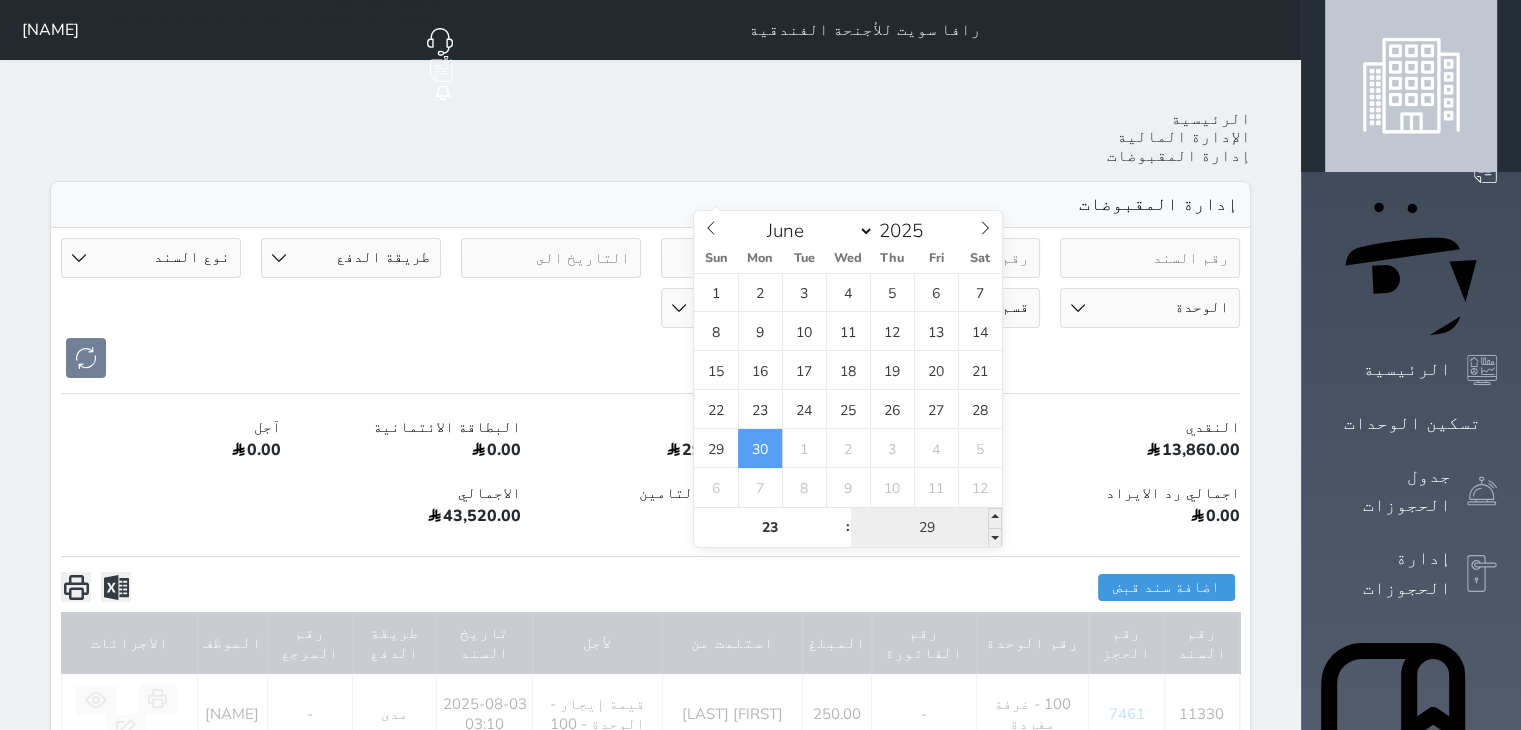 type on "[DATE] [TIME]" 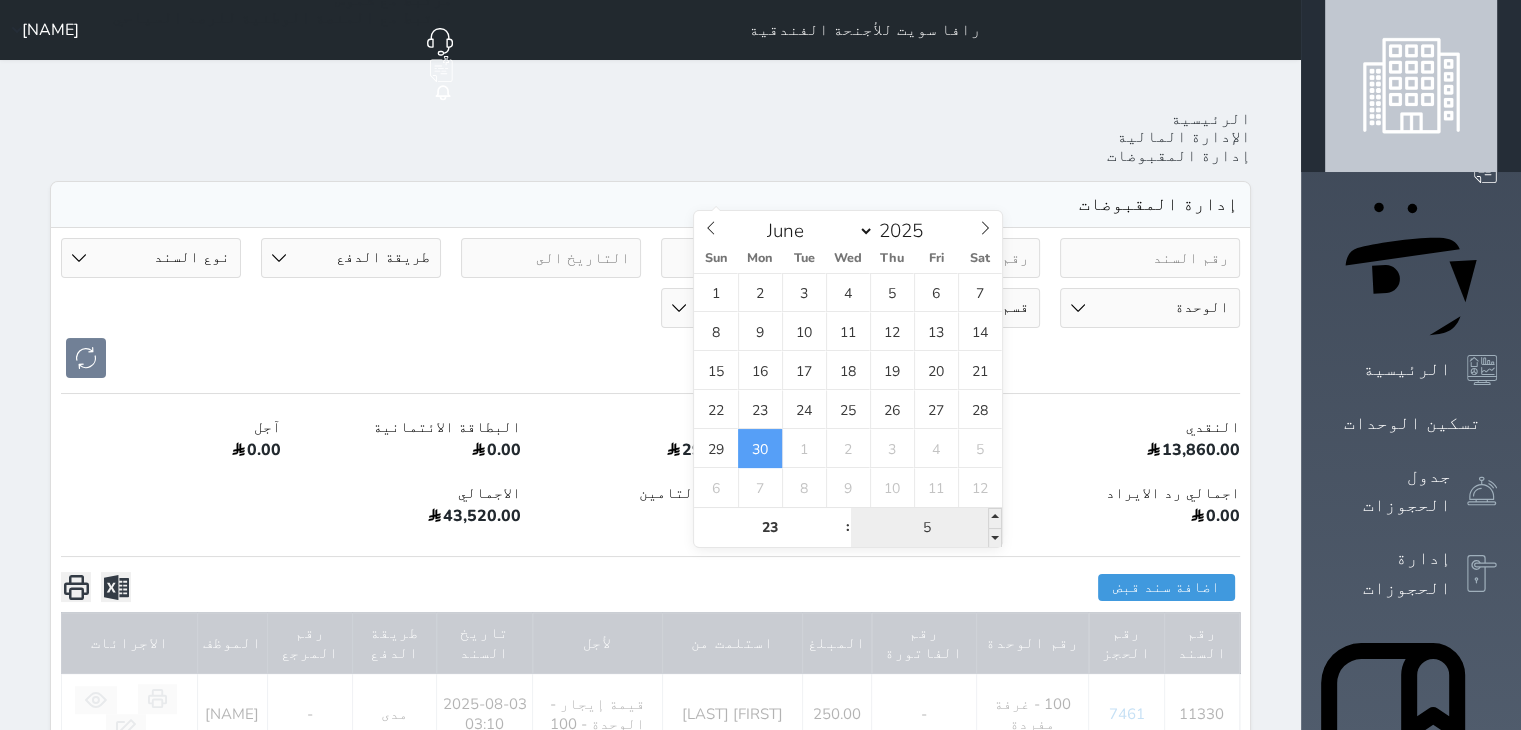 type on "59" 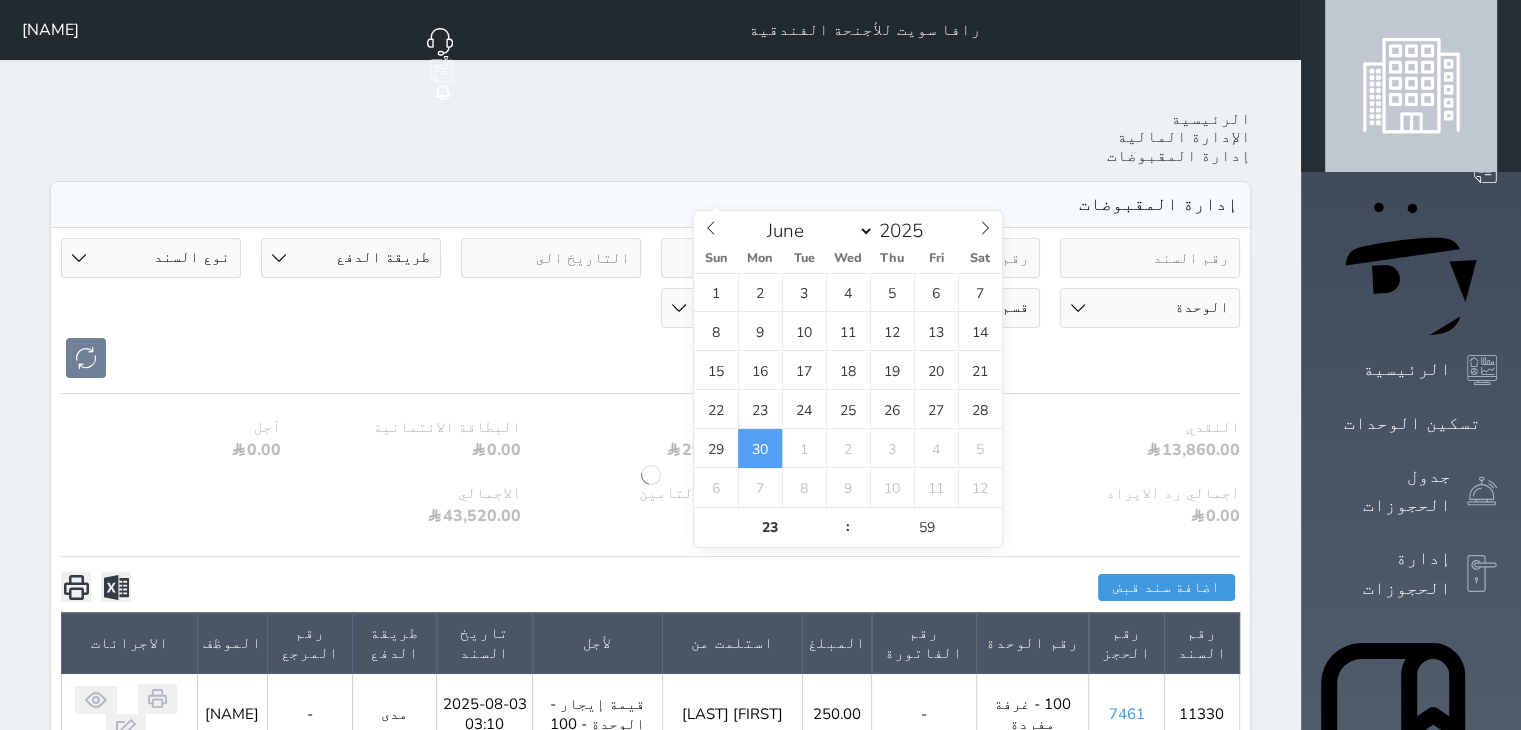 type on "[DATE] [TIME]" 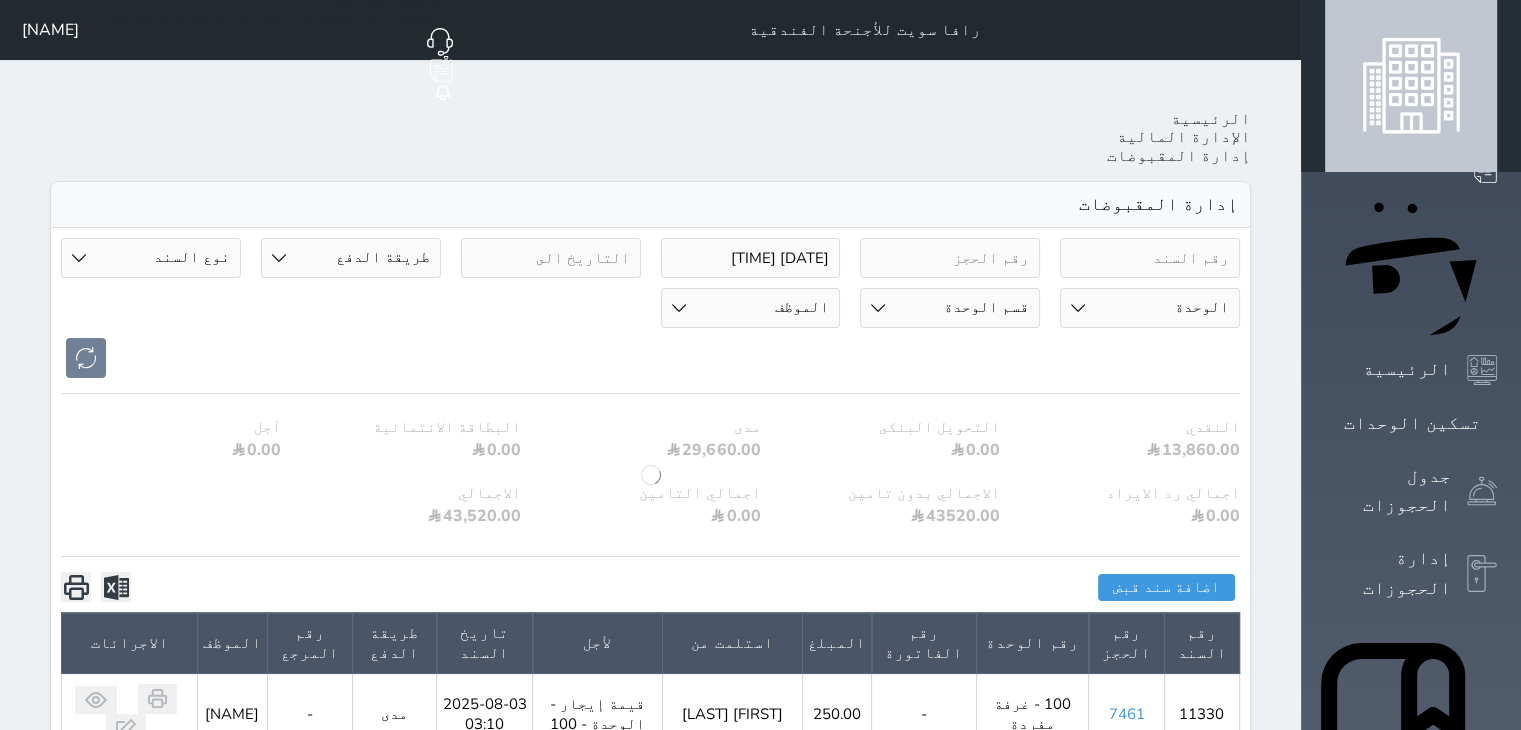click at bounding box center (650, 358) 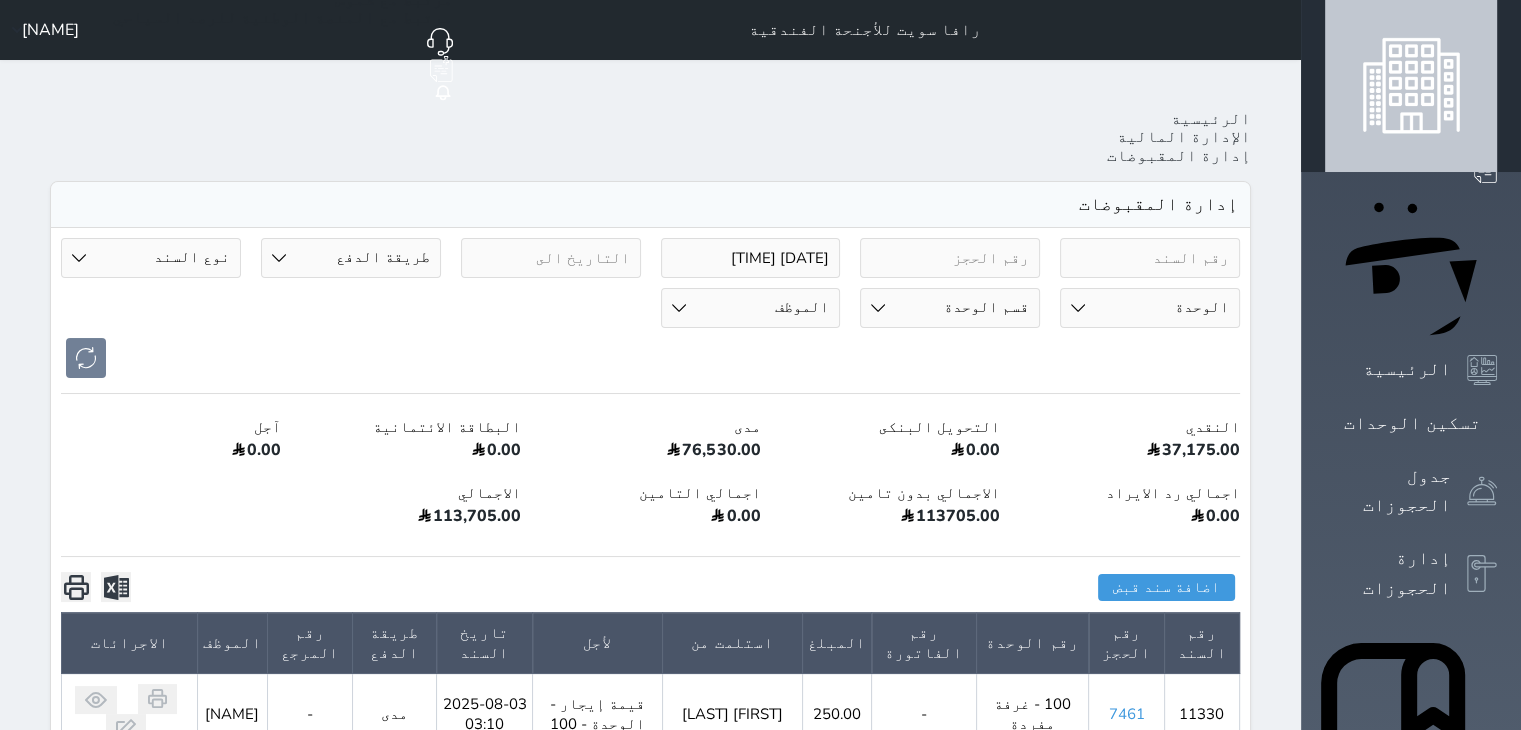 click at bounding box center (551, 258) 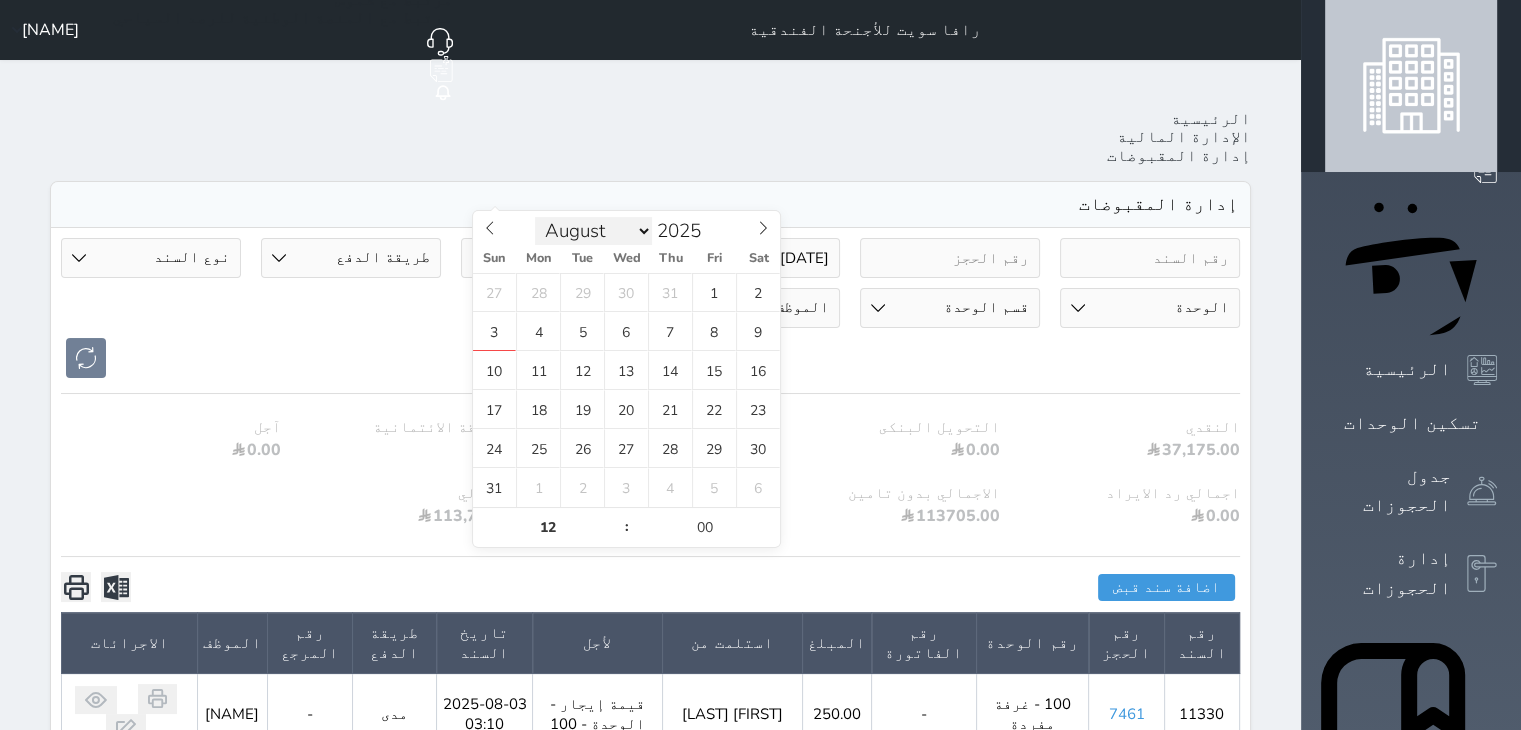 click on "January February March April May June July August September October November December" at bounding box center [593, 231] 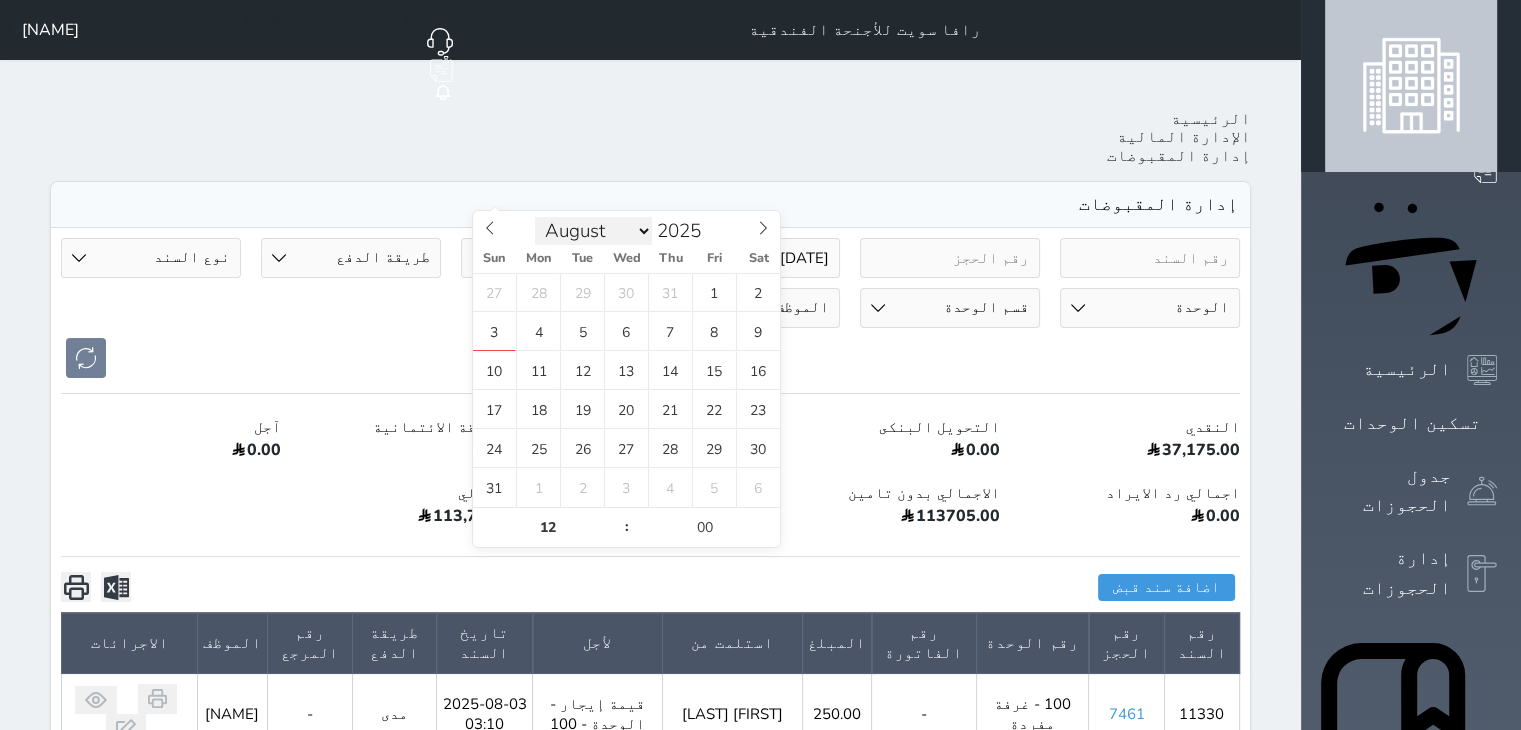 select on "6" 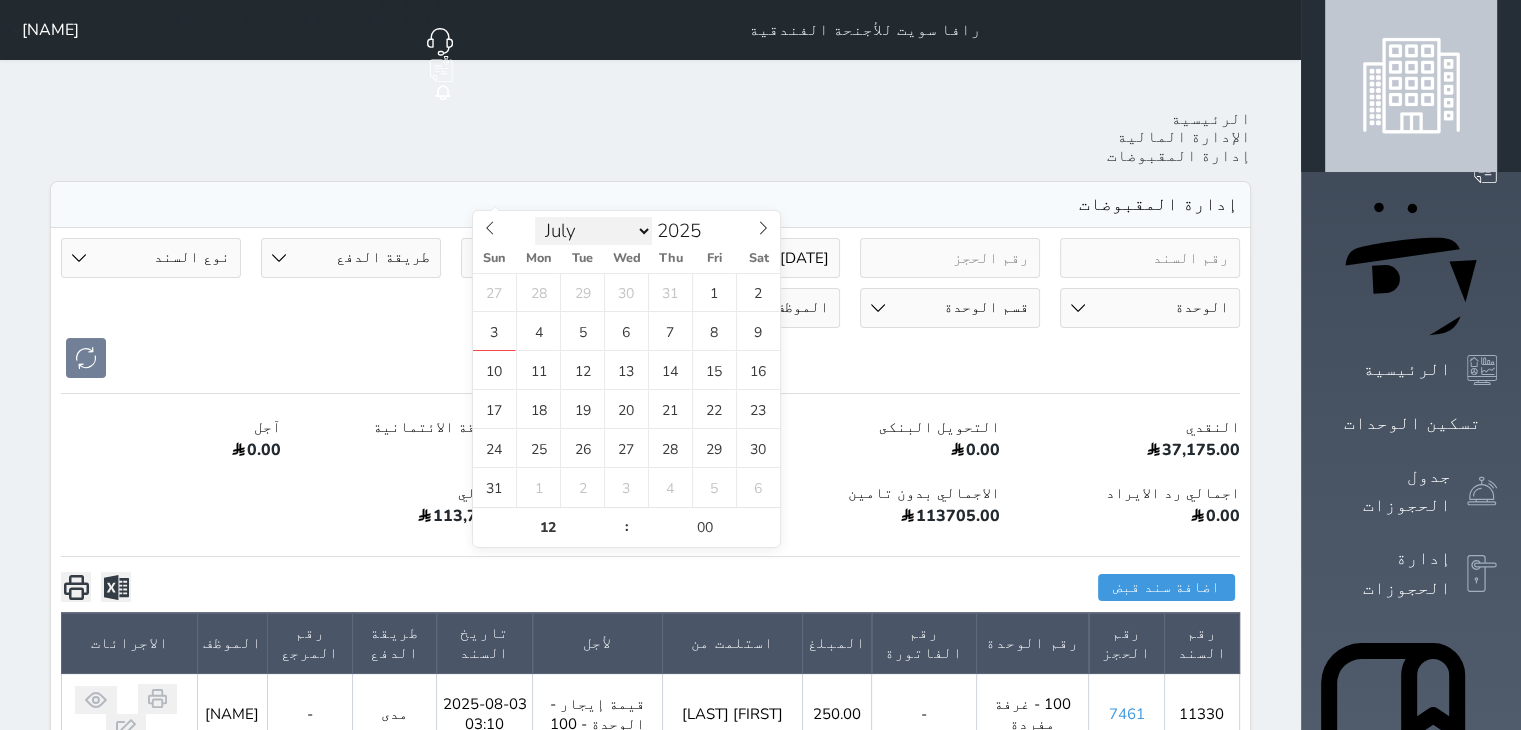 click on "January February March April May June July August September October November December" at bounding box center (593, 231) 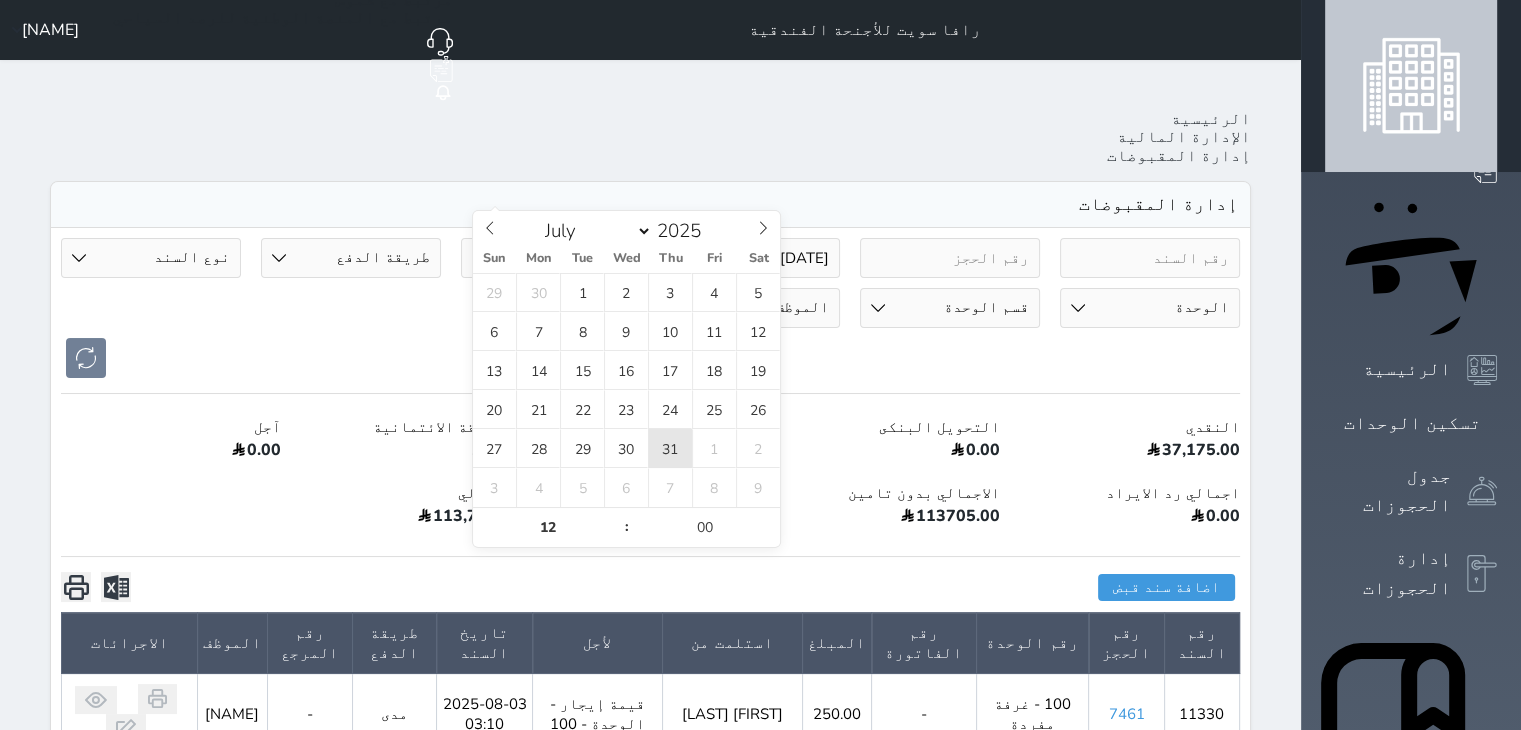 click on "31" at bounding box center (670, 448) 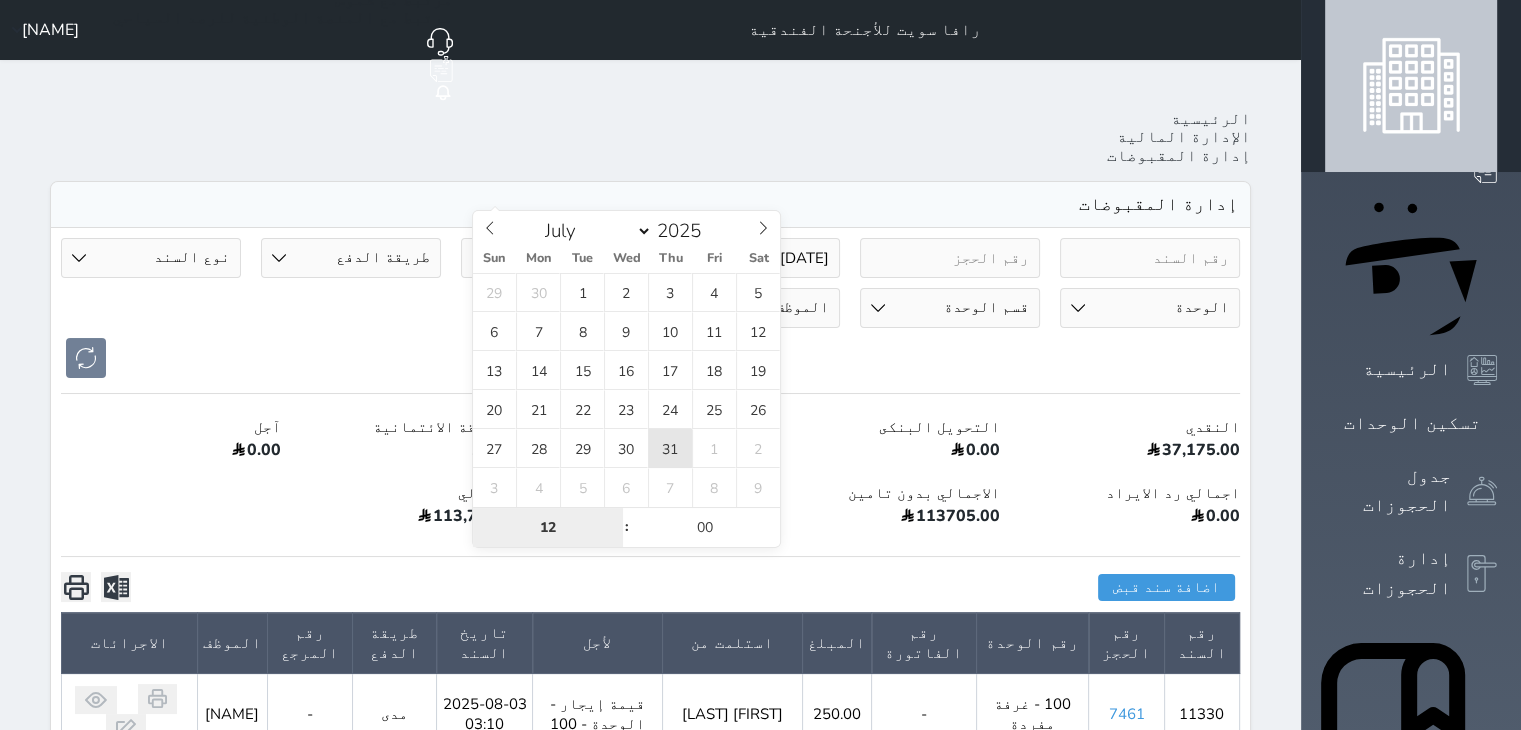type on "2025-07-31 12:00" 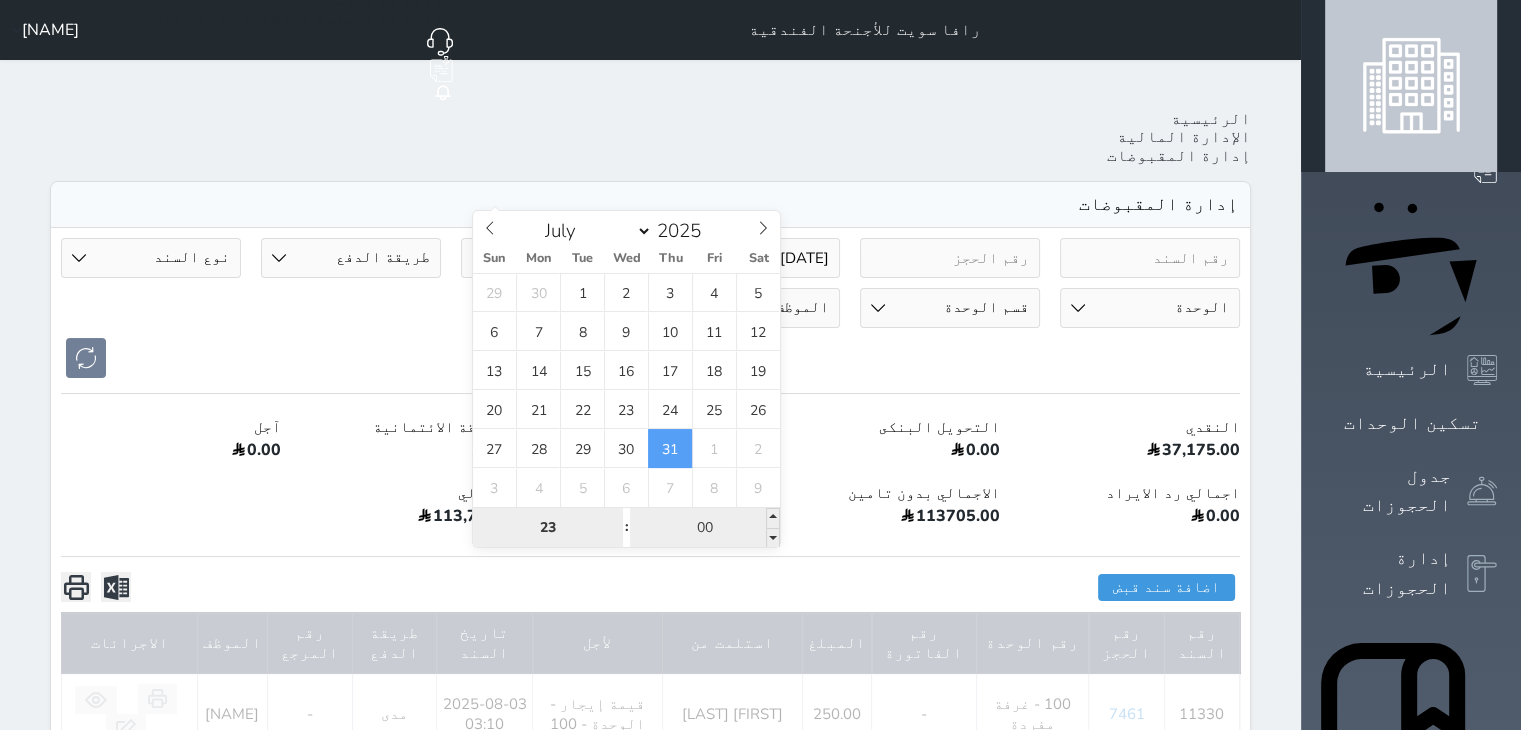 type on "23" 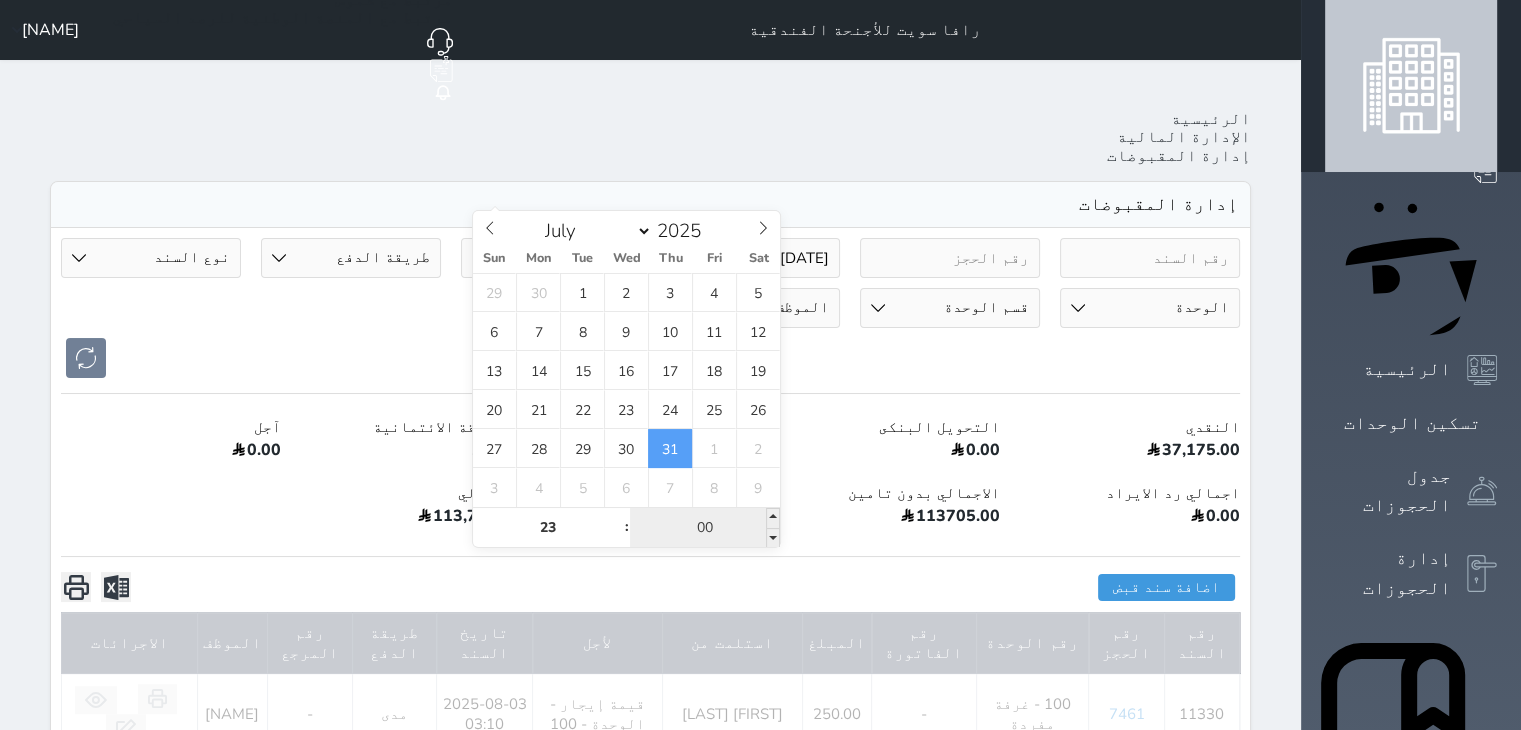 type on "2025-07-31 23:00" 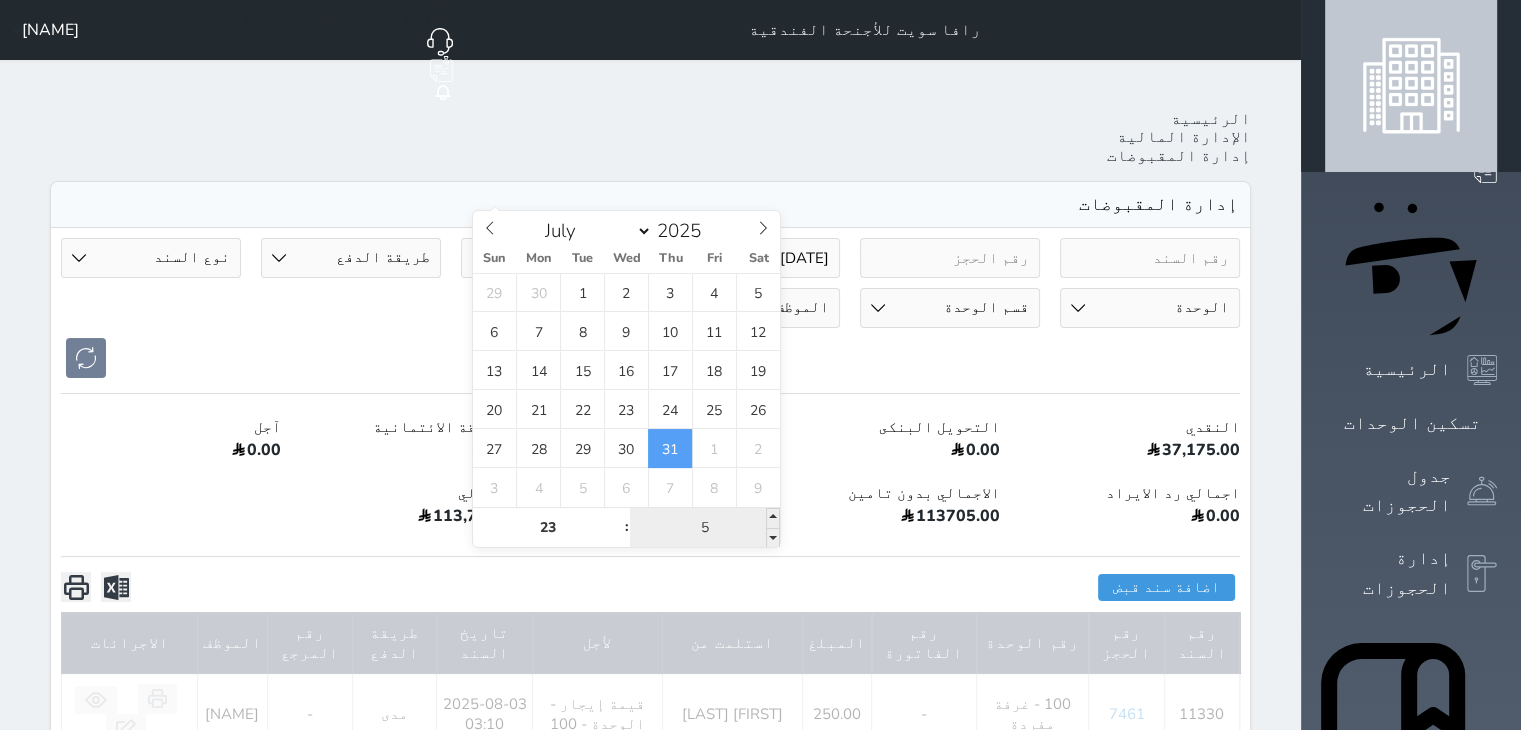 type on "59" 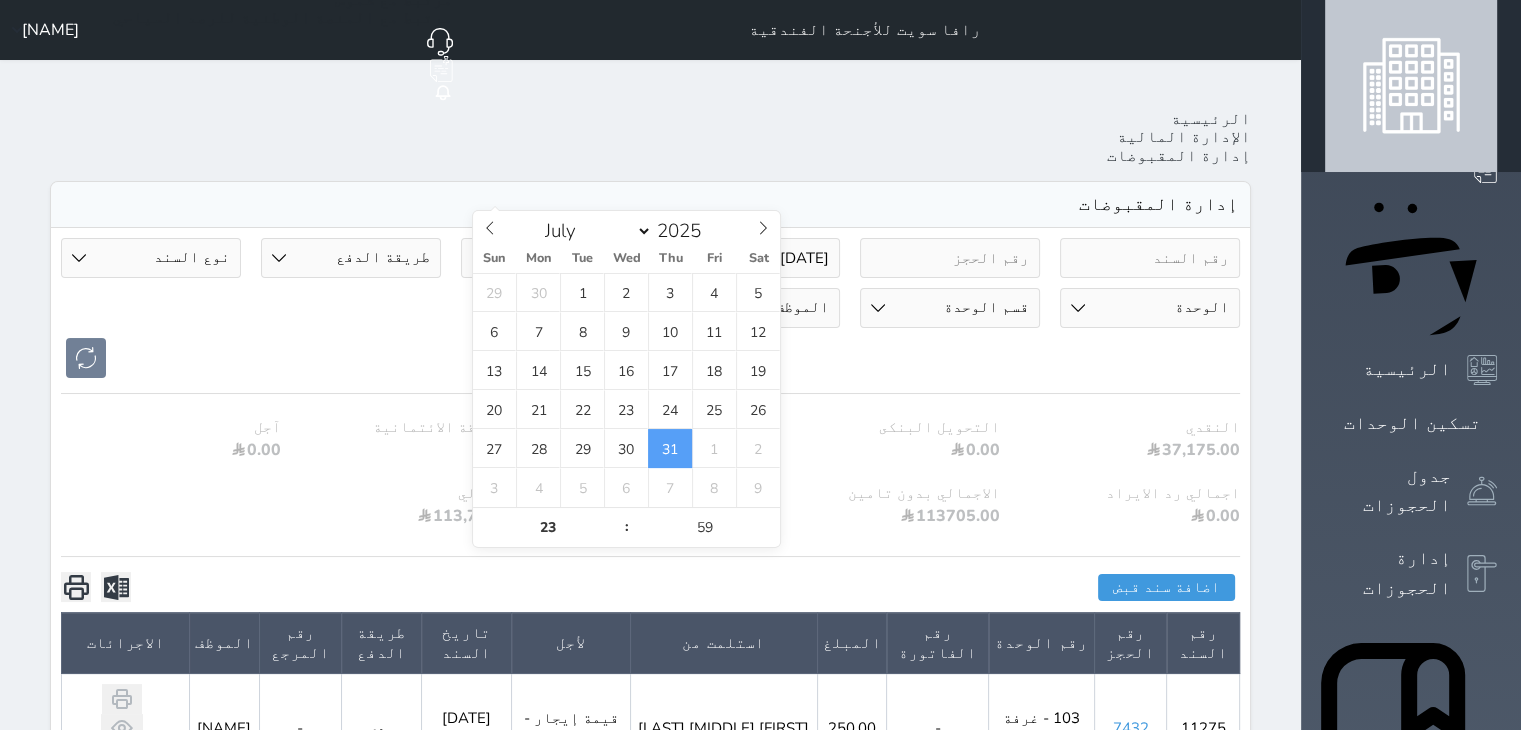 type on "2025-07-31 23:59" 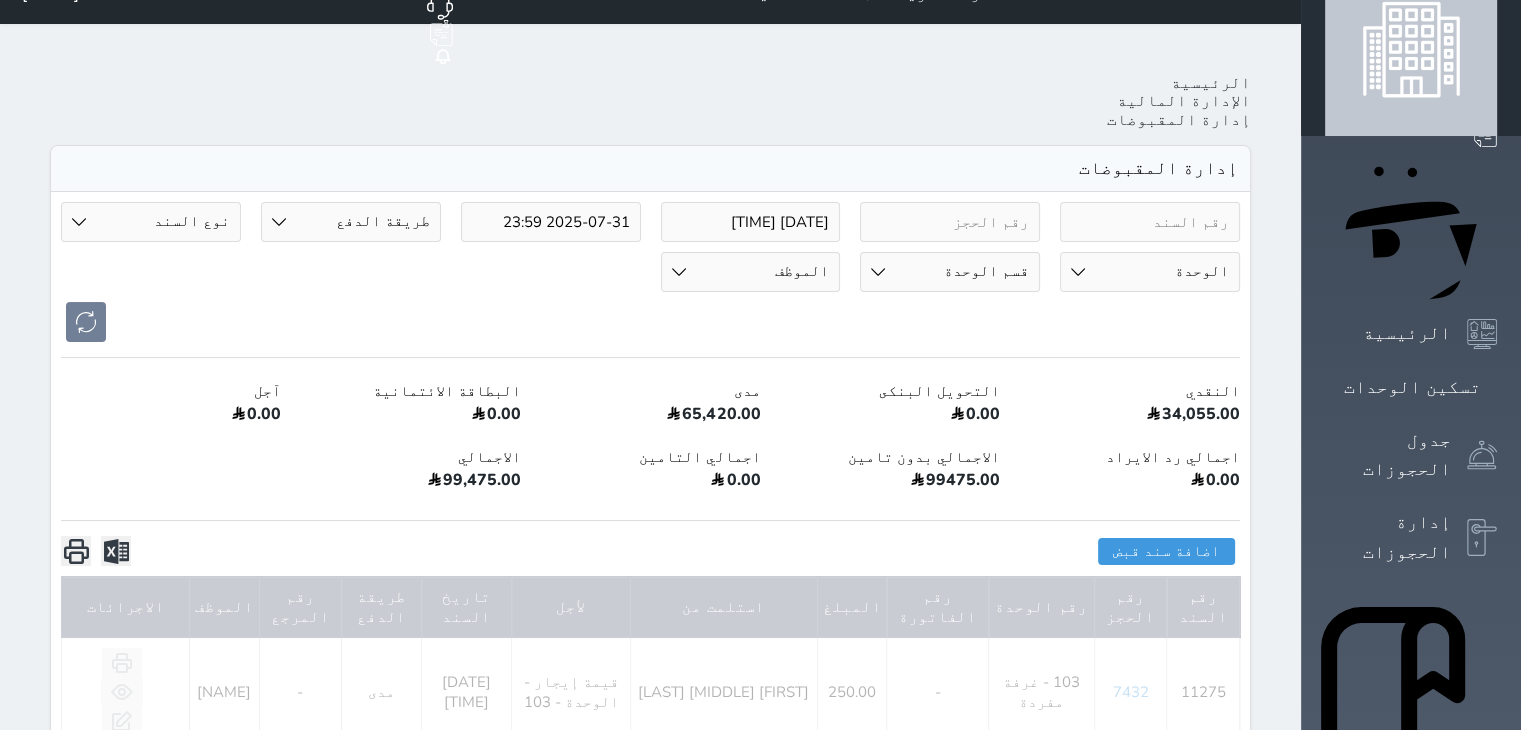 scroll, scrollTop: 100, scrollLeft: 0, axis: vertical 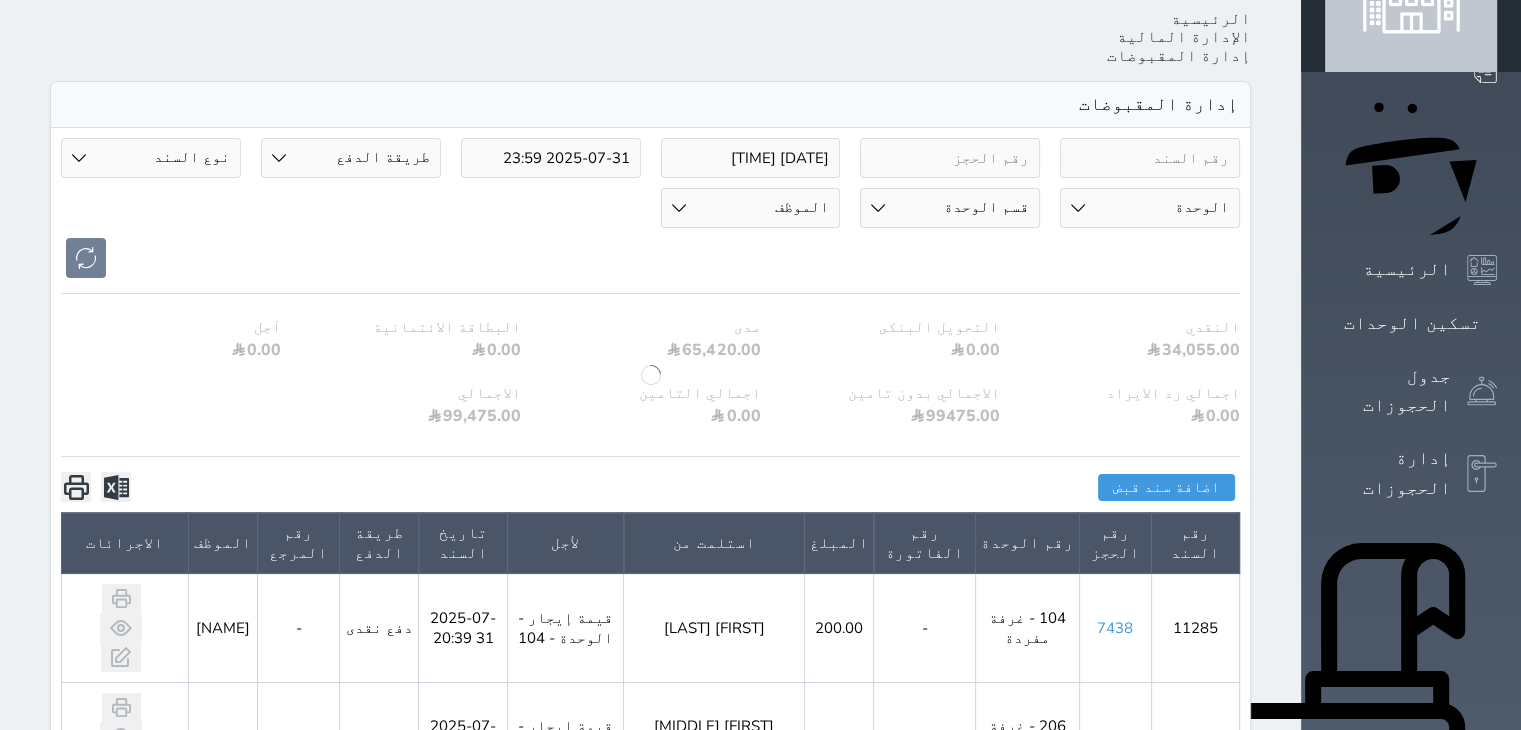 click at bounding box center [116, 487] 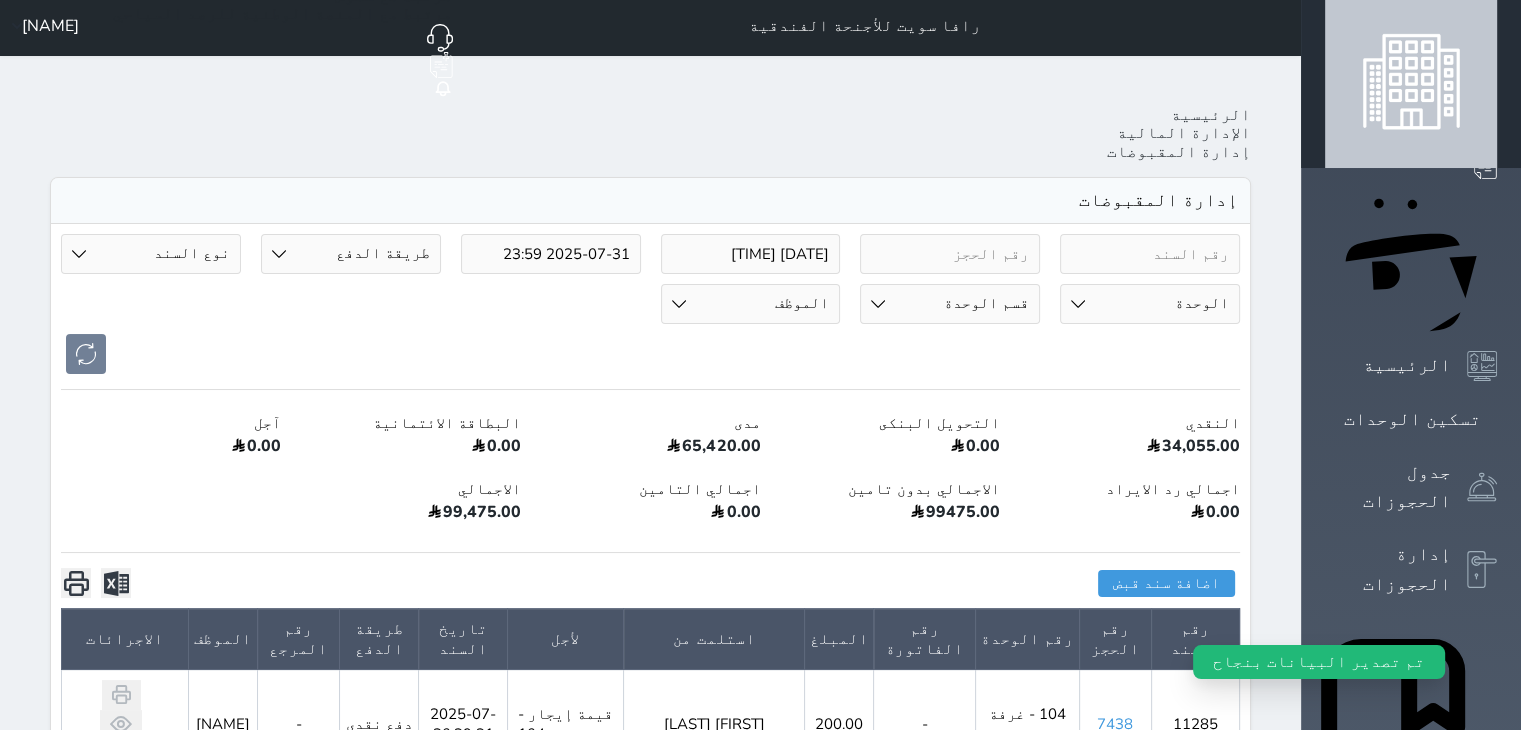 scroll, scrollTop: 0, scrollLeft: 0, axis: both 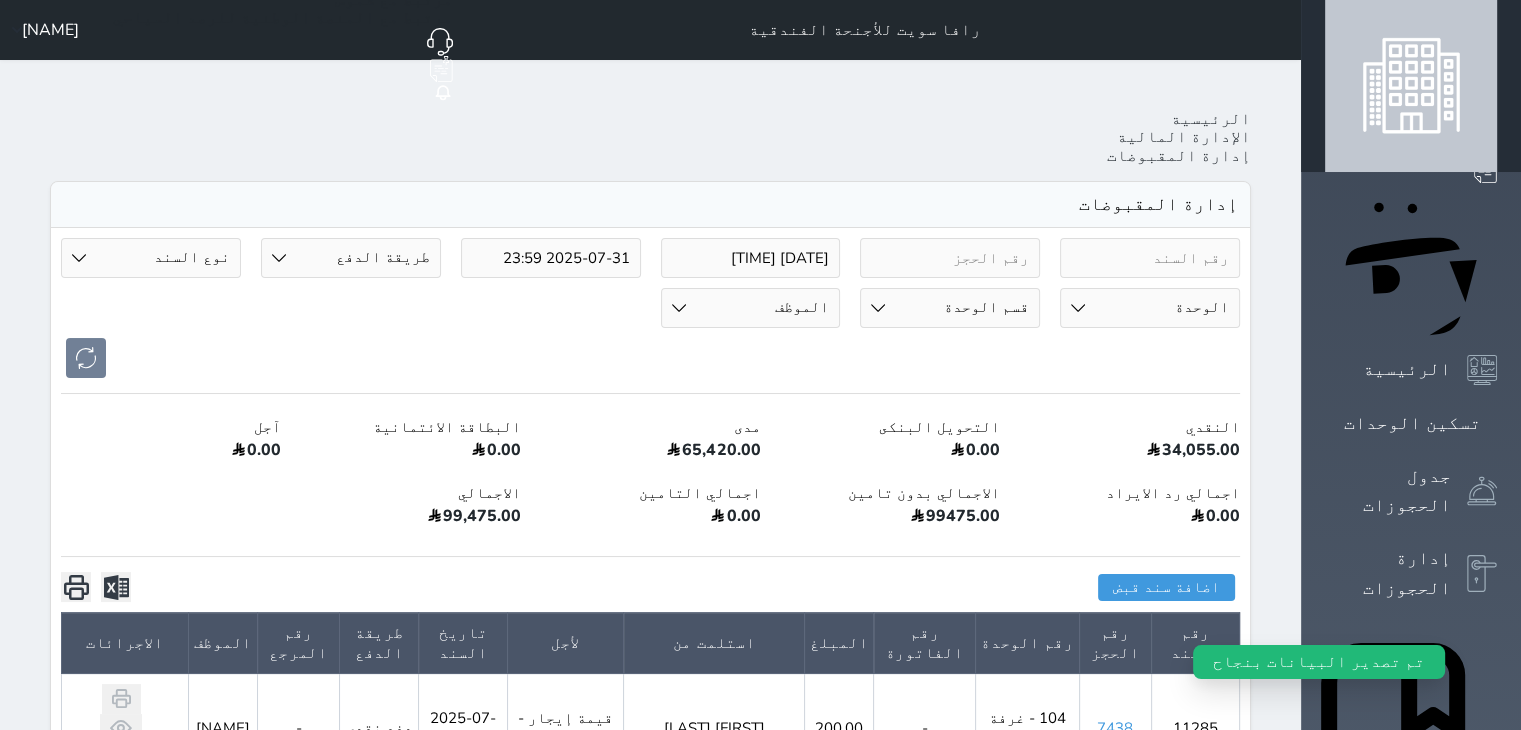 click at bounding box center (950, 258) 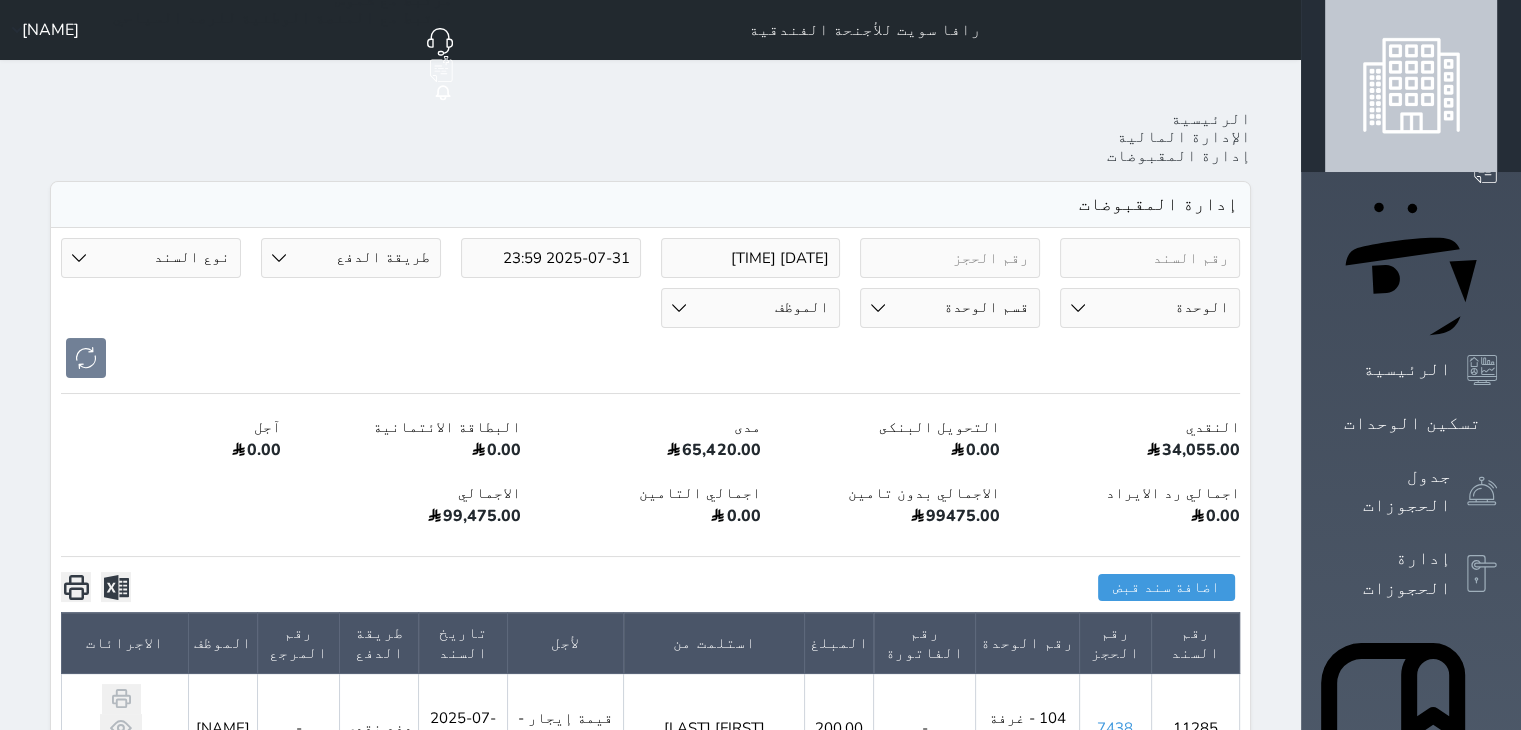paste on "7400" 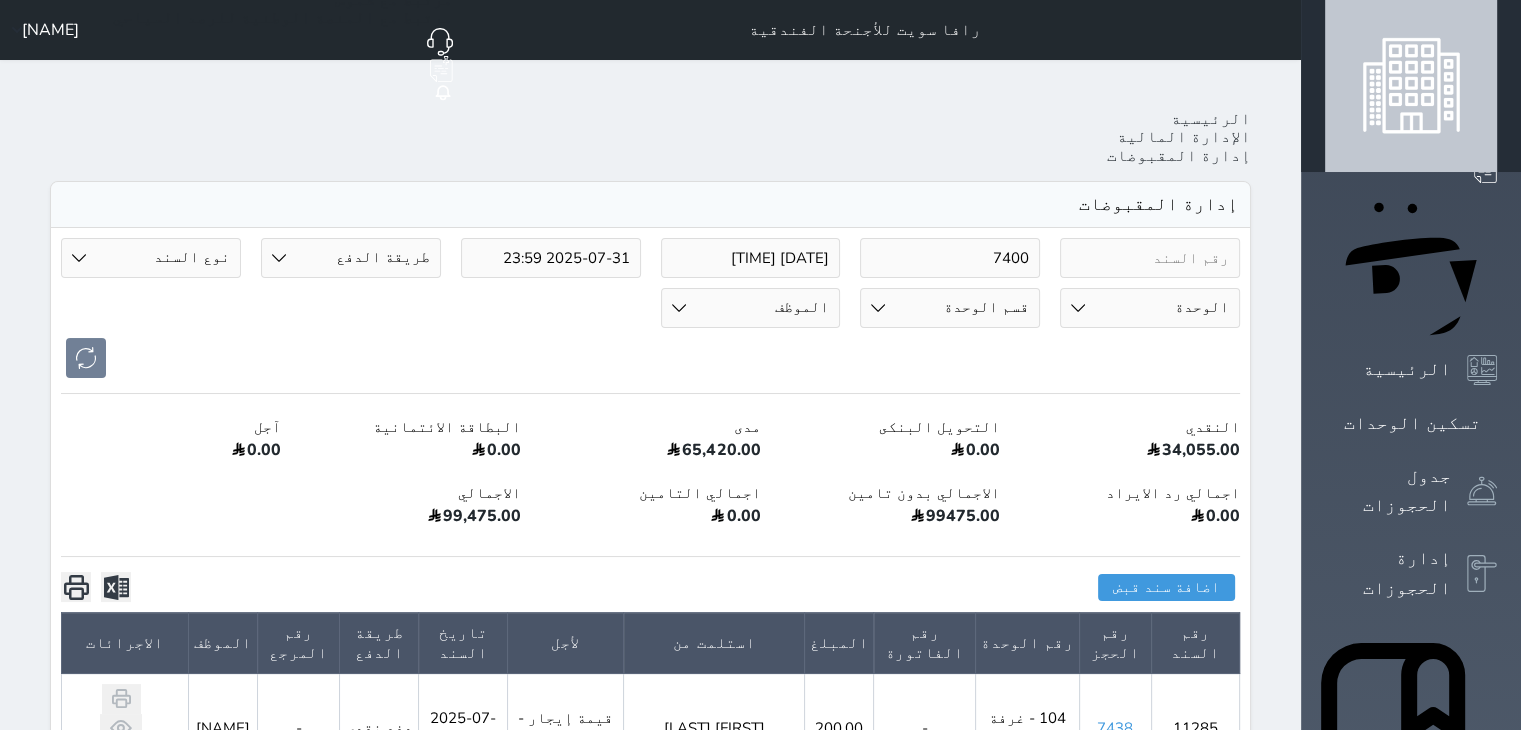 type on "7400" 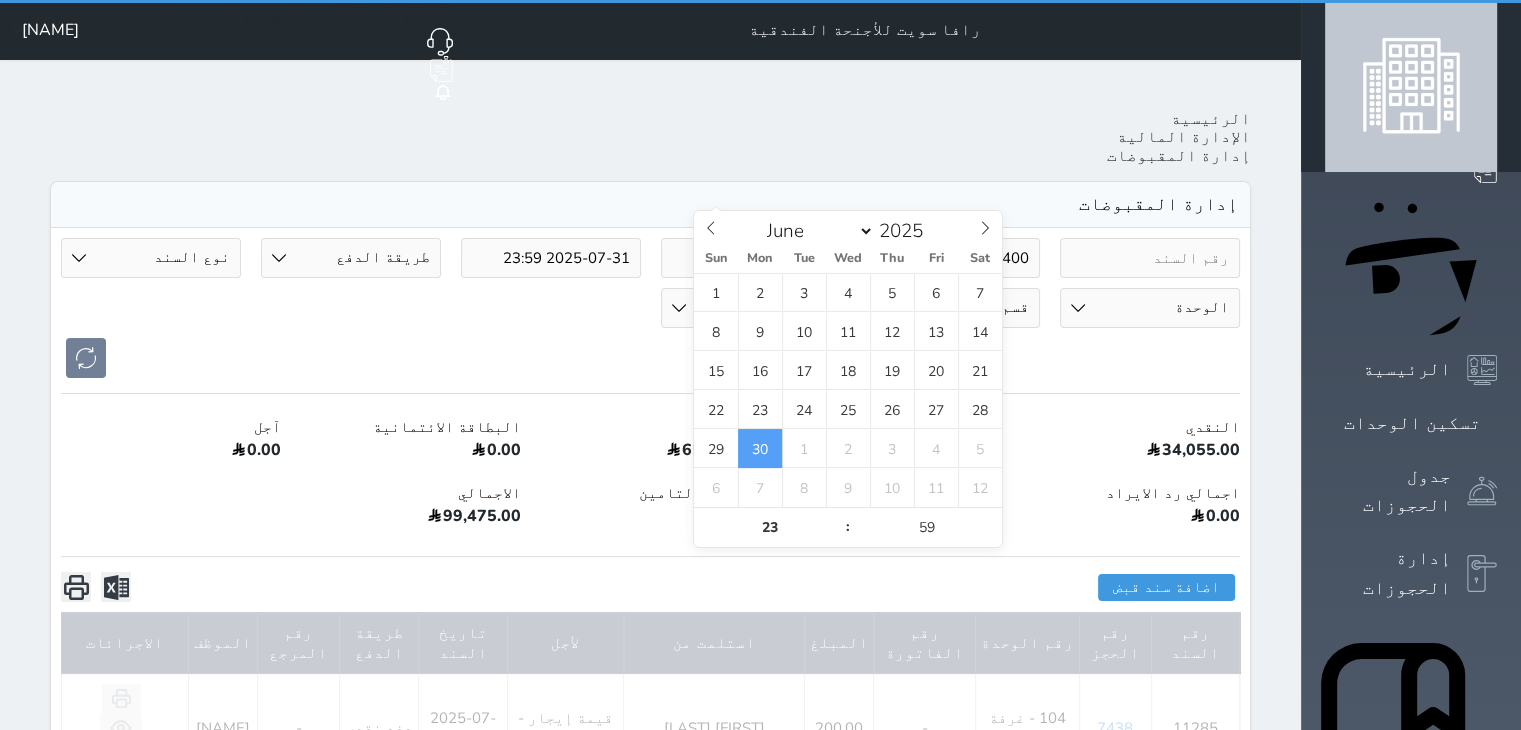 click on "[DATE] [TIME]" at bounding box center [751, 258] 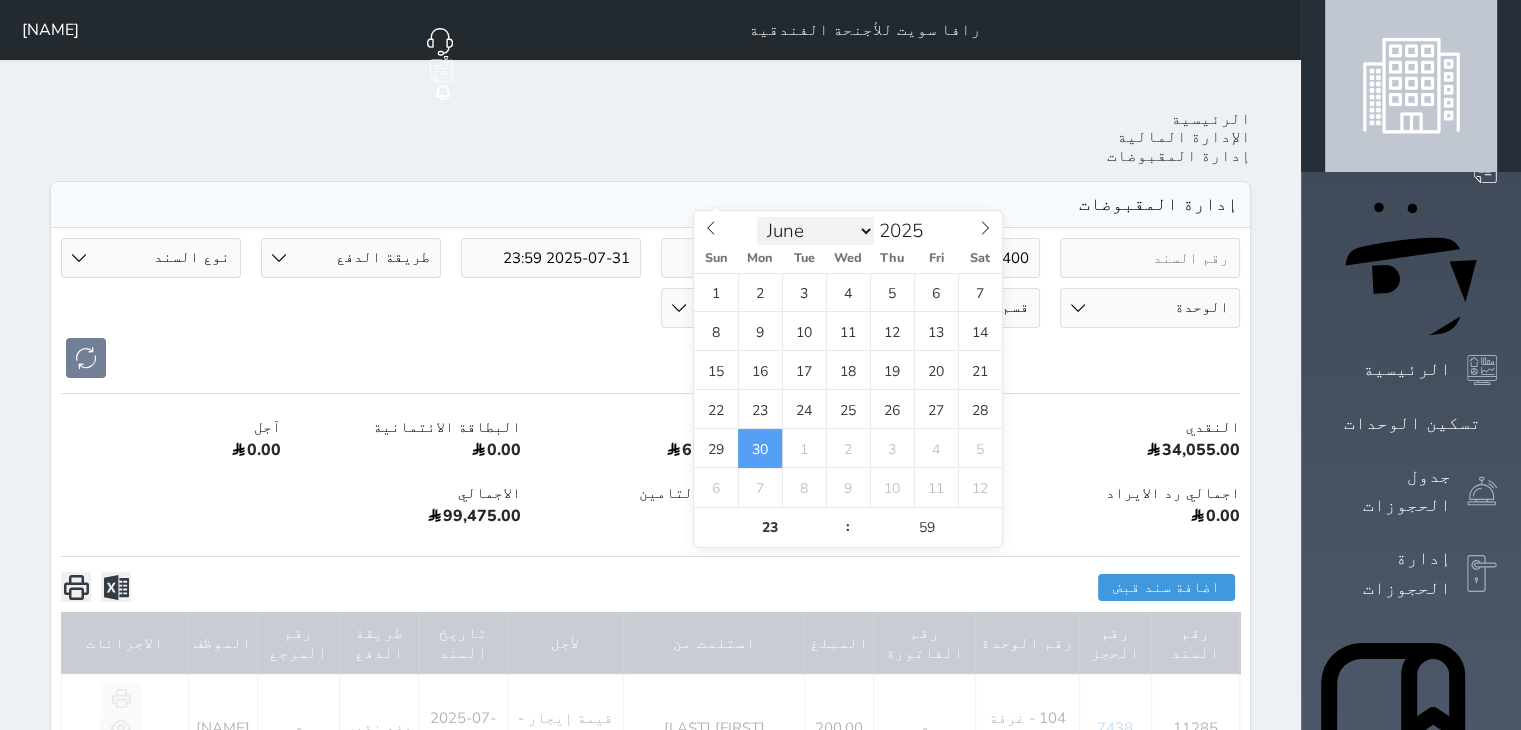 click on "January February March April May June July August September October November December" at bounding box center (815, 231) 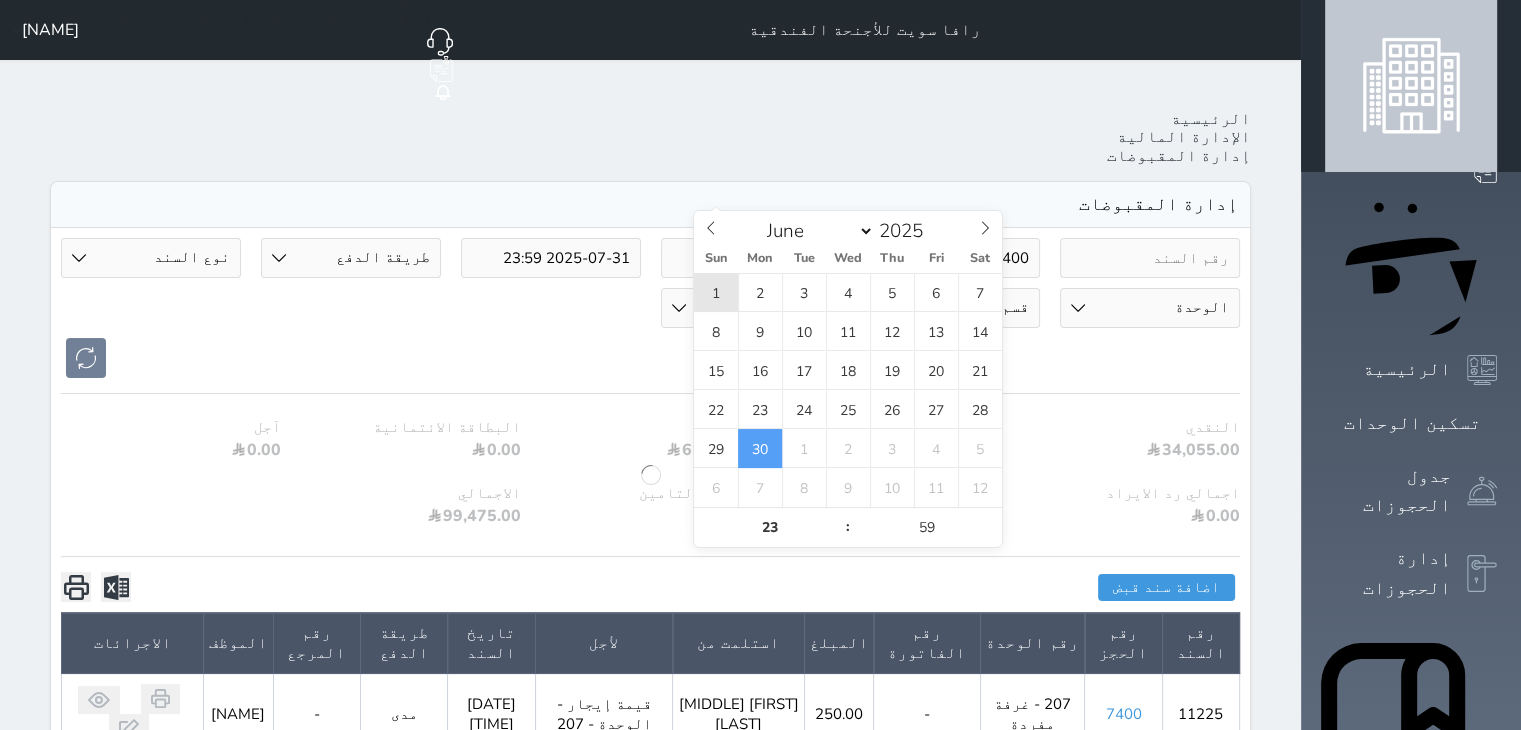 click on "1" at bounding box center [716, 292] 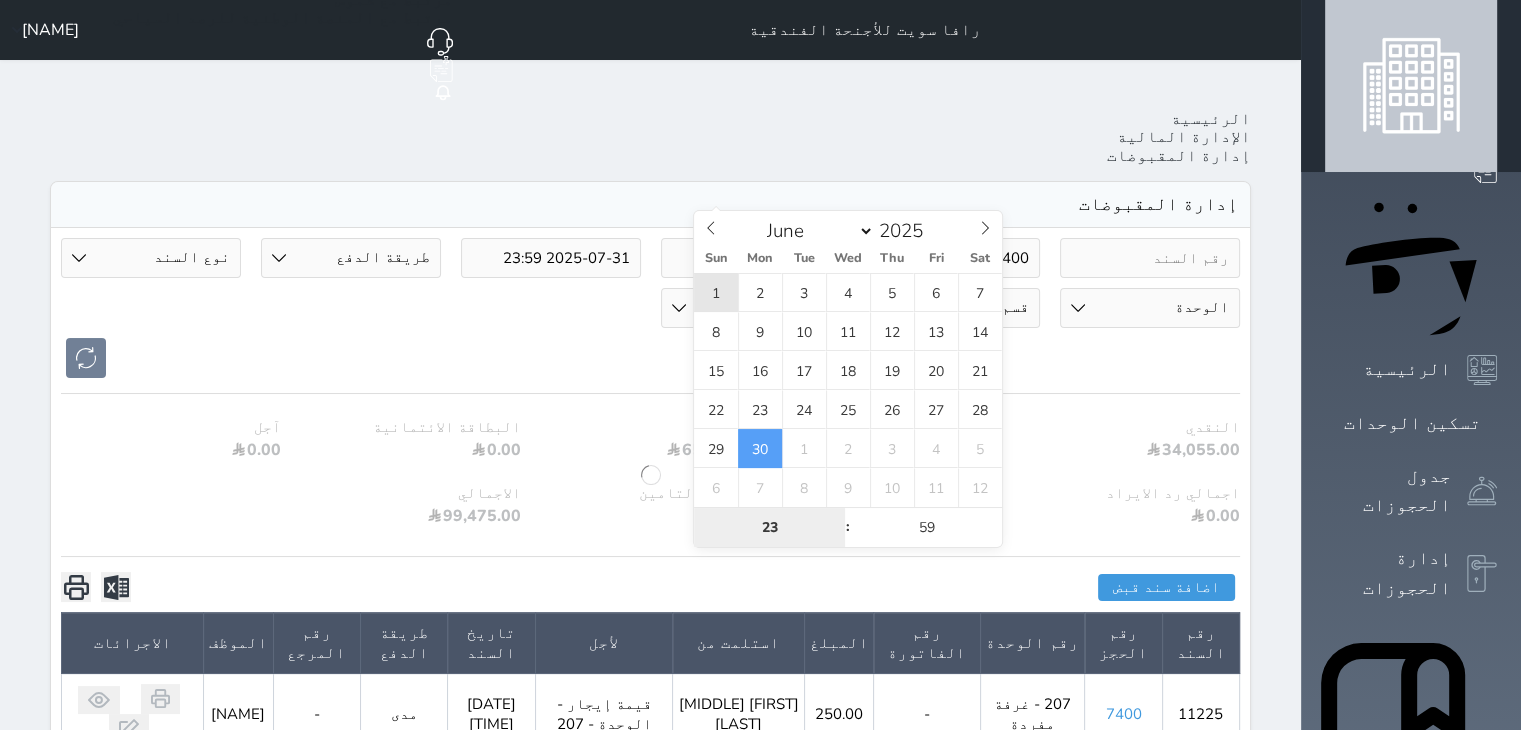 type on "[DATE] [TIME]" 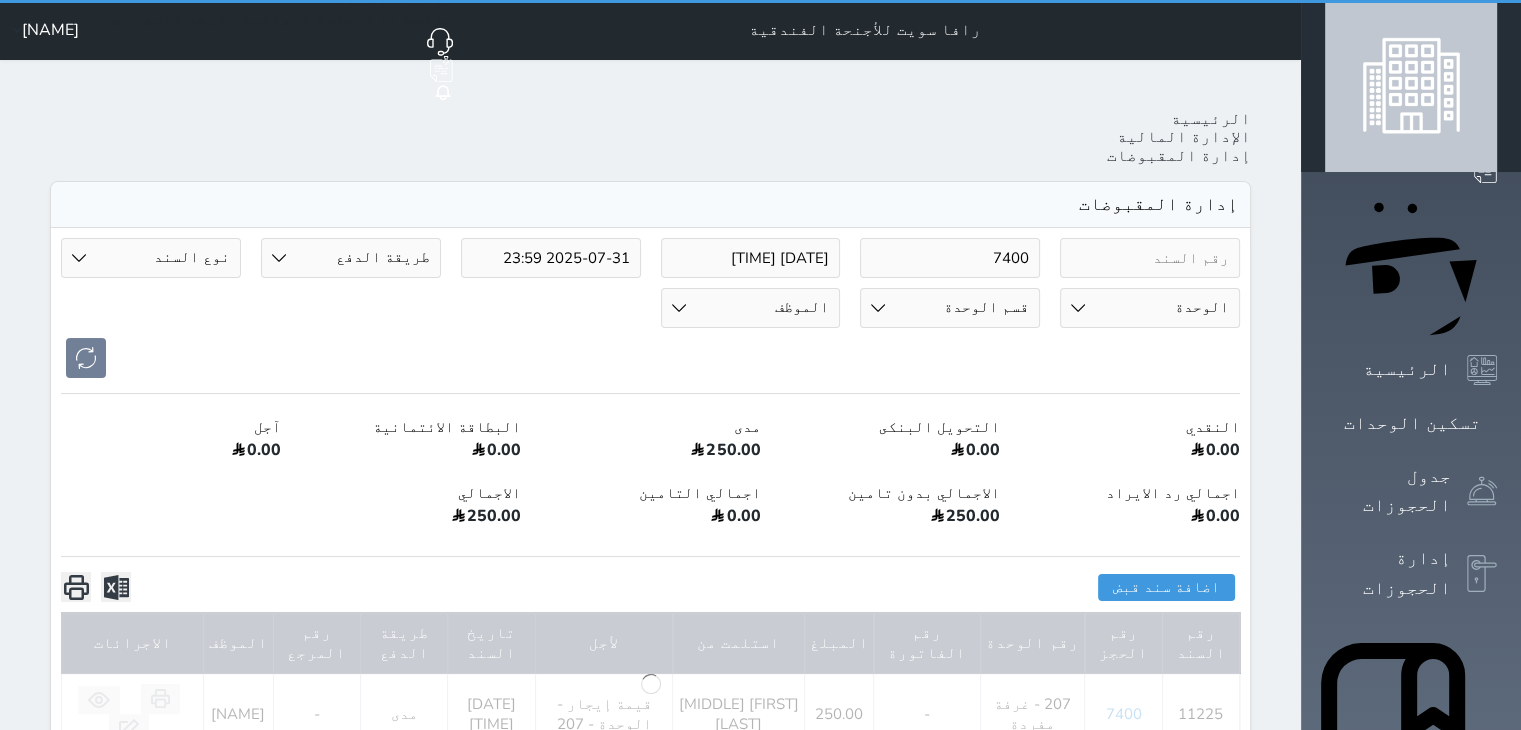 click at bounding box center (650, 358) 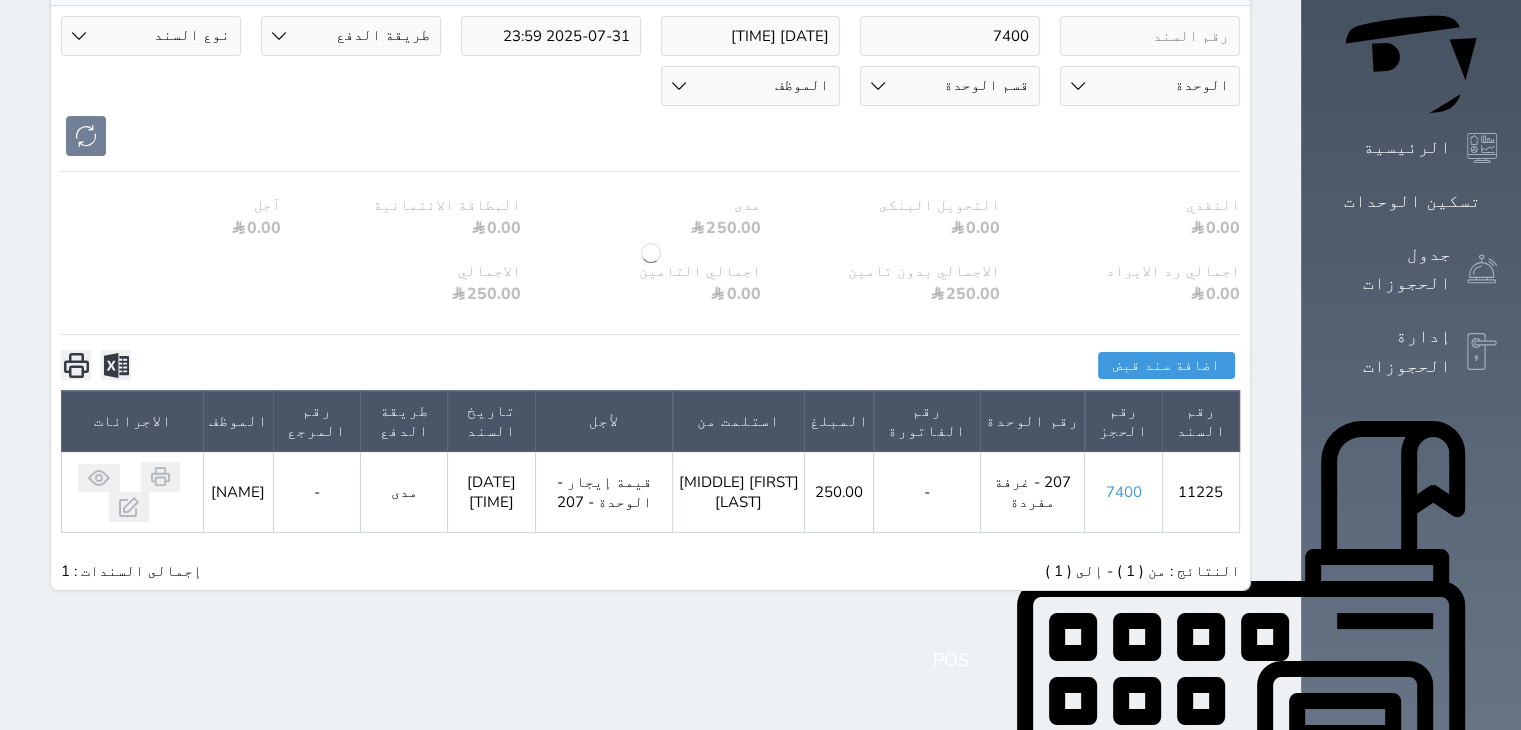 scroll, scrollTop: 228, scrollLeft: 0, axis: vertical 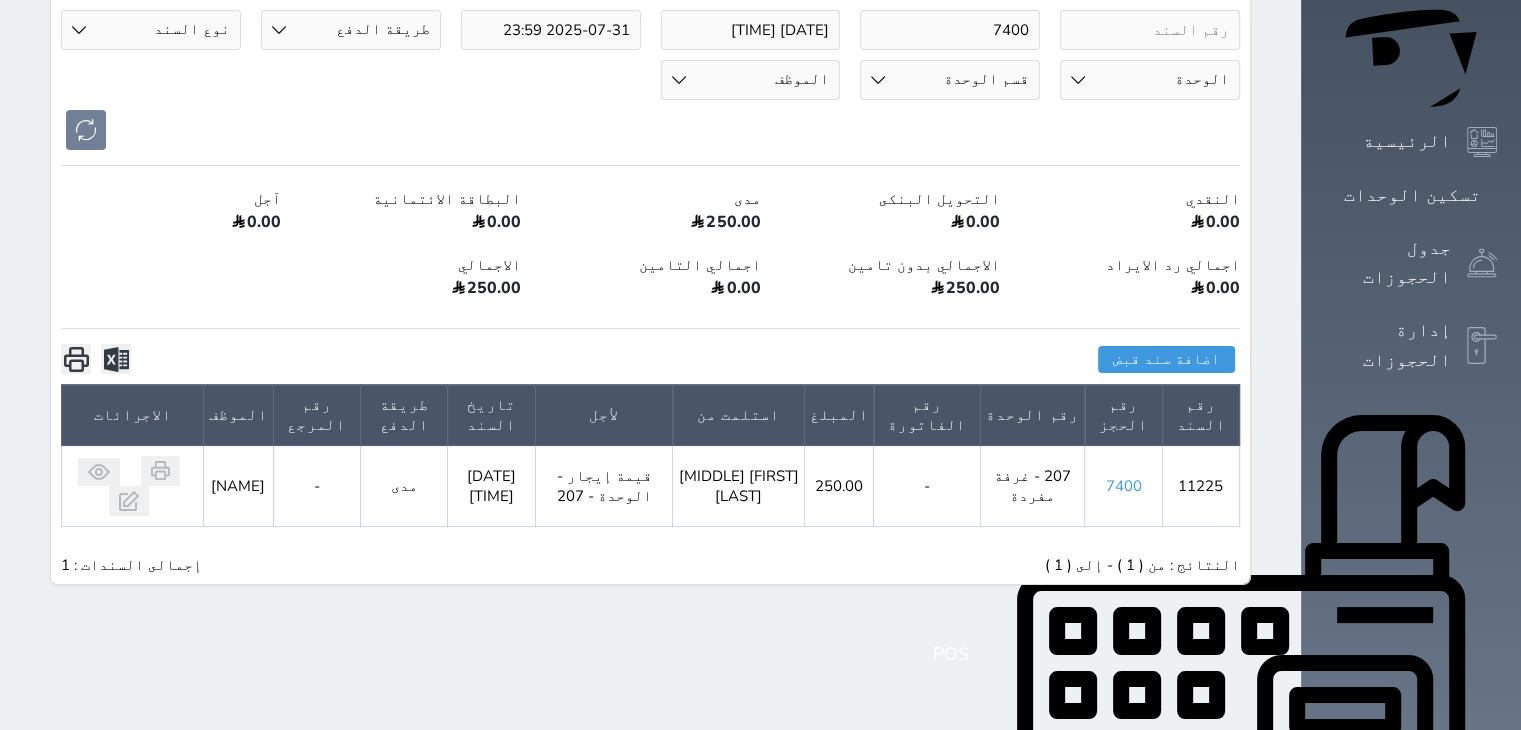 click on "7400" at bounding box center (1123, 486) 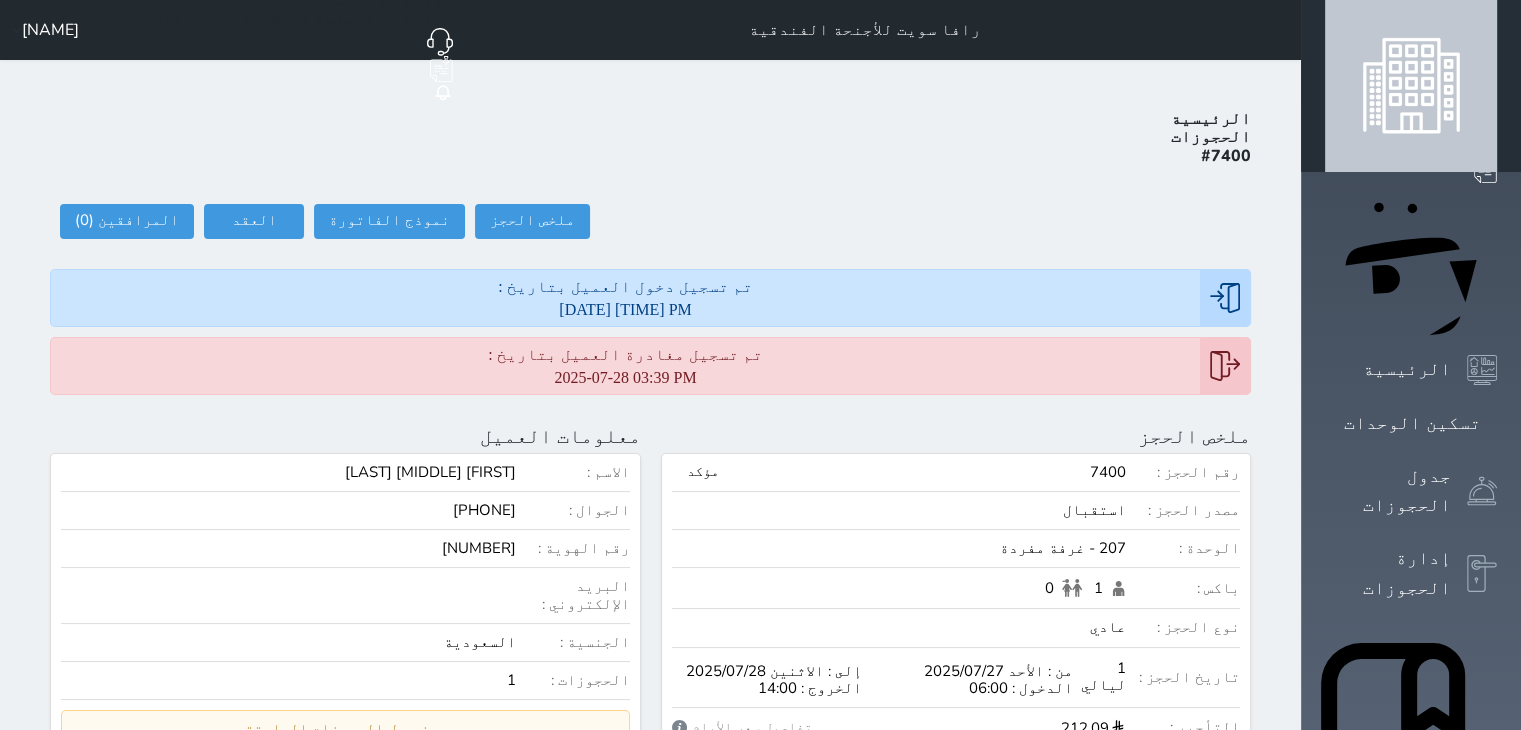 scroll, scrollTop: 0, scrollLeft: 0, axis: both 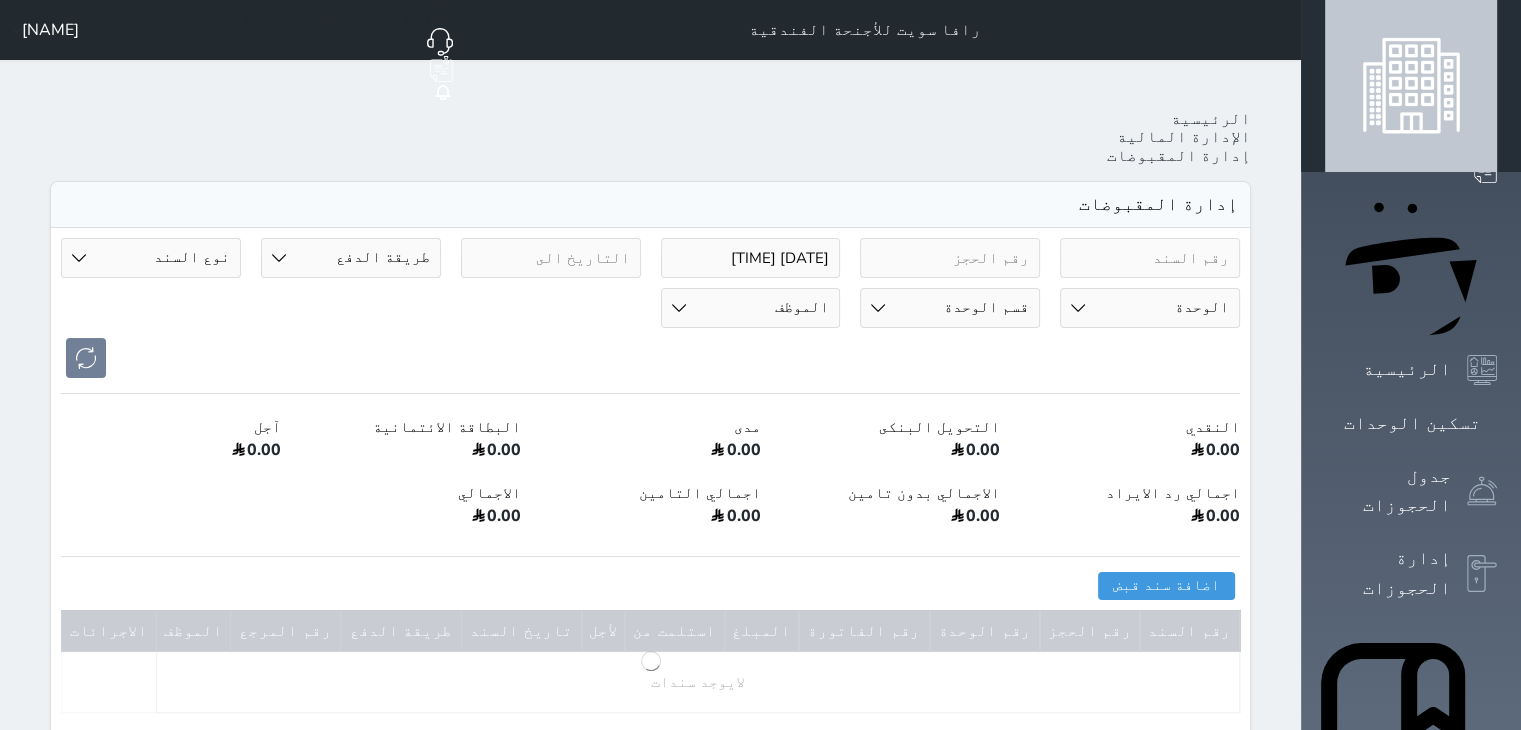 click at bounding box center (950, 258) 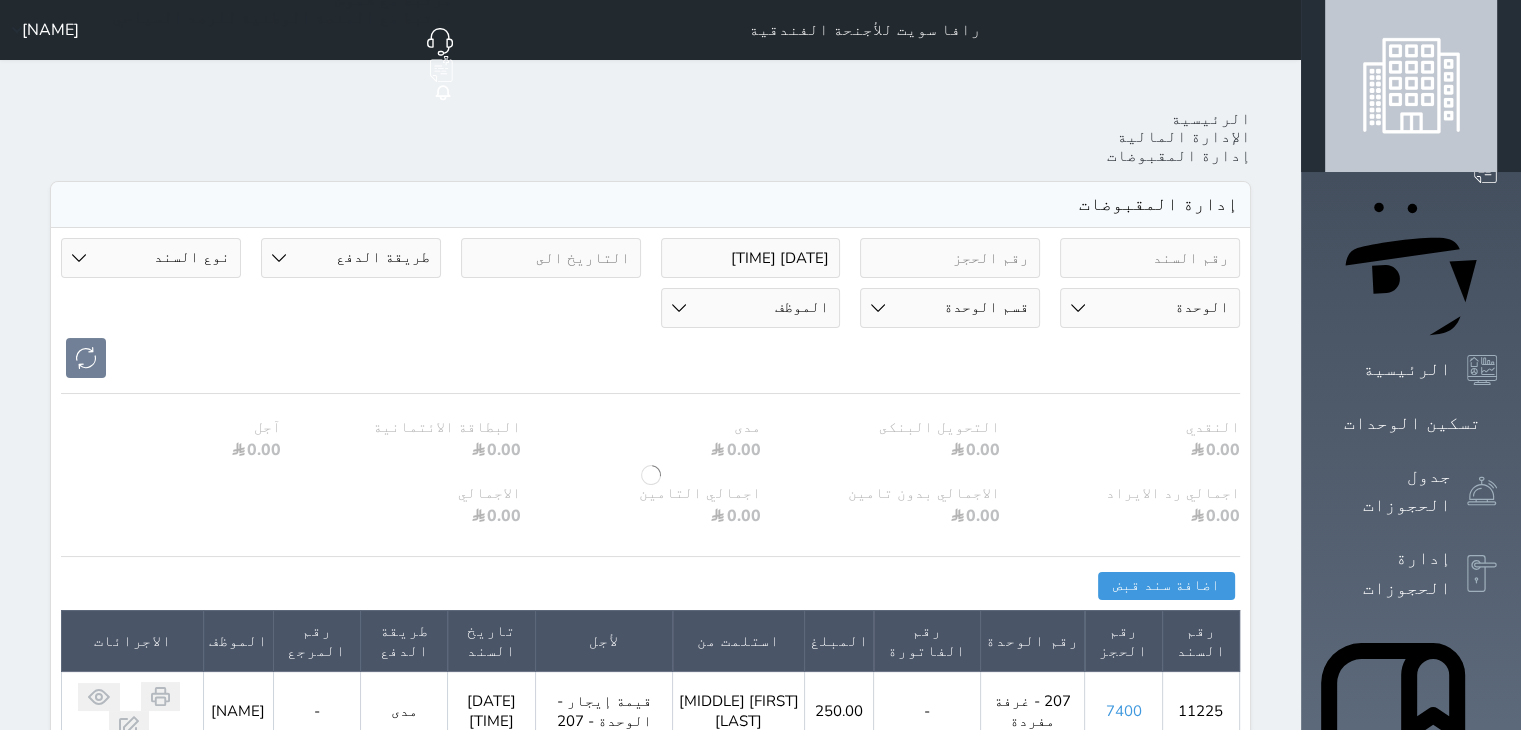 paste on "7399" 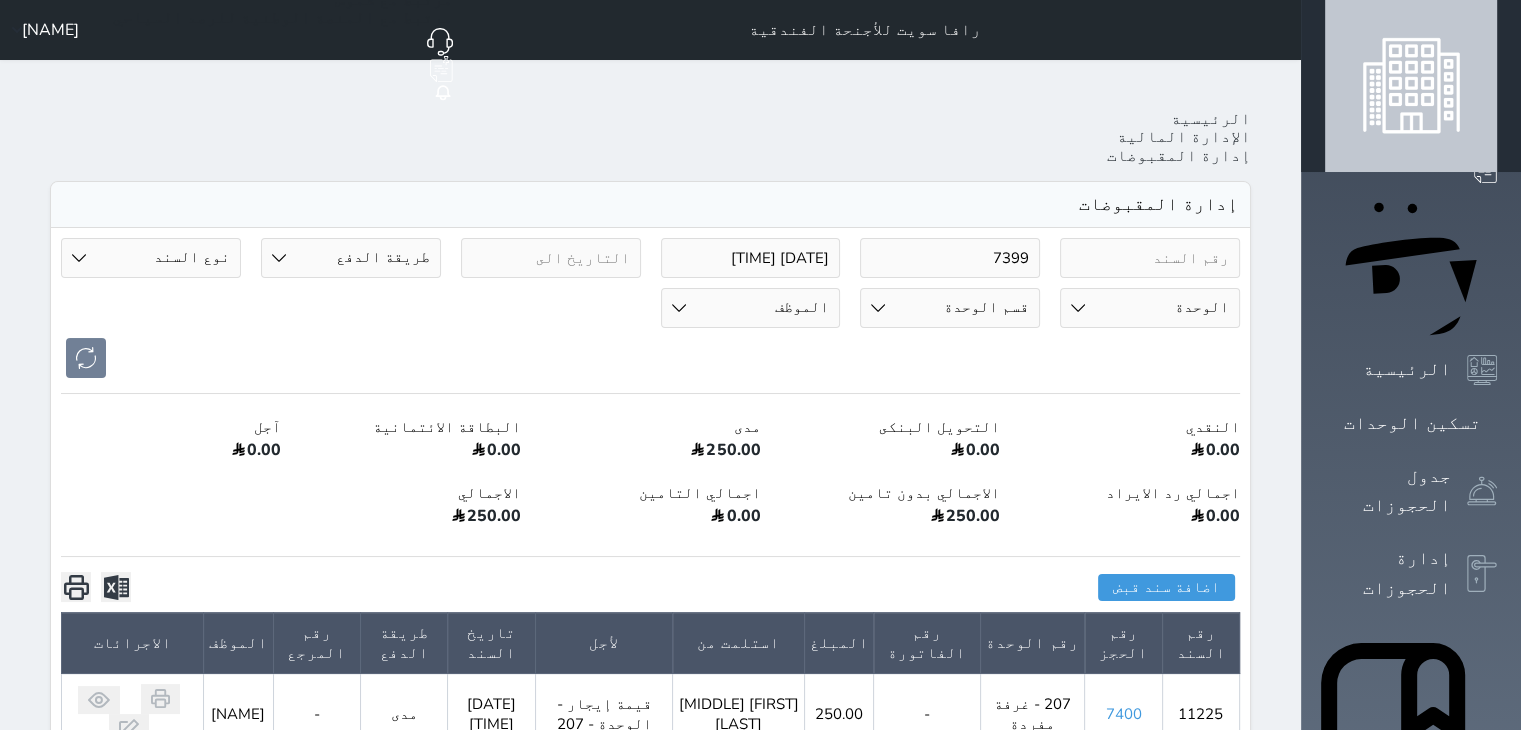 type on "7399" 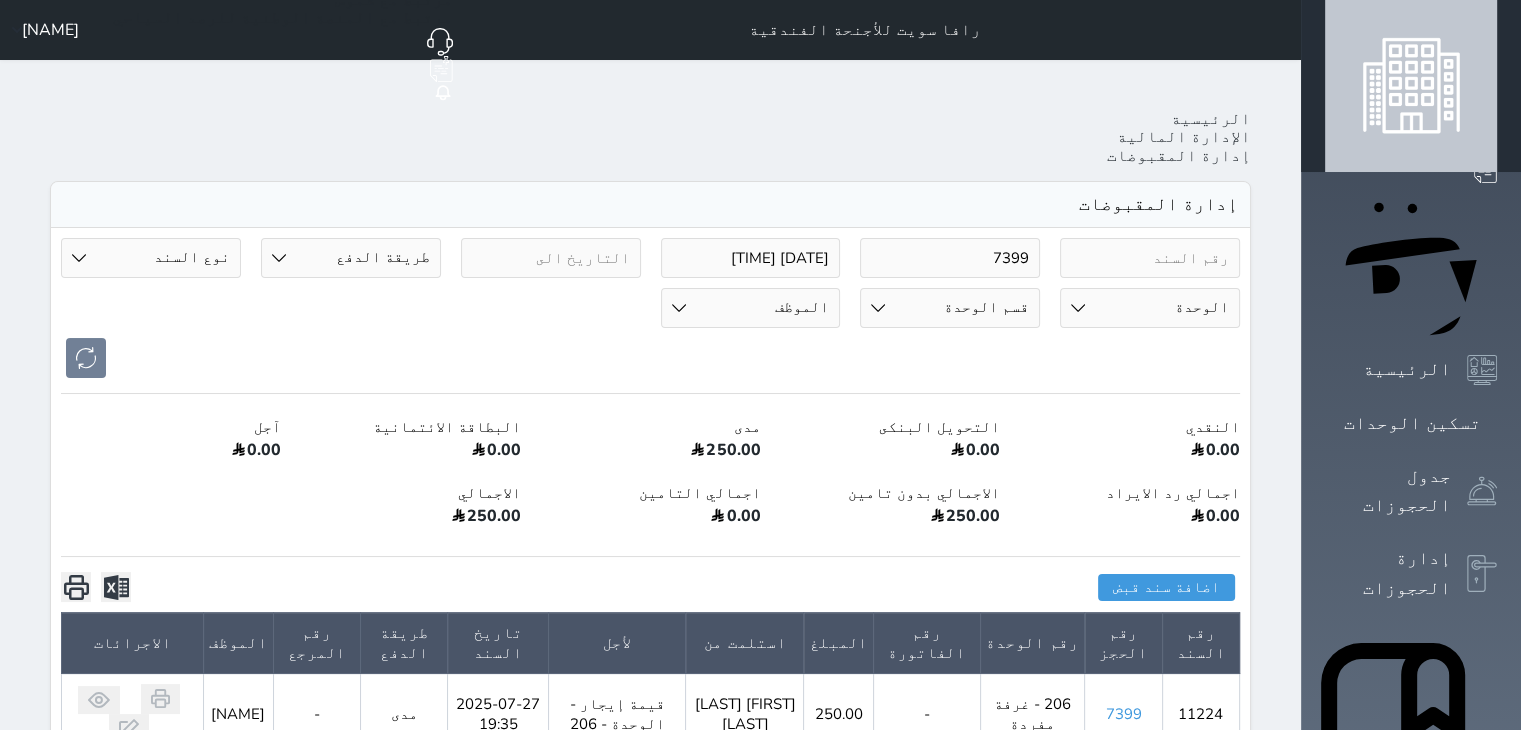 click on "7399" at bounding box center [1123, 714] 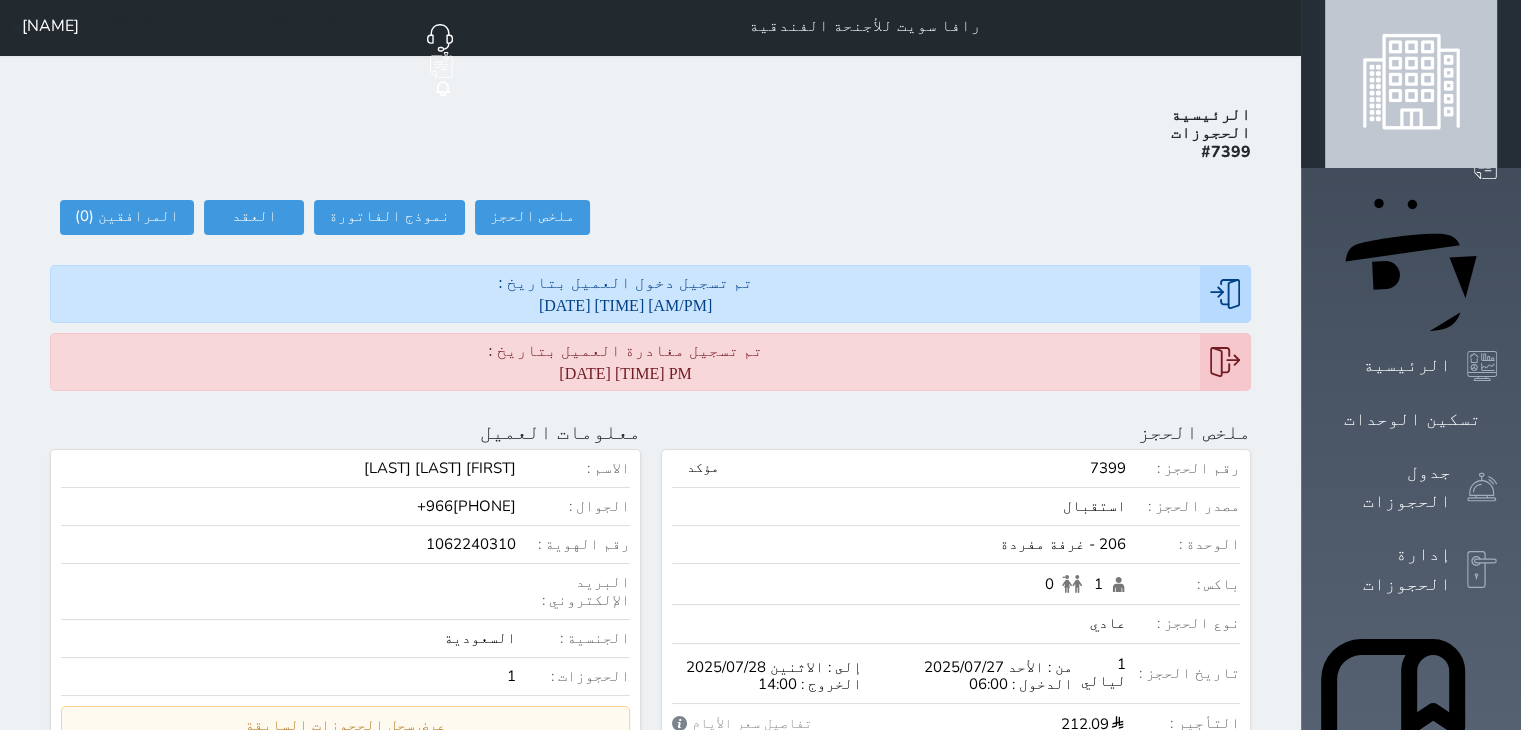scroll, scrollTop: 0, scrollLeft: 0, axis: both 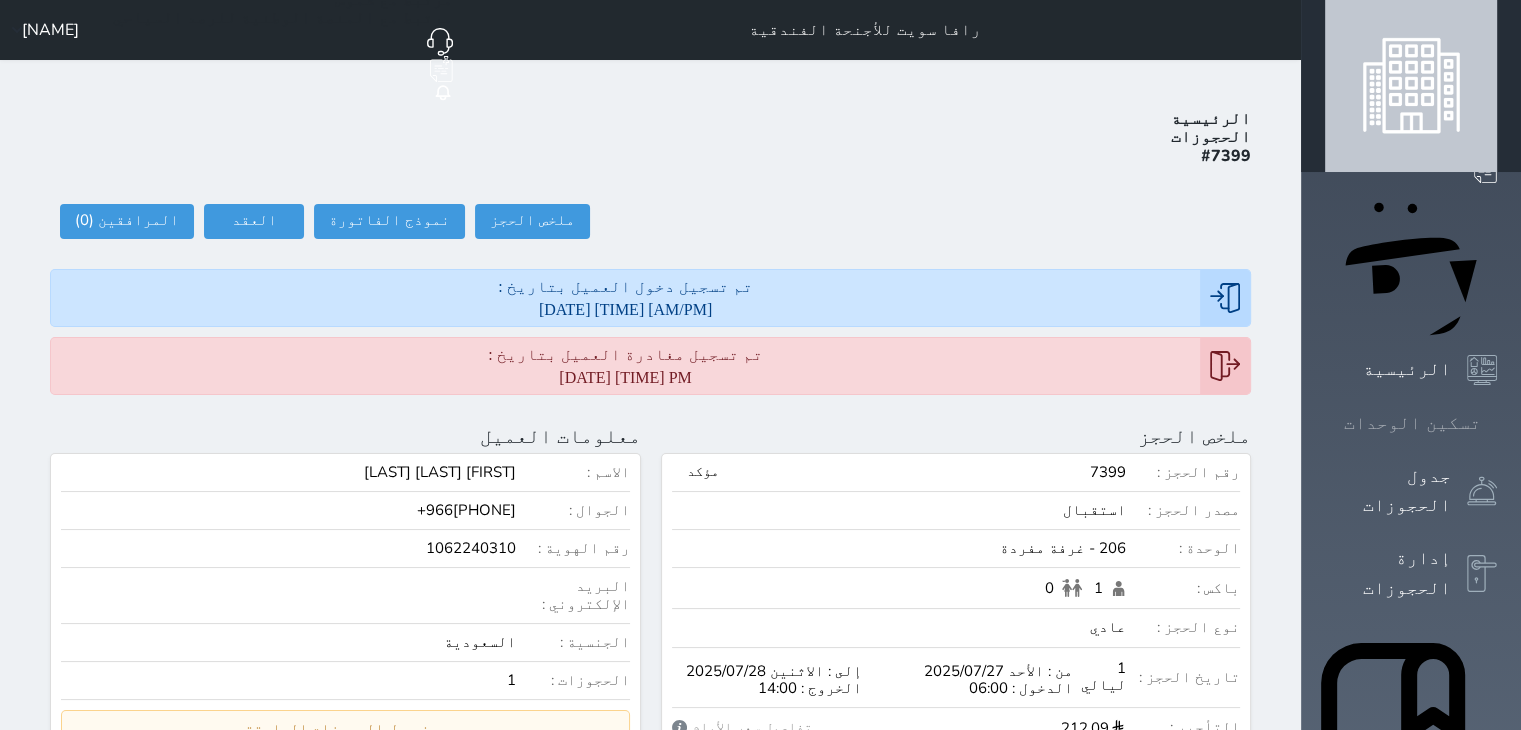 click 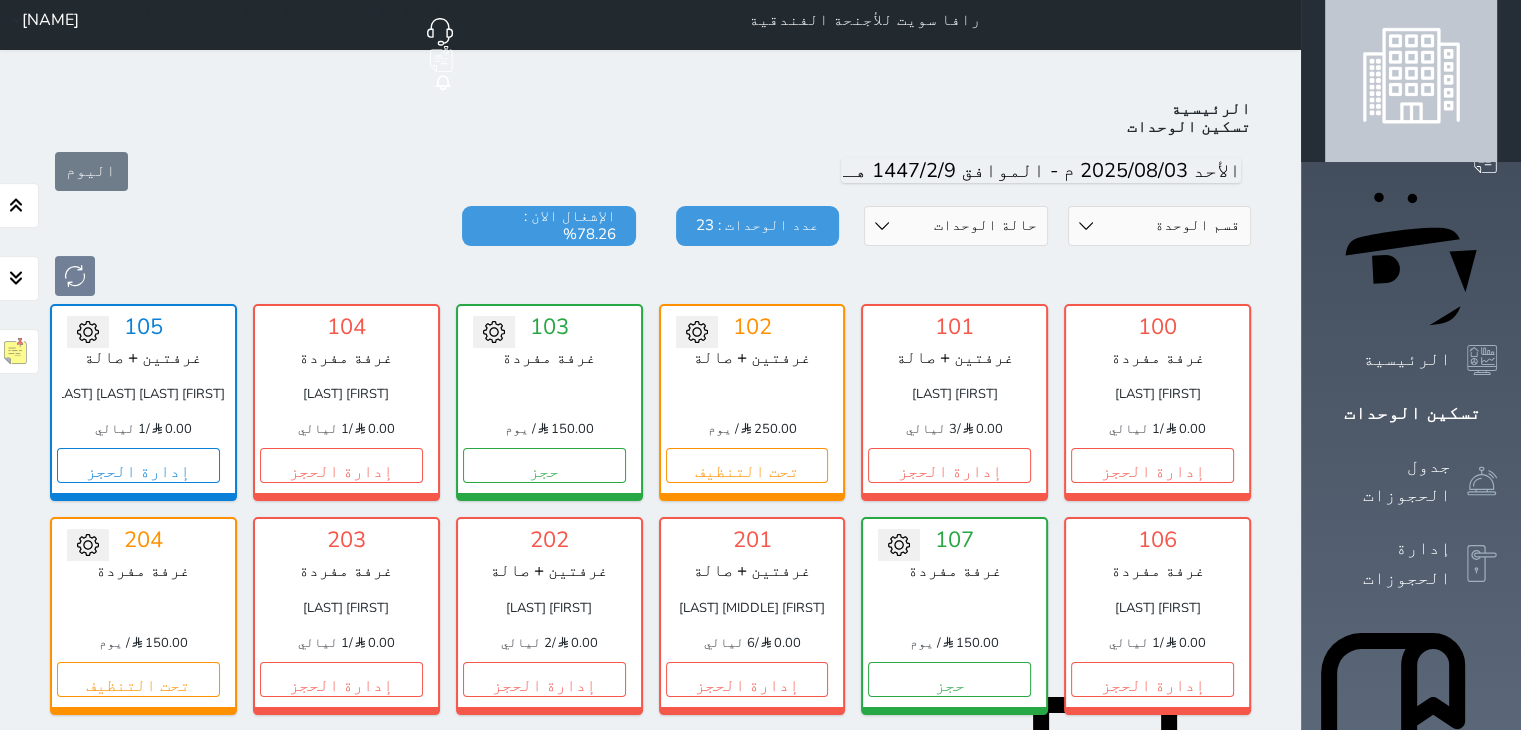 scroll, scrollTop: 0, scrollLeft: 0, axis: both 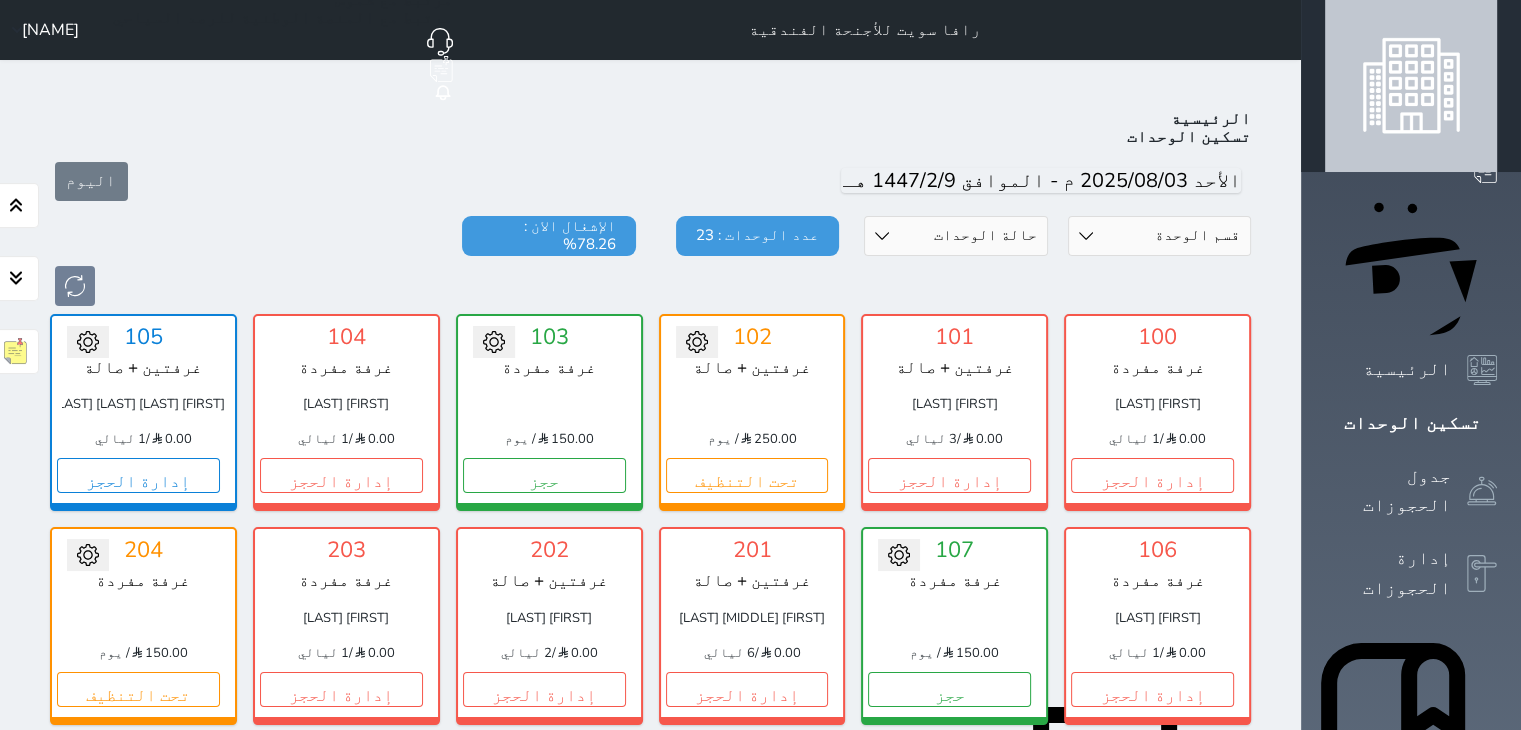 click 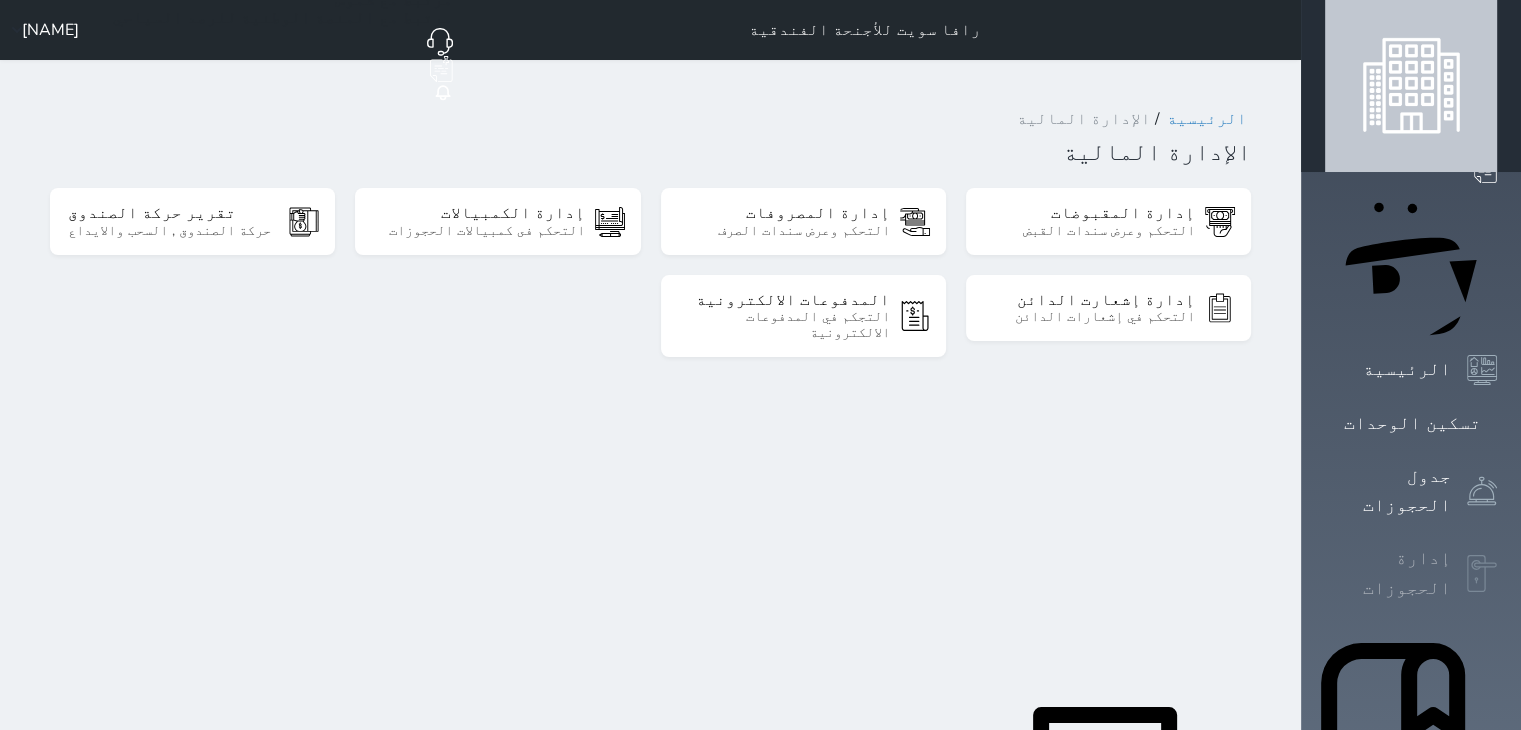 click on "إدارة الحجوزات" at bounding box center [1388, 573] 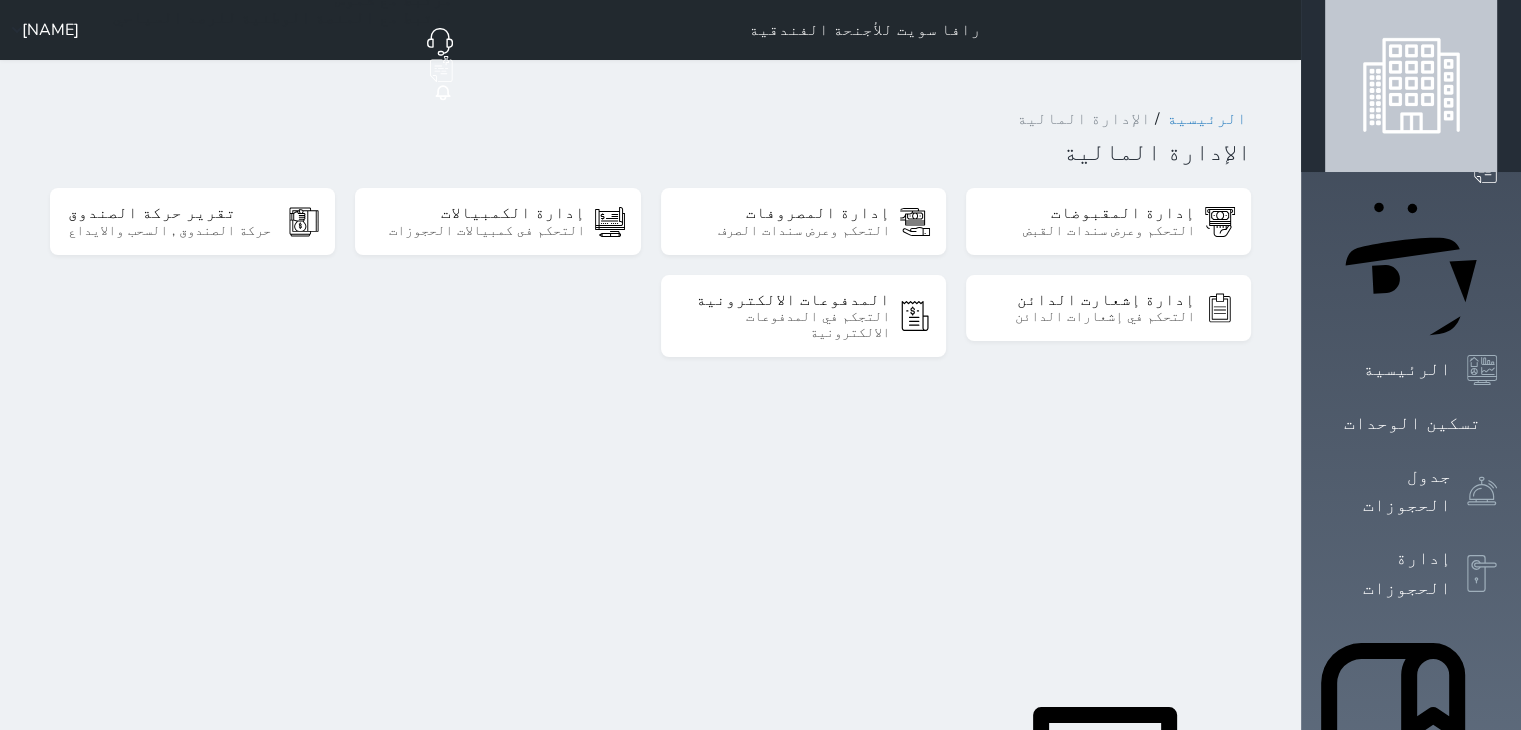 select on "open_all" 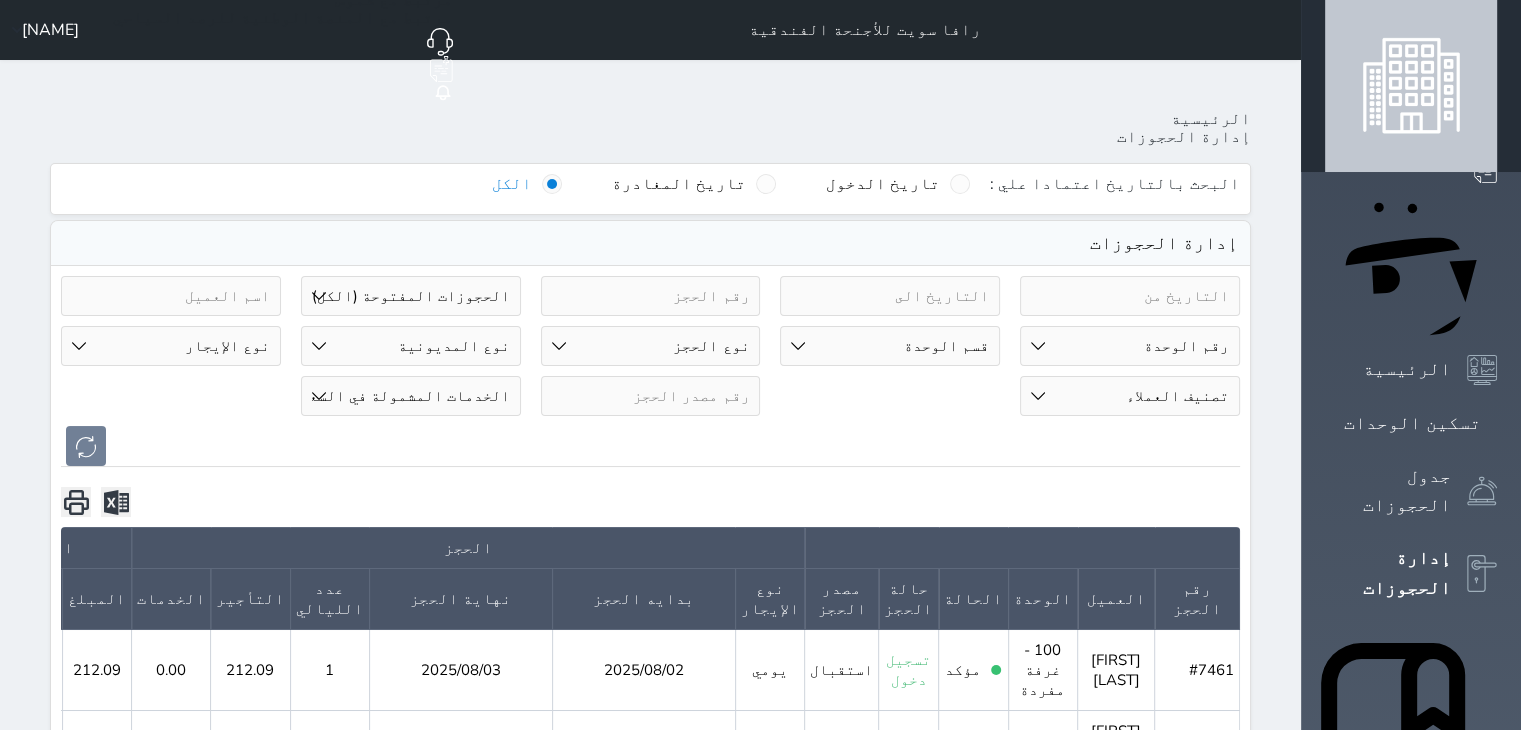 click at bounding box center [651, 296] 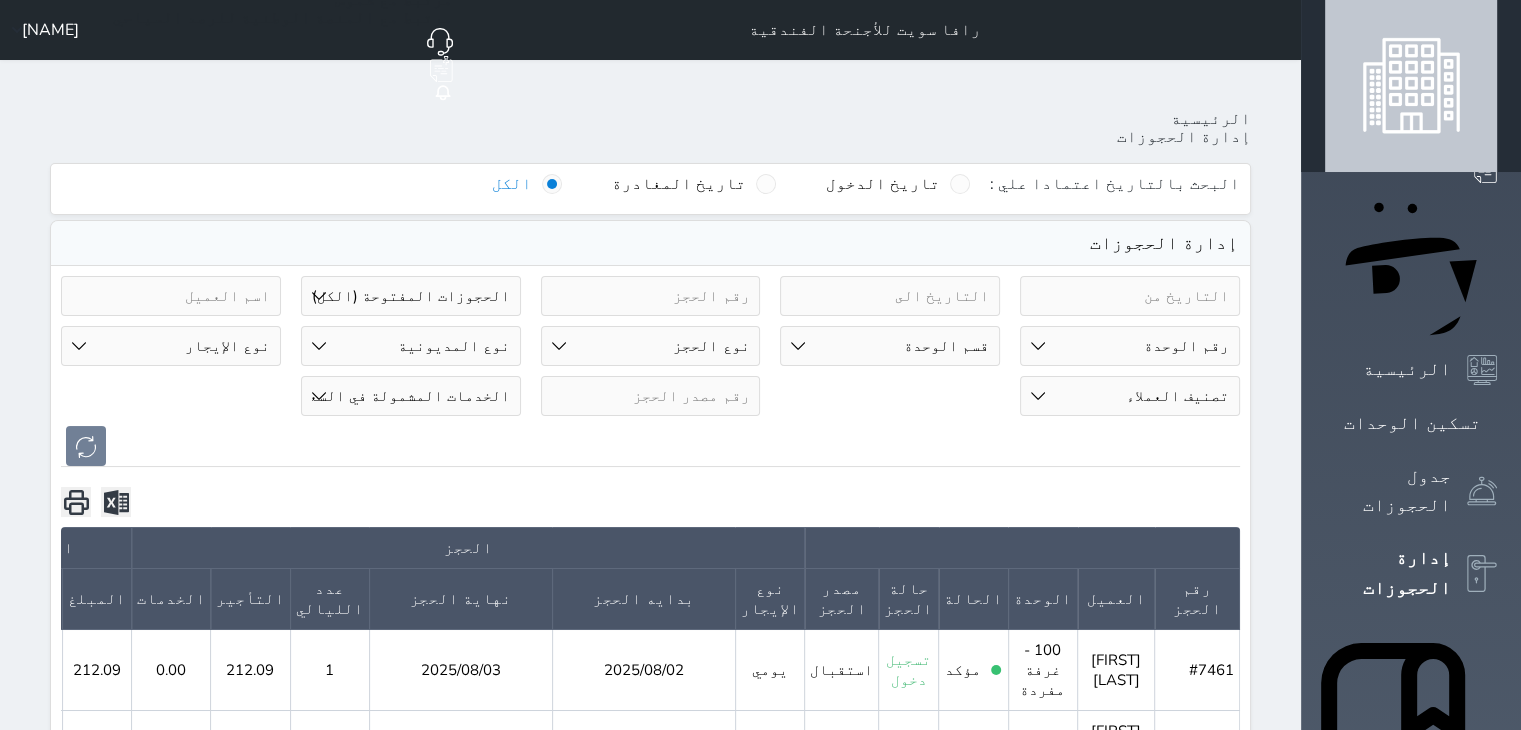 drag, startPoint x: 720, startPoint y: 241, endPoint x: 937, endPoint y: 327, distance: 233.42023 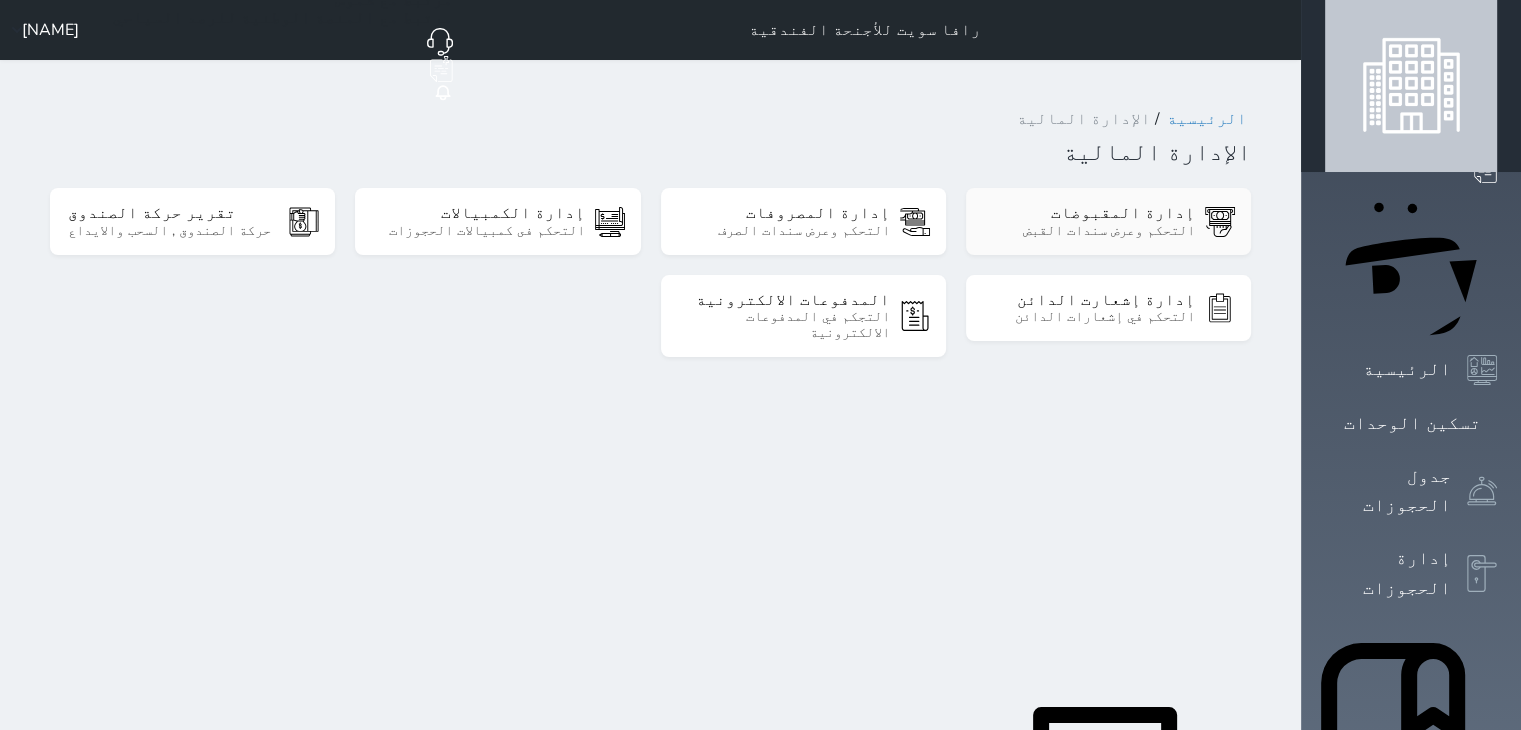 click on "إدارة المقبوضات
التحكم وعرض سندات القبض" at bounding box center [1108, 221] 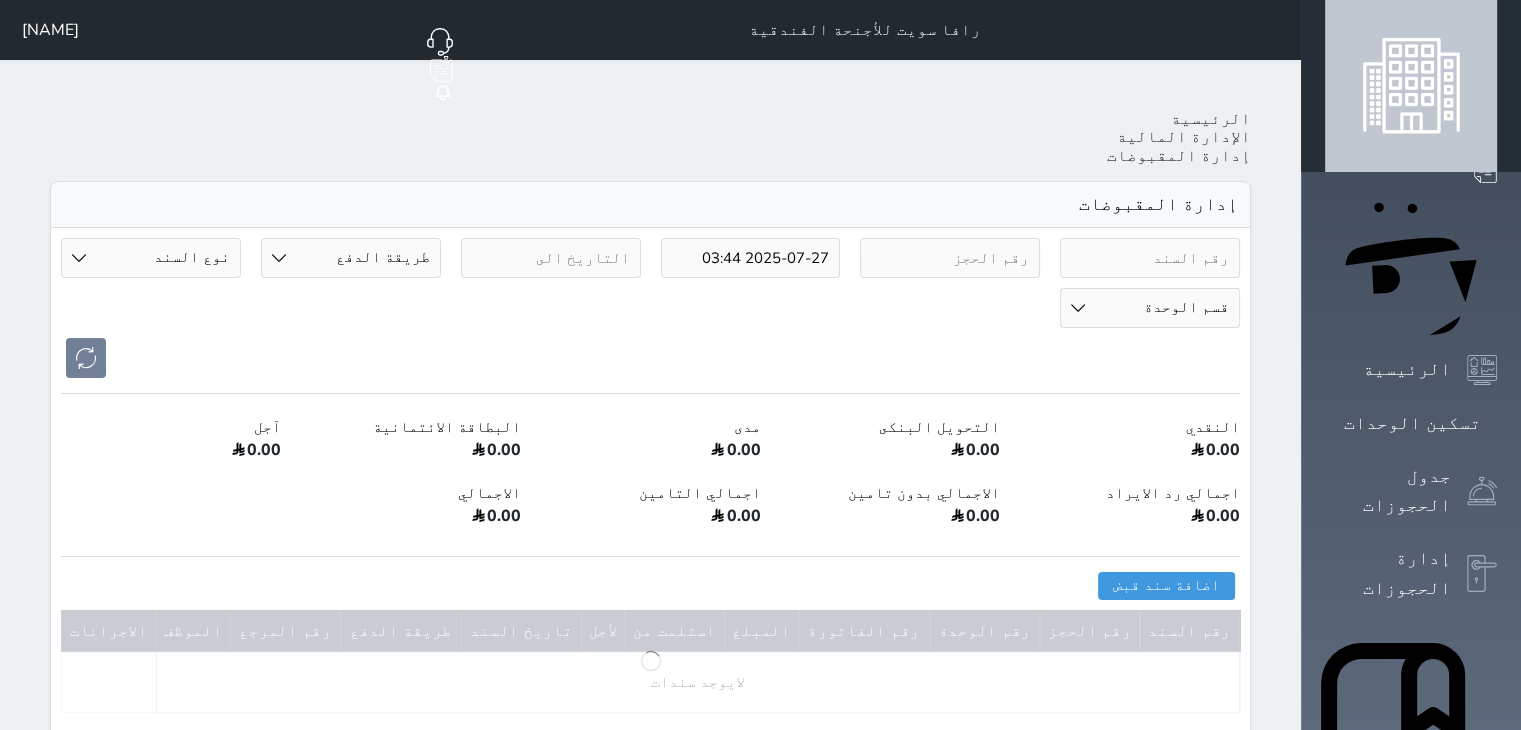 click on "2025-07-27 03:44" at bounding box center (751, 258) 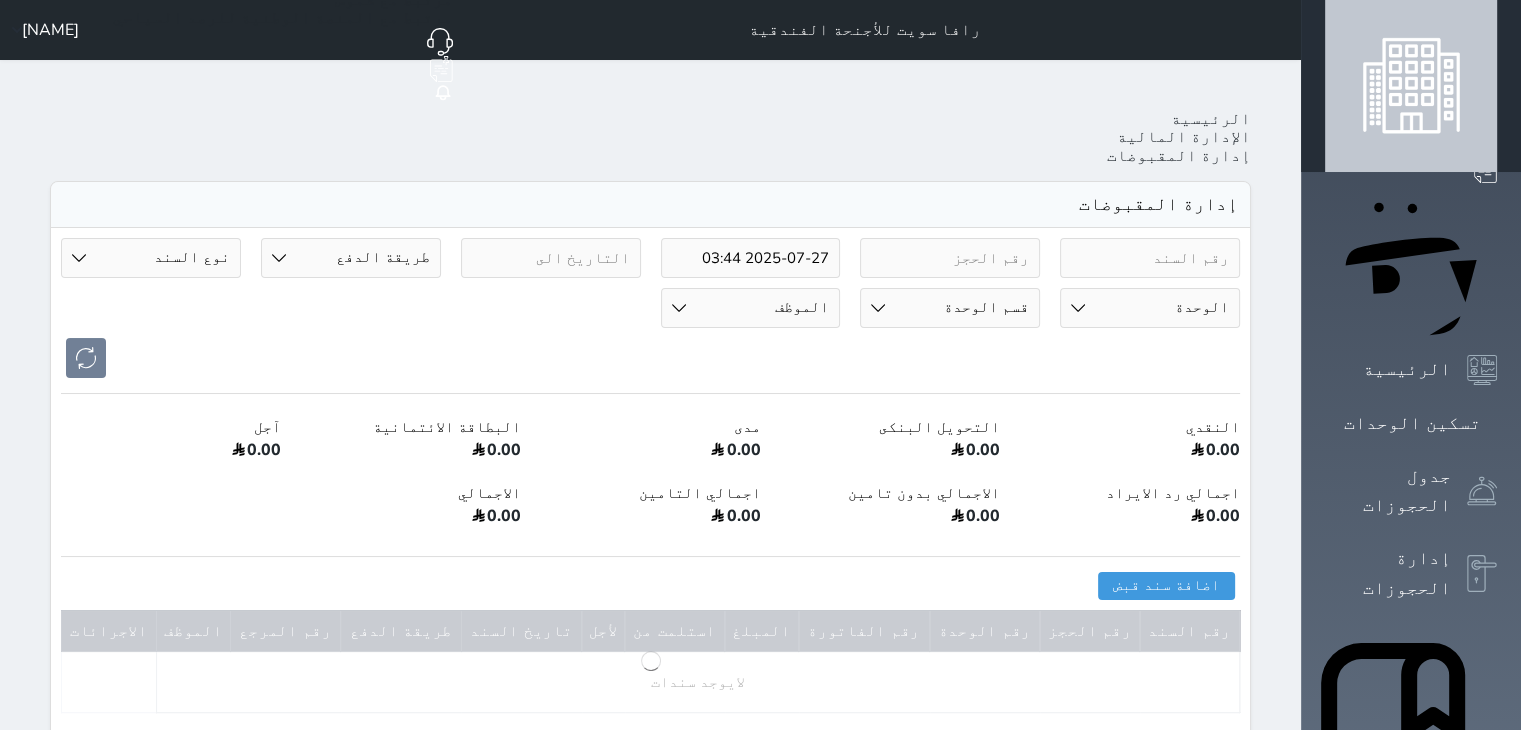 click at bounding box center [950, 258] 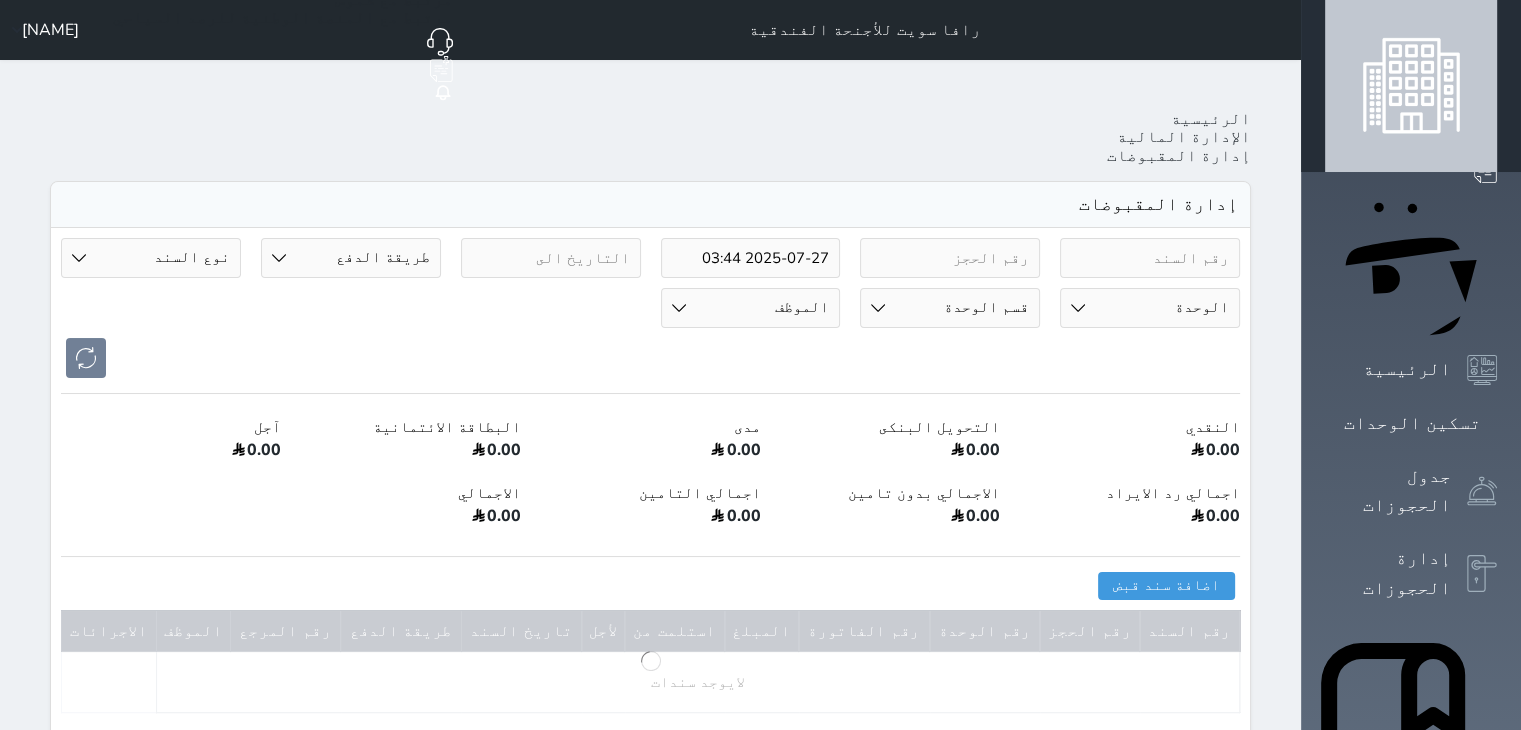 paste on "7258" 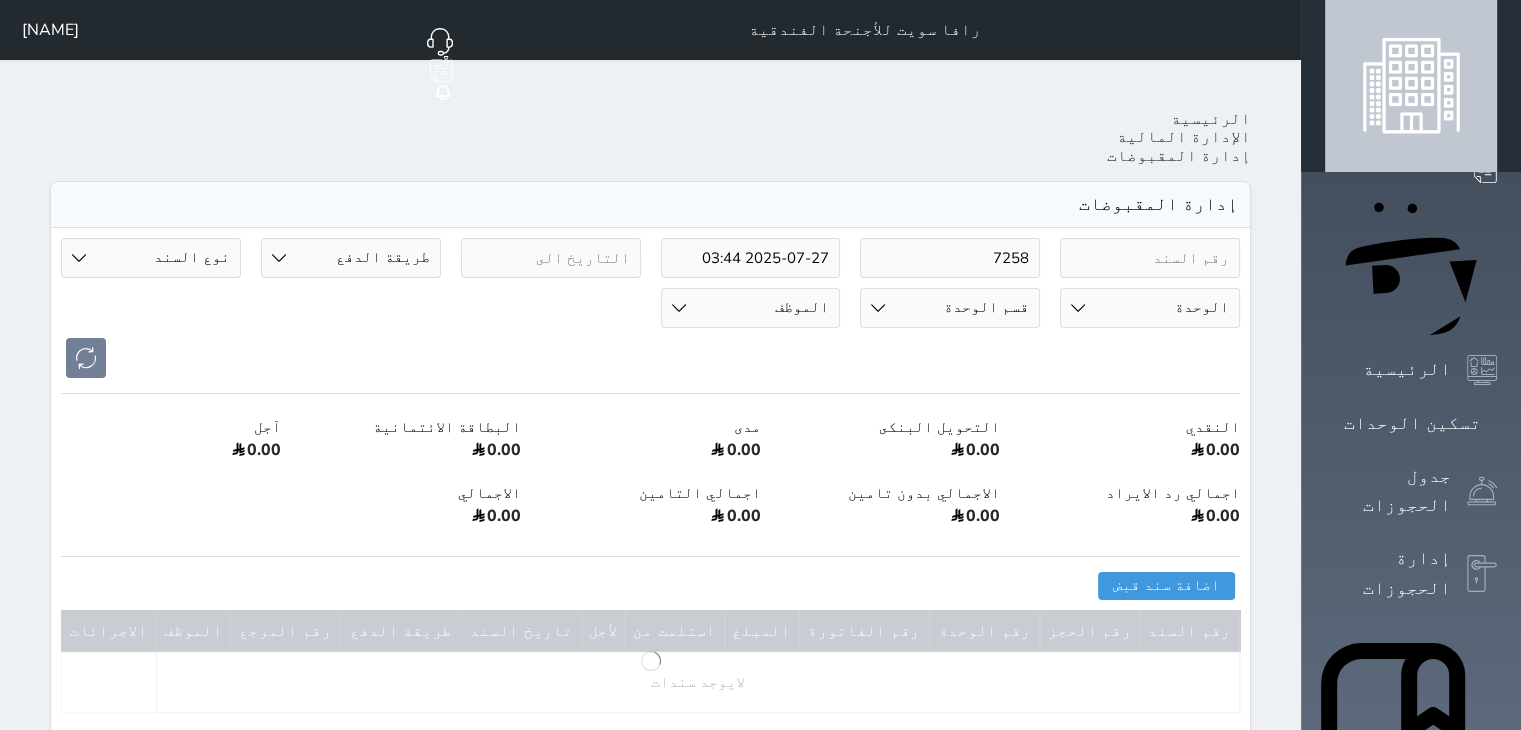 type on "7258" 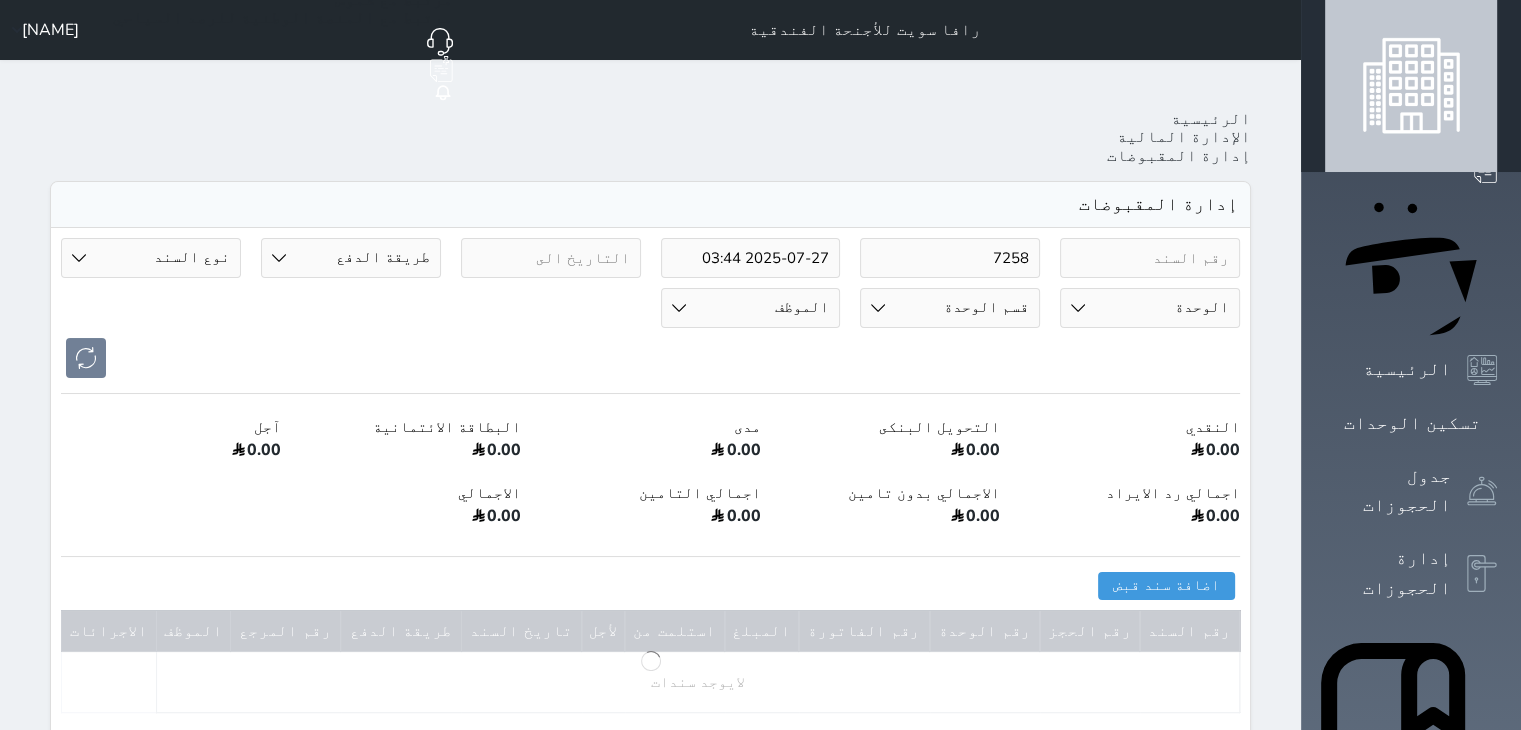 click on "2025-07-27 03:44" at bounding box center [751, 258] 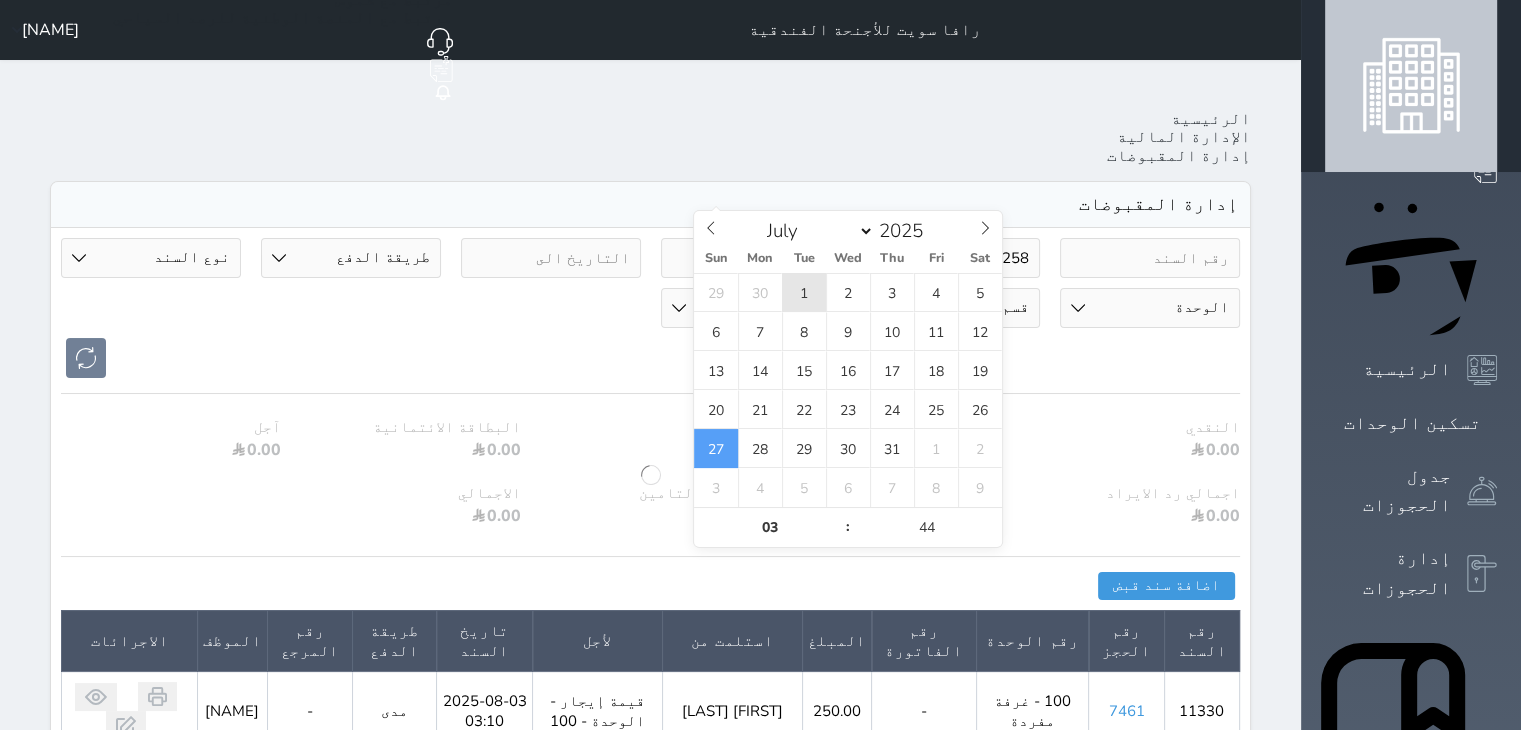 click on "1" at bounding box center (804, 292) 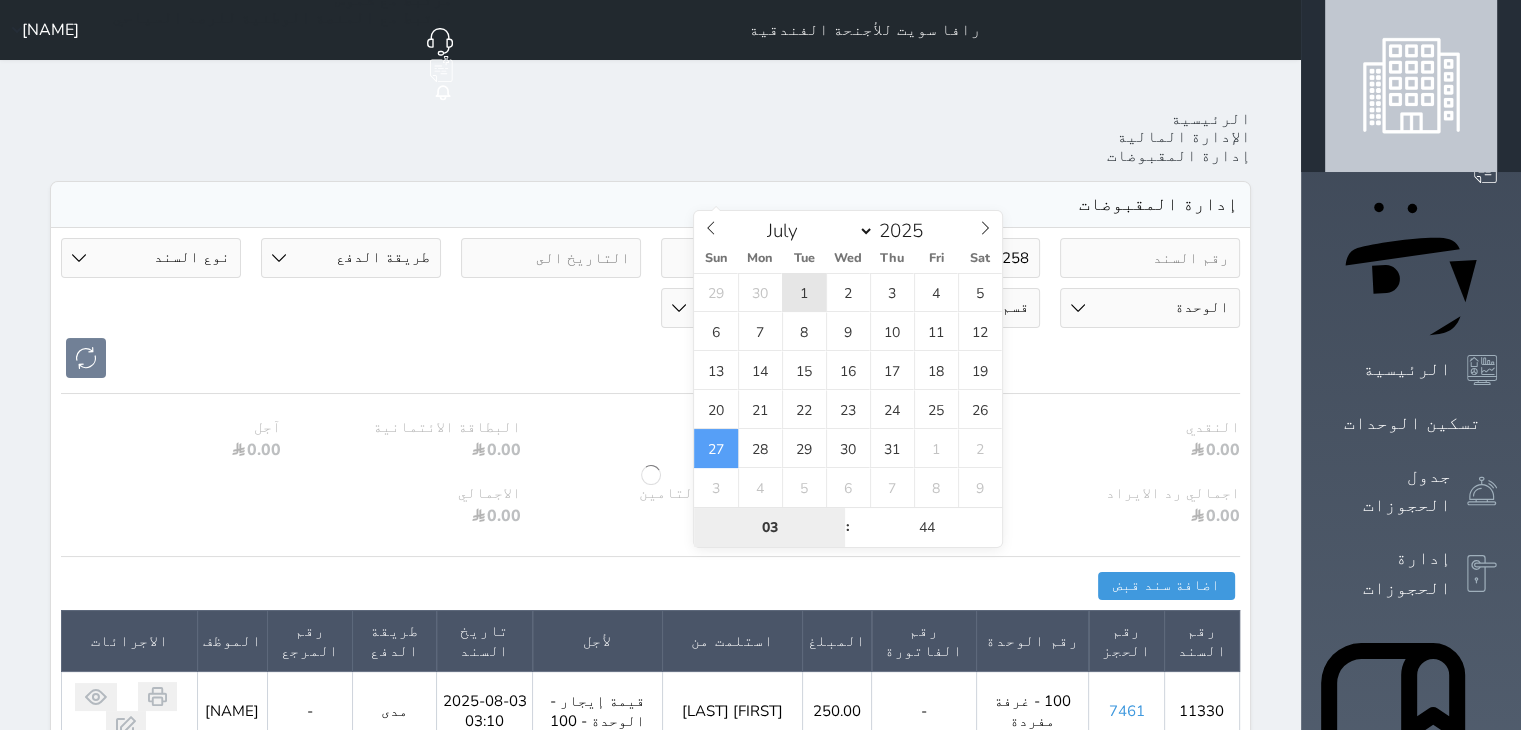 type on "2025-07-01 03:44" 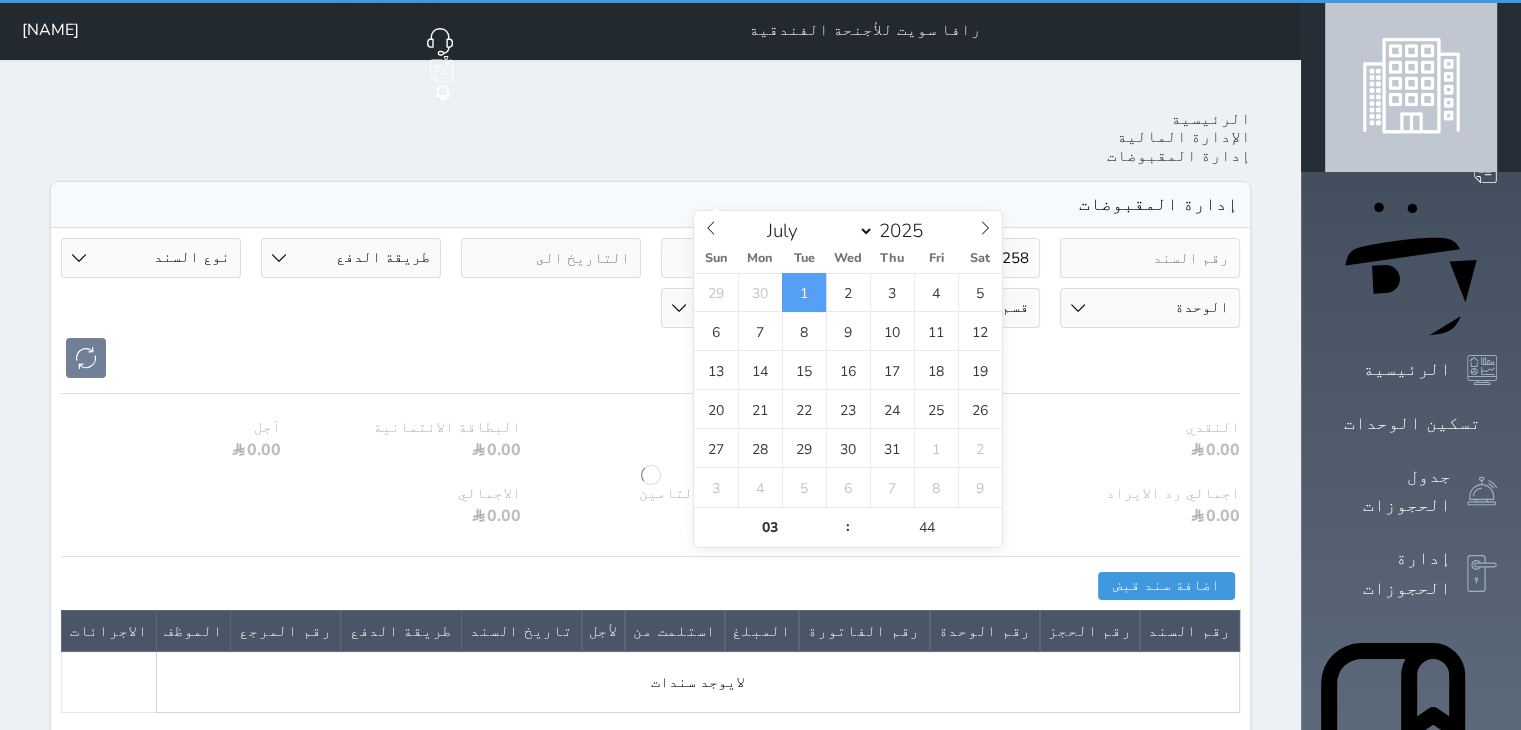 click at bounding box center (650, 358) 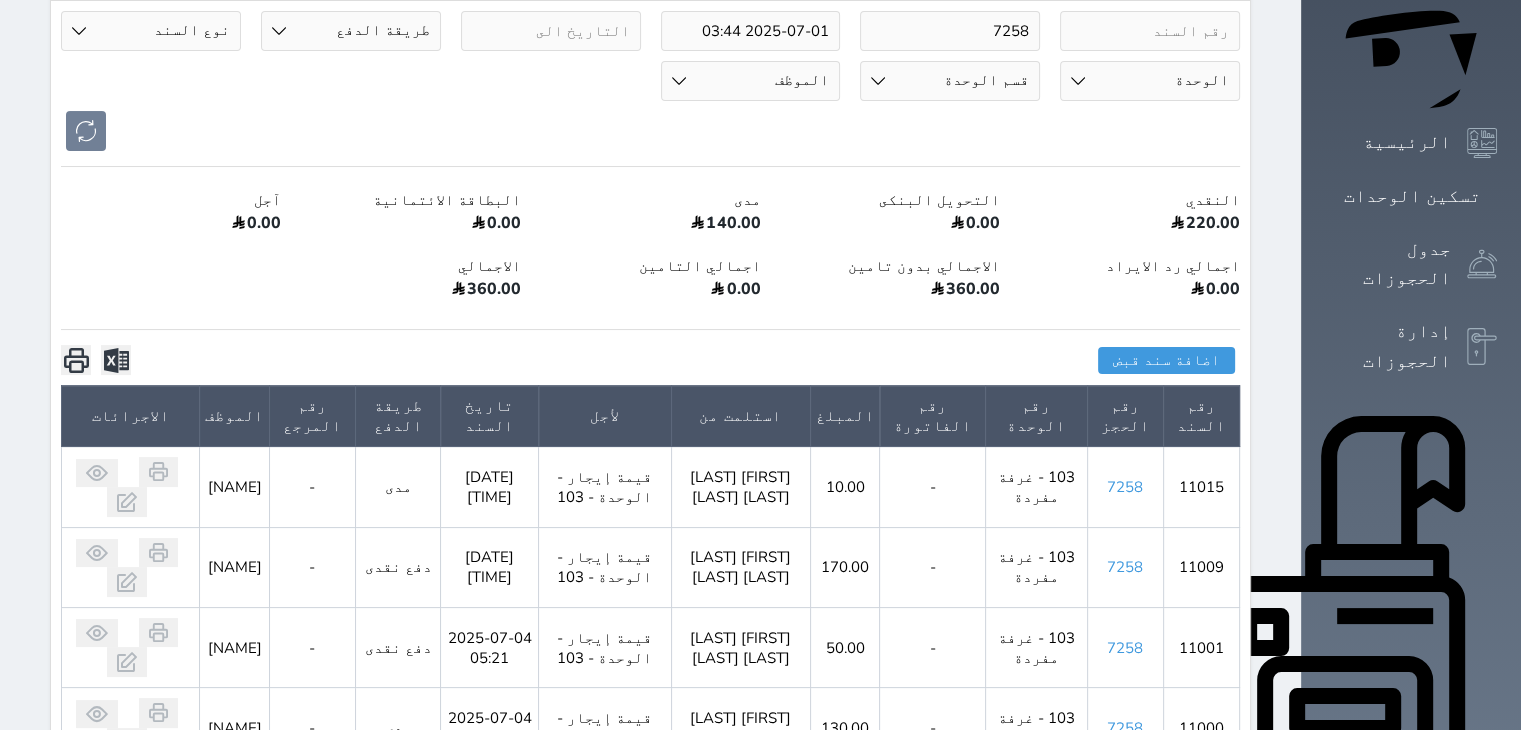 scroll, scrollTop: 228, scrollLeft: 0, axis: vertical 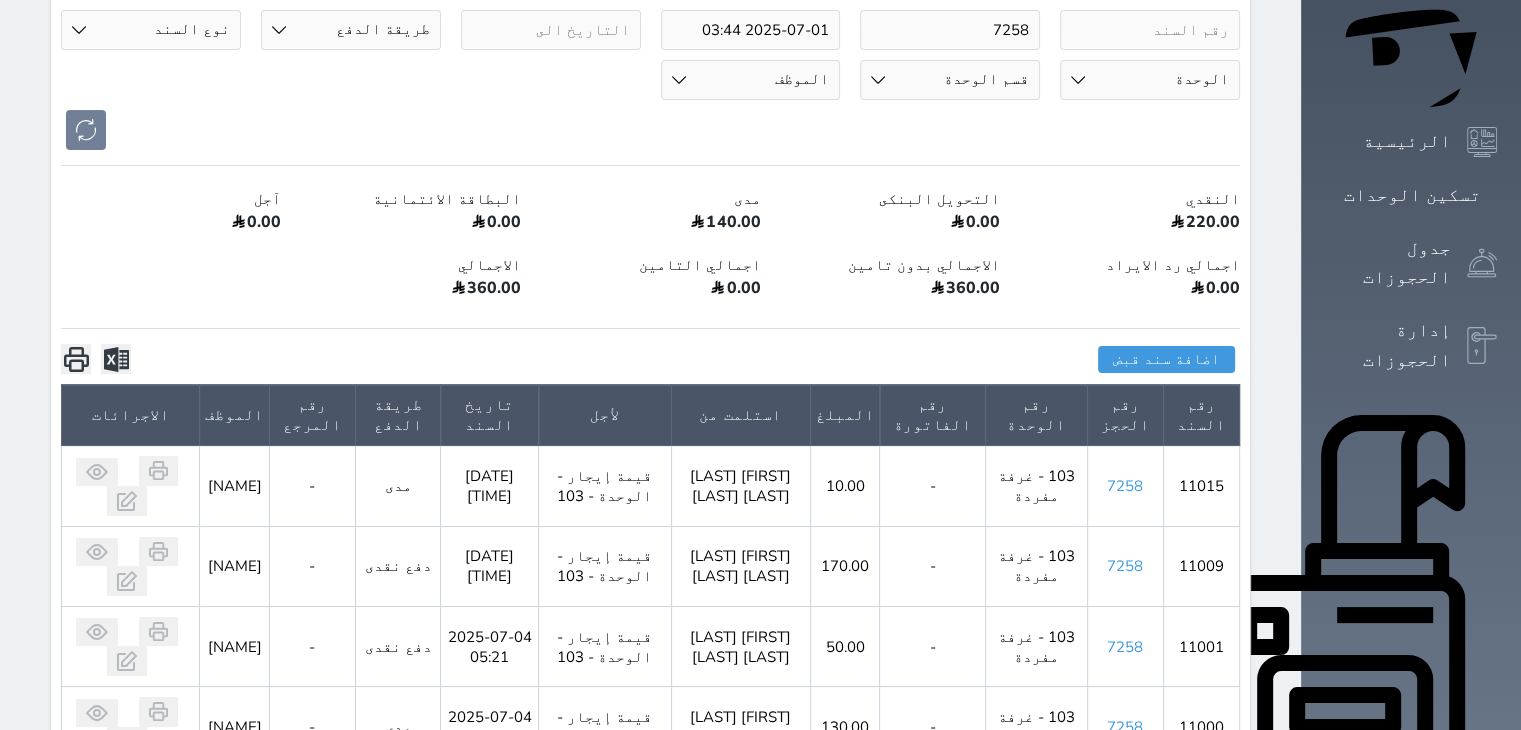 click on "7258" at bounding box center [1125, 647] 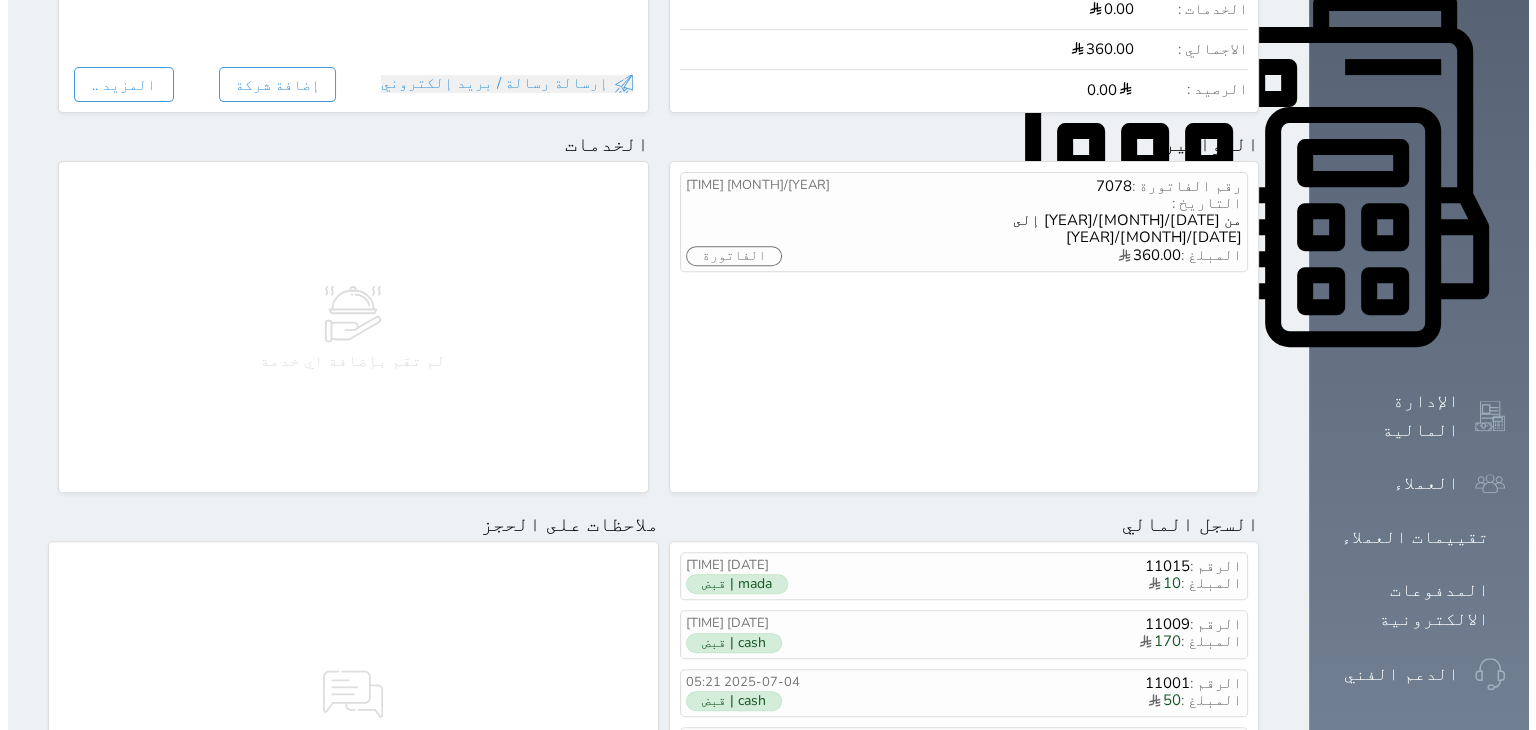 scroll, scrollTop: 1078, scrollLeft: 0, axis: vertical 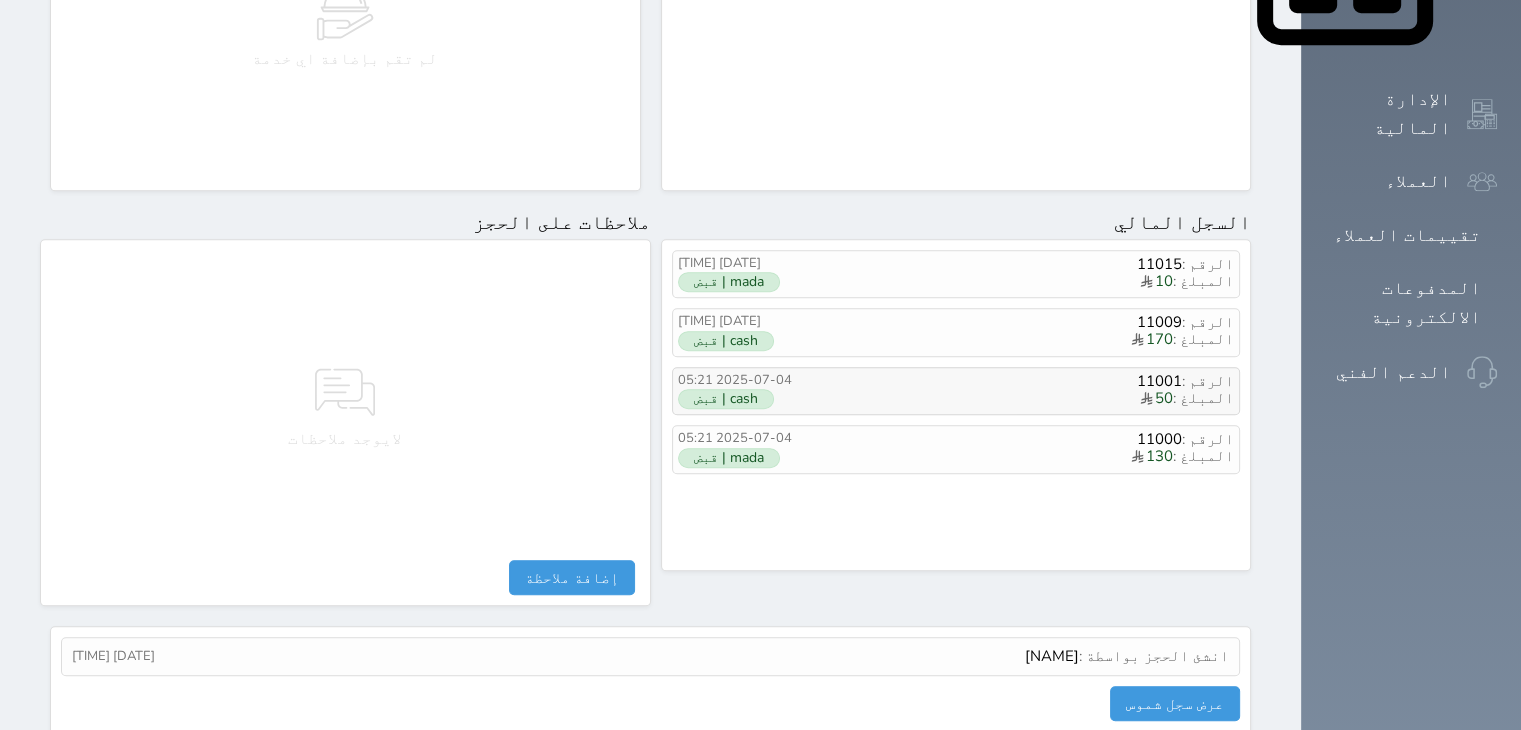 click on "cash | قبض" at bounding box center (726, 399) 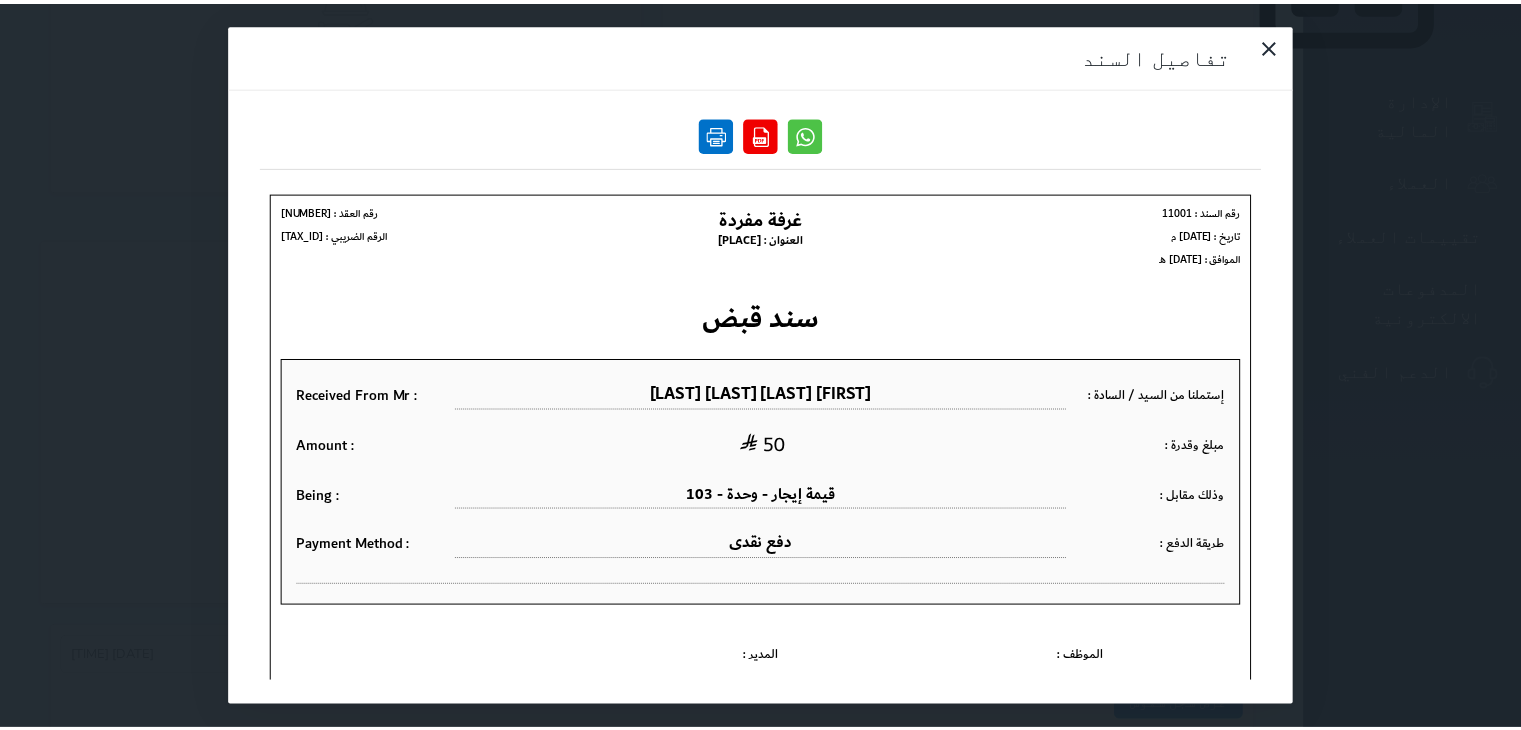 scroll, scrollTop: 0, scrollLeft: 0, axis: both 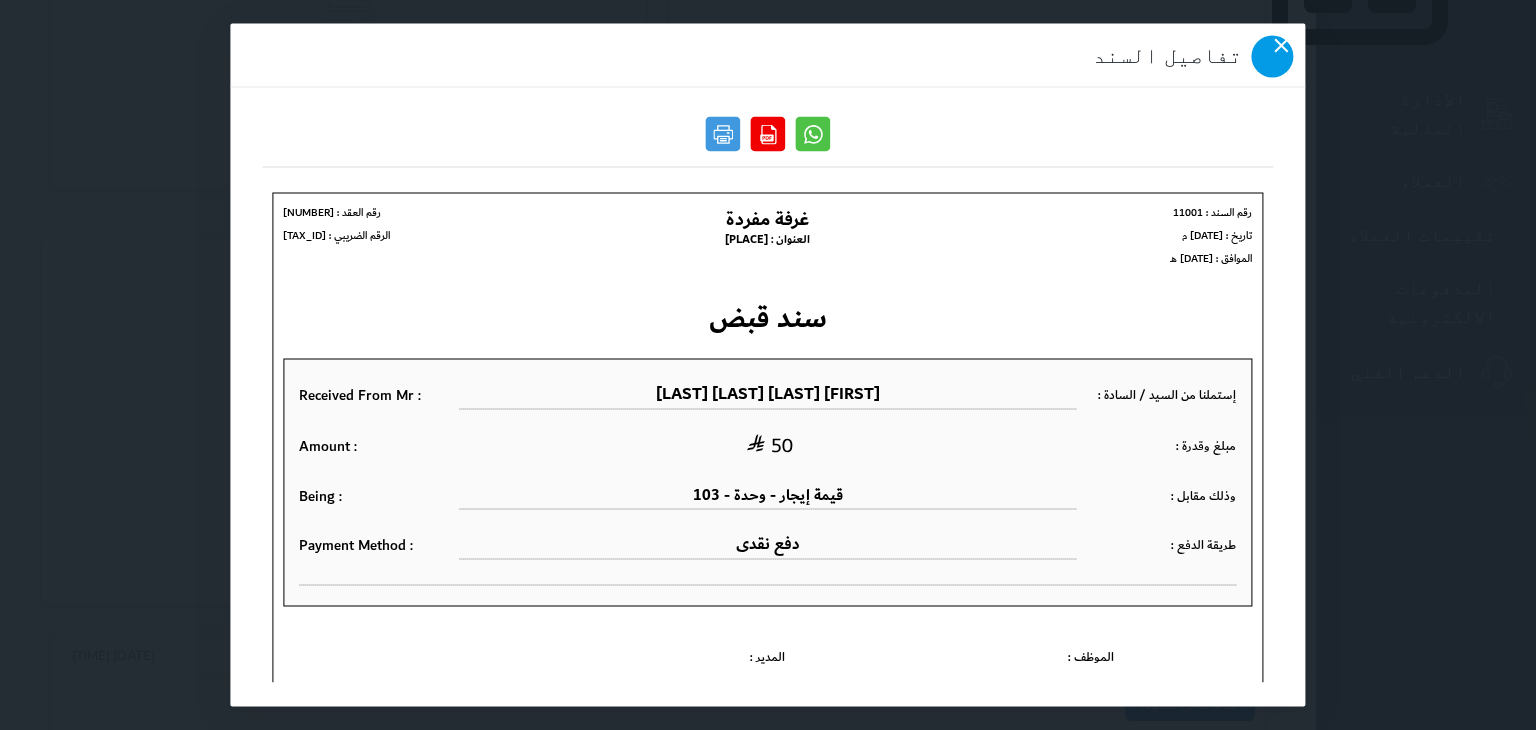 click 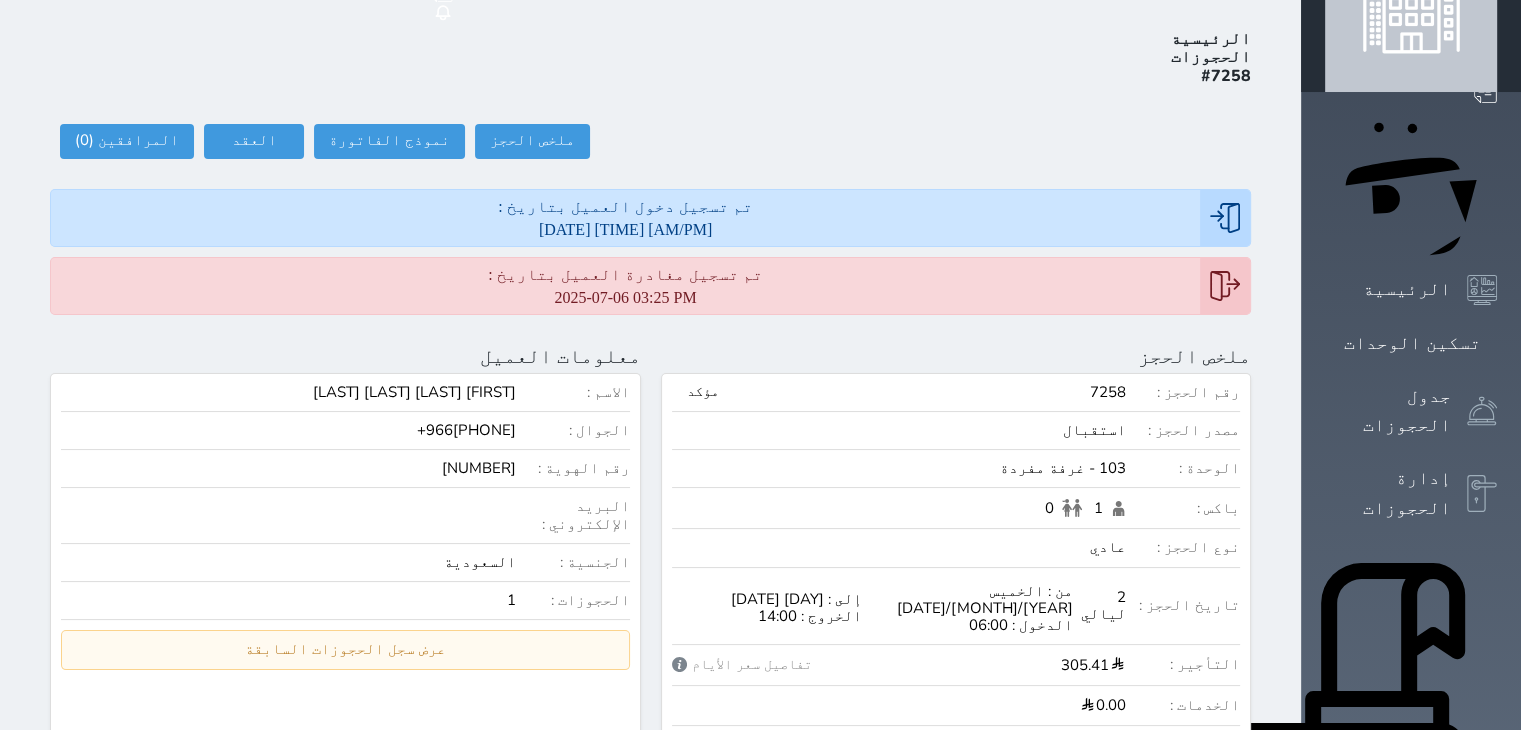 scroll, scrollTop: 0, scrollLeft: 0, axis: both 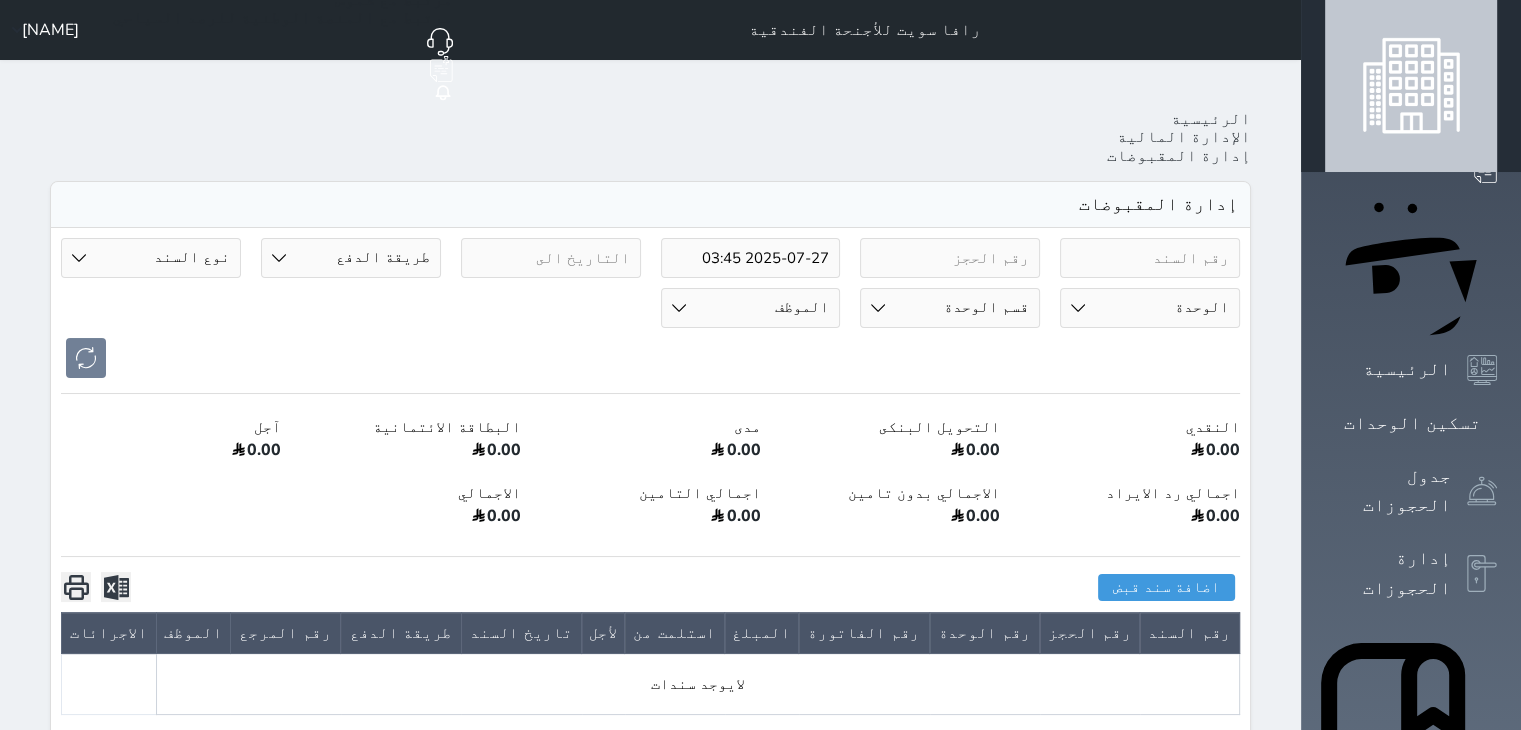 click at bounding box center (950, 258) 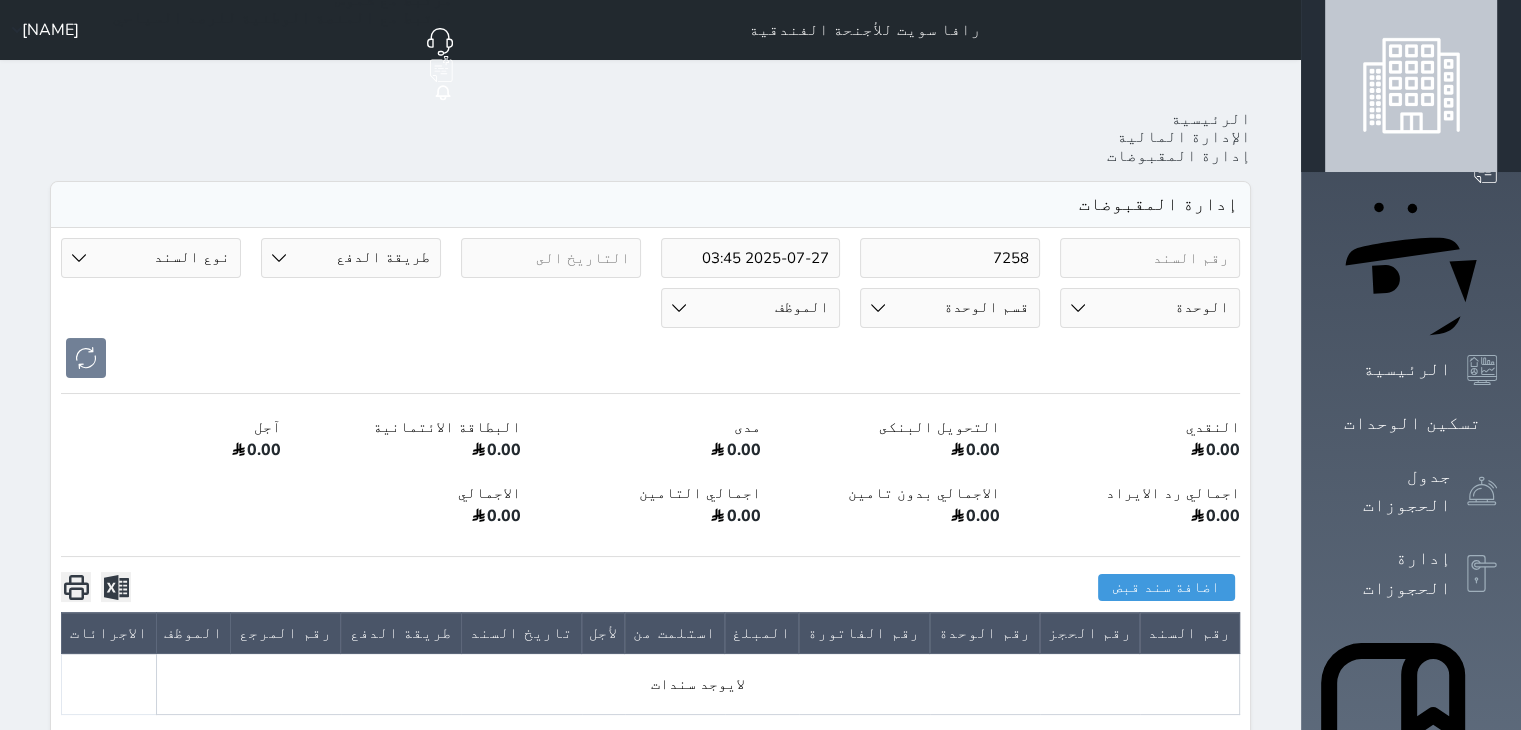 type on "7258" 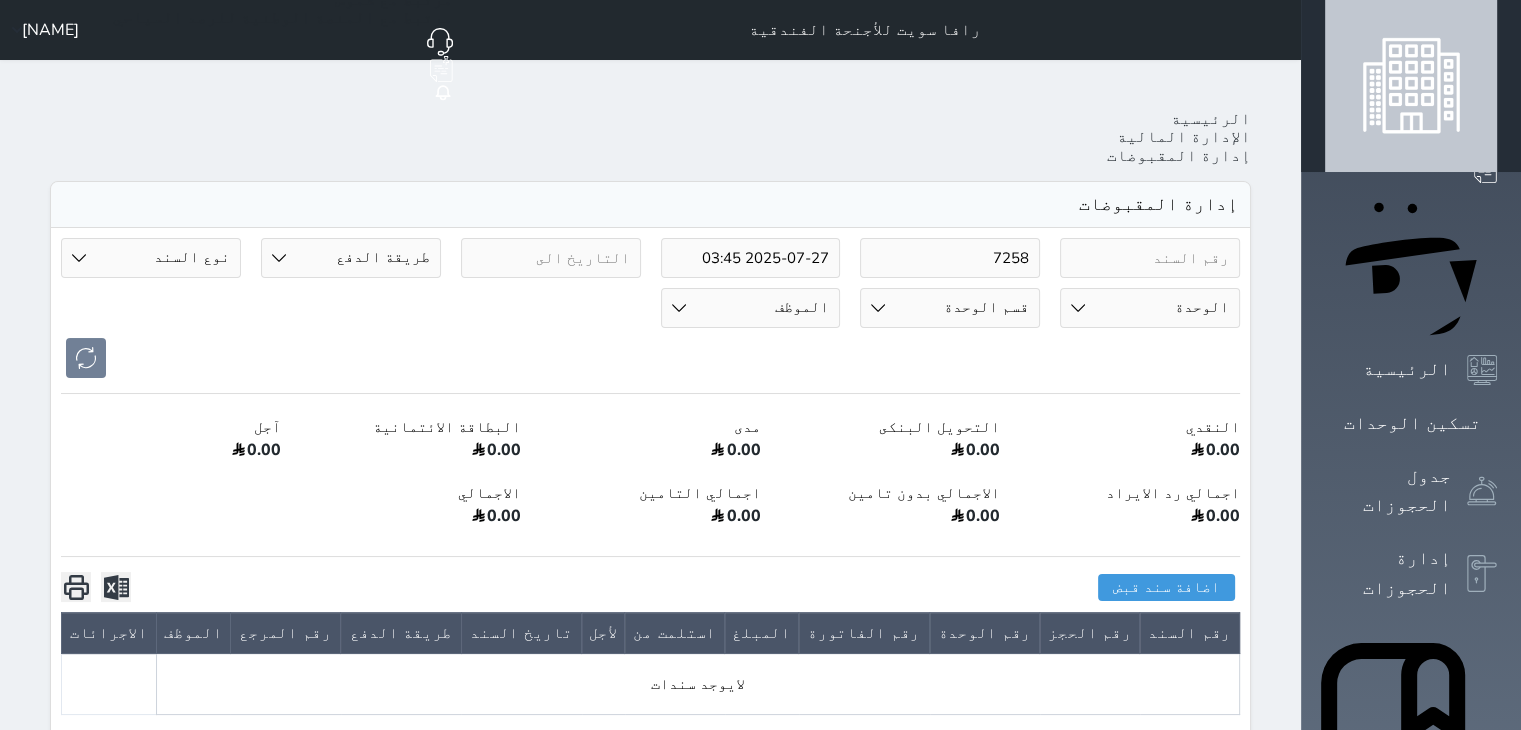click on "[NUMBER] [DATE] [TIME] طريقة الدفع دفع نقدى تحويل بنكى مدى بطاقة ائتمان آجل رد ايراد نوع السند مقبوضات عامة قيمة إيجار فواتير تحويل من الادارة الى الصندوق خدمات تامين عربون لا ينطبق آخر مغسلة واي فاي - الإنترنت مواقف السيارات طعام الأغذية والمشروبات مشروبات المشروبات الباردة المشروبات الساخنة الإفطار غداء عشاء مخبز و كعك حمام سباحة الصالة الرياضية سبا و خدمات الجمال اختيار وإسقاط (خدمات النقل) ميني بار كابل - تلفزيون سرير إضافي تصفيف الشعر التسوق خدمات الجولات السياحية المنظمة خدمات الدليل السياحي تحصيل كمبيالة الوحدة 100 - غرفة مفردة 101 - غرفتين + صالة" at bounding box center (650, 308) 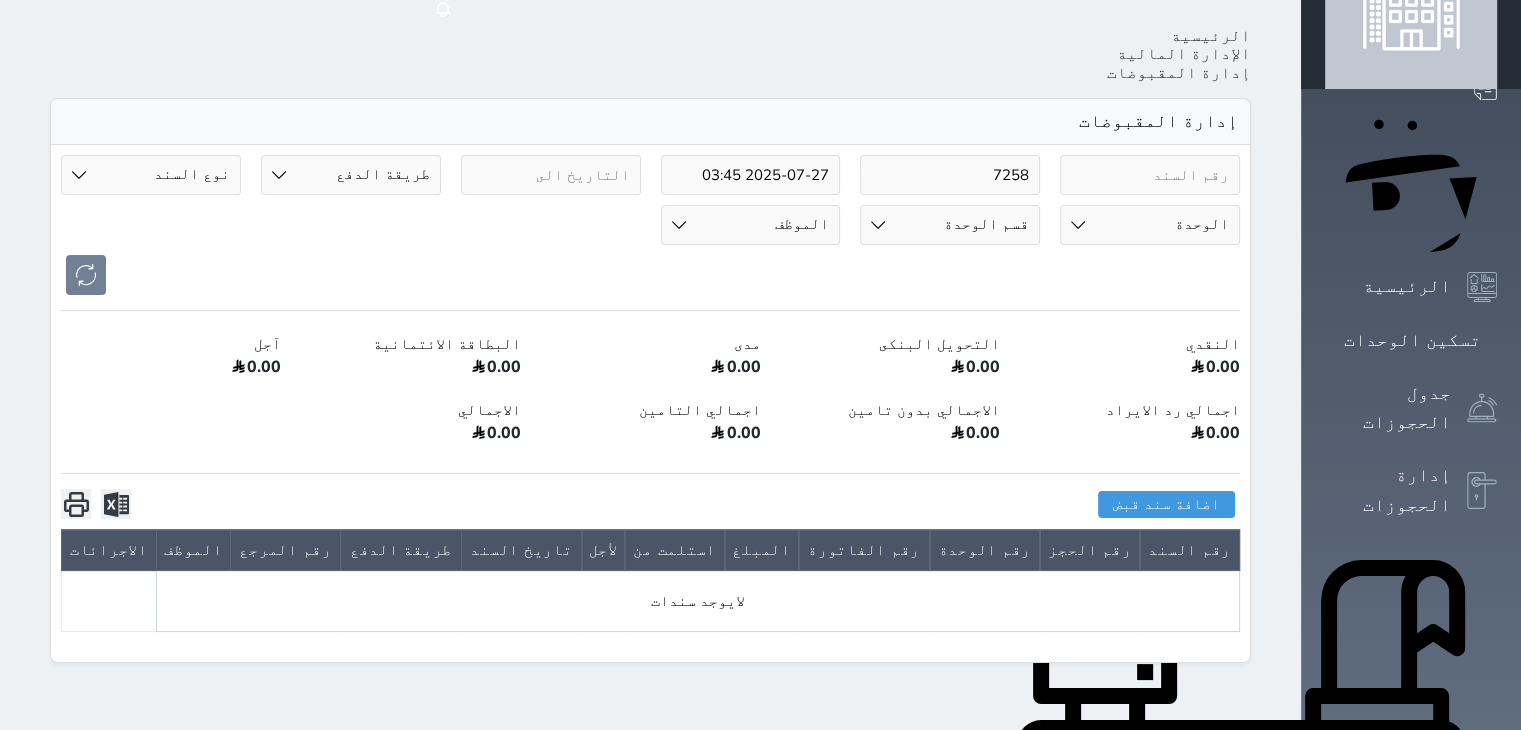 scroll, scrollTop: 0, scrollLeft: 0, axis: both 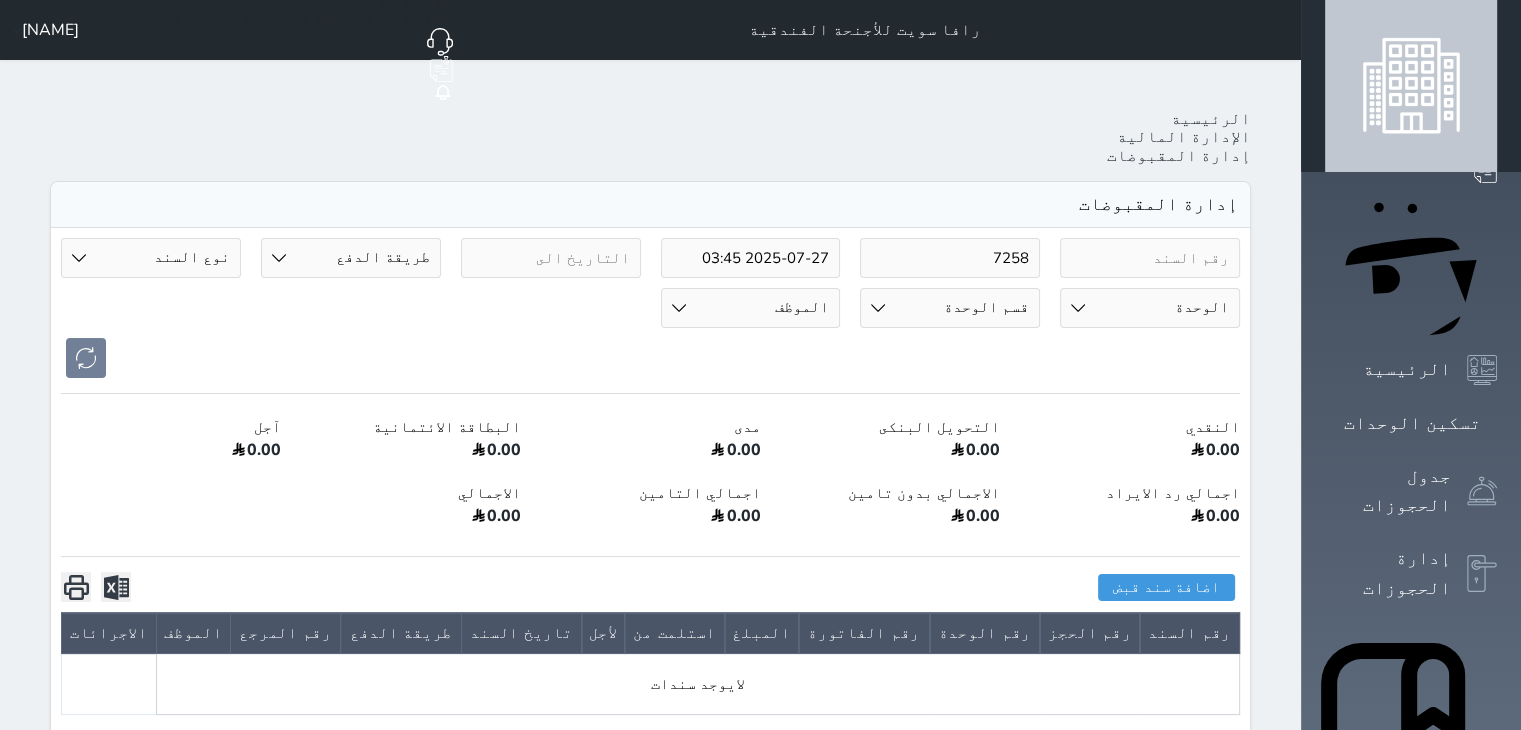 click on "2025-07-27 03:45" at bounding box center (751, 258) 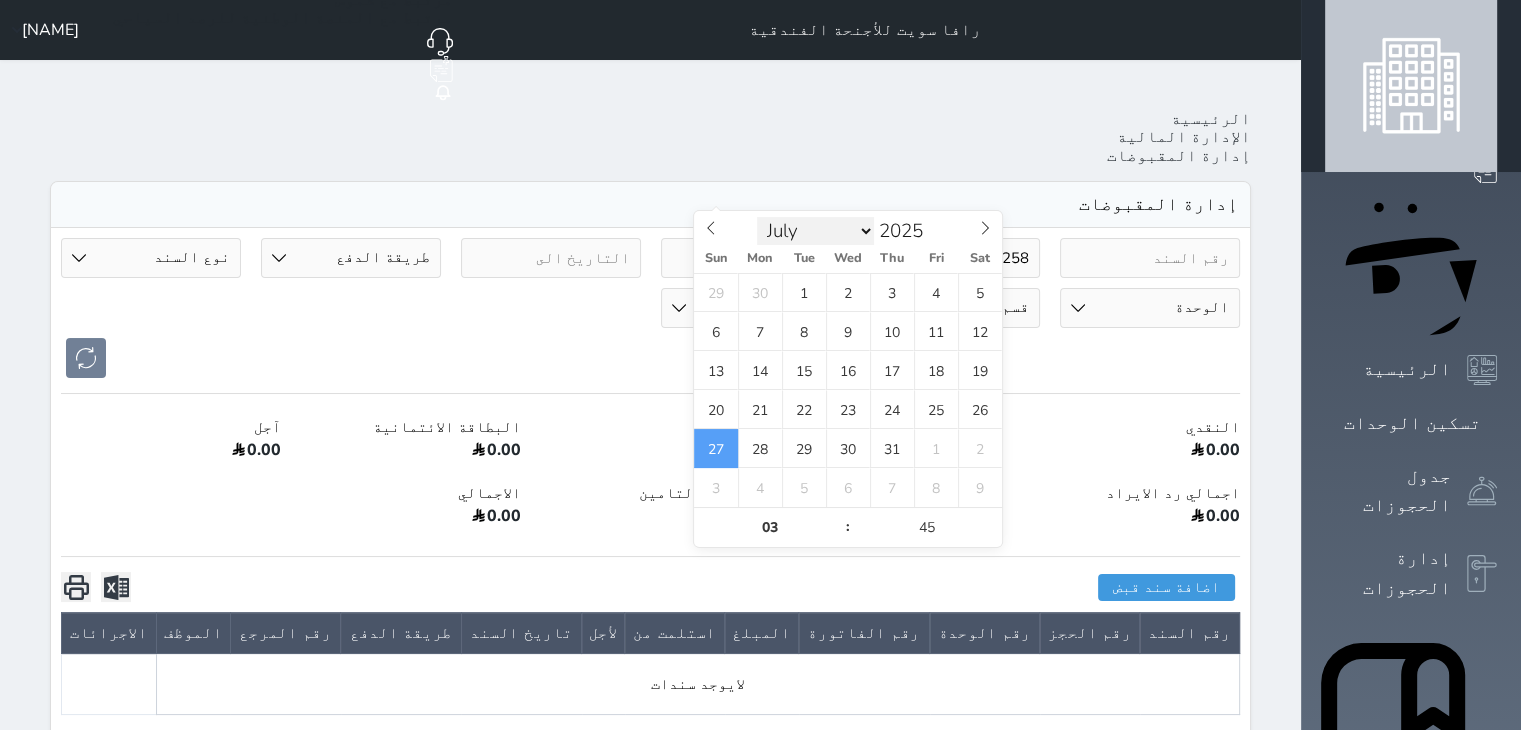 click on "January February March April May June July August September October November December" at bounding box center [815, 231] 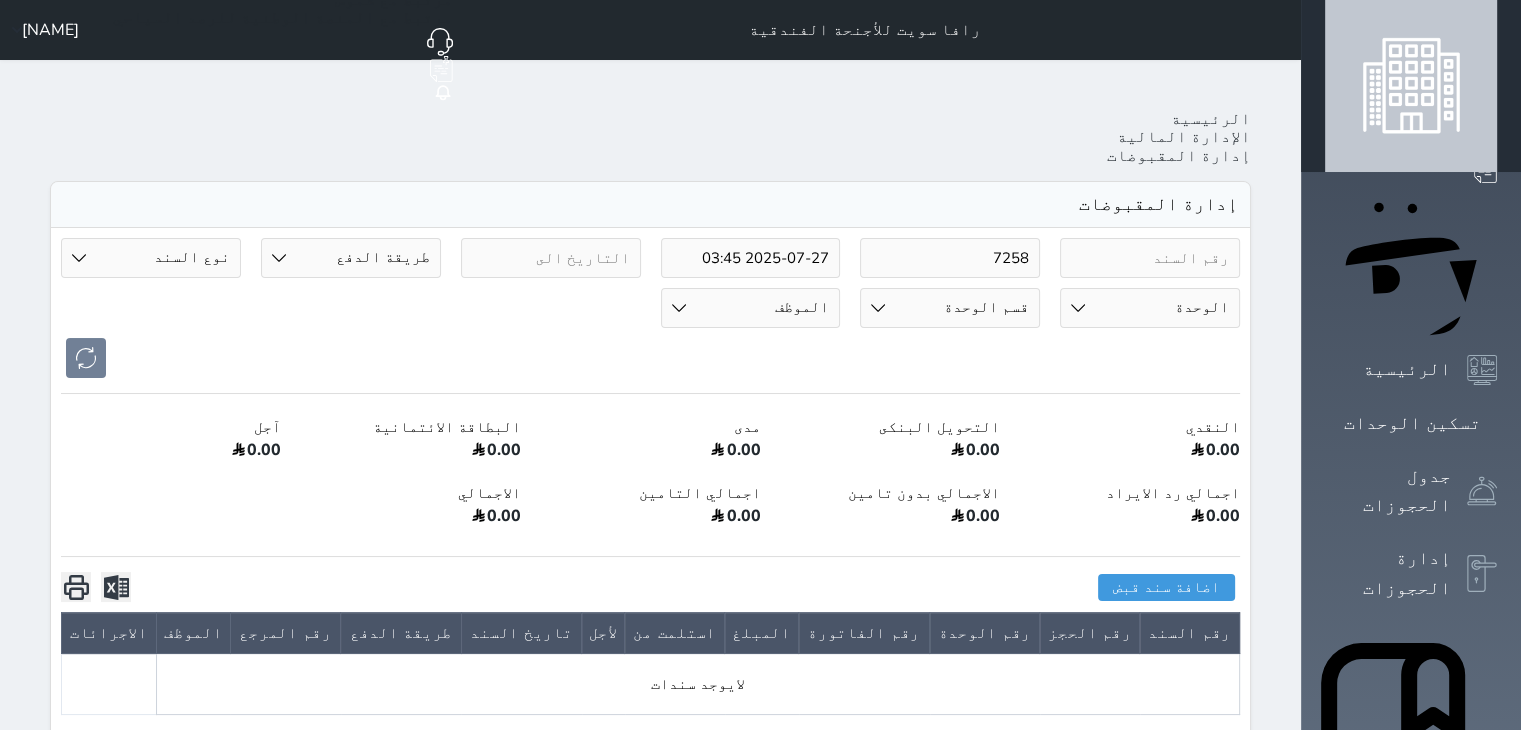 click at bounding box center [650, 358] 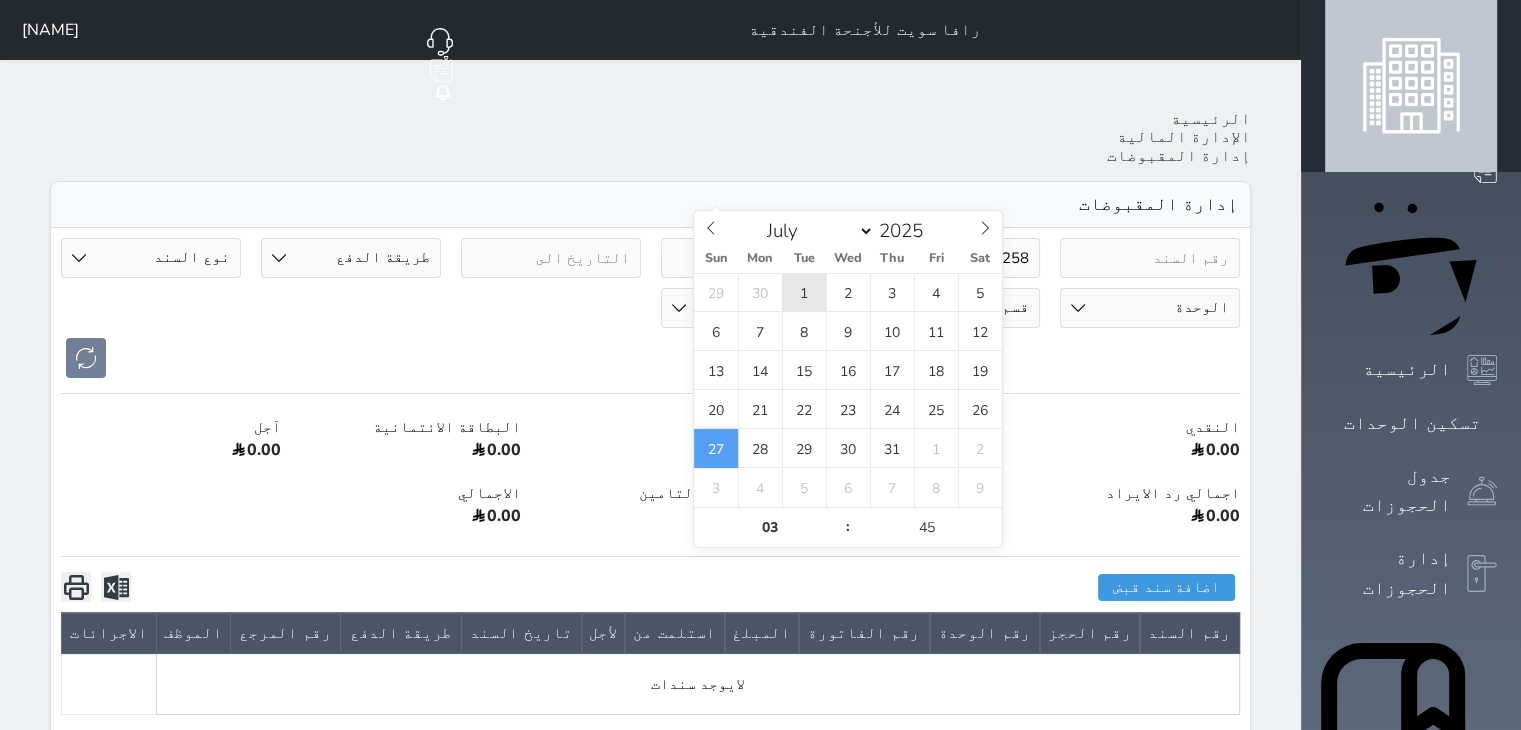 click on "1" at bounding box center [804, 292] 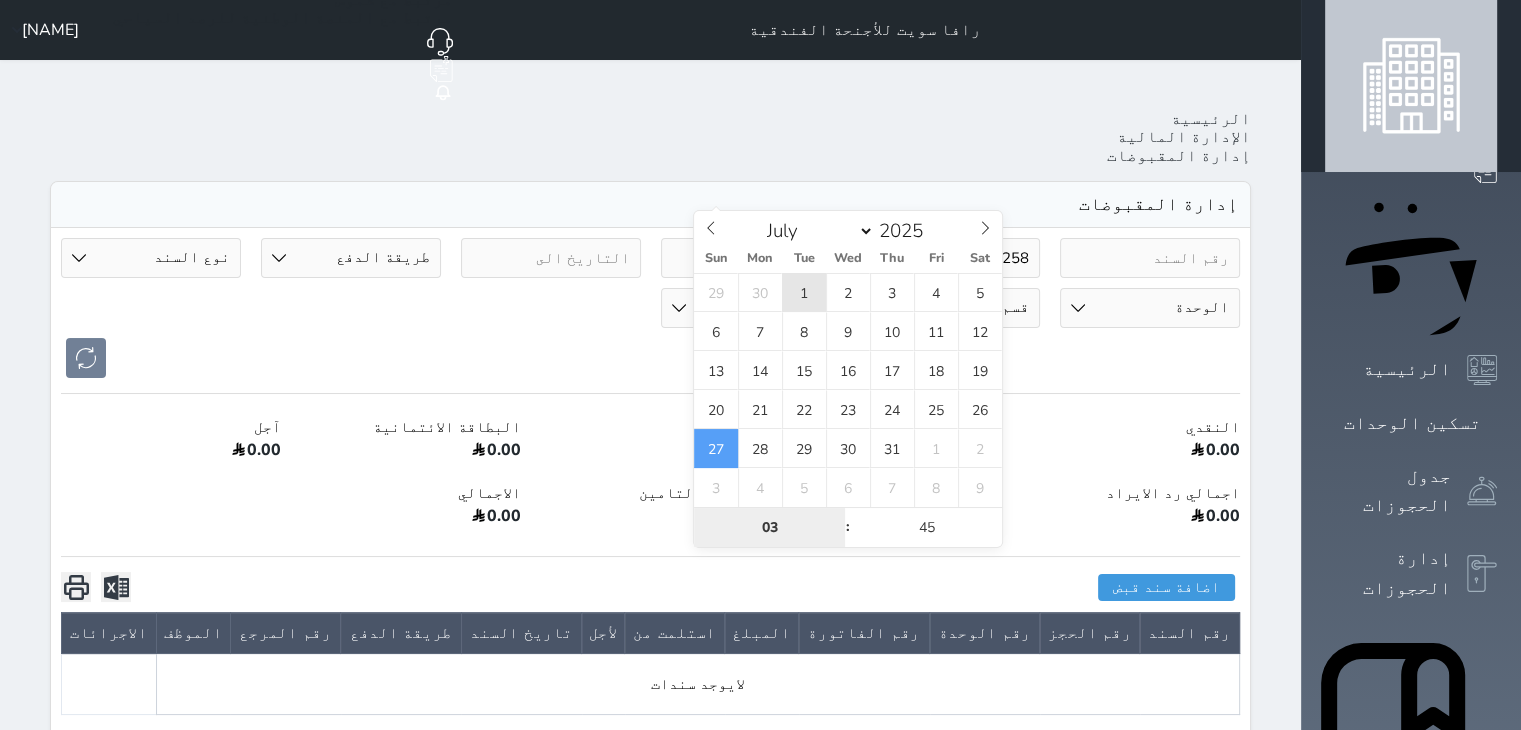 type on "2025-07-01 03:45" 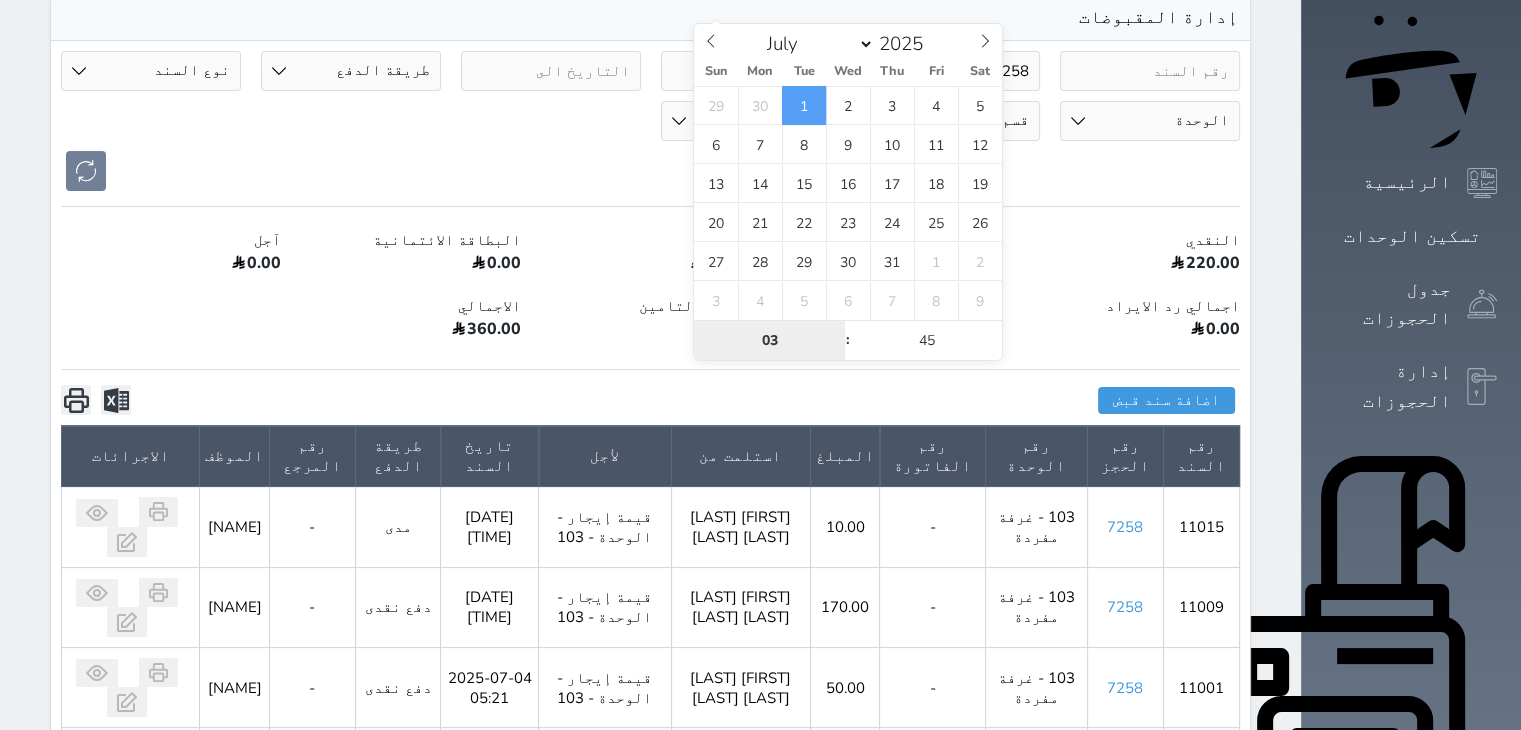 scroll, scrollTop: 200, scrollLeft: 0, axis: vertical 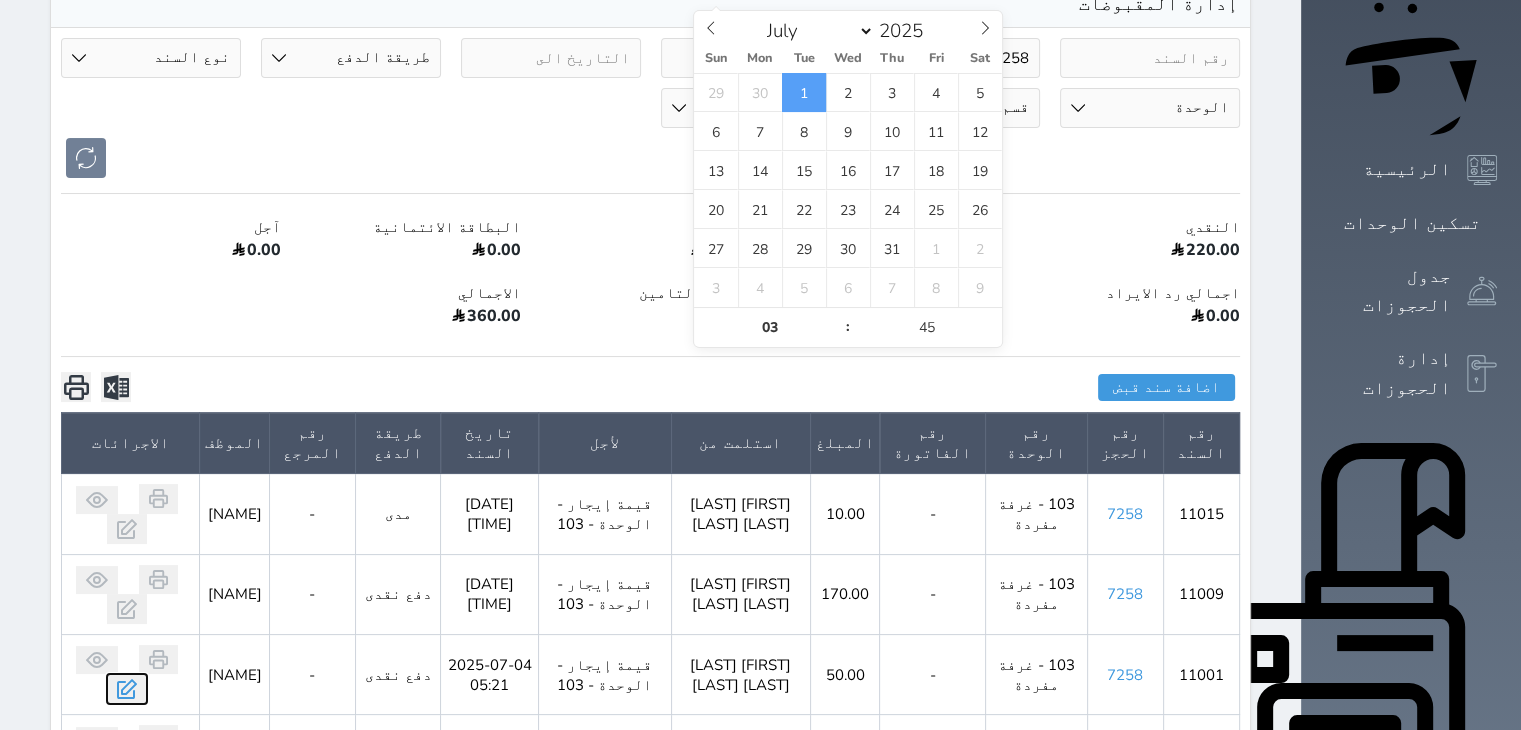 click 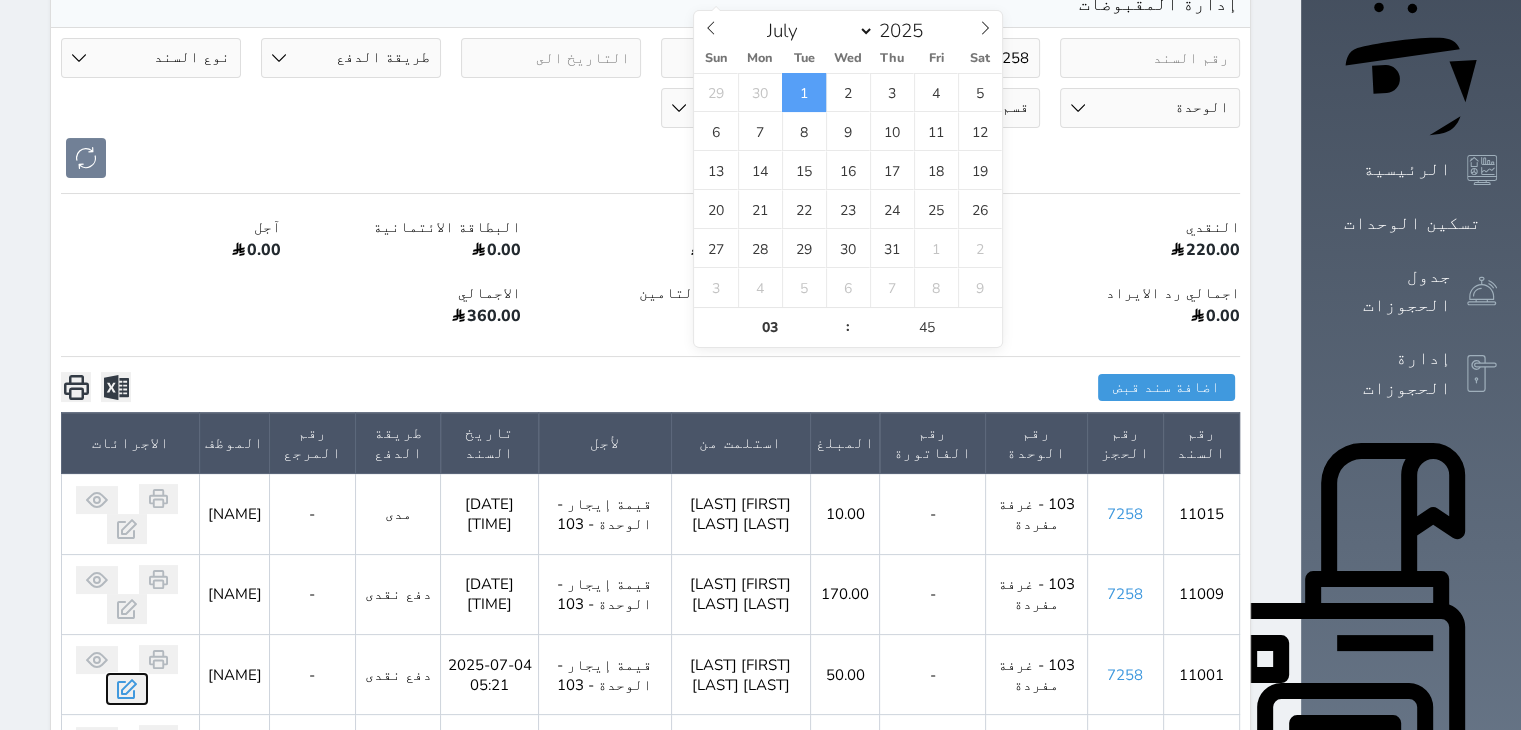 select on "cash" 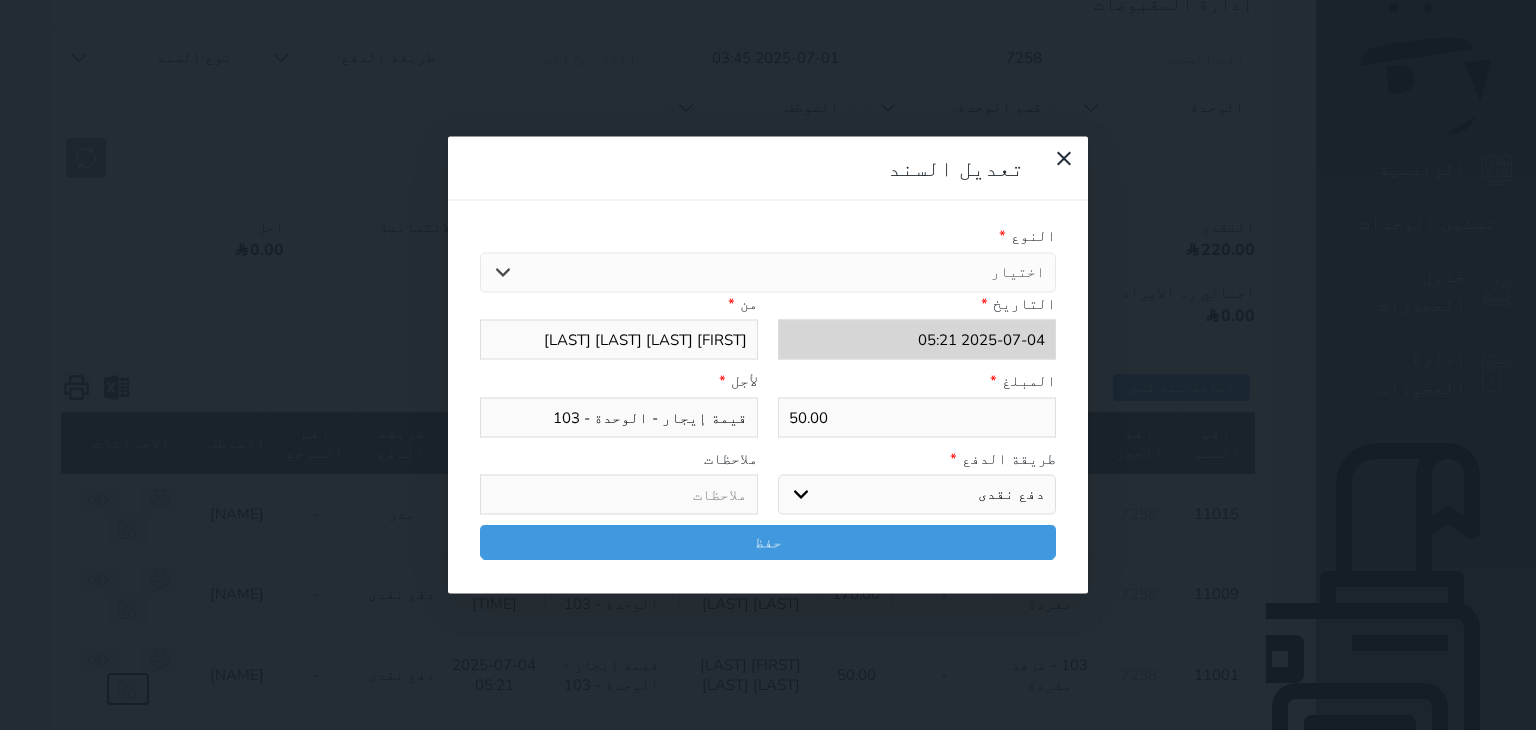 select on "34839" 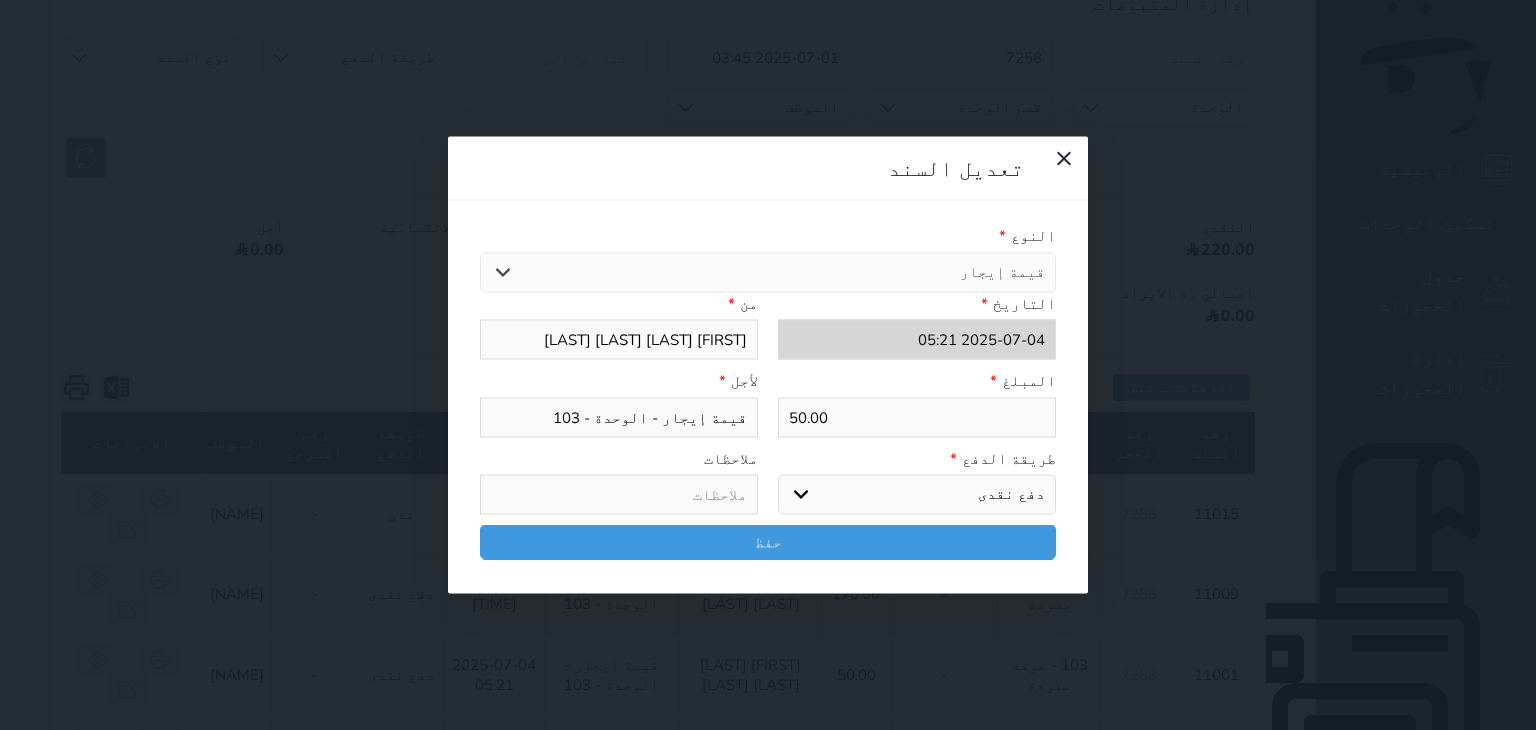 click on "اختر طريقة الدفع   دفع نقدى   تحويل بنكى   مدى   بطاقة ائتمان   آجل" at bounding box center (917, 495) 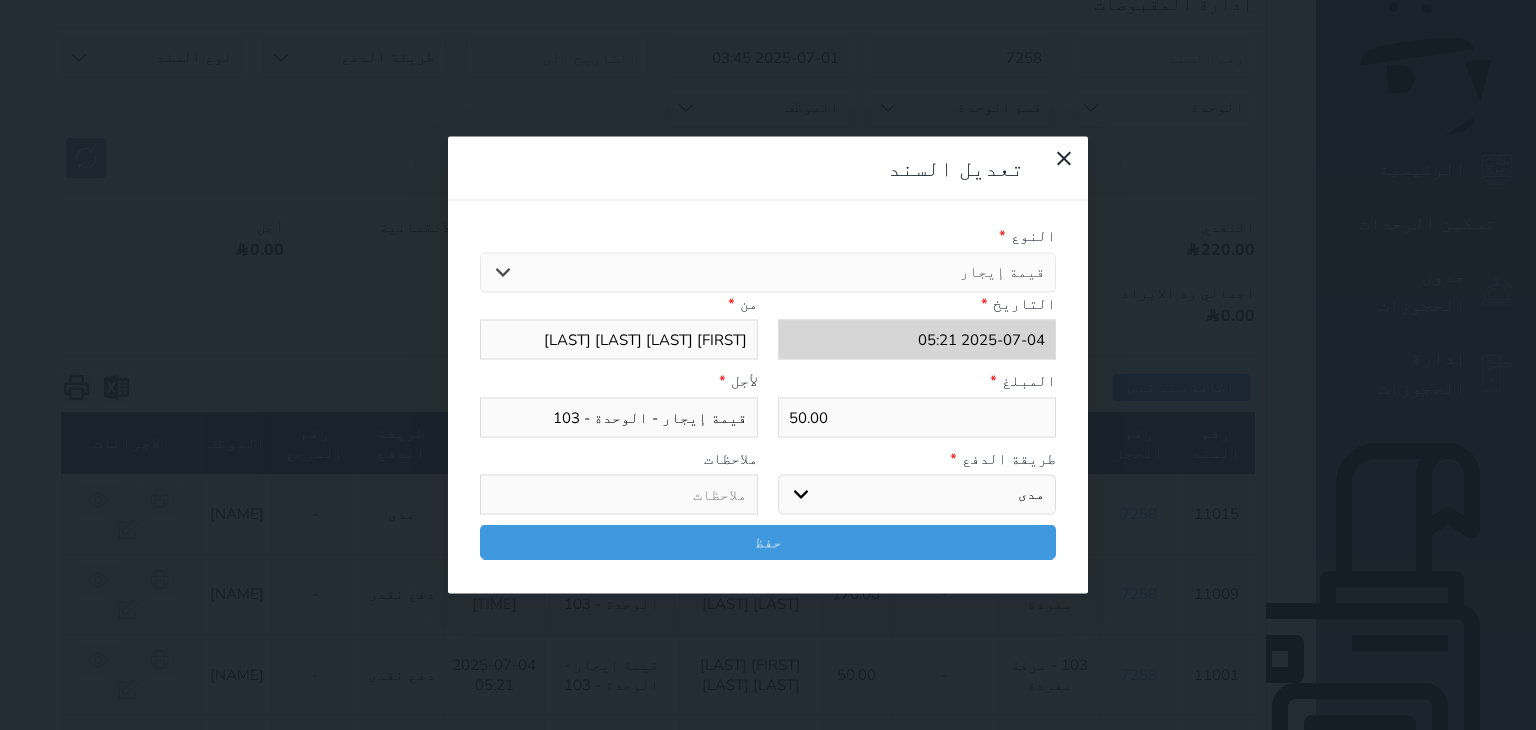 click on "اختر طريقة الدفع   دفع نقدى   تحويل بنكى   مدى   بطاقة ائتمان   آجل" at bounding box center (917, 495) 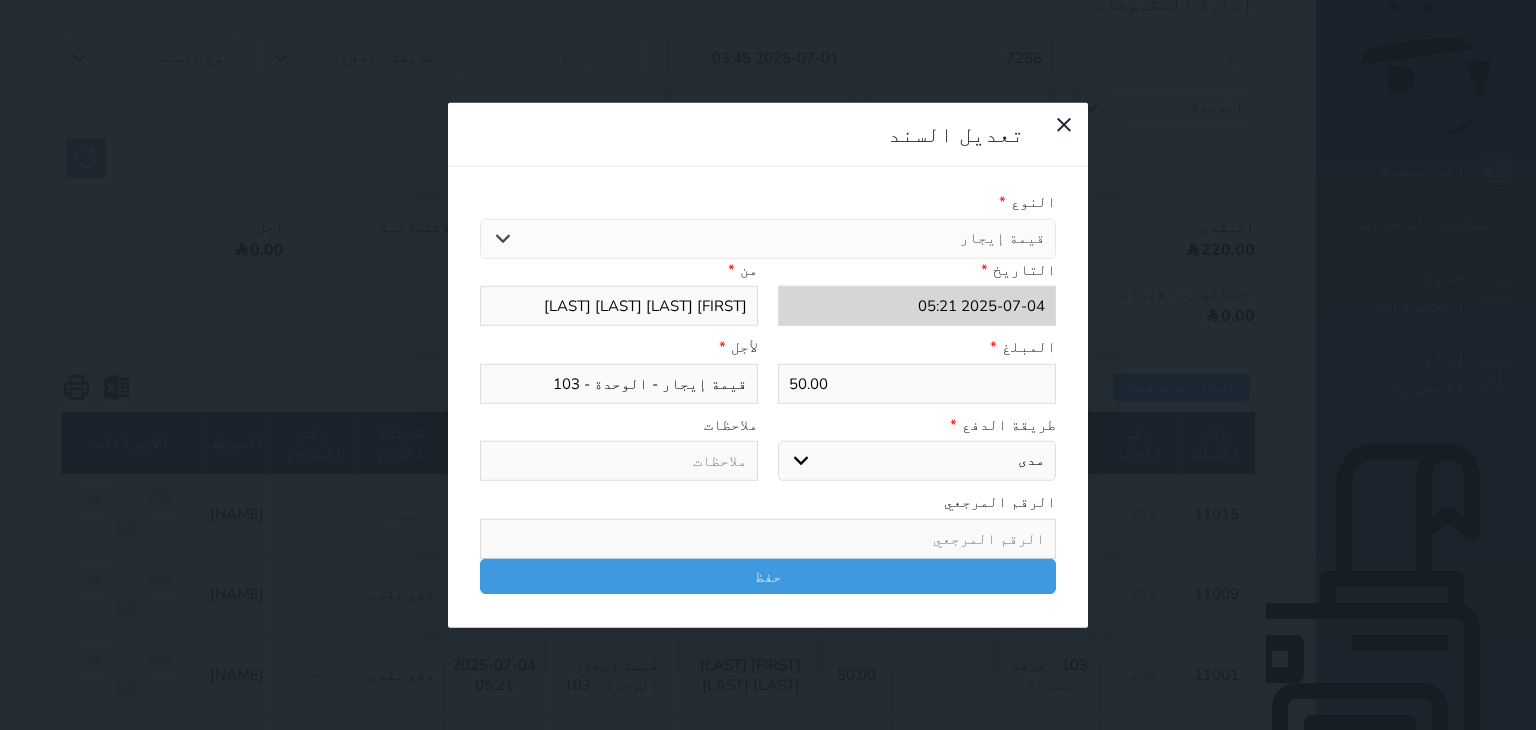 drag, startPoint x: 903, startPoint y: 475, endPoint x: 974, endPoint y: 398, distance: 104.73777 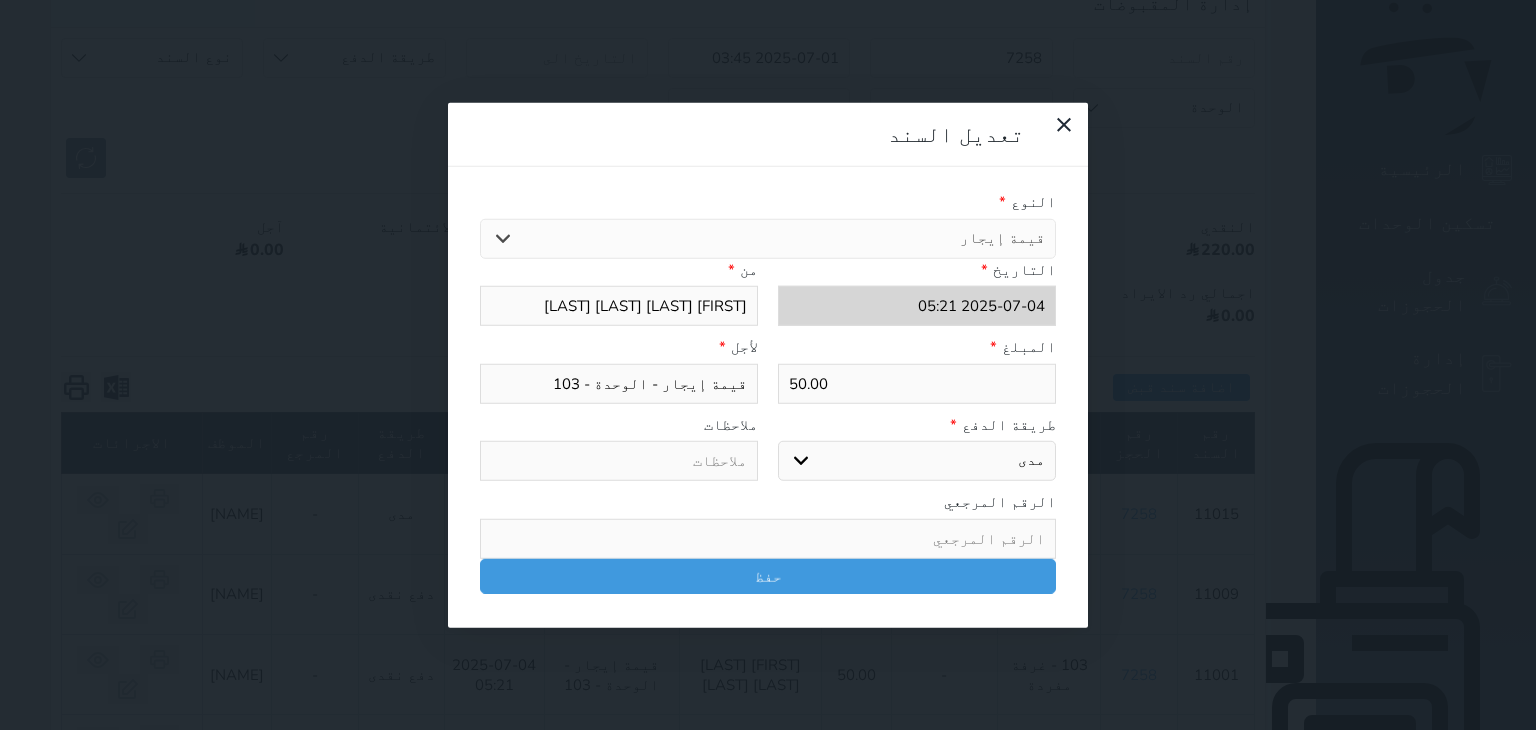 click on "الرقم المرجعي" at bounding box center (768, 502) 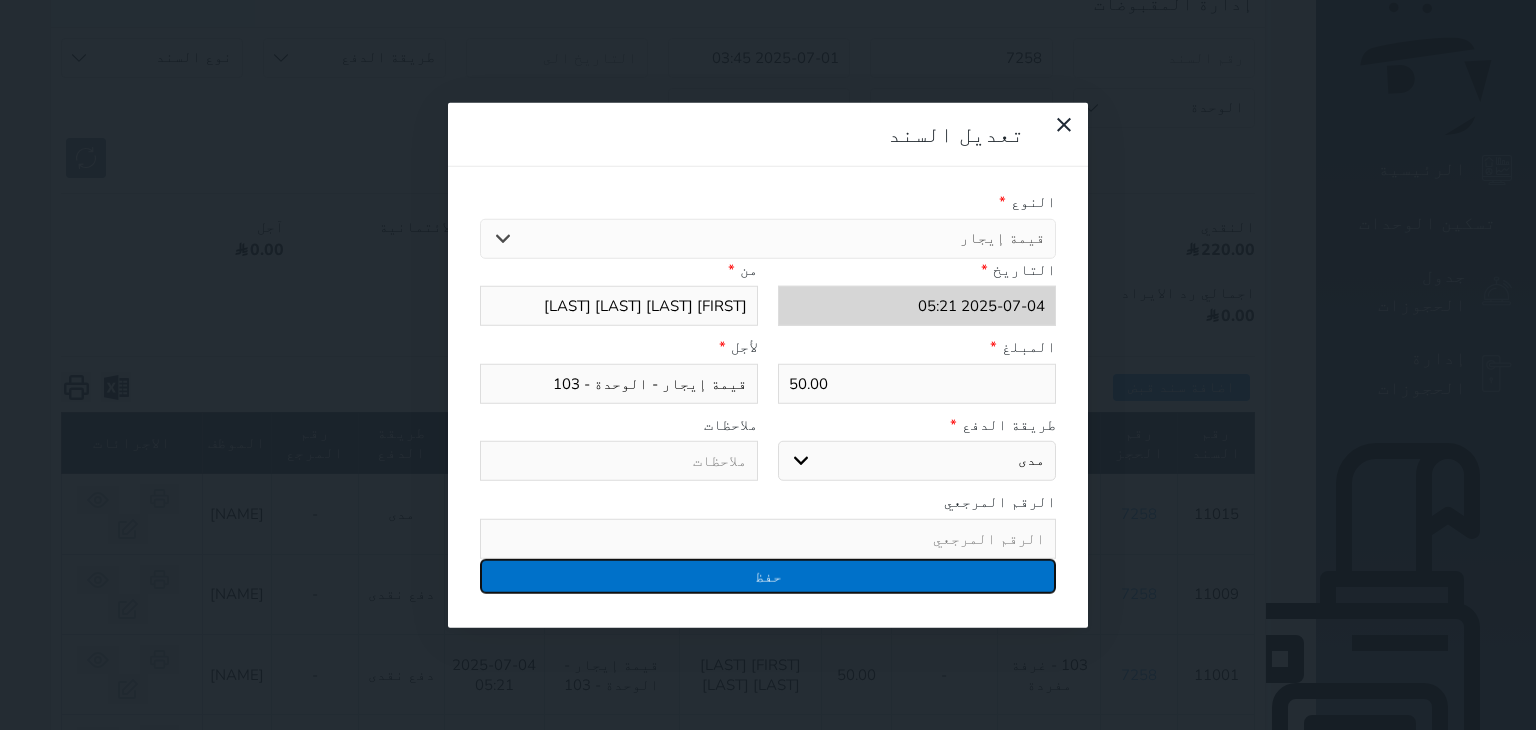 click on "حفظ" at bounding box center [768, 575] 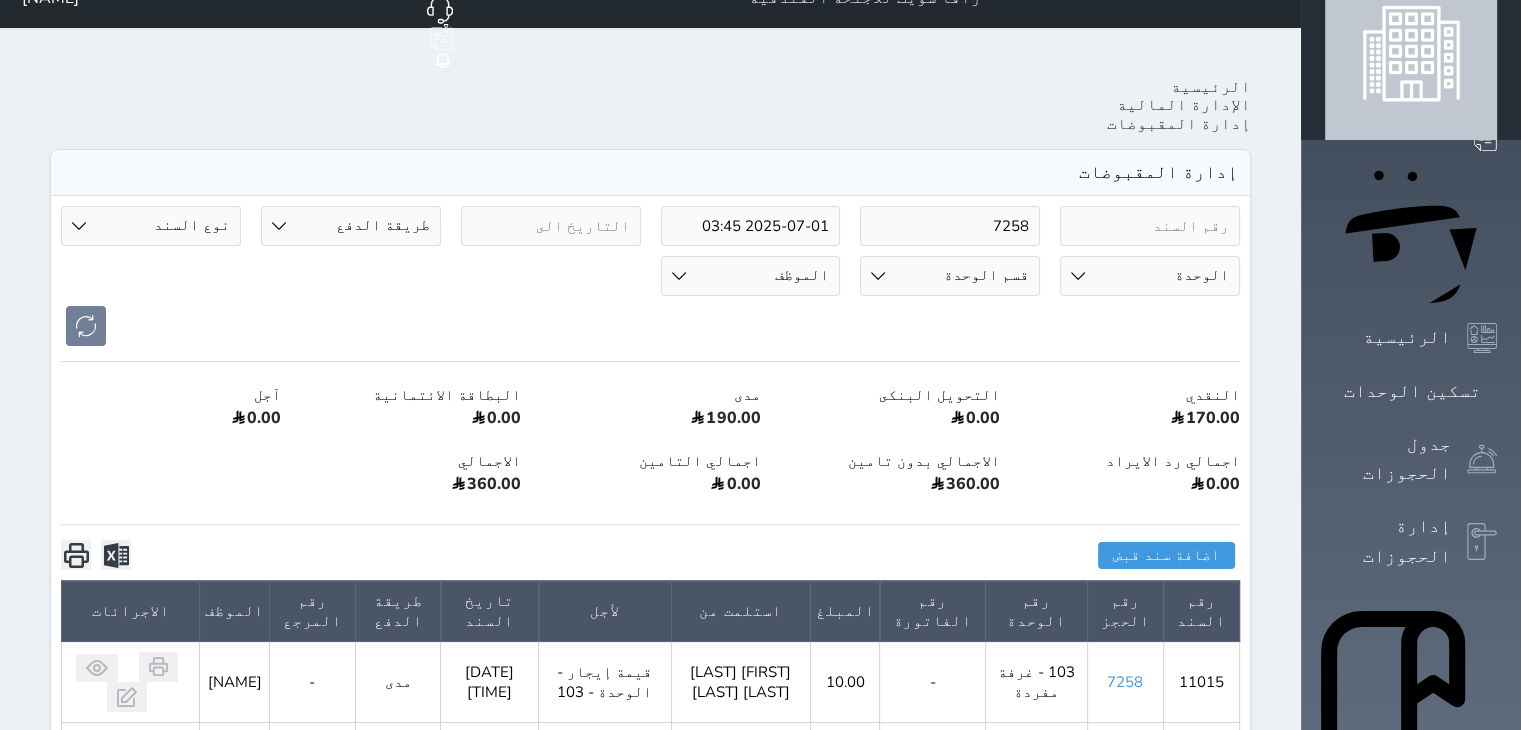 scroll, scrollTop: 0, scrollLeft: 0, axis: both 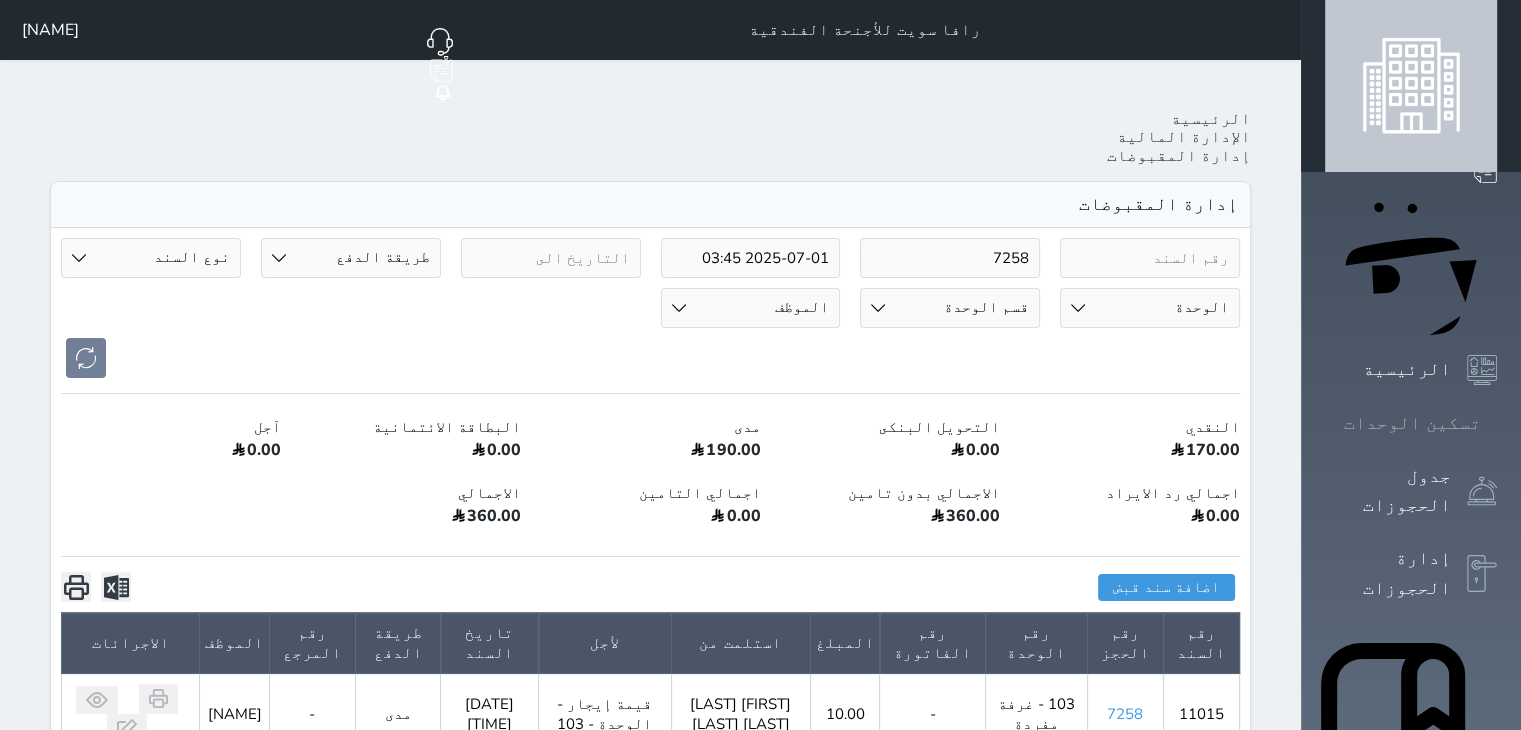 click on "تسكين الوحدات" at bounding box center (1411, 423) 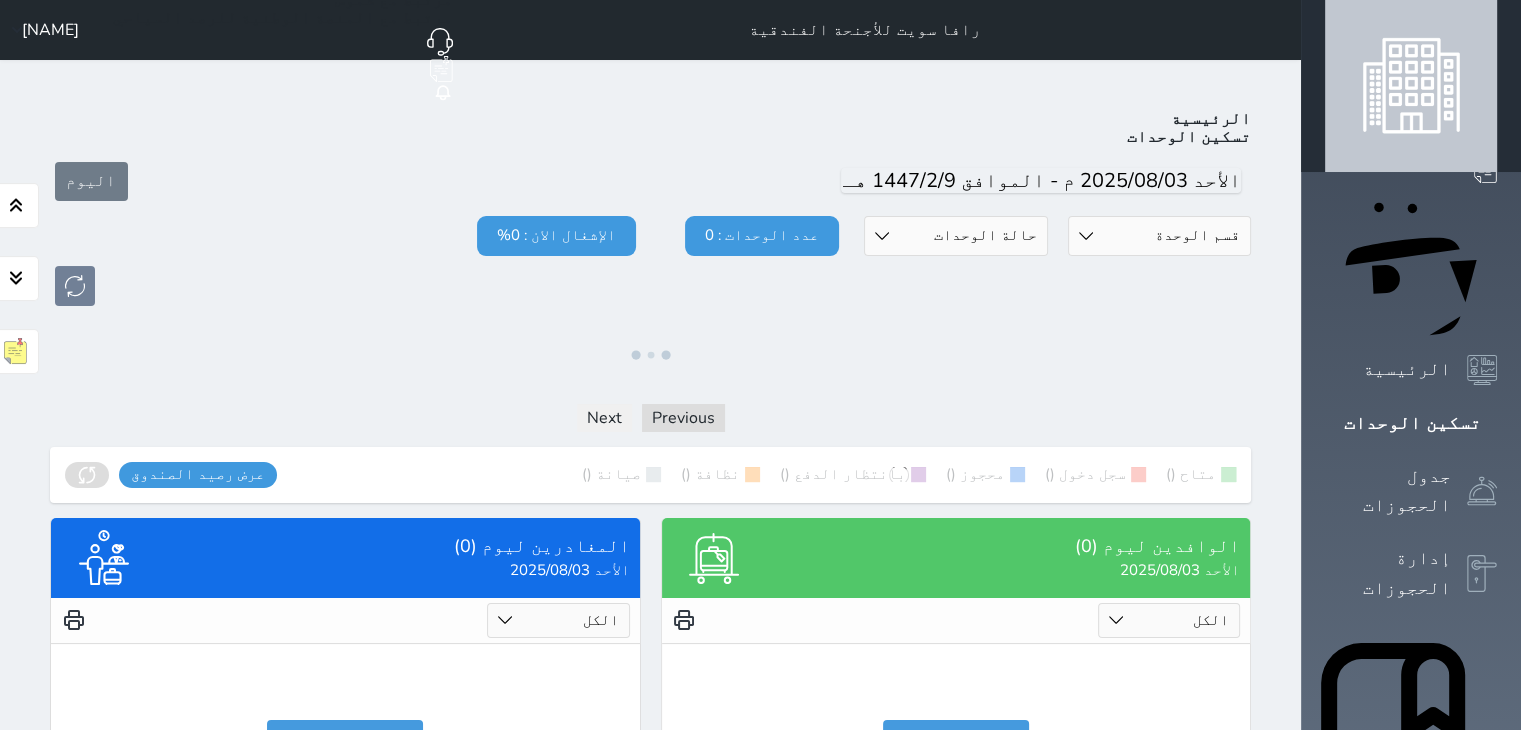 click 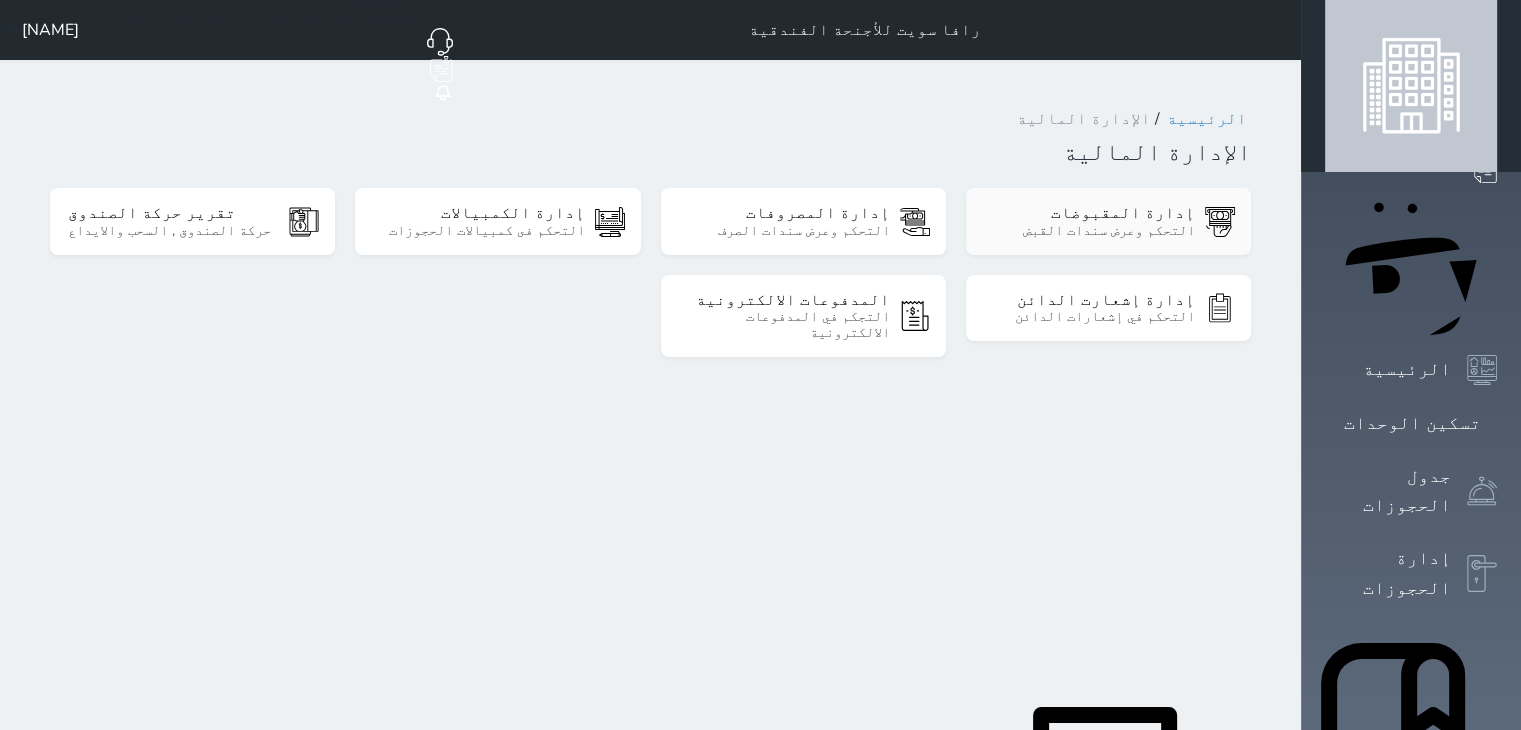 click on "إدارة المقبوضات" at bounding box center (1089, 213) 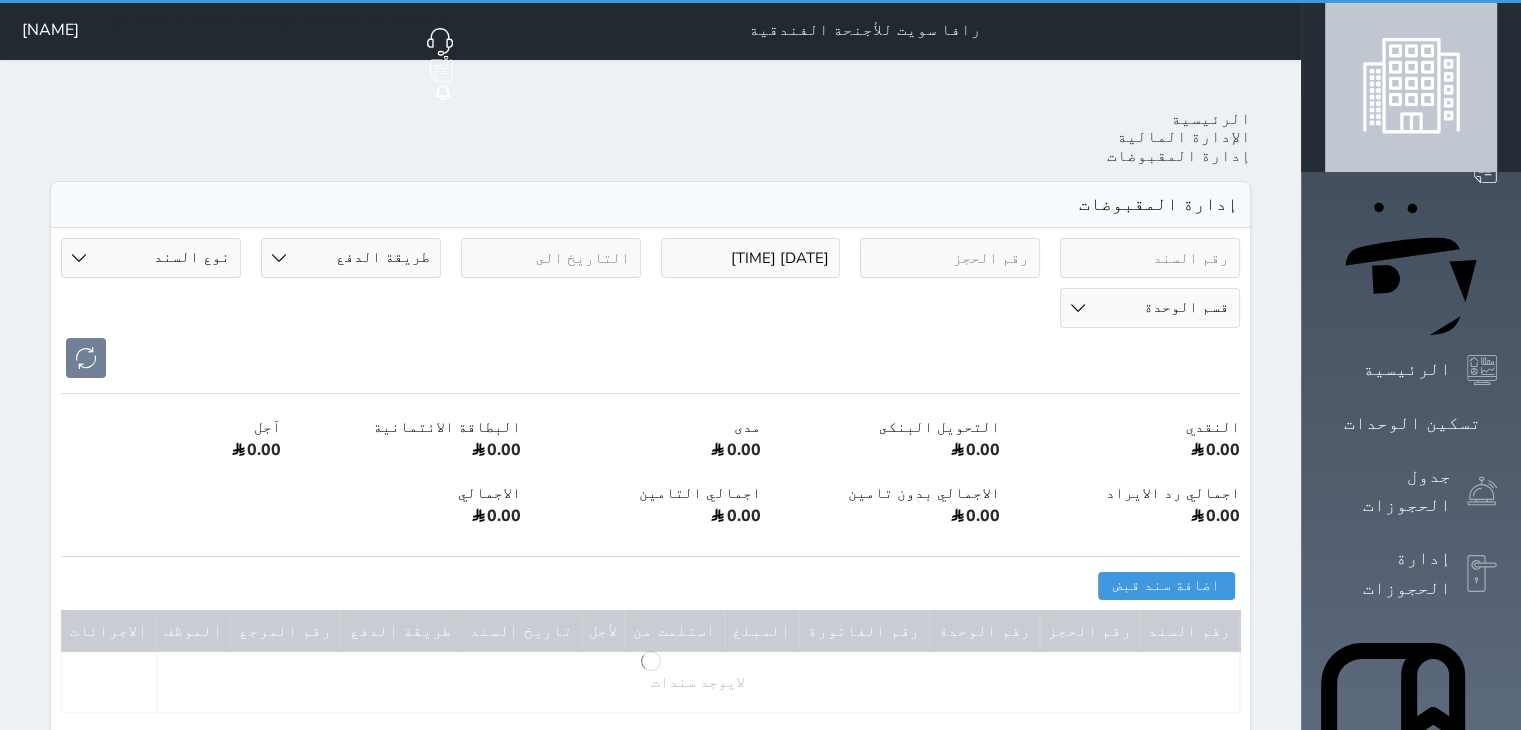 select on "6" 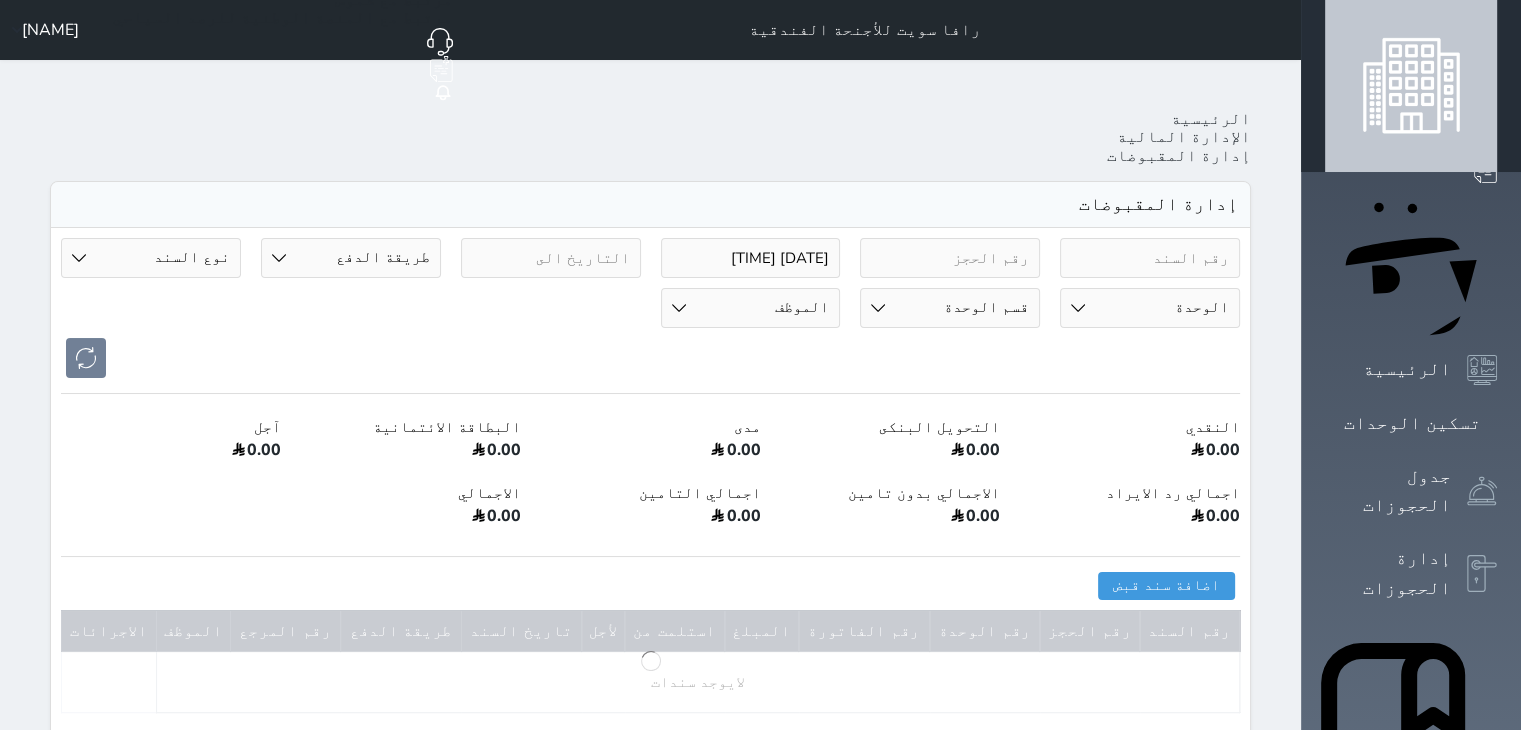 click on "[DATE] [TIME]" at bounding box center (751, 258) 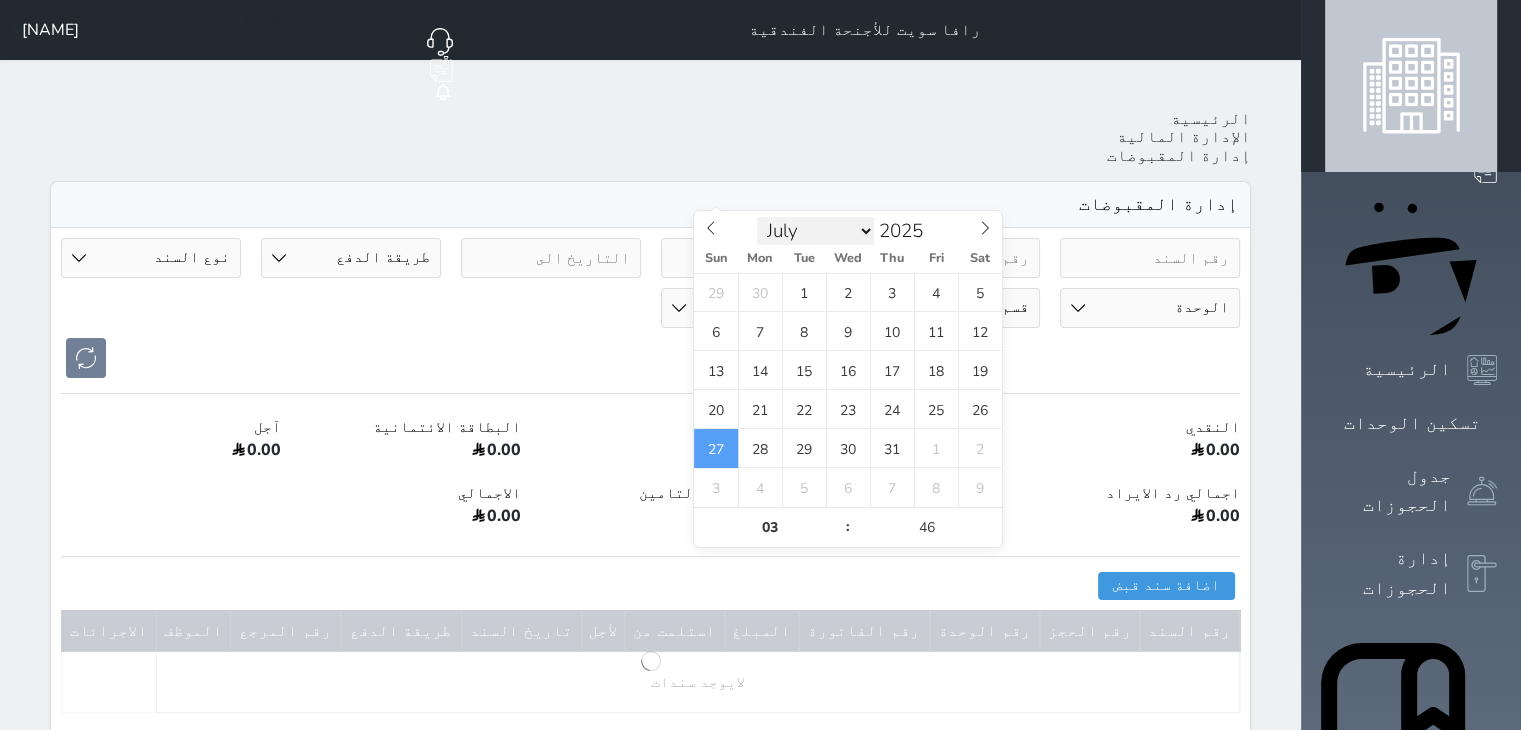click on "January February March April May June July August September October November December" at bounding box center (815, 231) 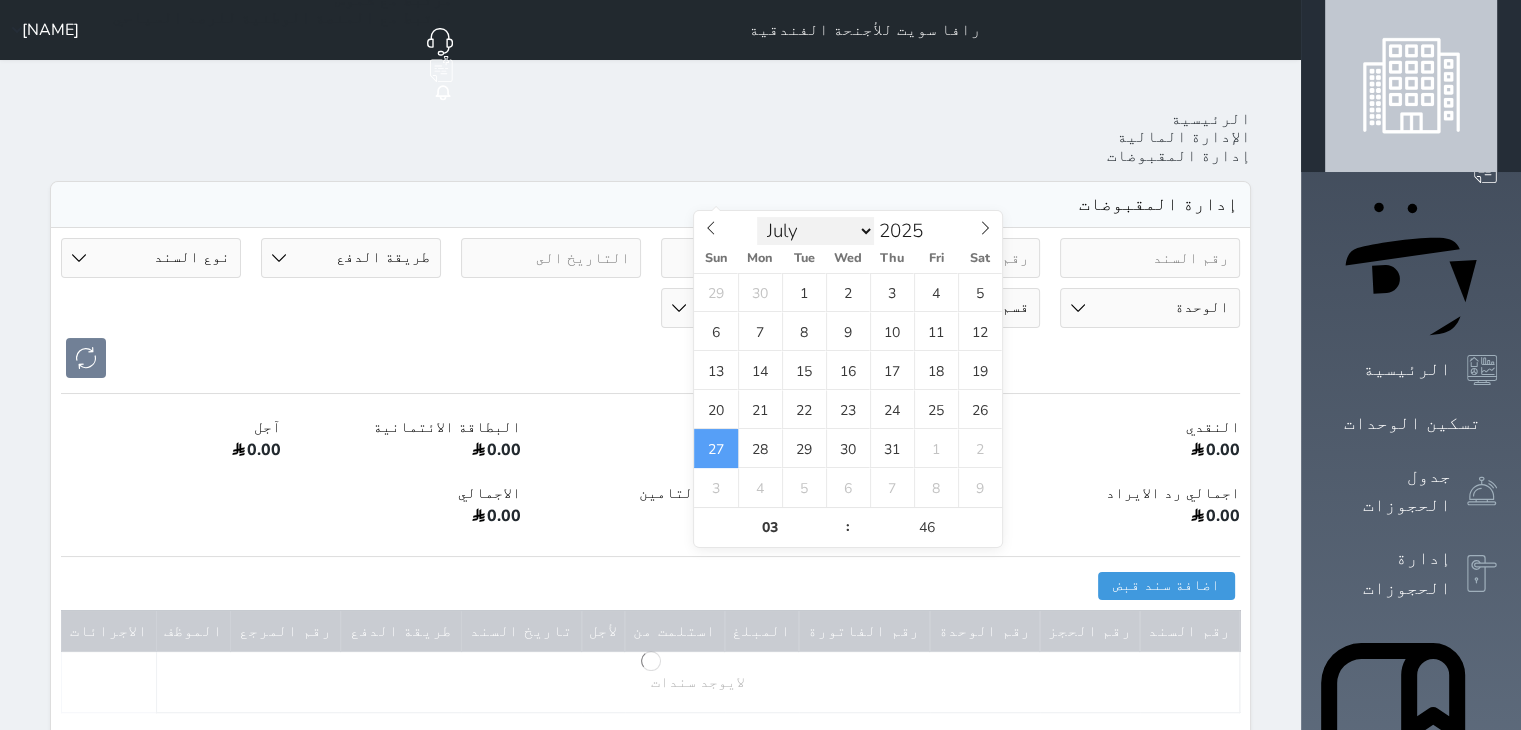 click on "January February March April May June July August September October November December" at bounding box center (815, 231) 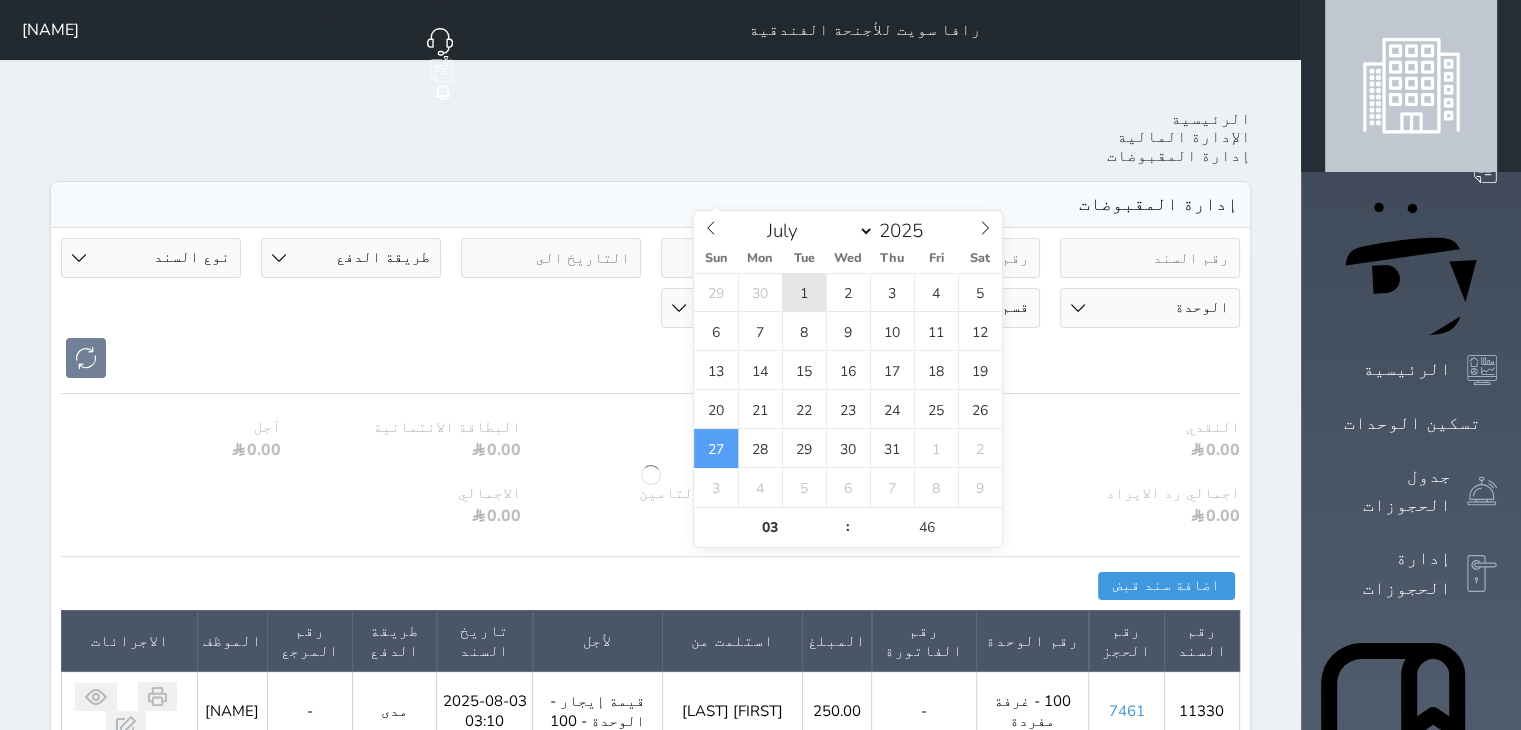 click on "1" at bounding box center [804, 292] 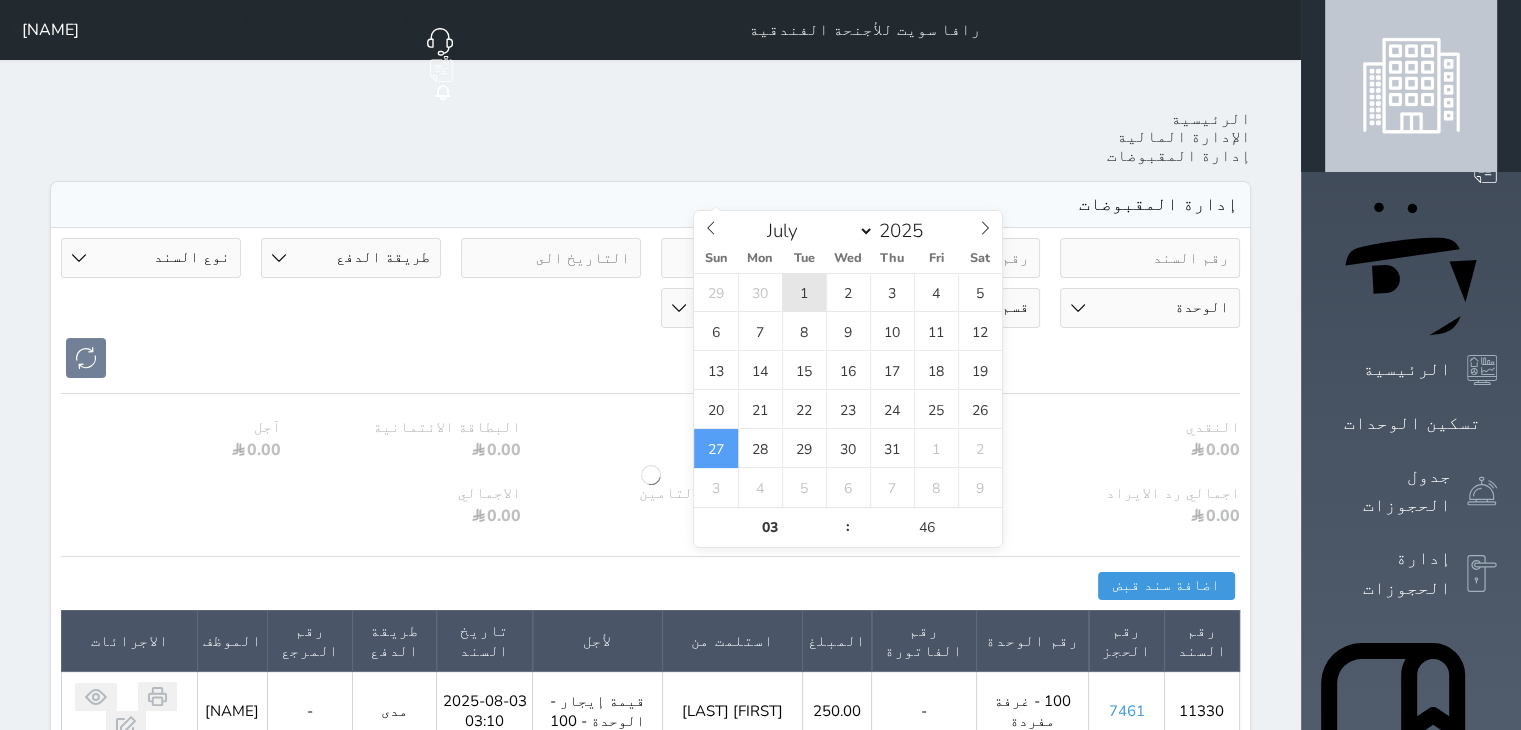 type on "[DATE] [TIME]" 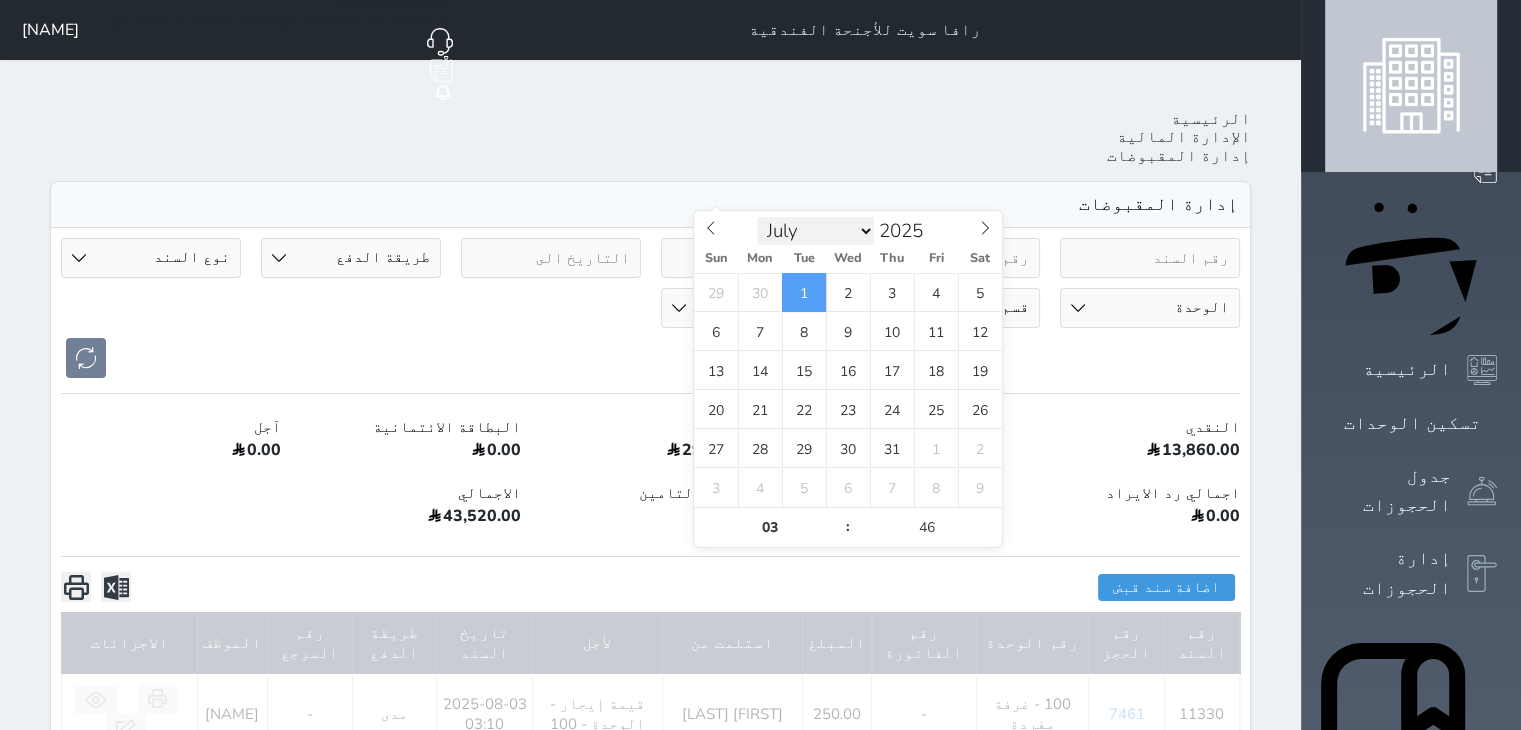 click on "January February March April May June July August September October November December" at bounding box center [815, 231] 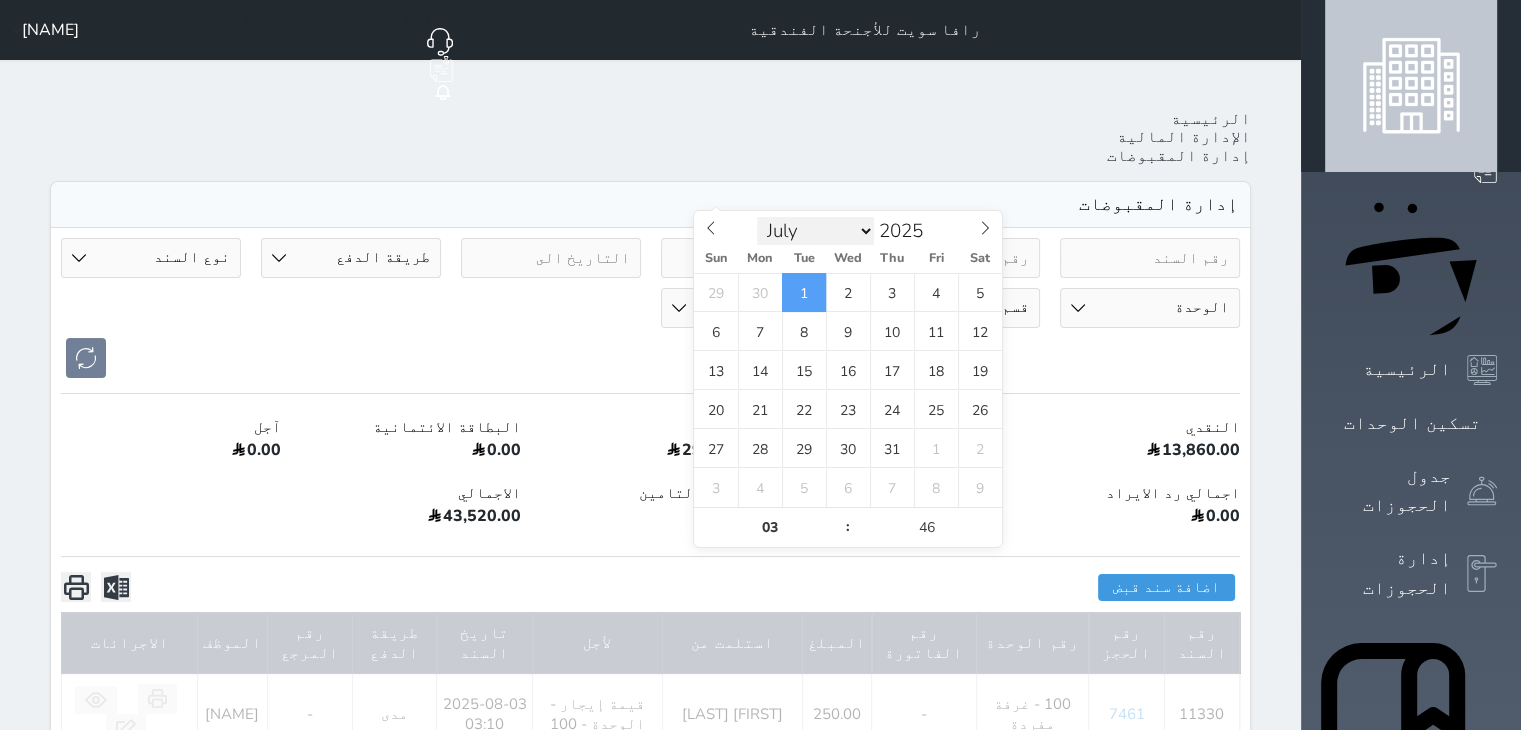 select on "5" 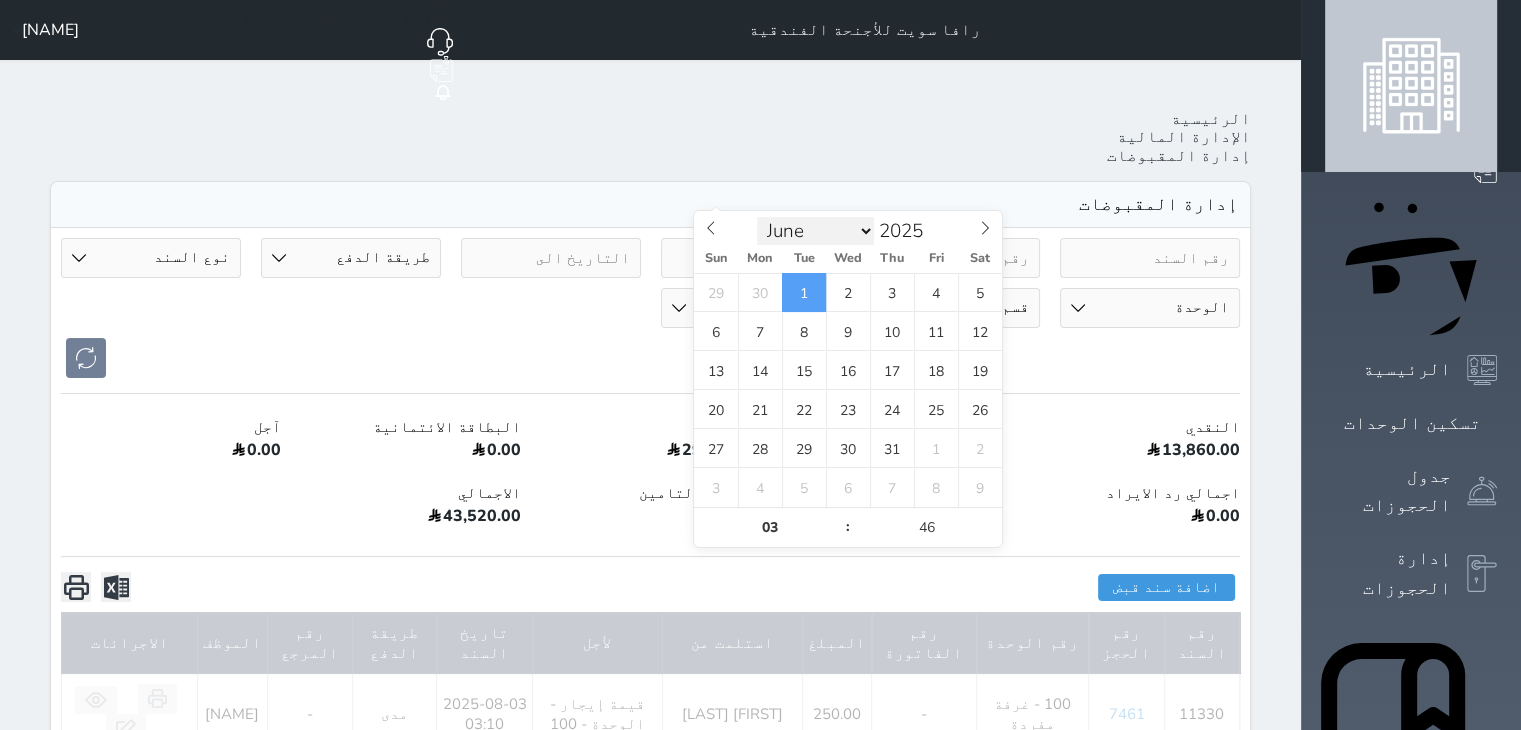 click on "January February March April May June July August September October November December" at bounding box center (815, 231) 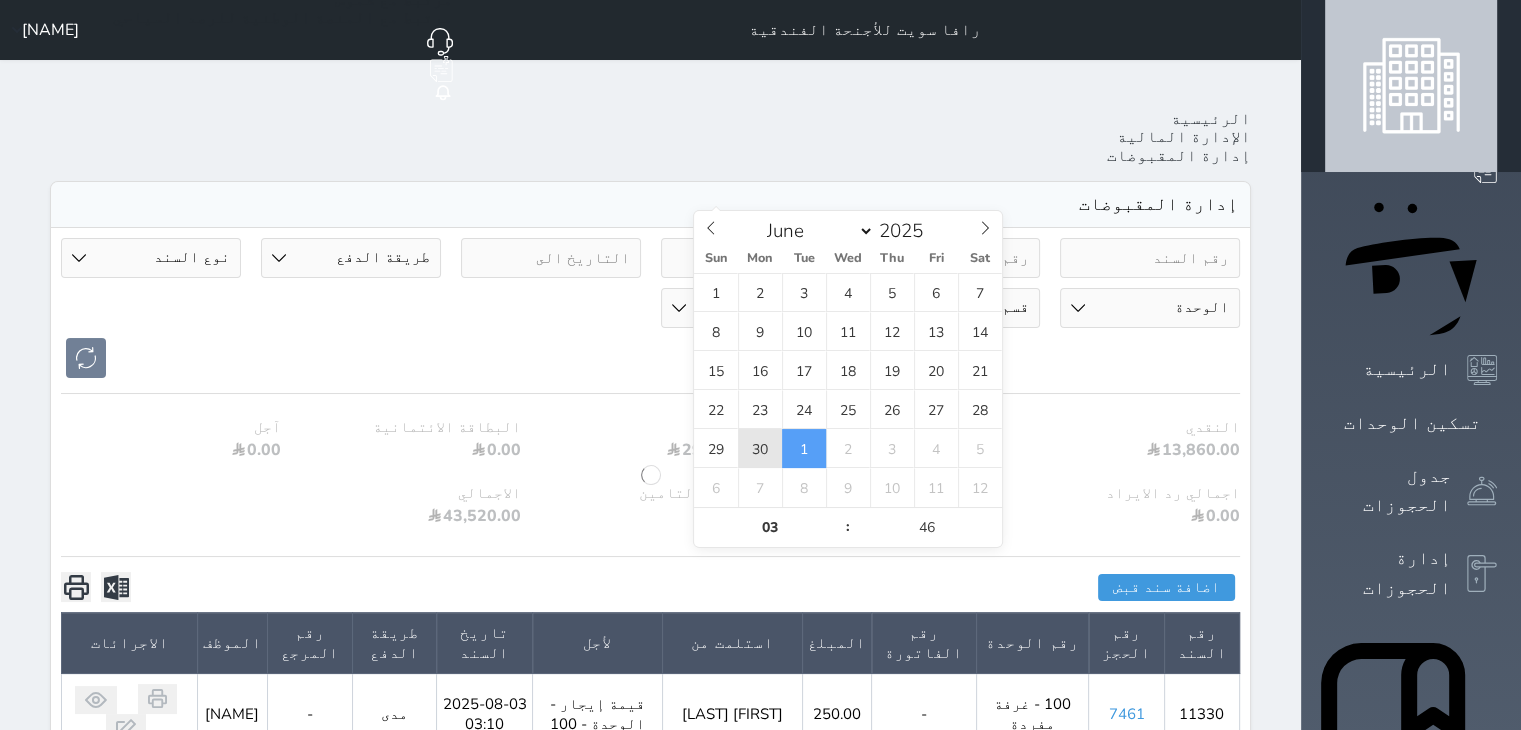click on "30" at bounding box center [760, 448] 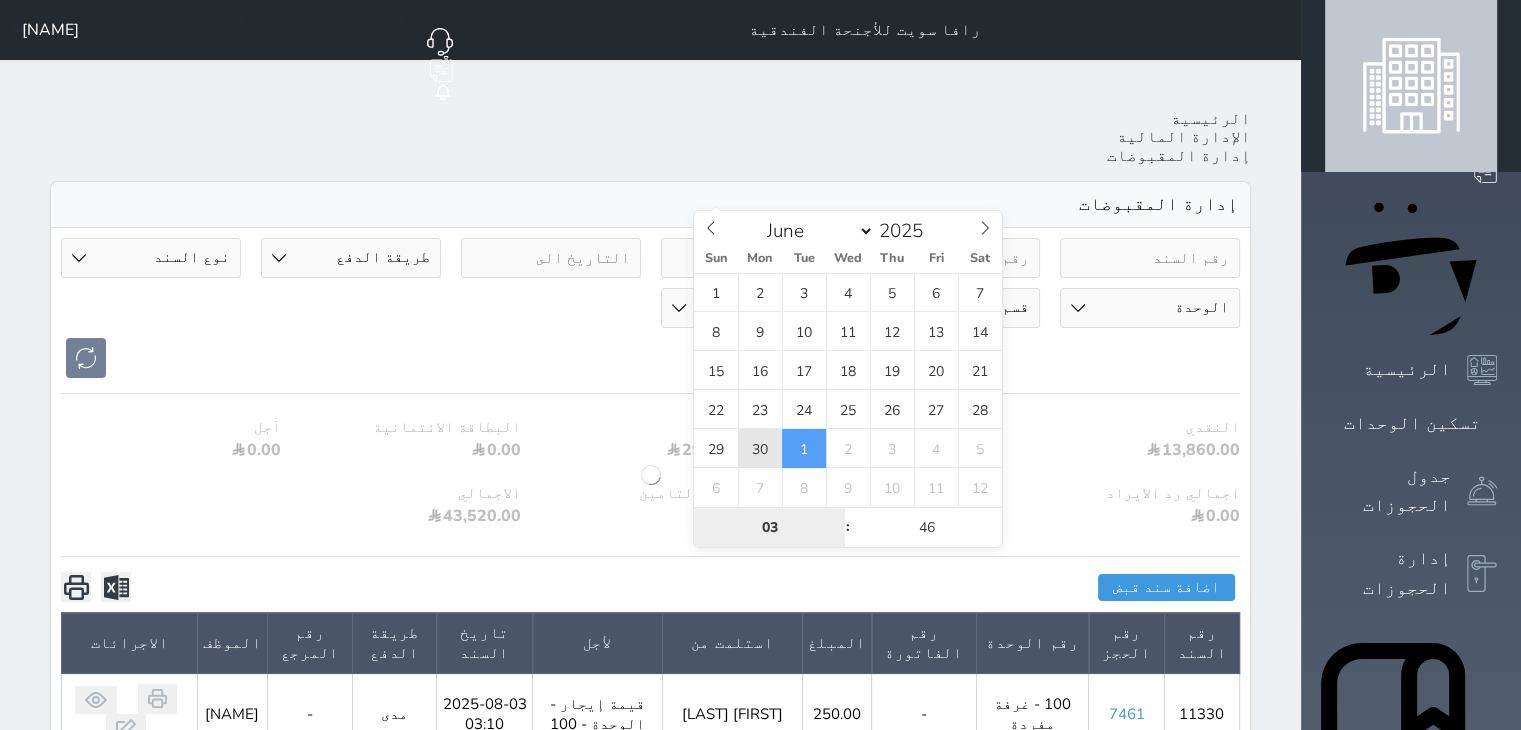 type on "[DATE] [TIME]" 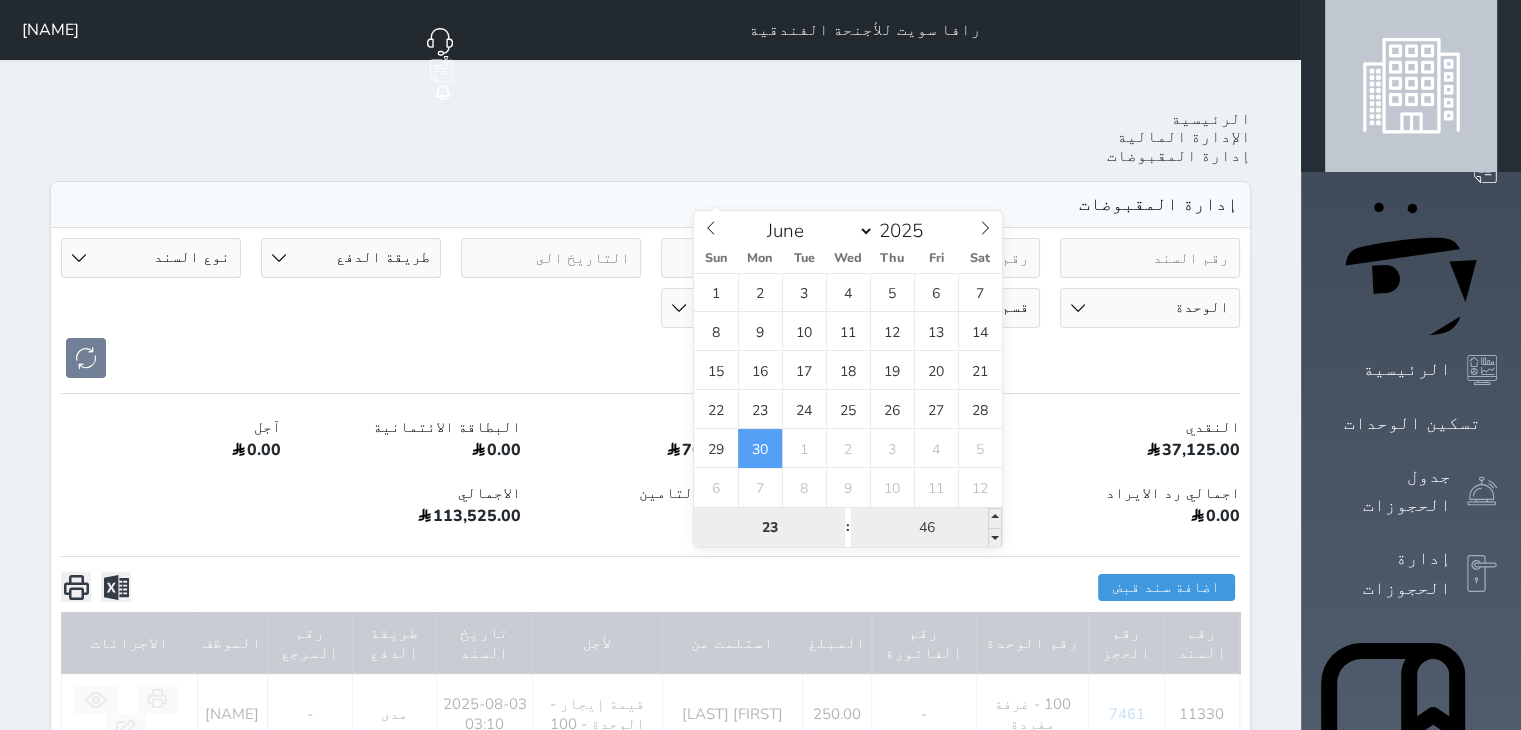 type on "23" 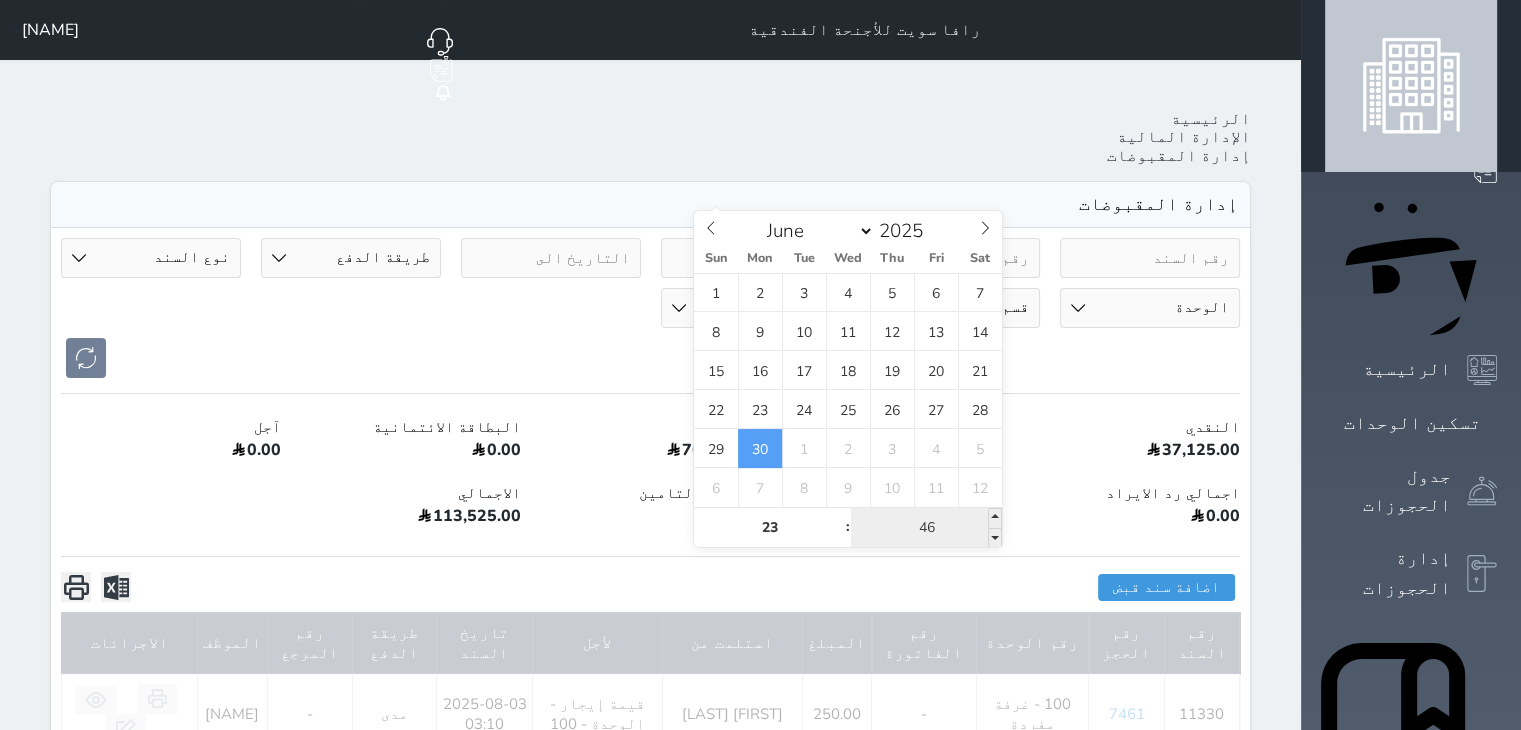 type on "2025-06-30 23:46" 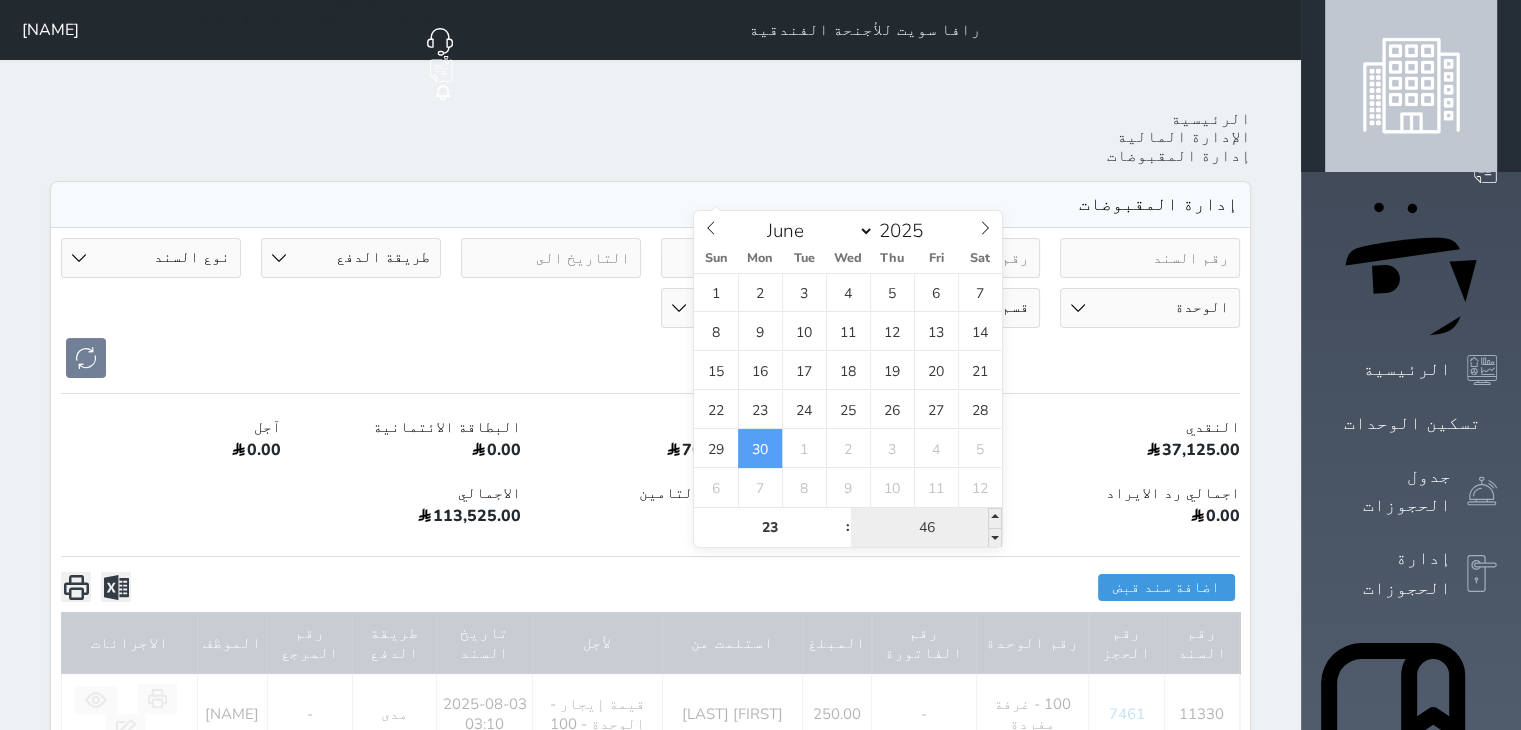 click on "46" at bounding box center (926, 528) 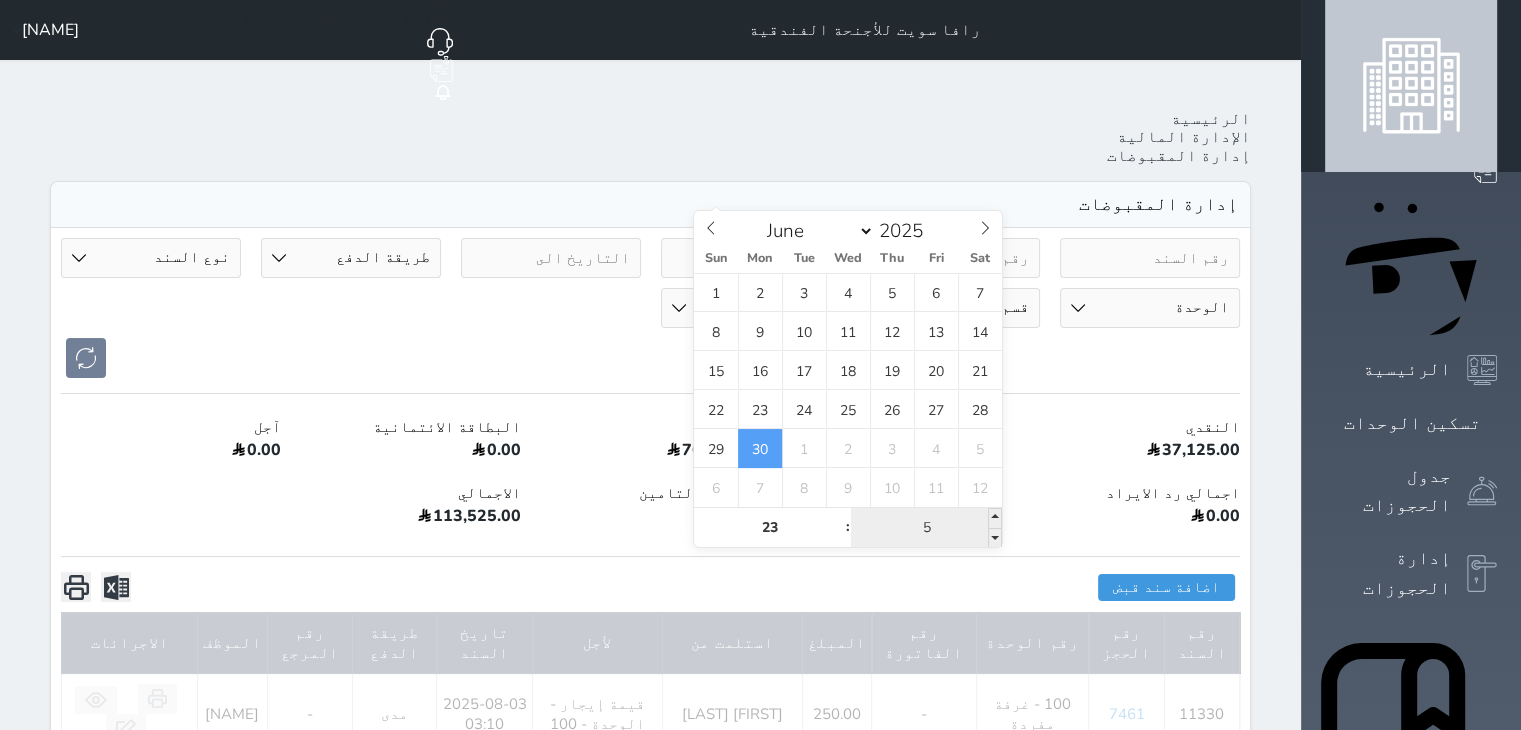 type on "59" 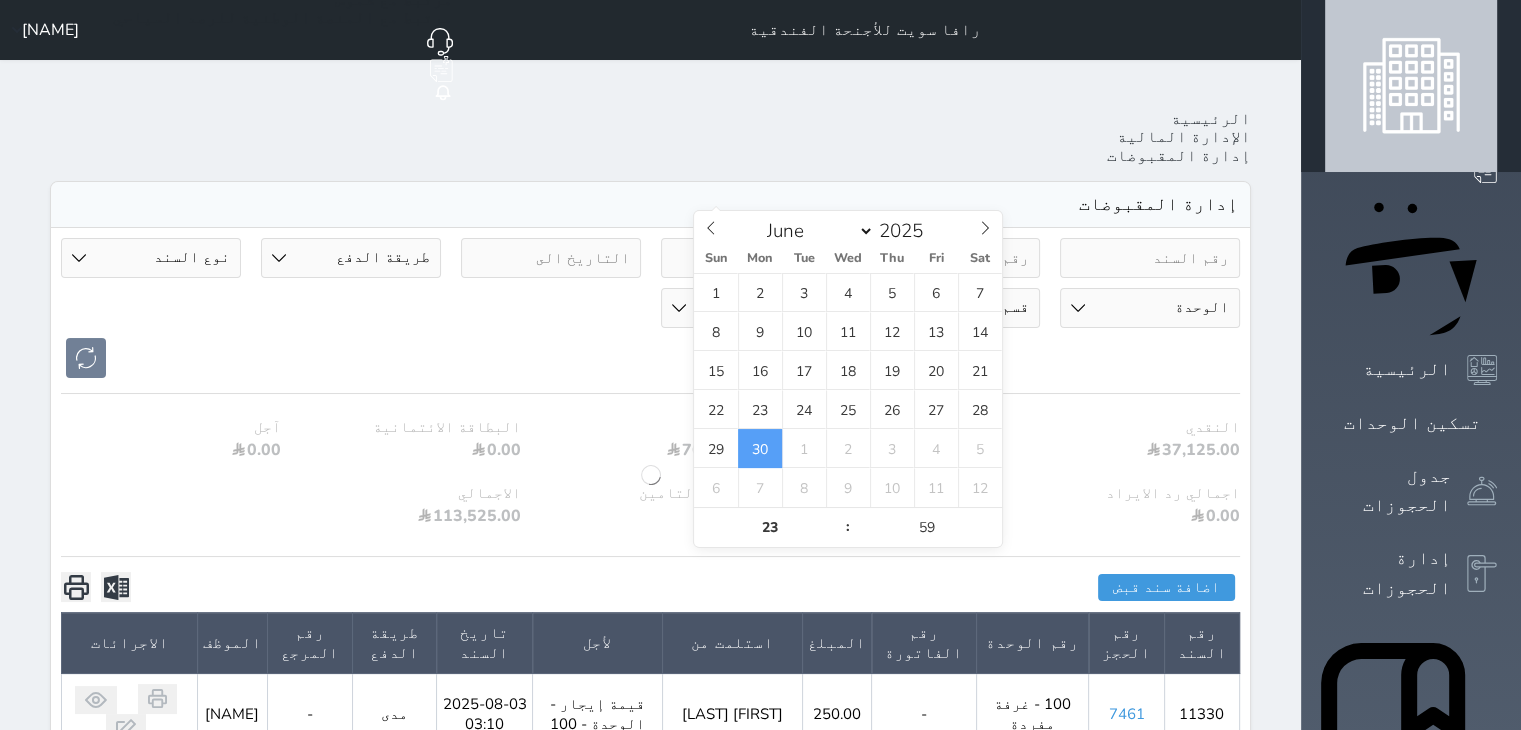 type on "[DATE] [TIME]" 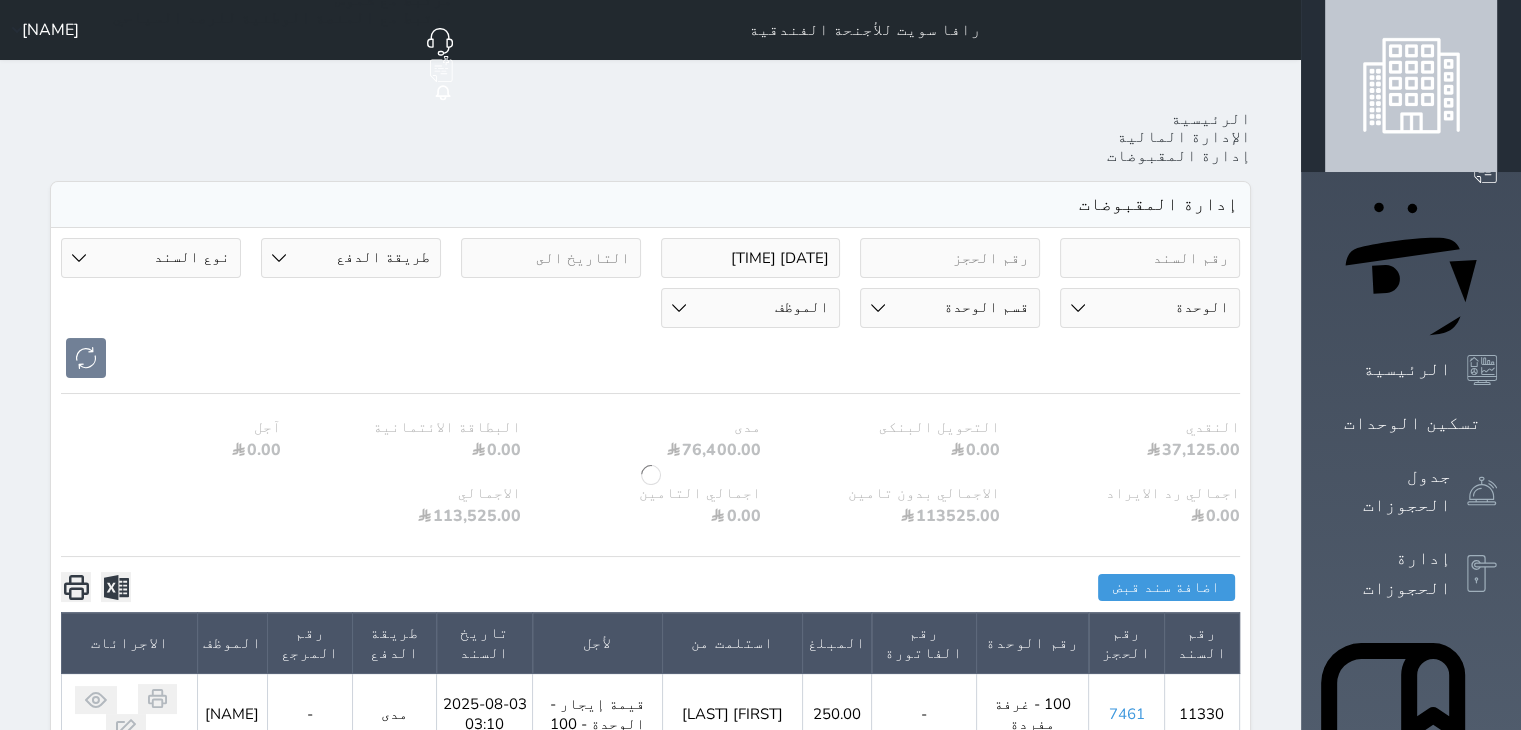 click on "[DATE] [TIME]     طريقة الدفع   دفع نقدى   تحويل بنكى   مدى   بطاقة ائتمان   آجل   رد ايراد   نوع السند   مقبوضات عامة قيمة إيجار فواتير تحويل من الادارة الى الصندوق خدمات تامين عربون لا ينطبق آخر مغسلة واي فاي - الإنترنت مواقف السيارات طعام الأغذية والمشروبات مشروبات المشروبات الباردة المشروبات الساخنة الإفطار غداء عشاء مخبز و كعك حمام سباحة الصالة الرياضية سبا و خدمات الجمال اختيار وإسقاط (خدمات النقل) ميني بار كابل - تلفزيون سرير إضافي تصفيف الشعر التسوق خدمات الجولات السياحية المنظمة خدمات الدليل السياحي تحصيل كمبيالة   الوحدة   100 - غرفة مفردة 101 - غرفتين + صالة" at bounding box center (650, 1302) 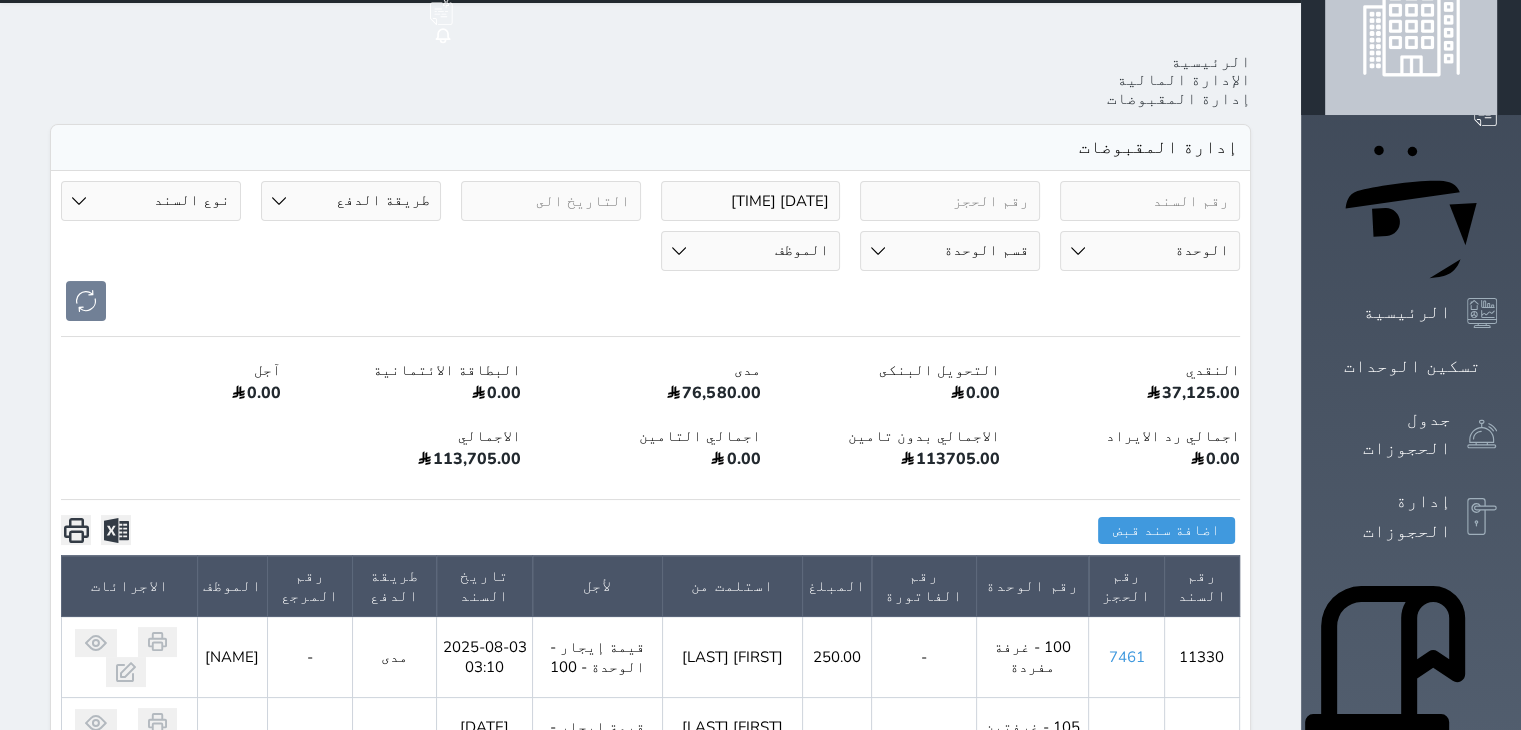 scroll, scrollTop: 0, scrollLeft: 0, axis: both 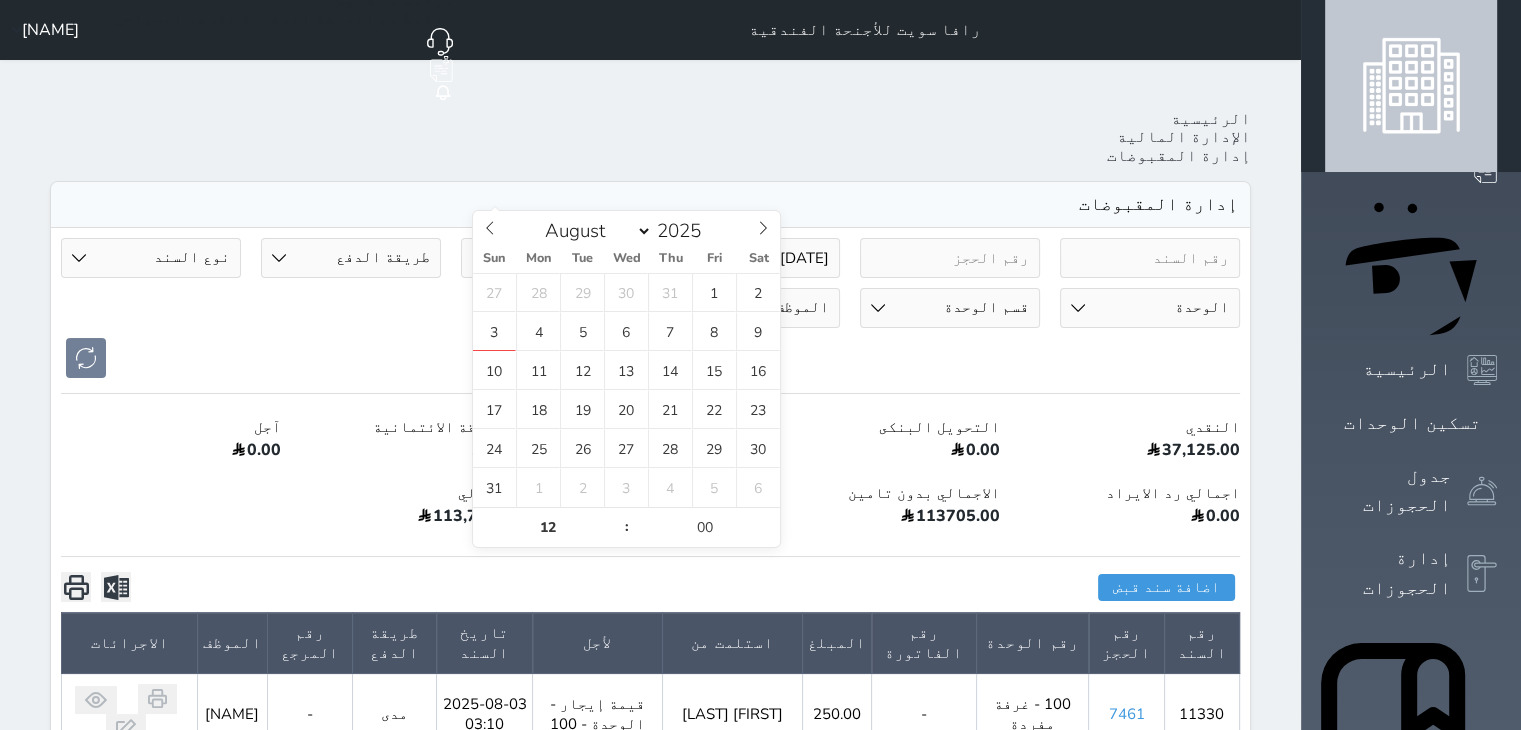 click at bounding box center [551, 258] 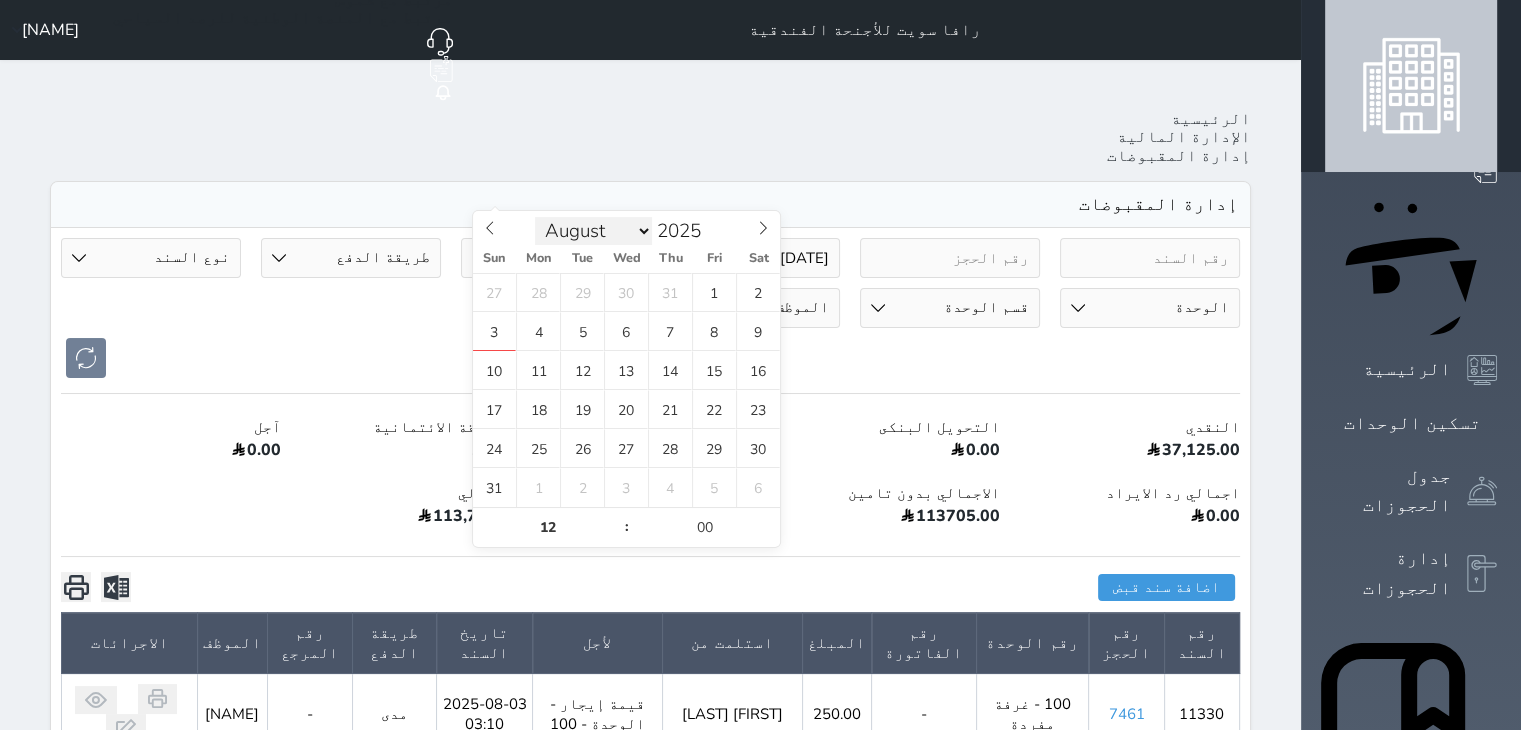 click on "January February March April May June July August September October November December" at bounding box center (593, 231) 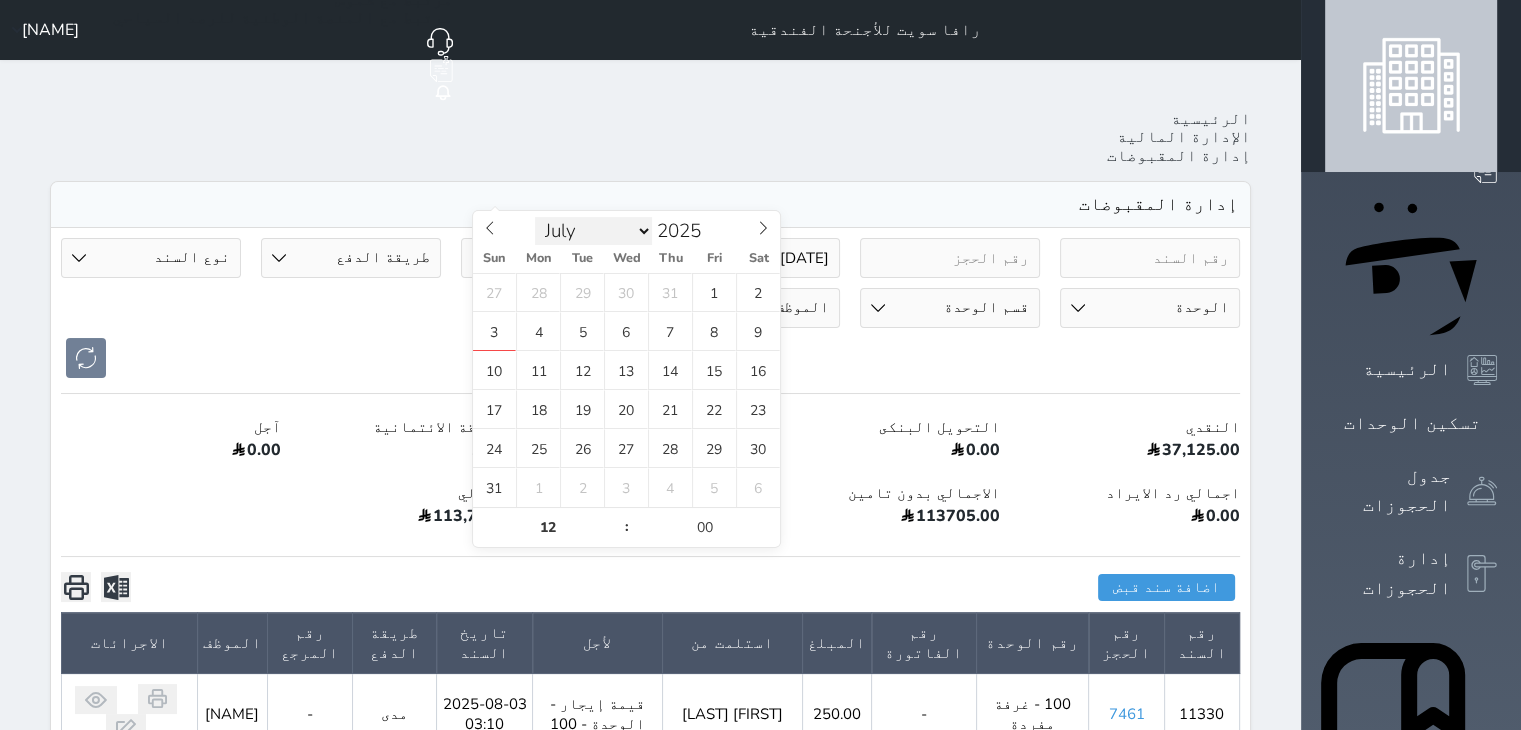click on "January February March April May June July August September October November December" at bounding box center (593, 231) 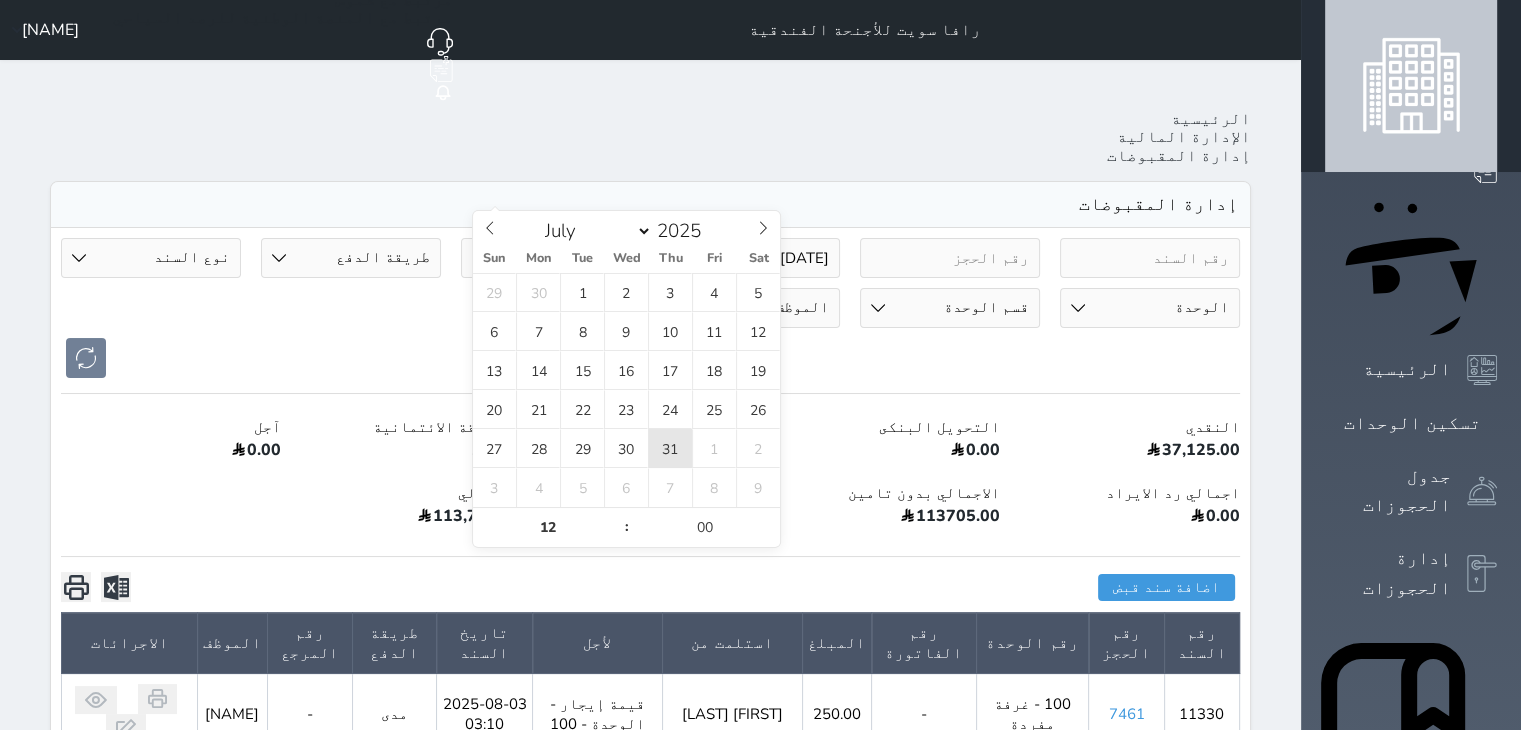 click on "31" at bounding box center (670, 448) 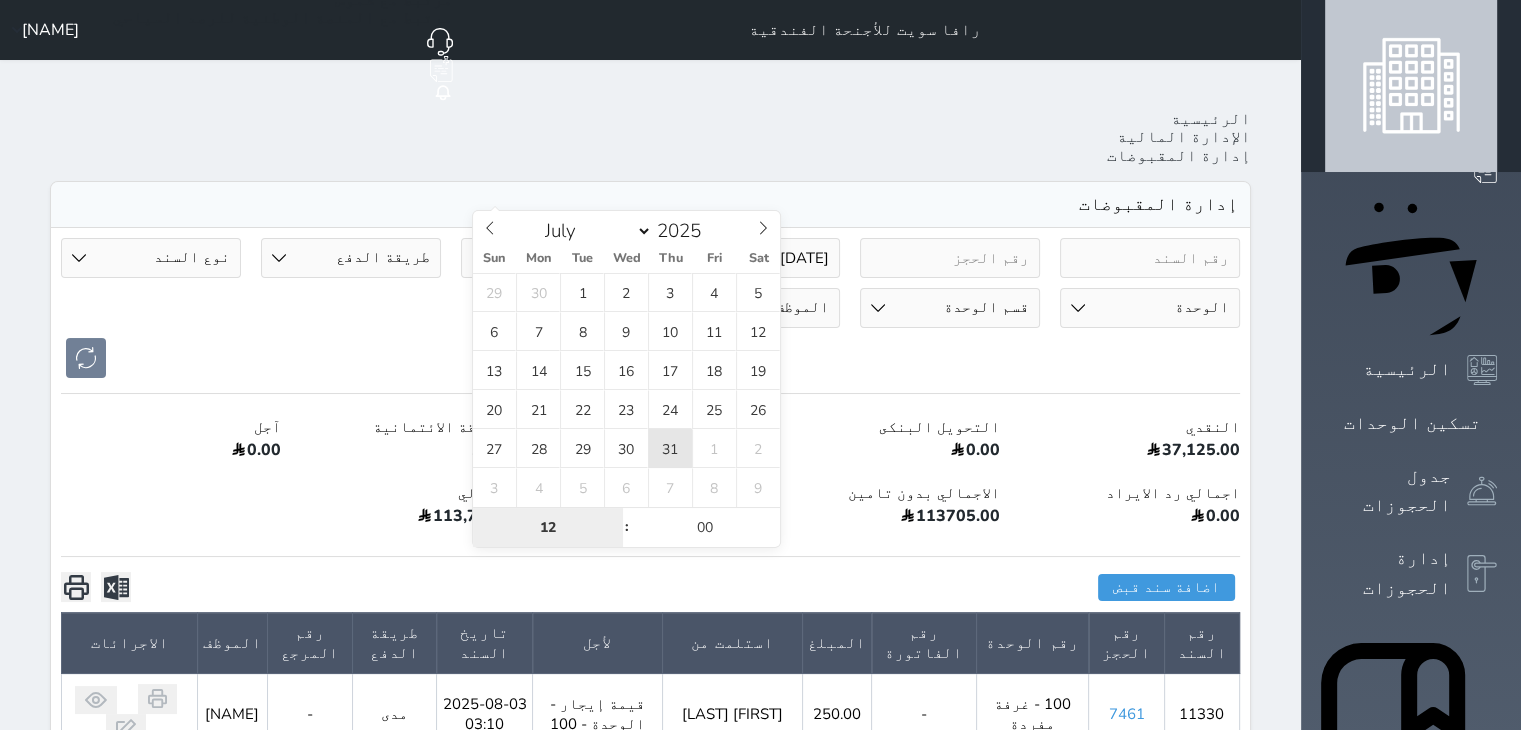 type on "2025-07-31 12:00" 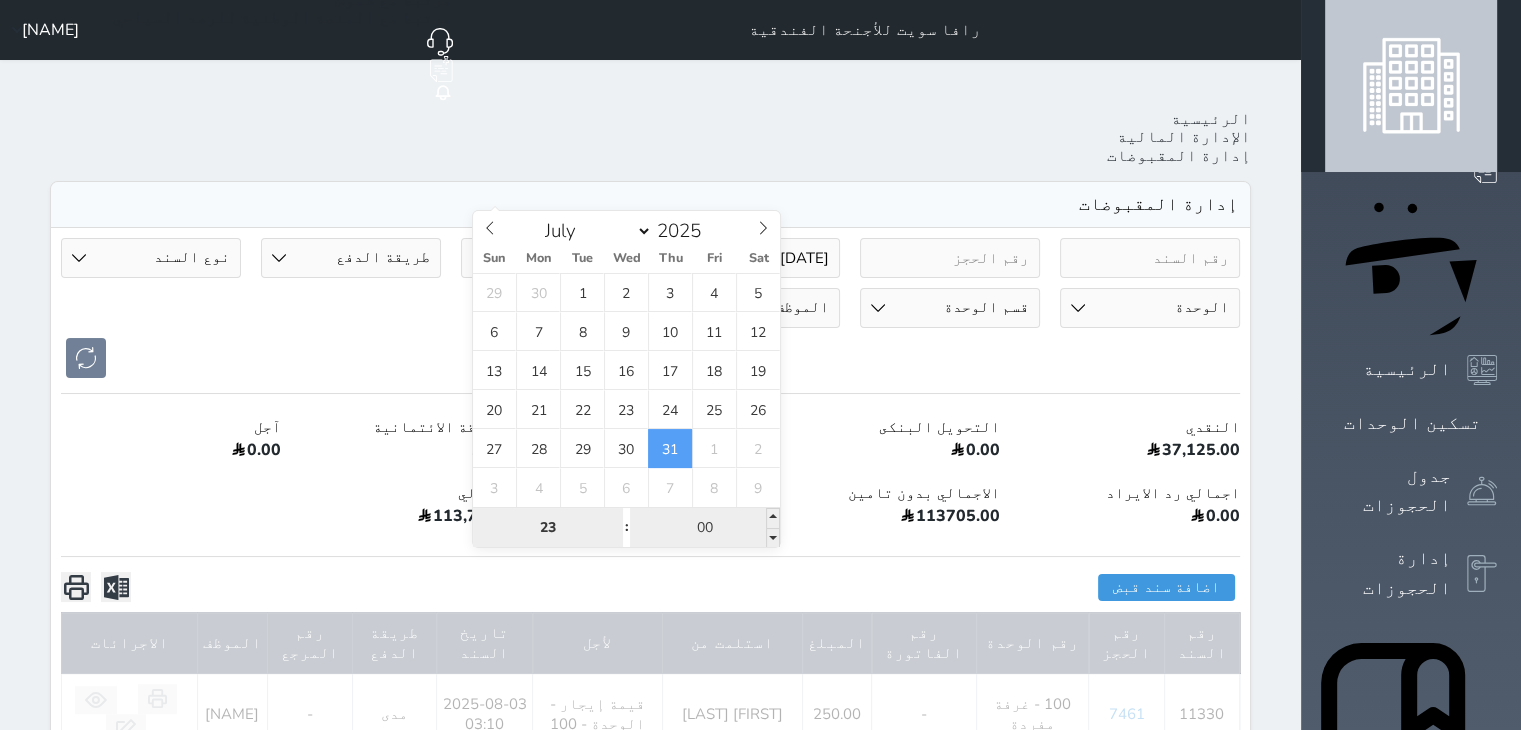 type on "23" 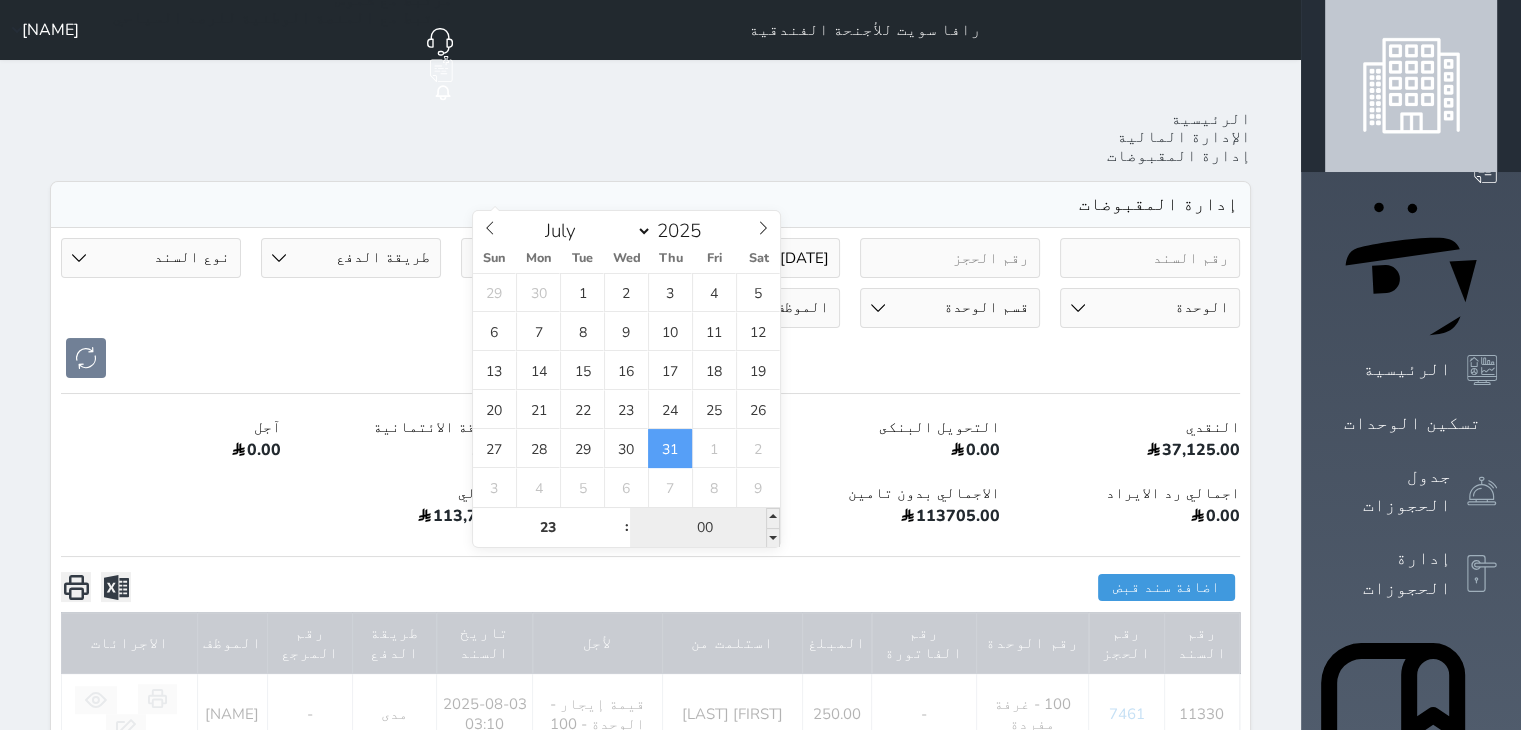 type on "2025-07-31 23:00" 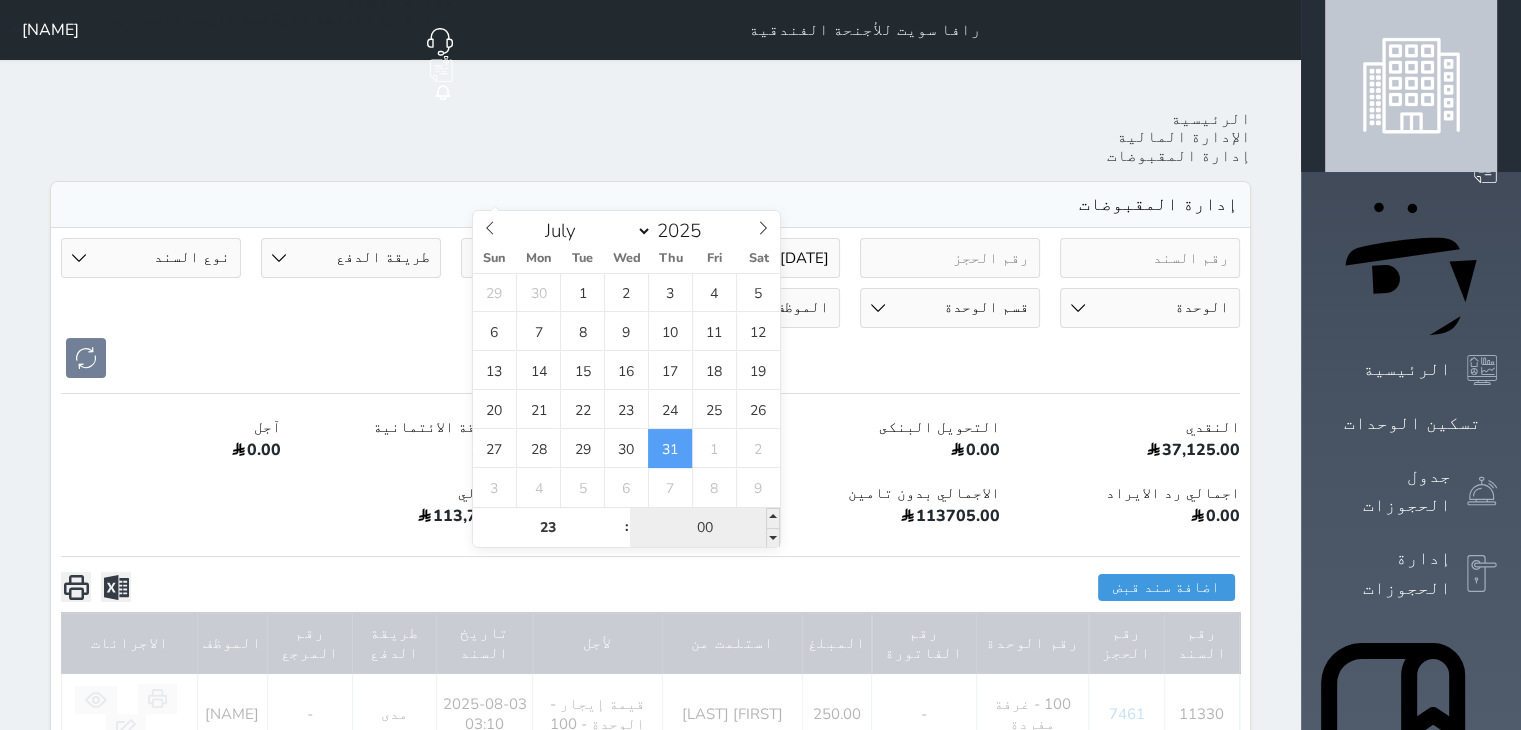 click on "00" at bounding box center [705, 528] 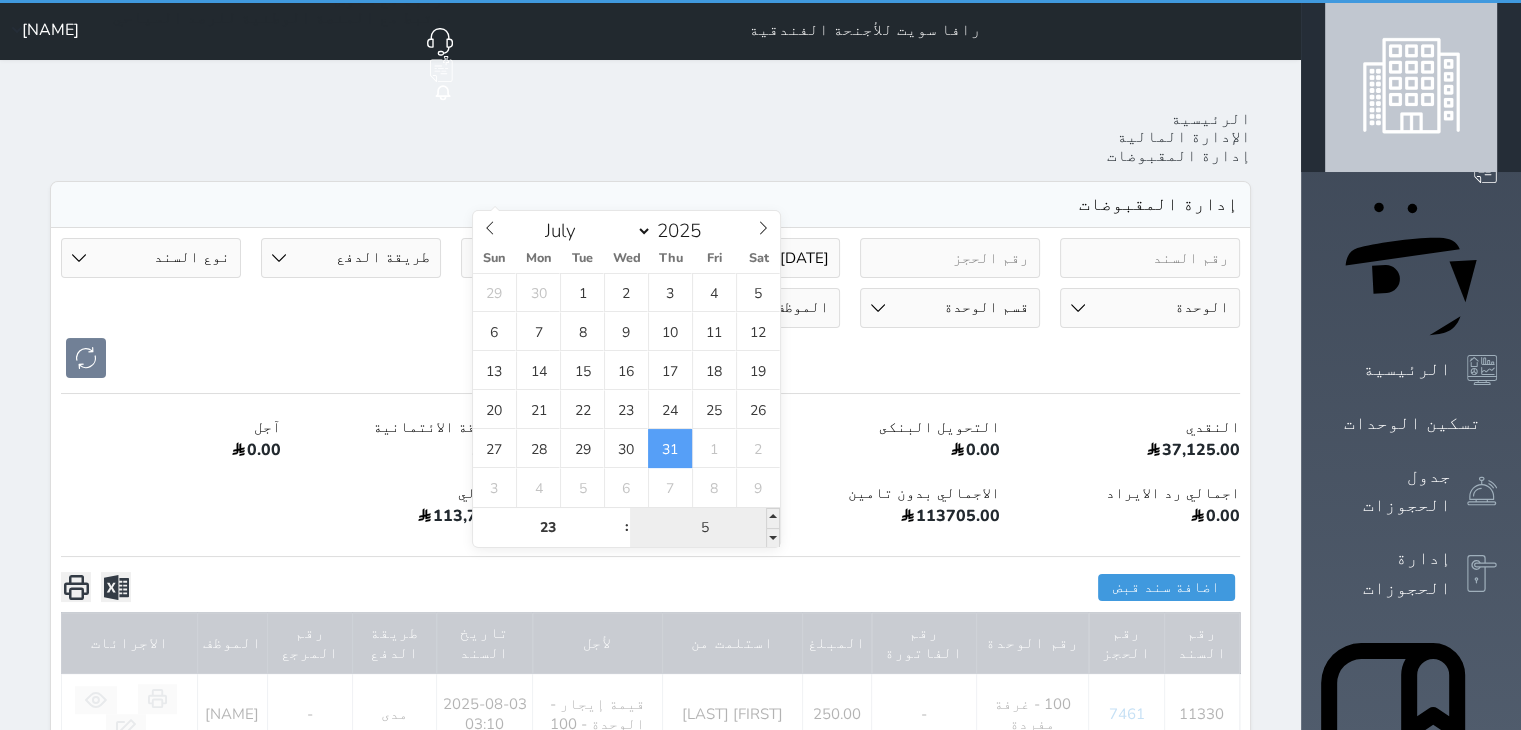 type on "59" 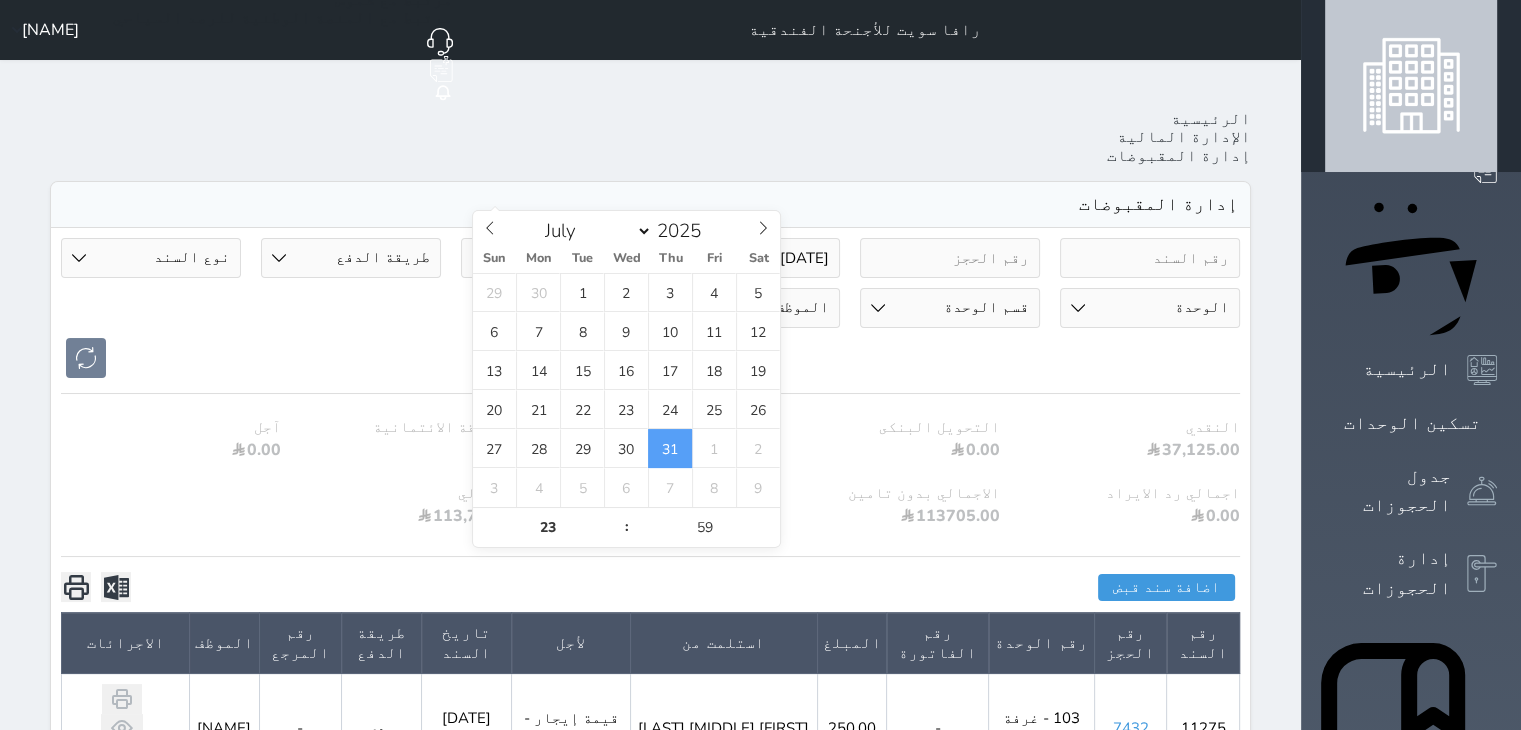 type on "2025-07-31 23:59" 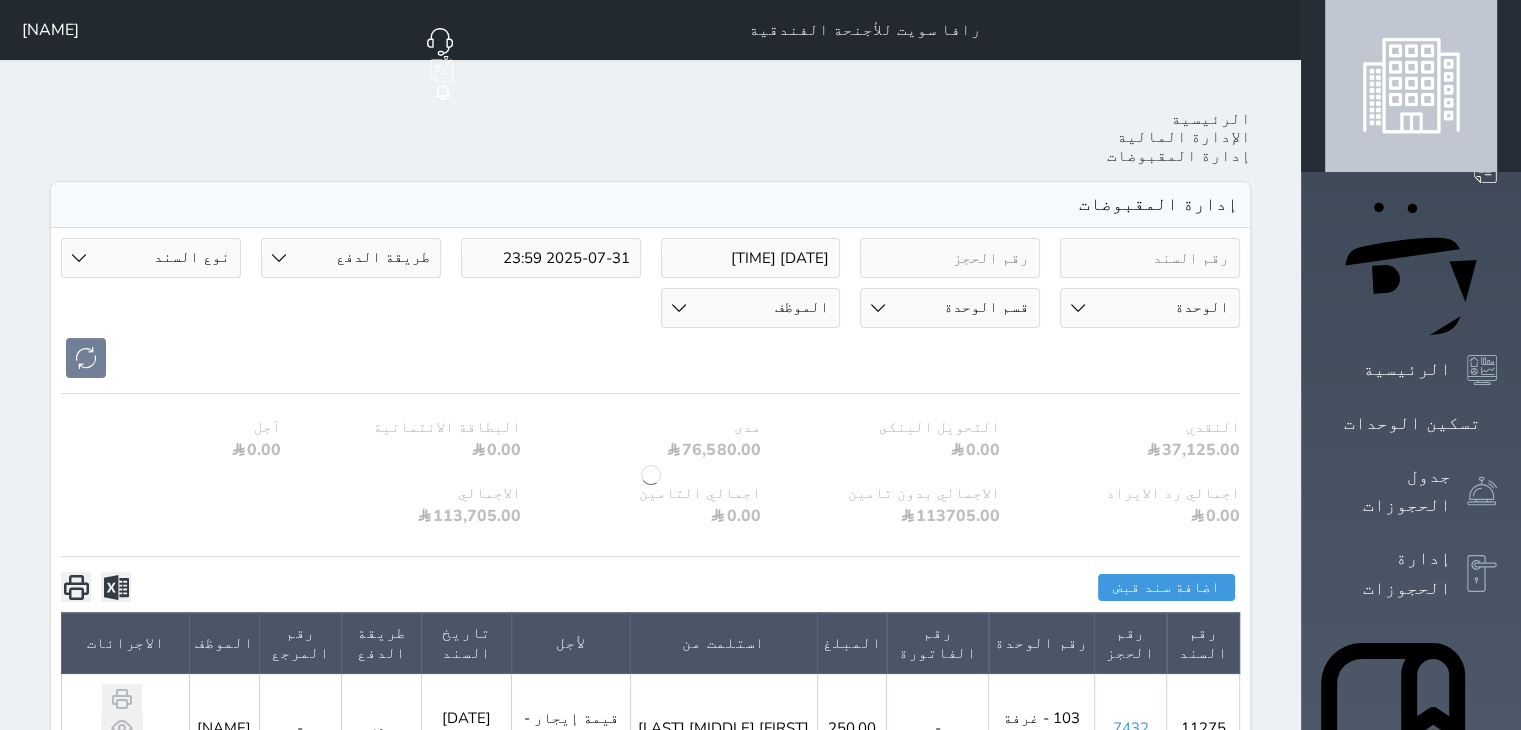 click at bounding box center (650, 475) 